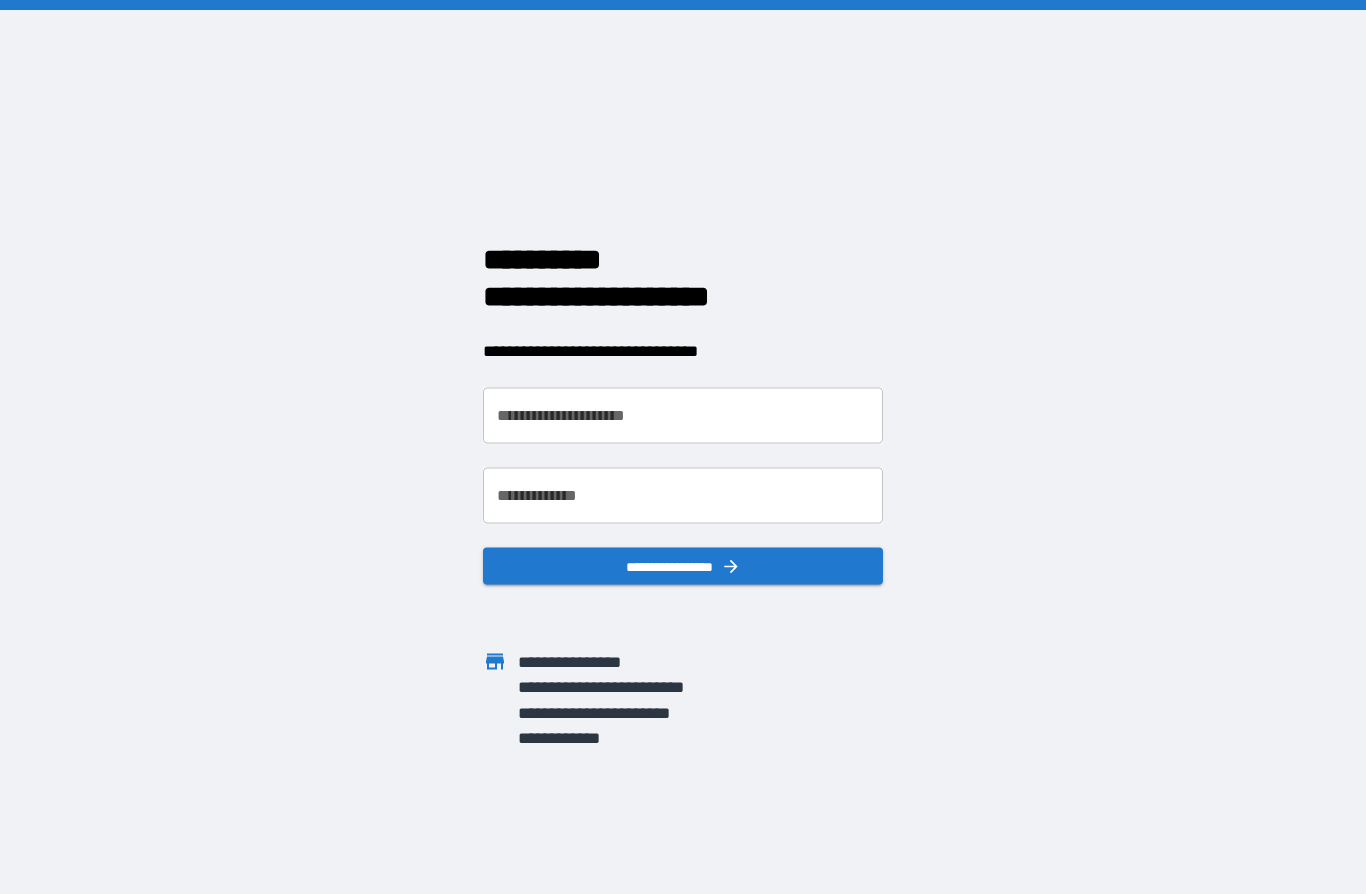scroll, scrollTop: 0, scrollLeft: 0, axis: both 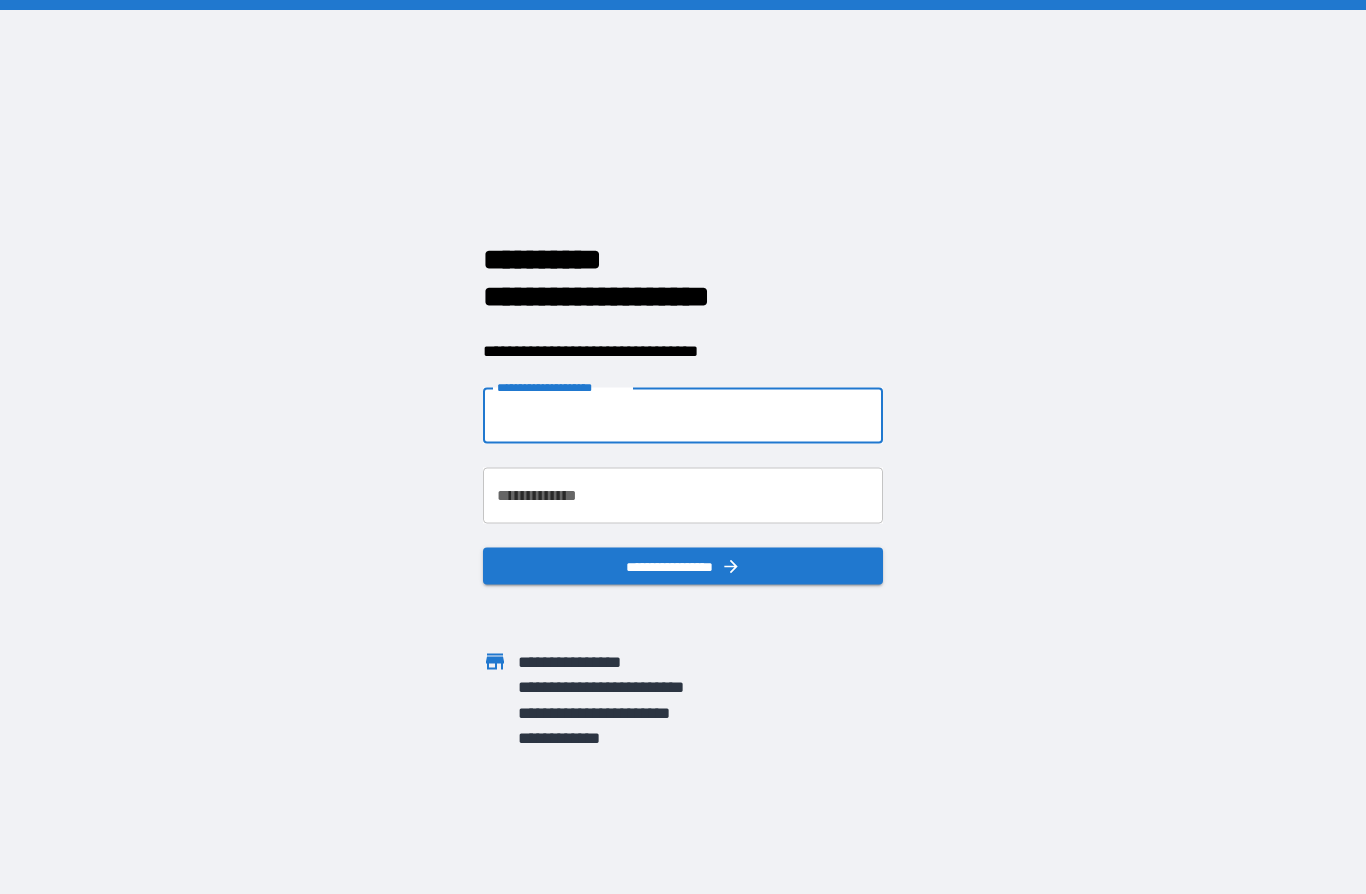 type on "**********" 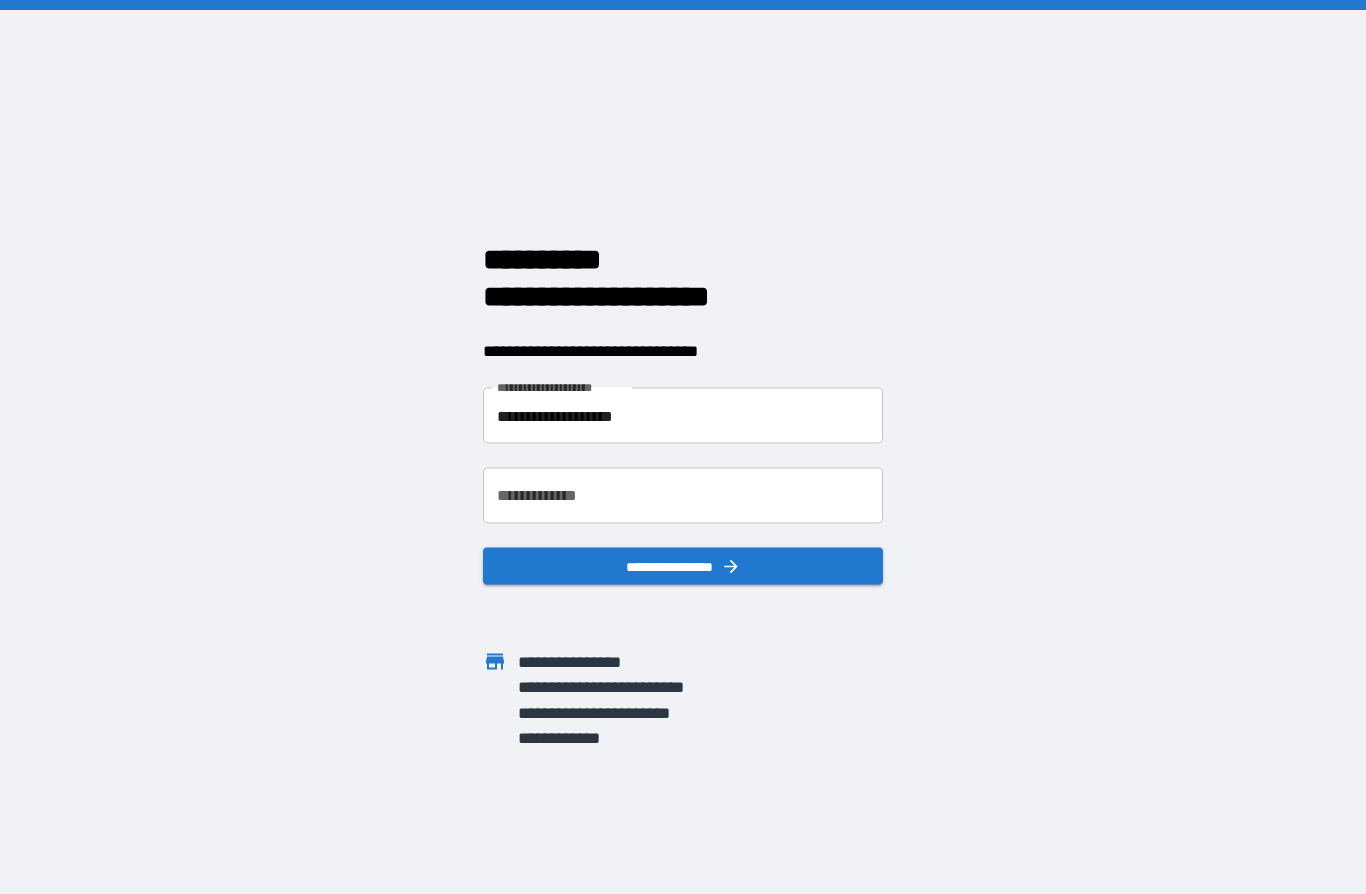 click on "**********" at bounding box center [683, 496] 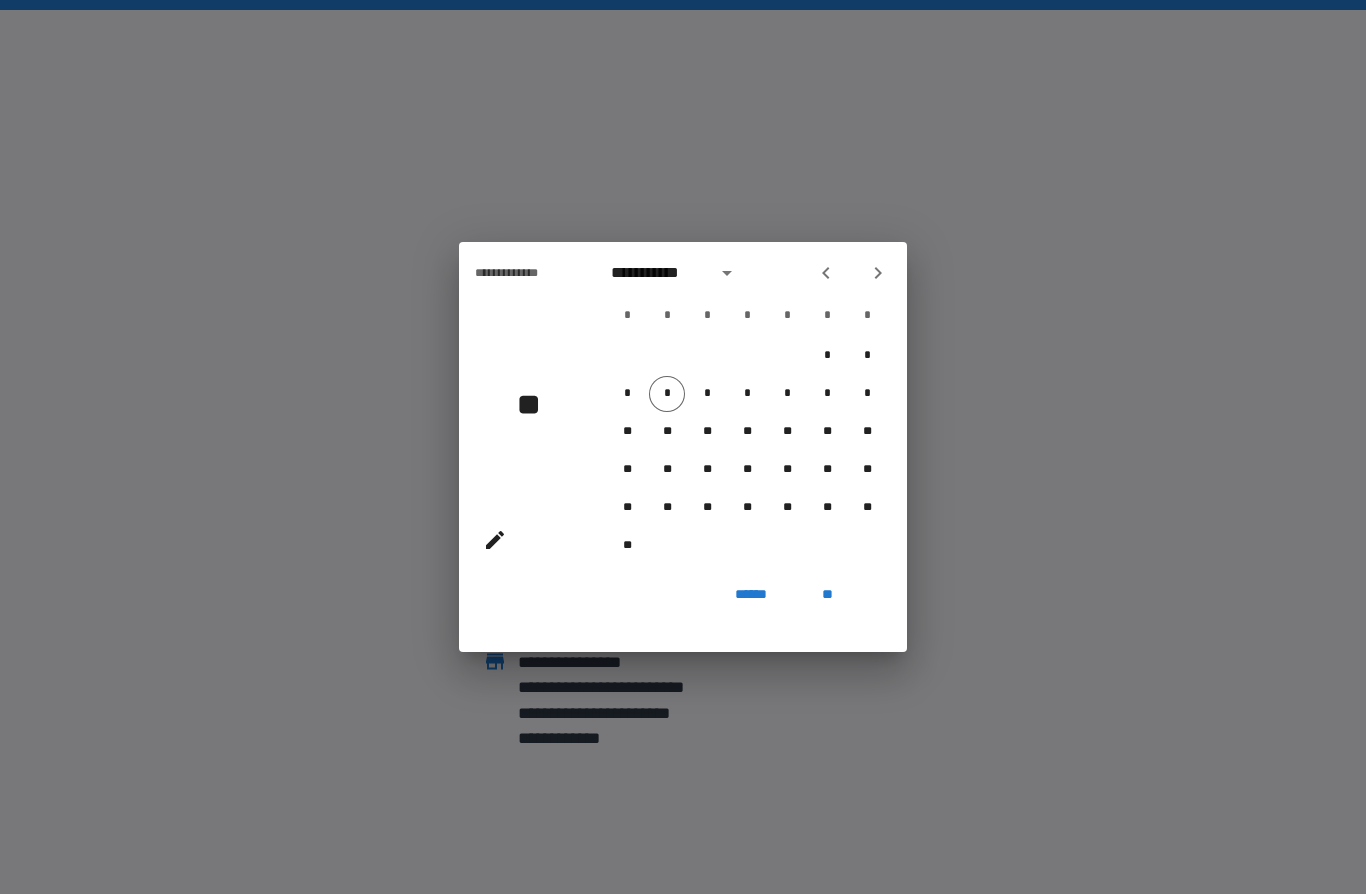 click on "**********" at bounding box center [657, 273] 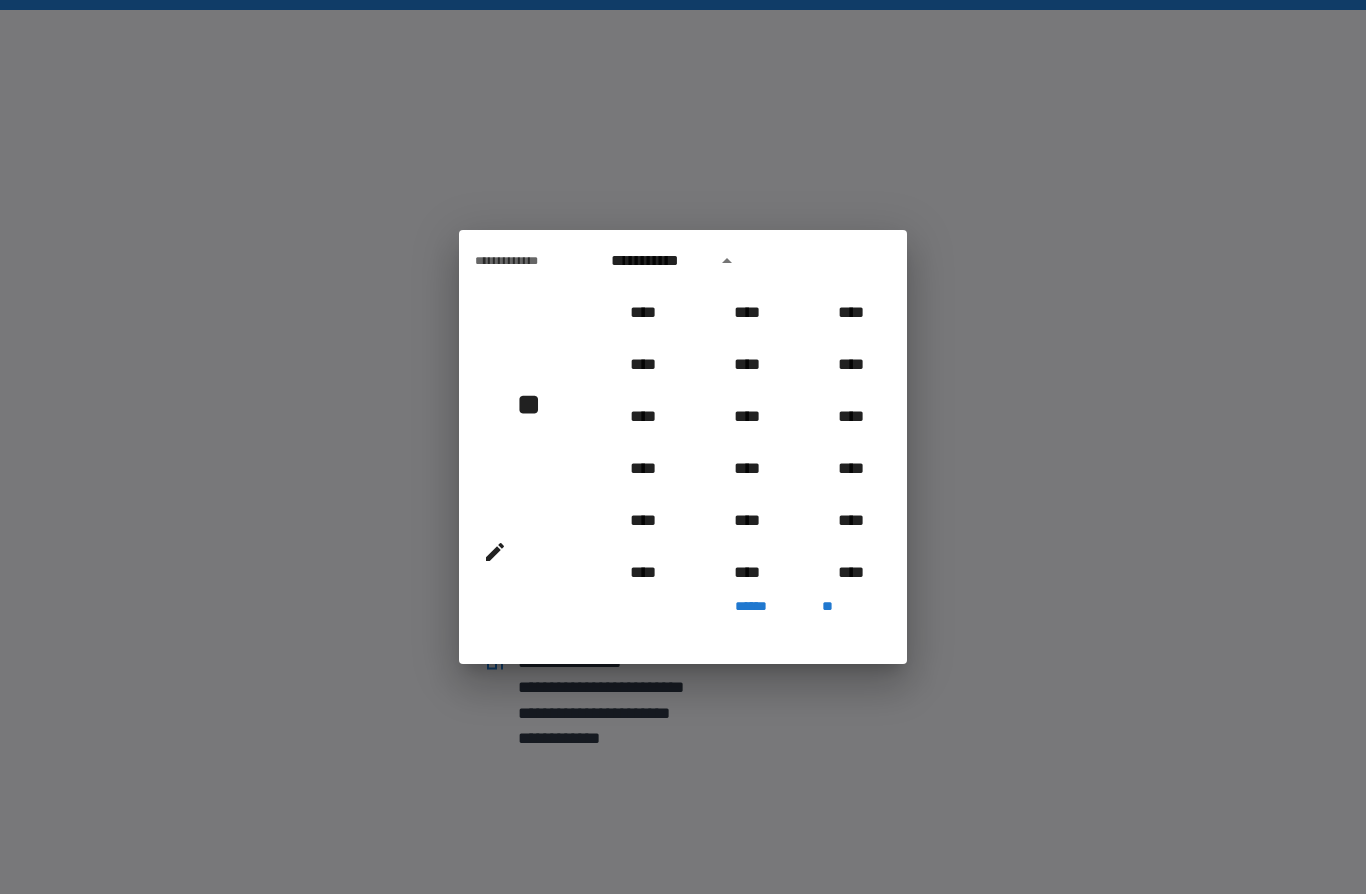 scroll, scrollTop: 1035, scrollLeft: 0, axis: vertical 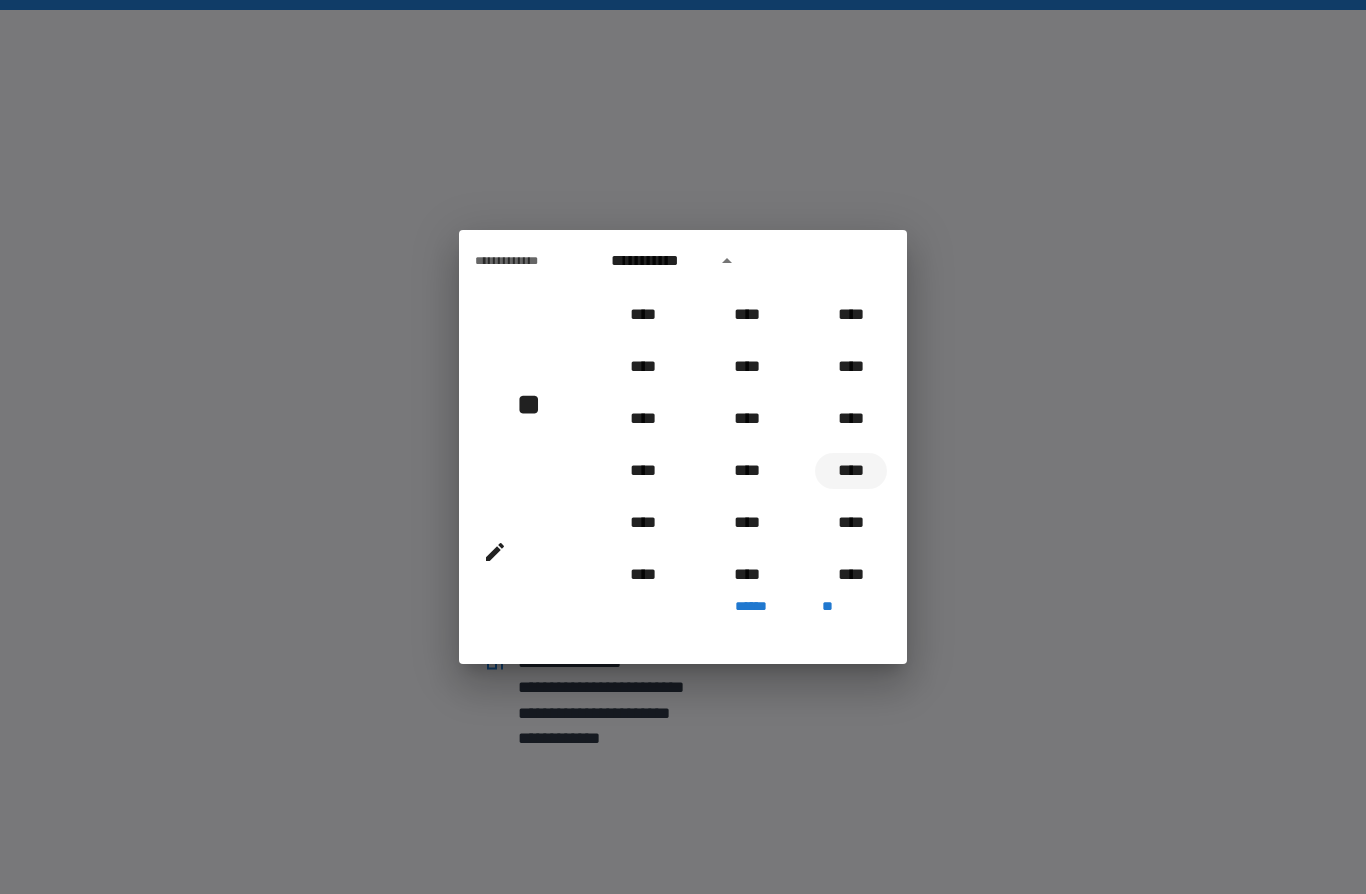 click on "****" at bounding box center [851, 471] 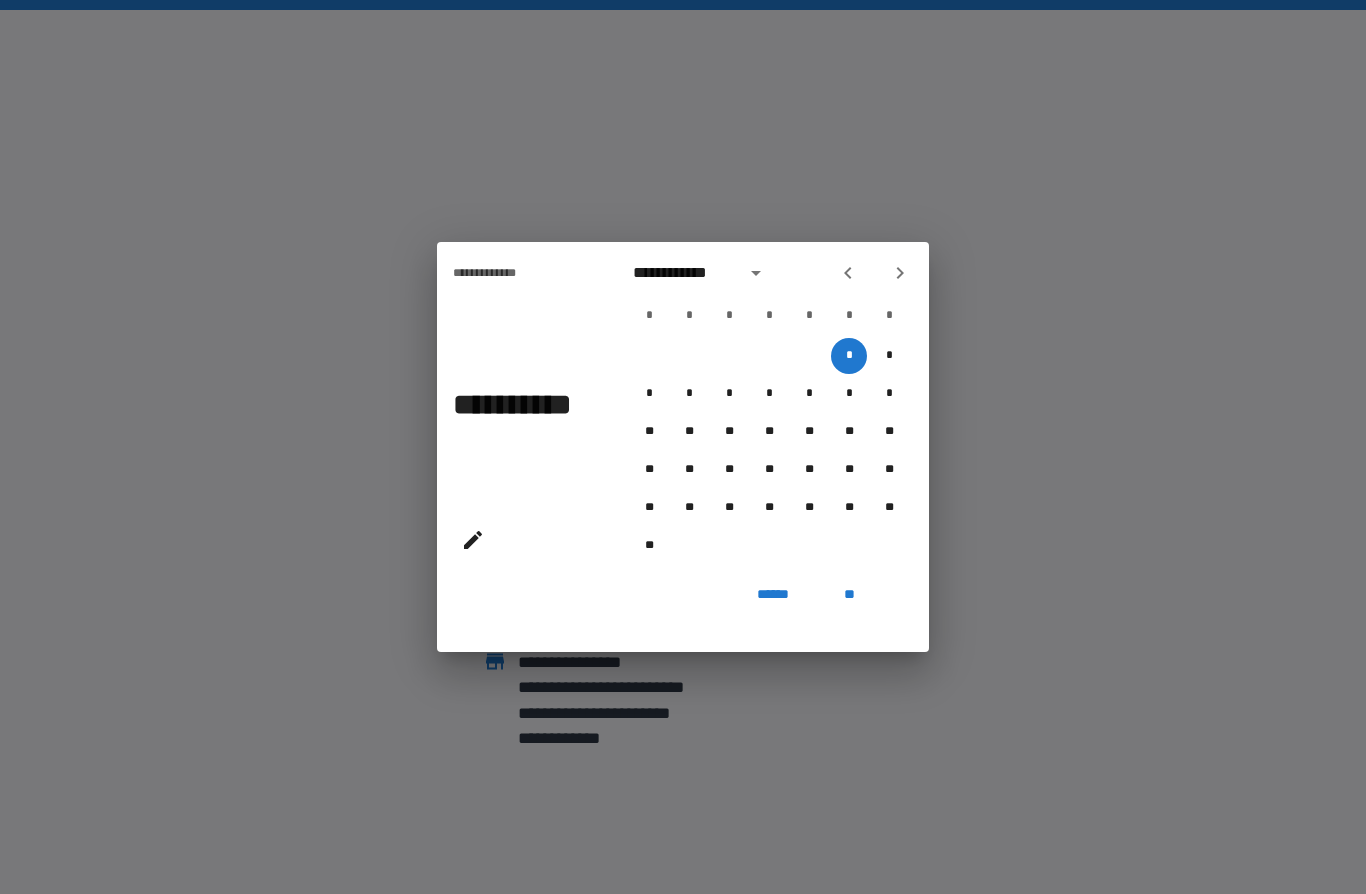 click 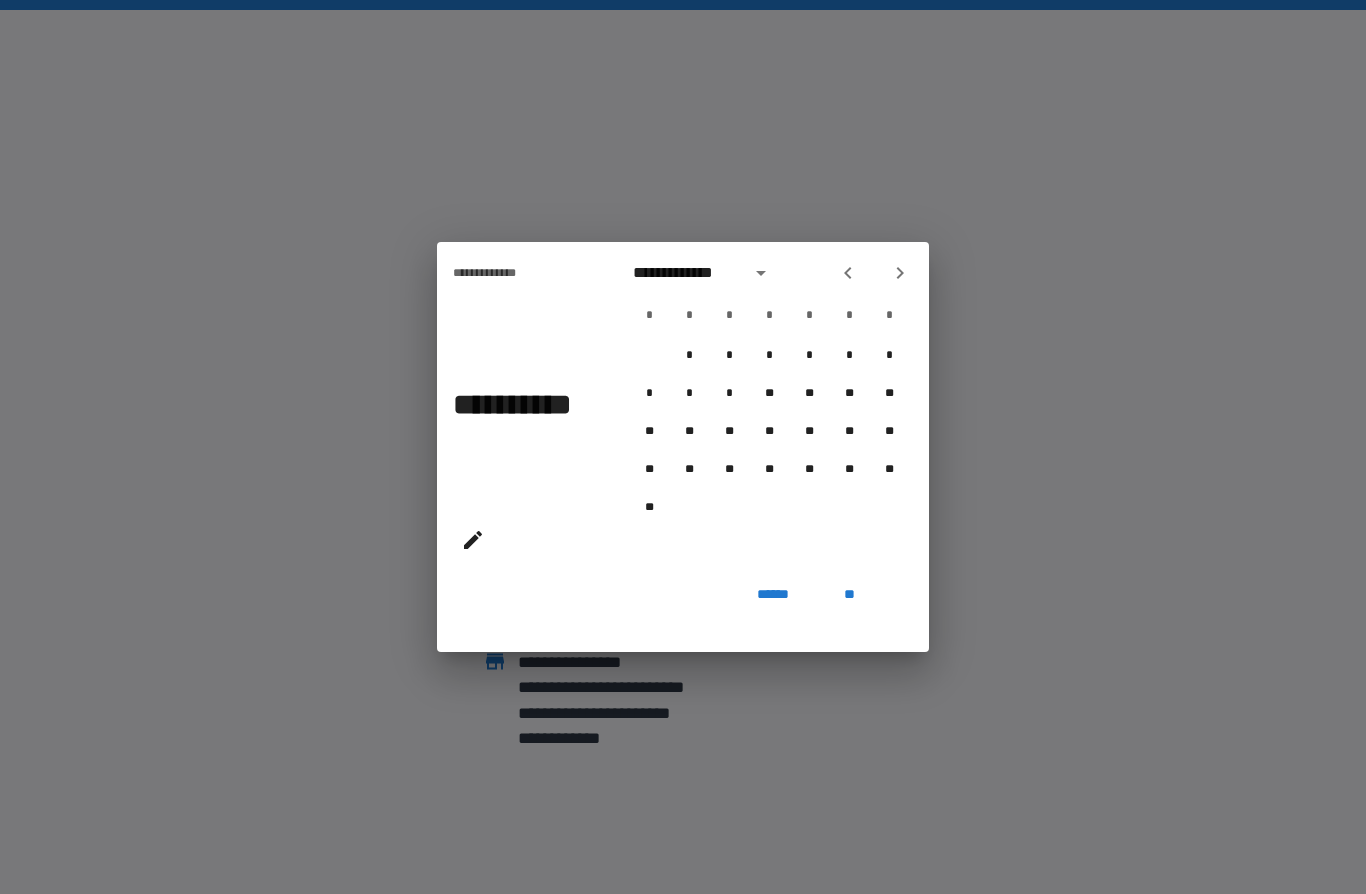 click at bounding box center (848, 273) 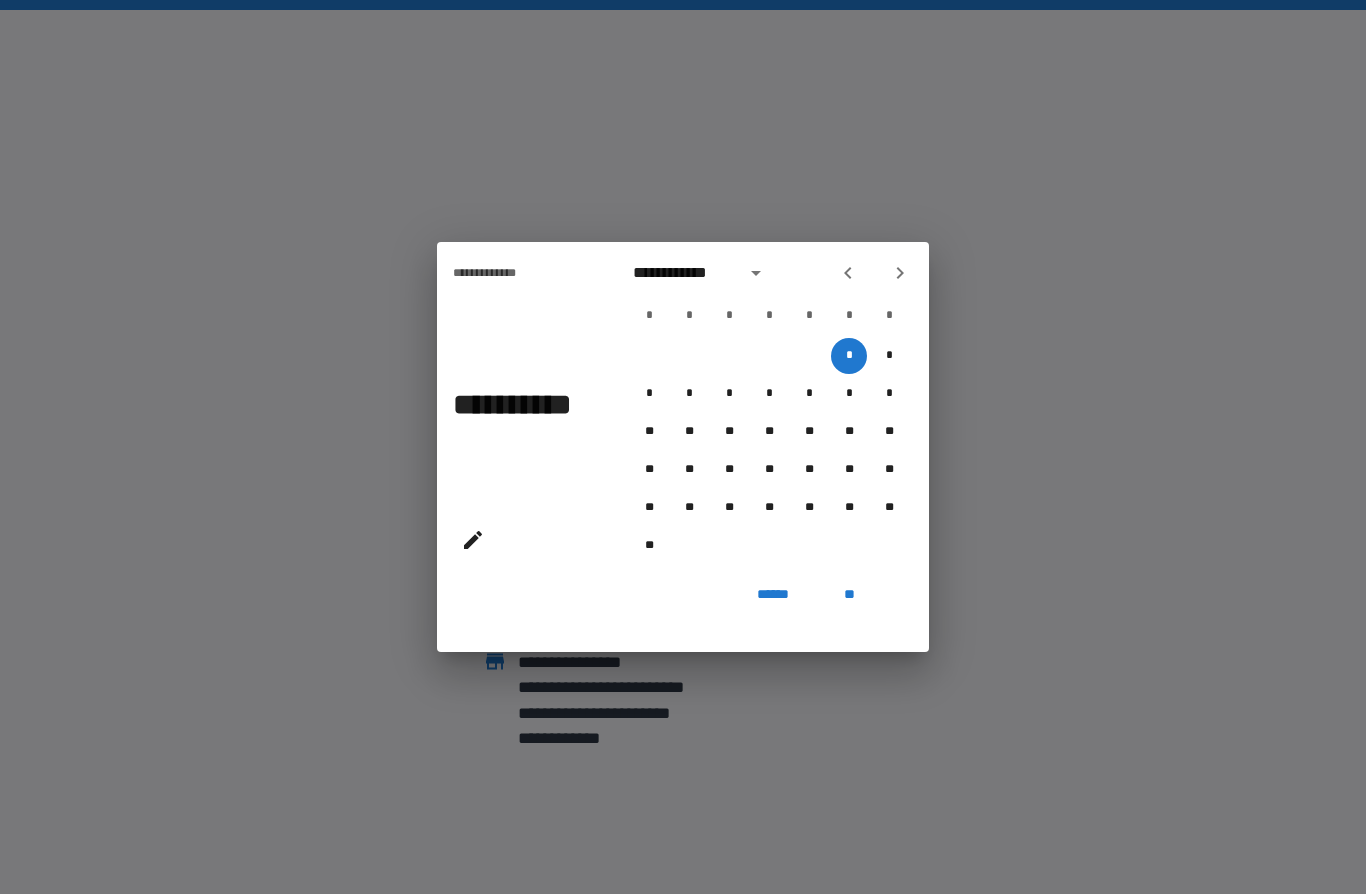 click 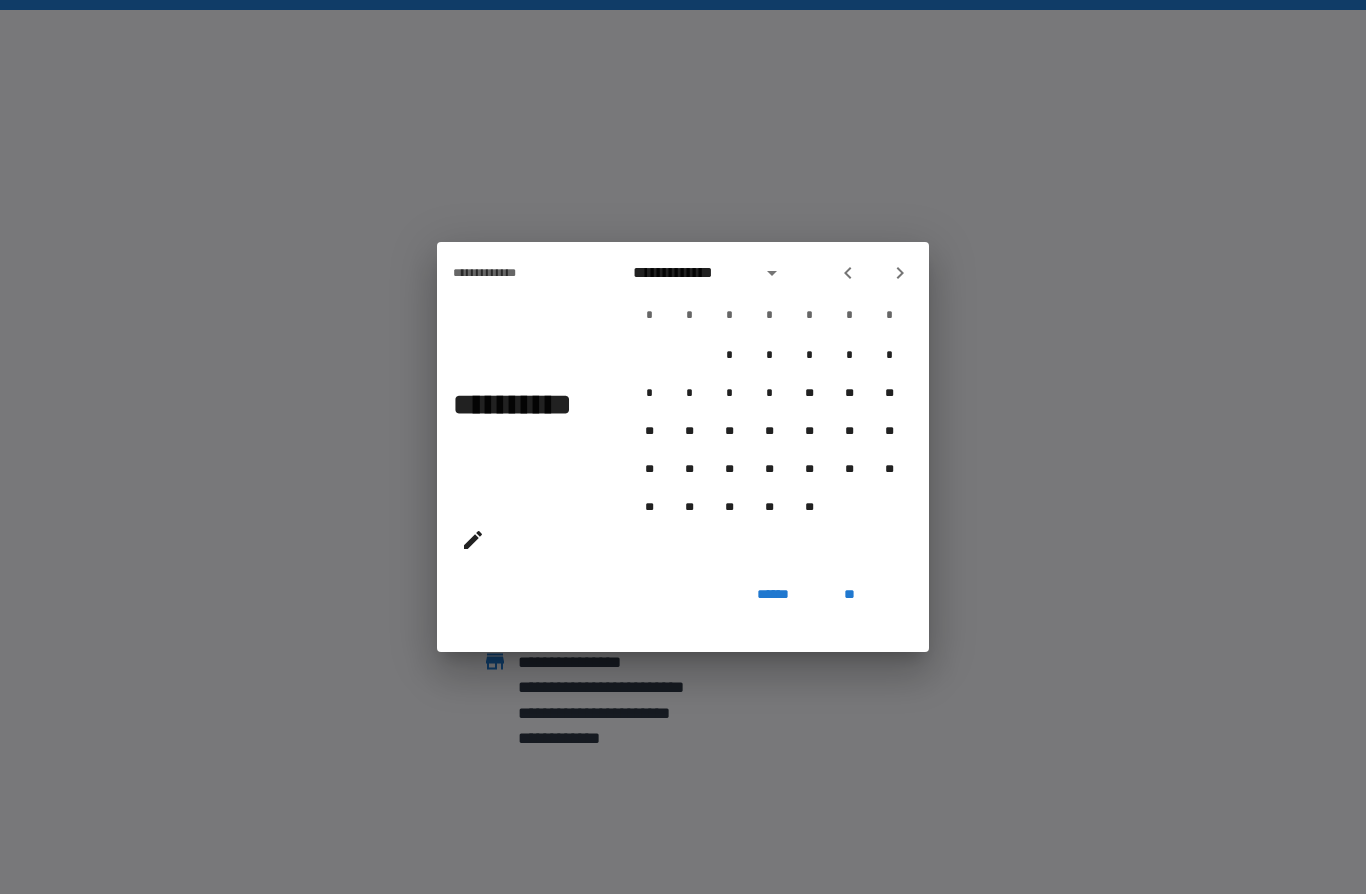 click 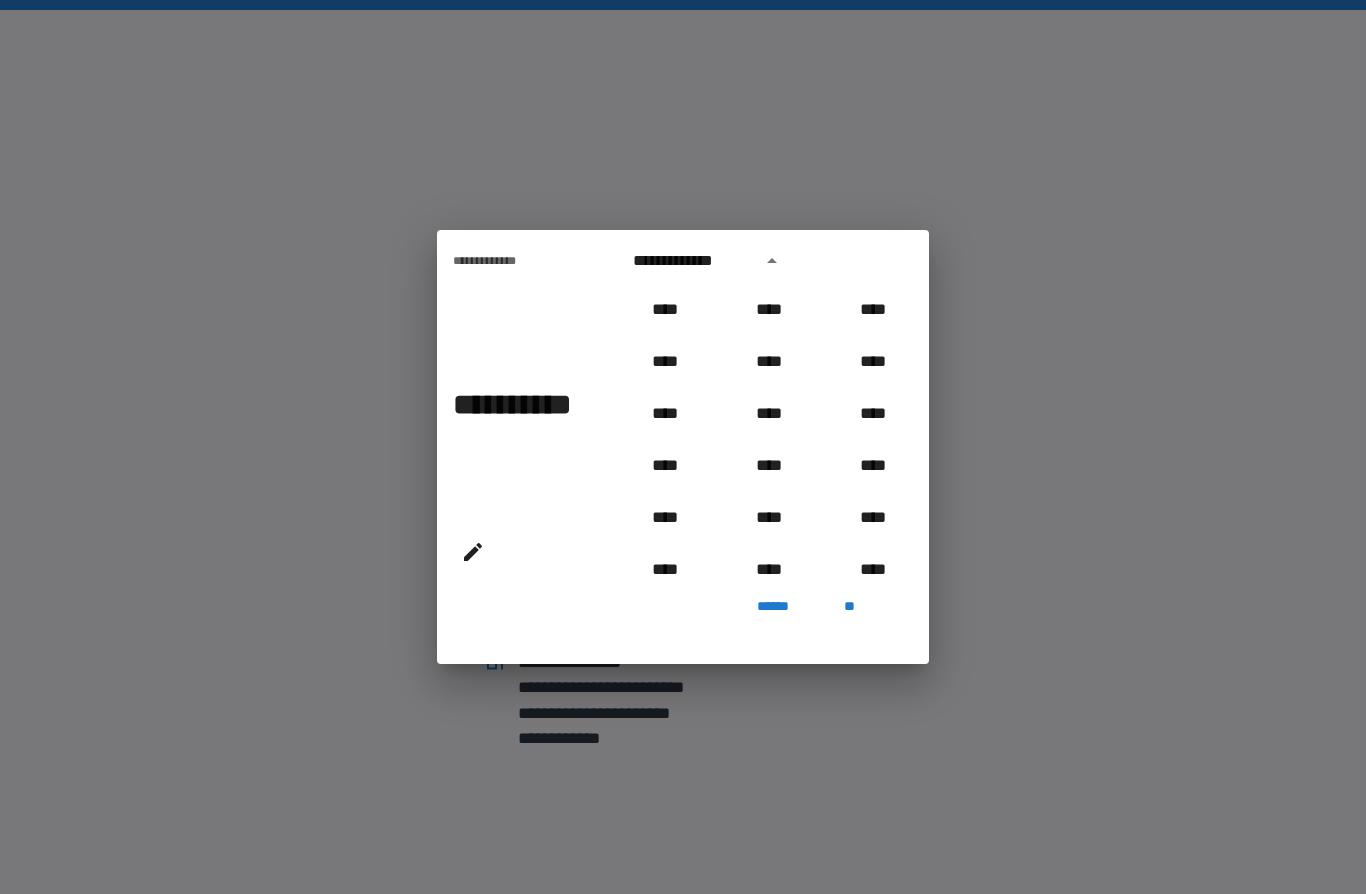 scroll, scrollTop: 1070, scrollLeft: 0, axis: vertical 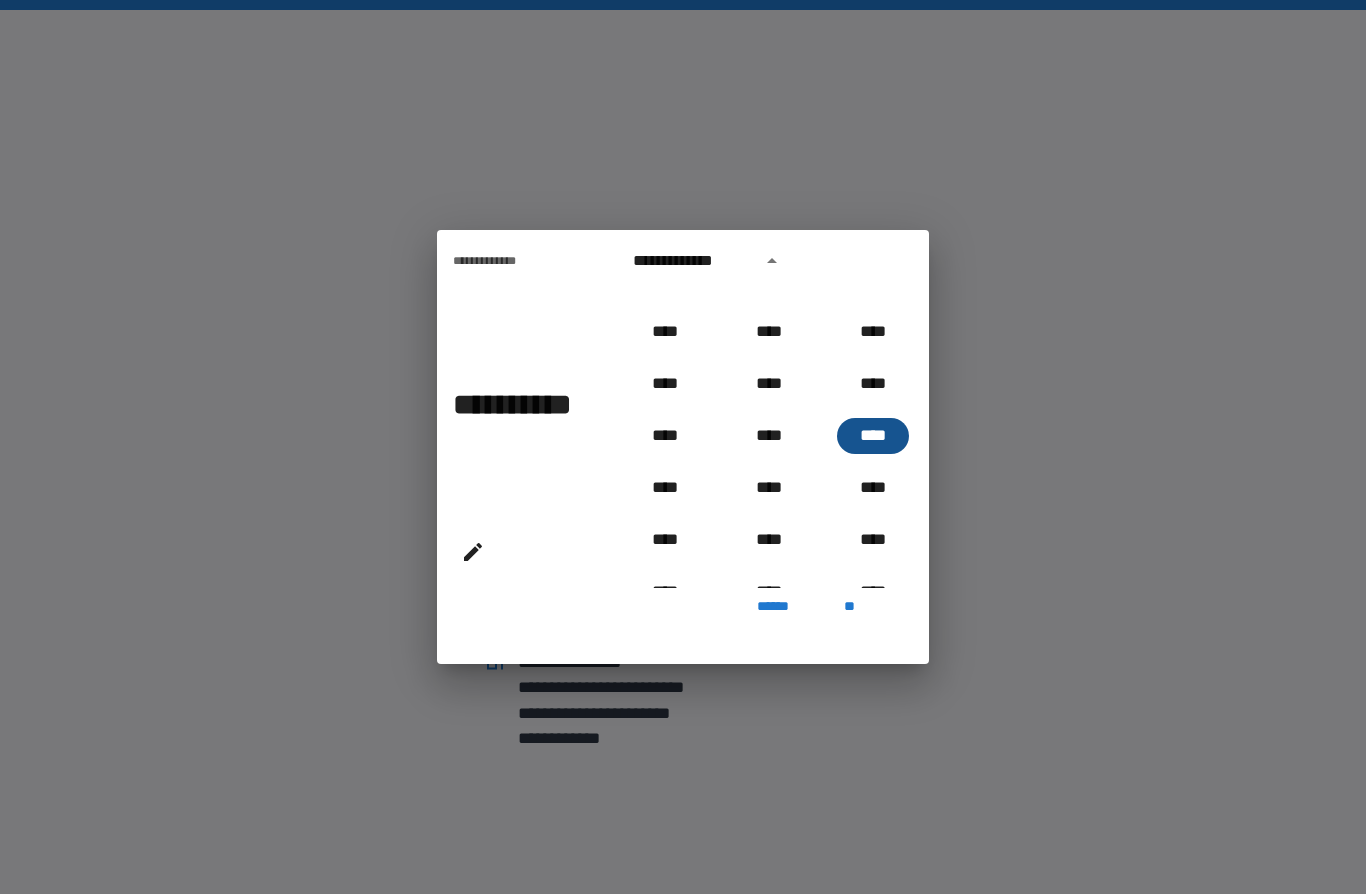click on "****" at bounding box center (873, 436) 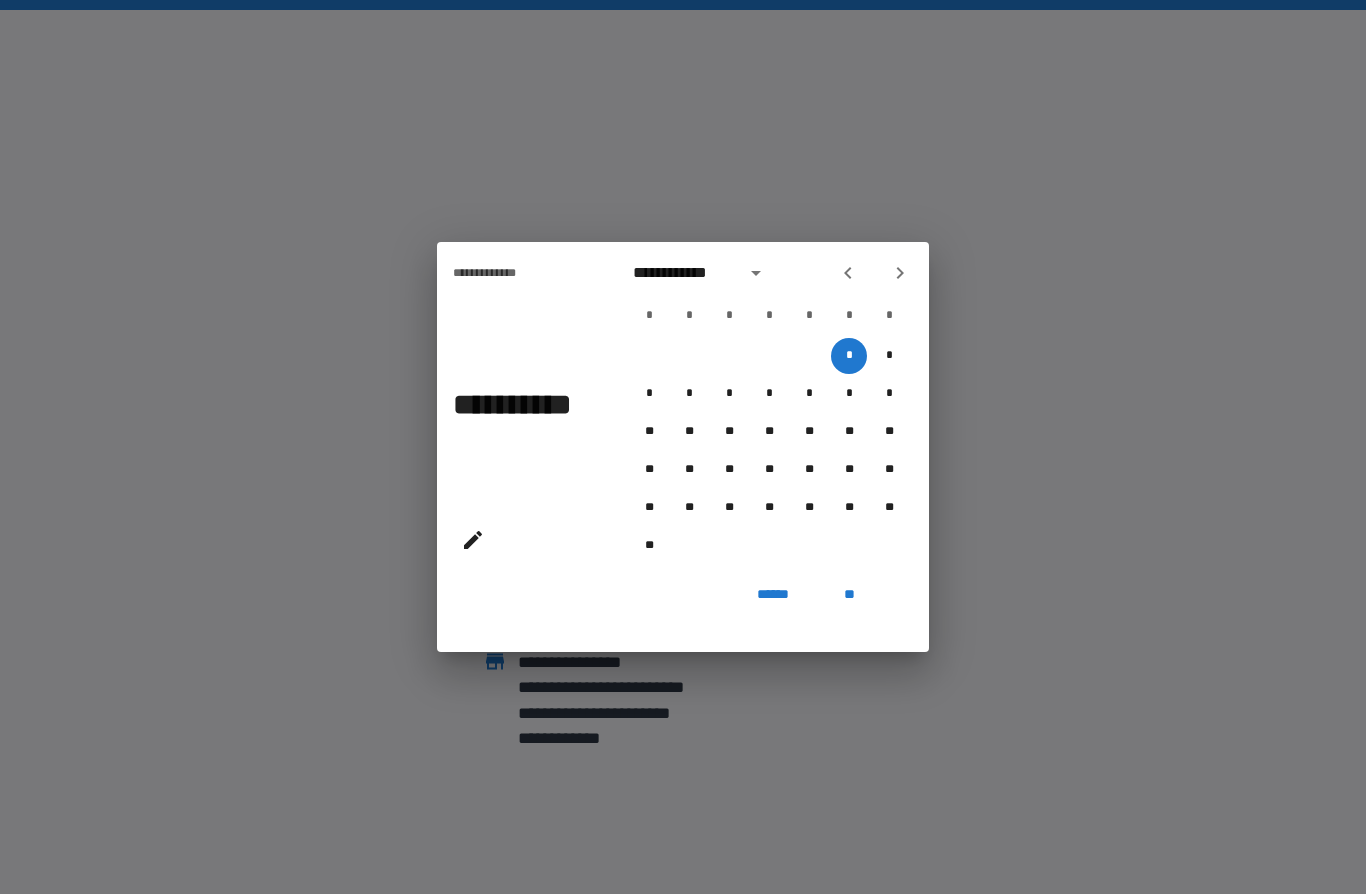 click 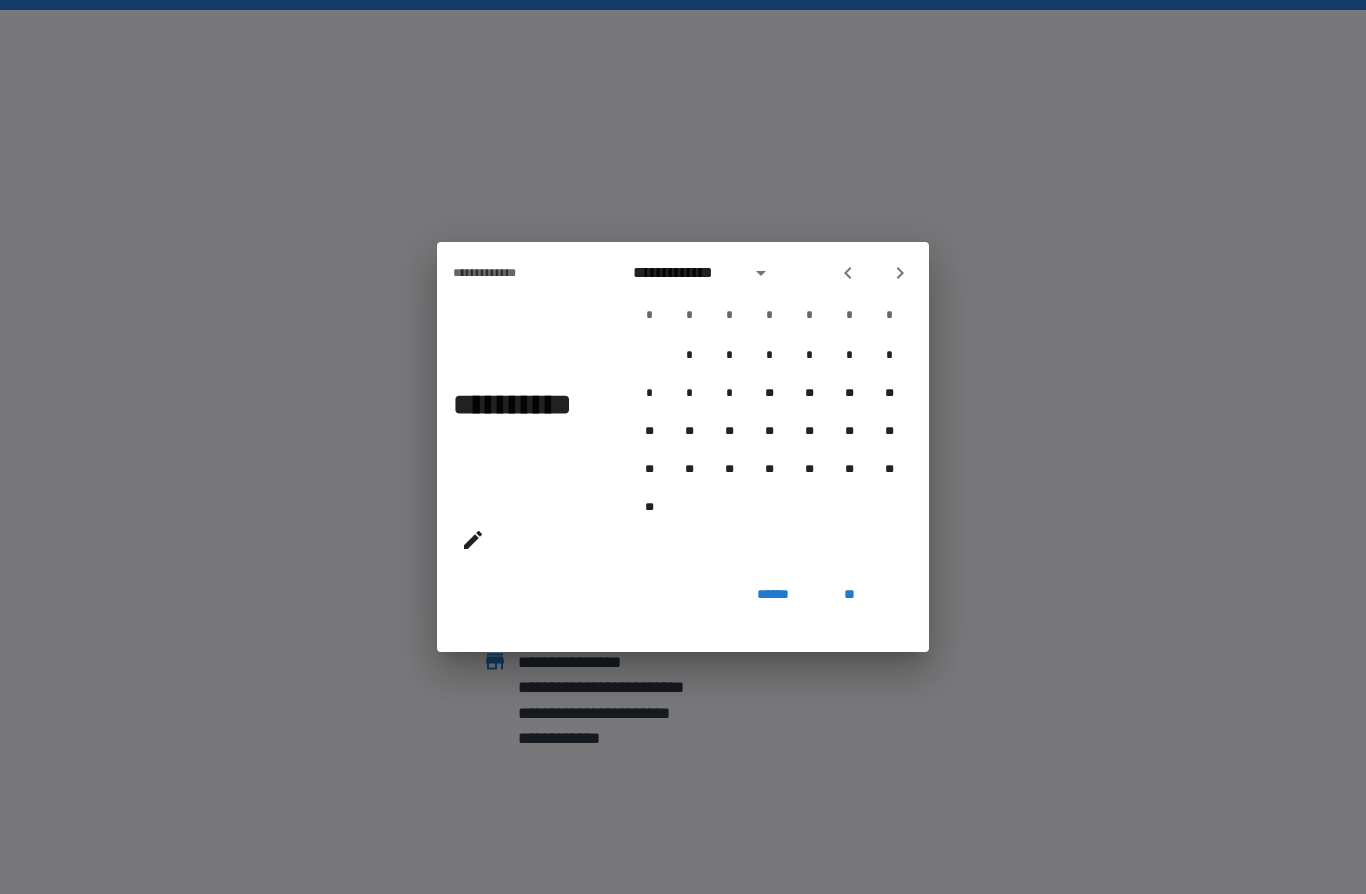 click 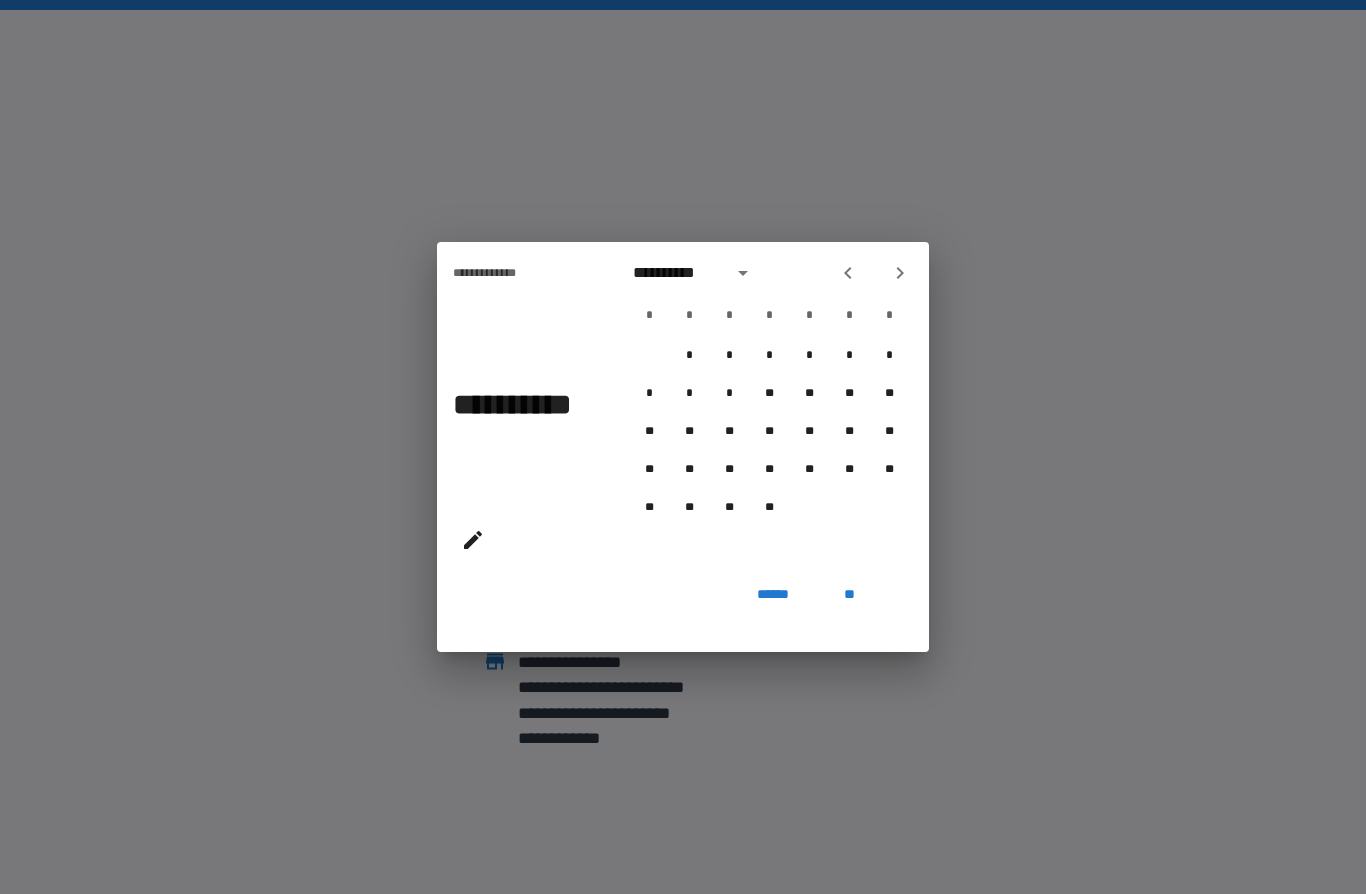 click 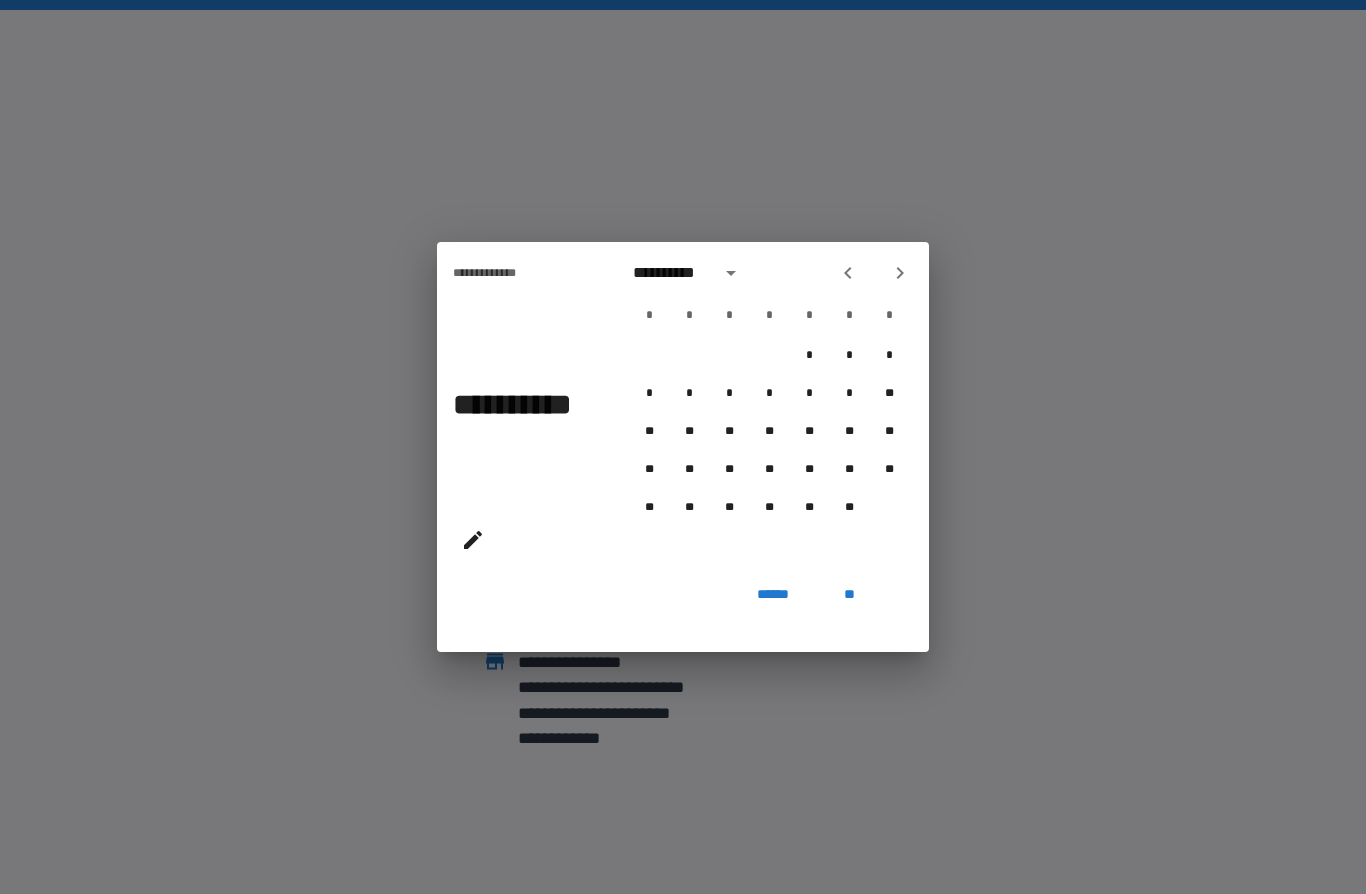 click 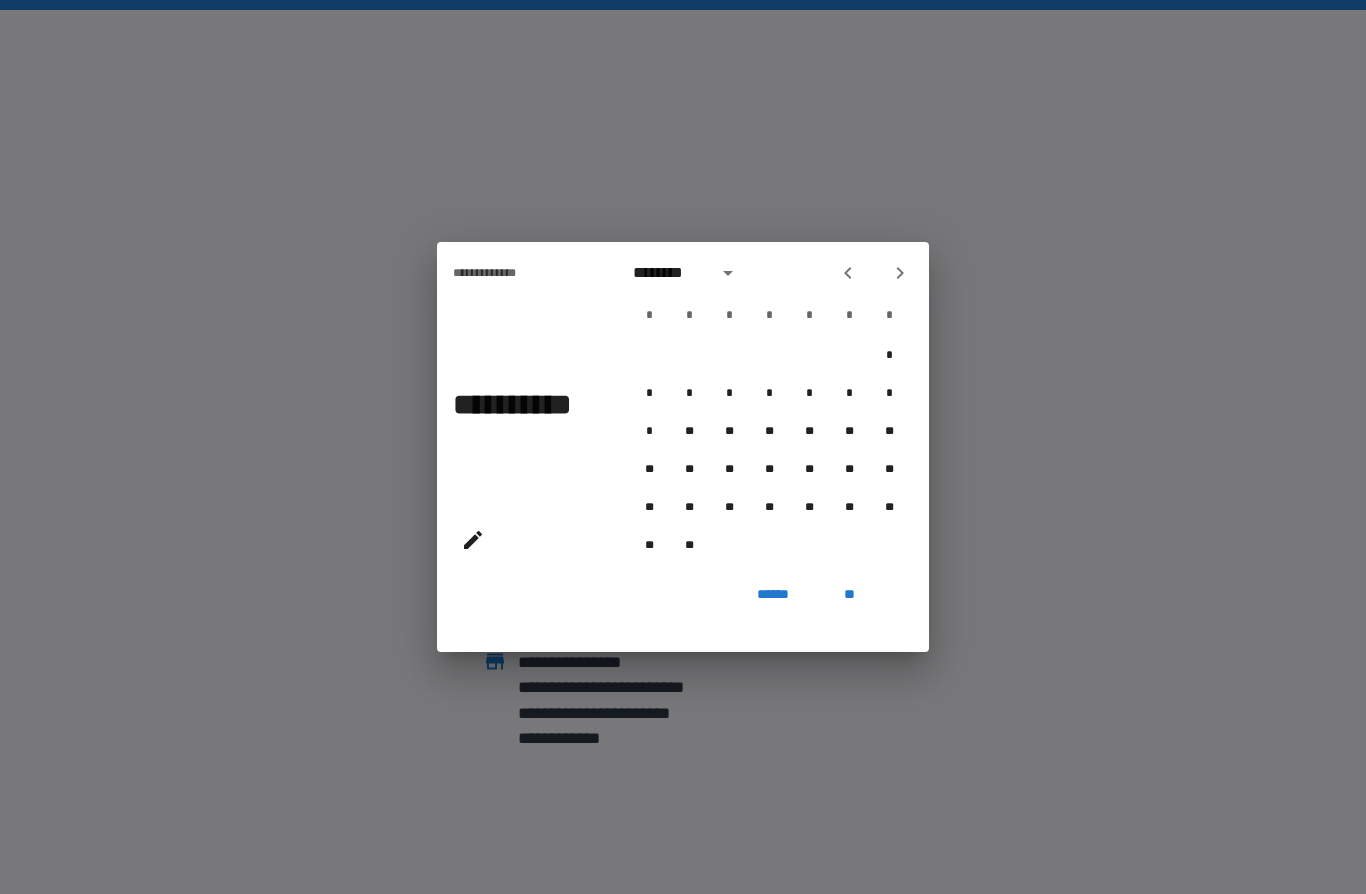 click 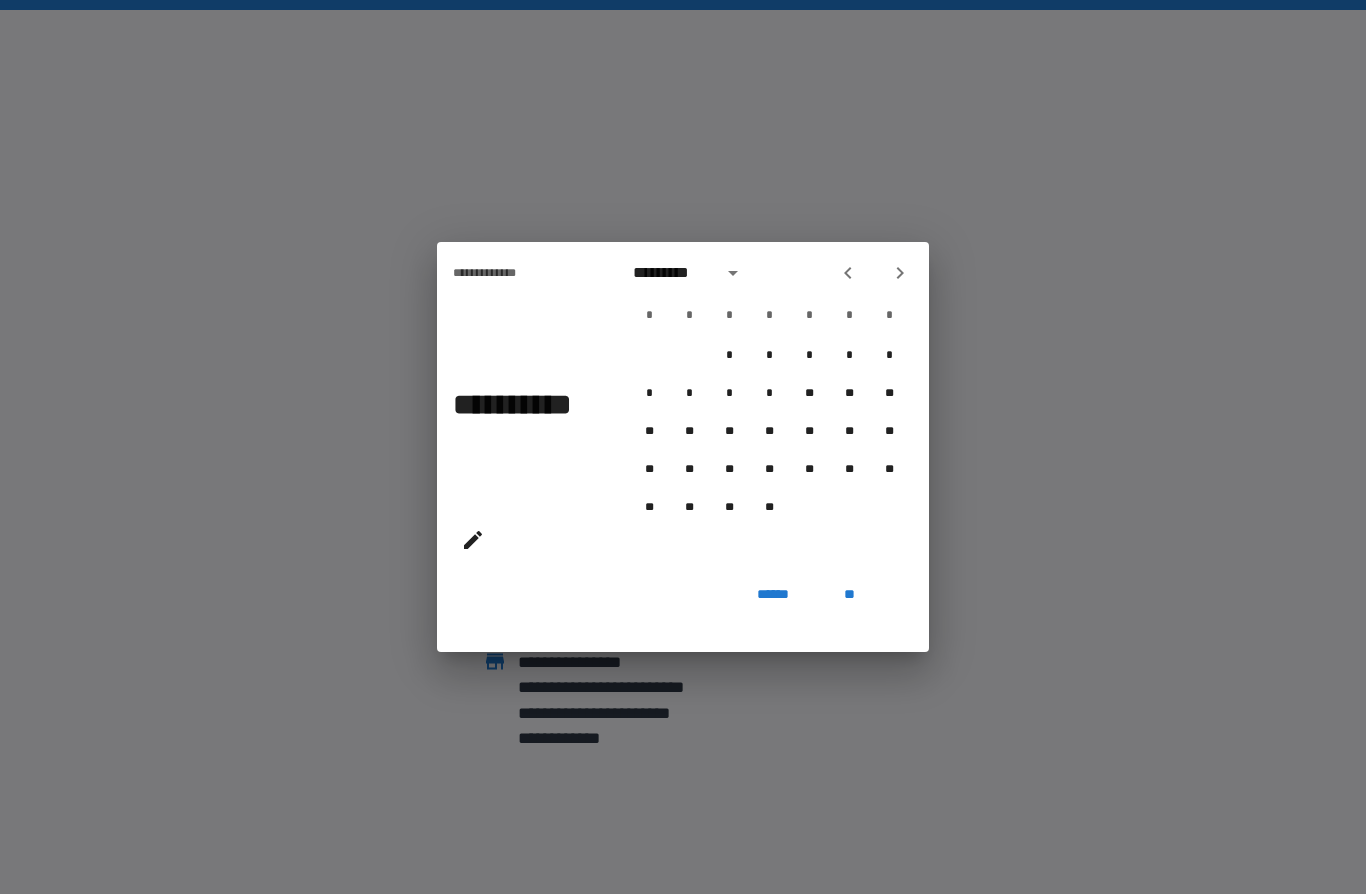 click 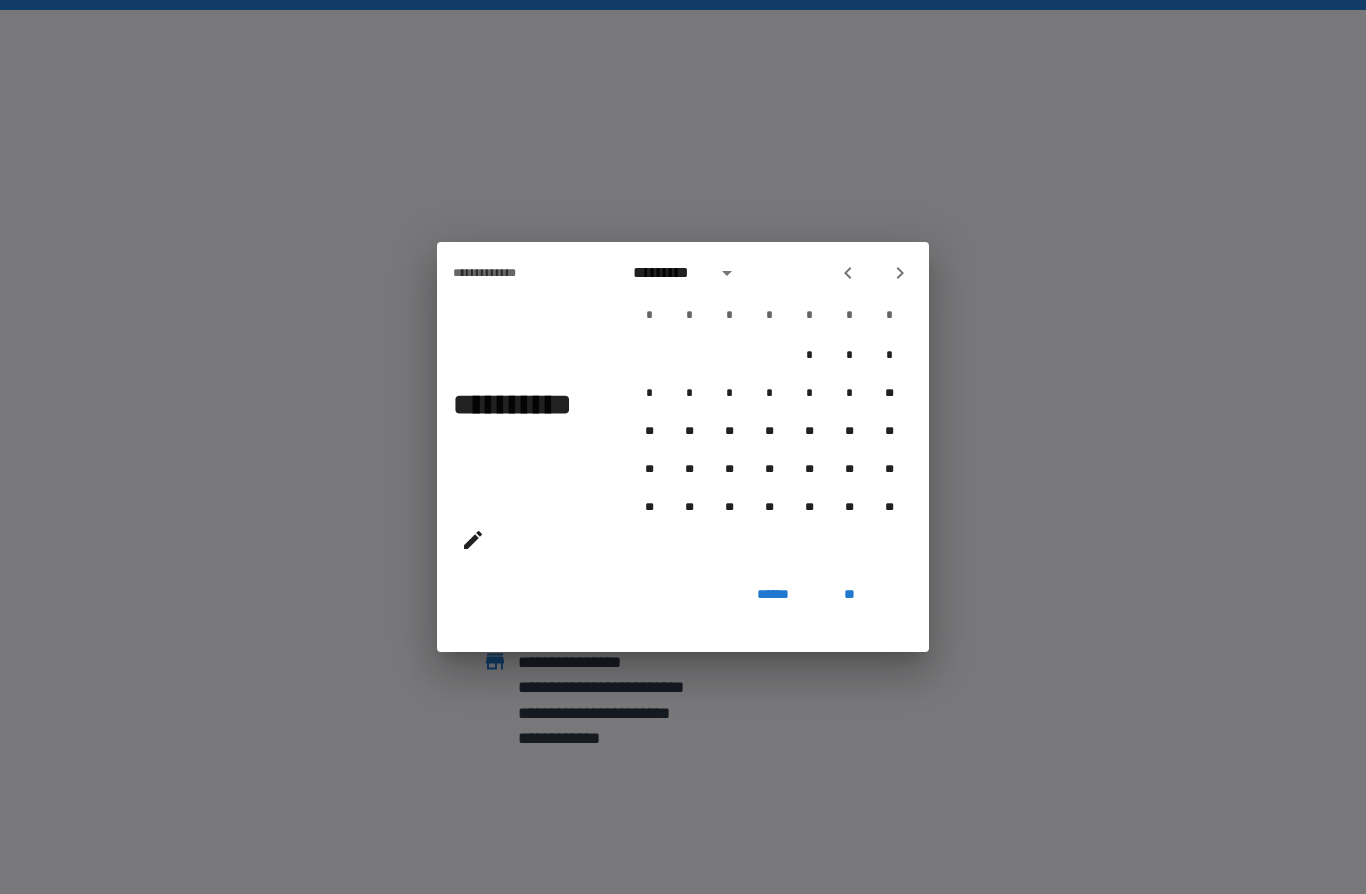 click 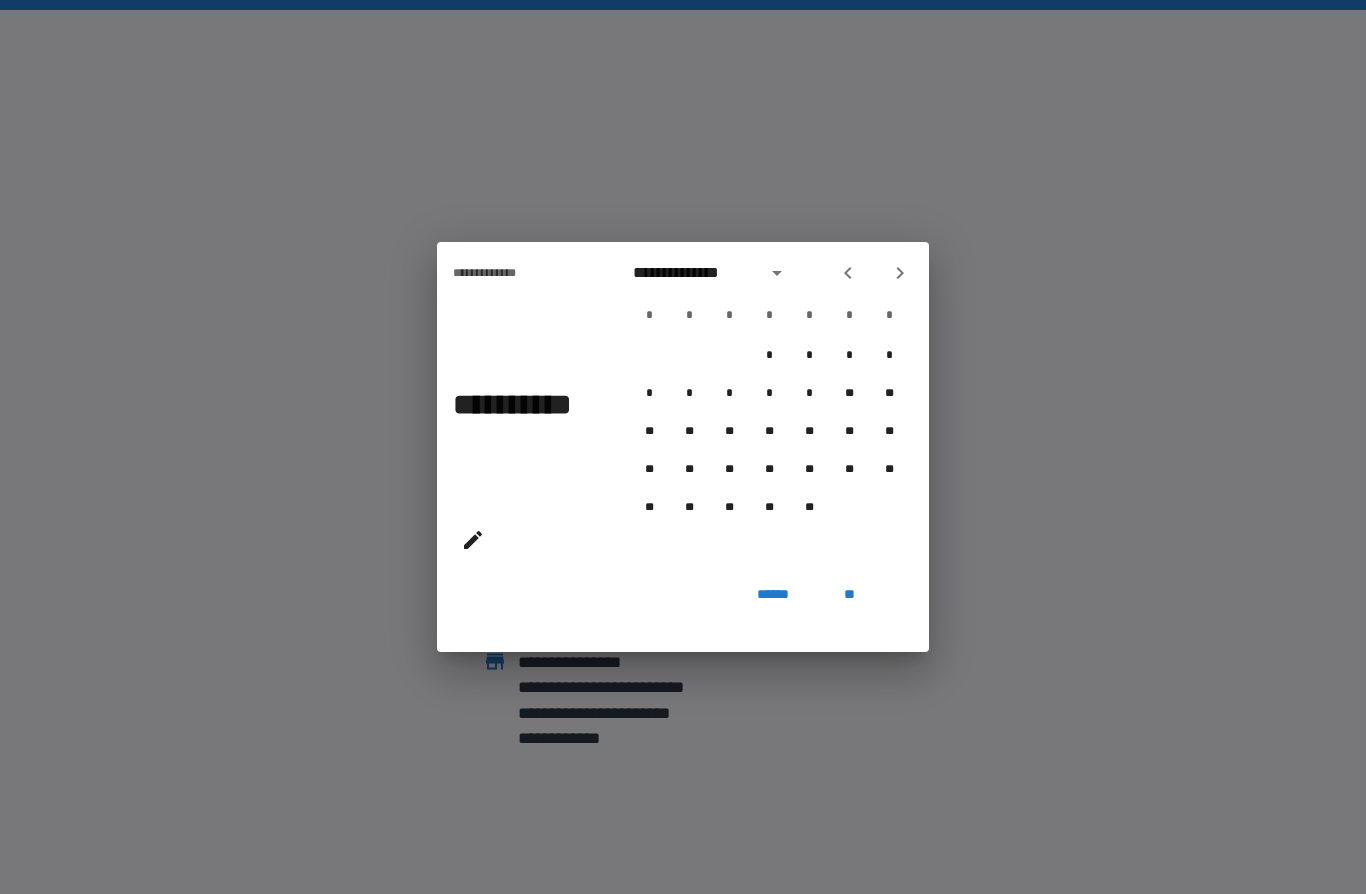click 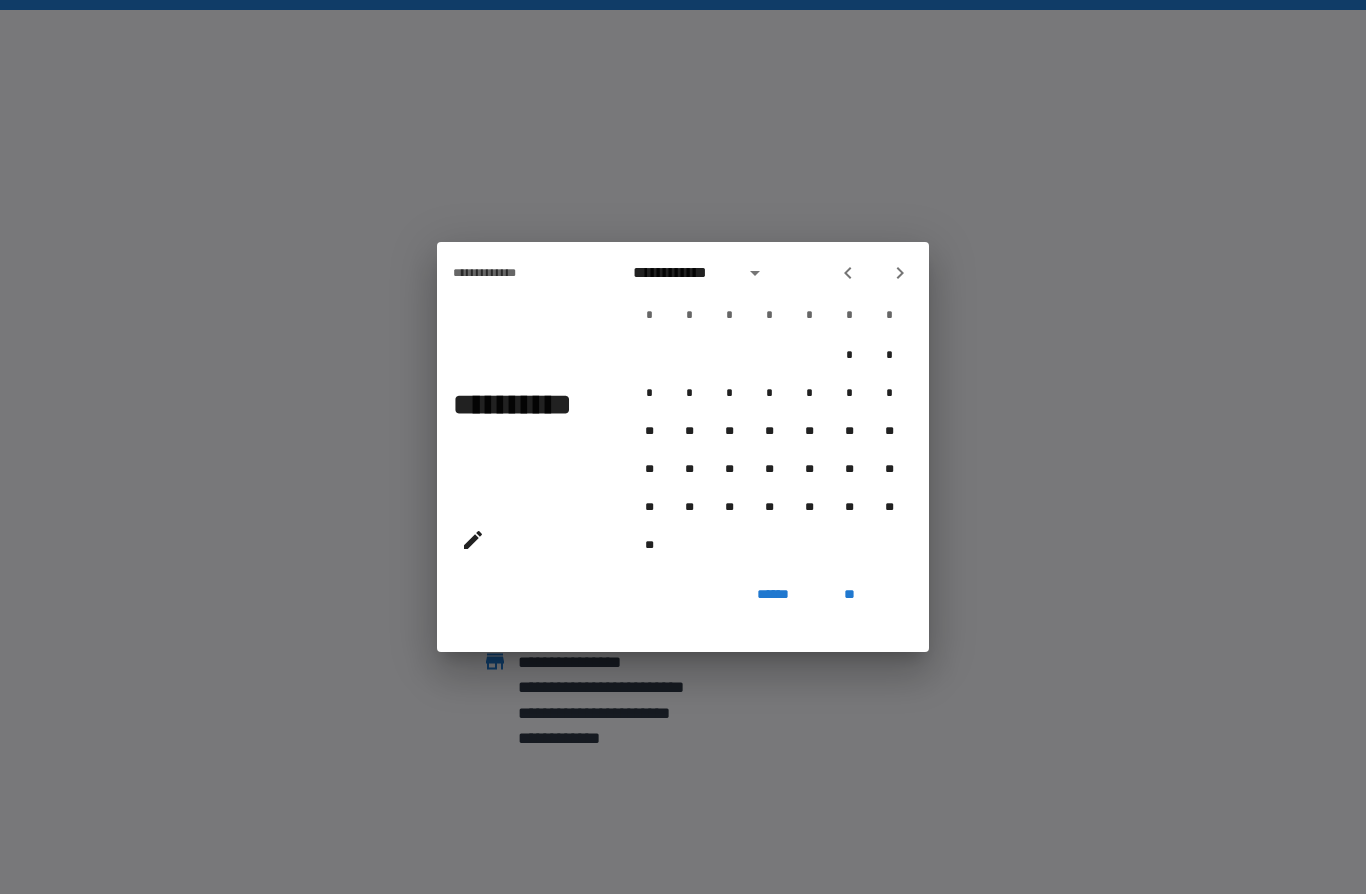 click 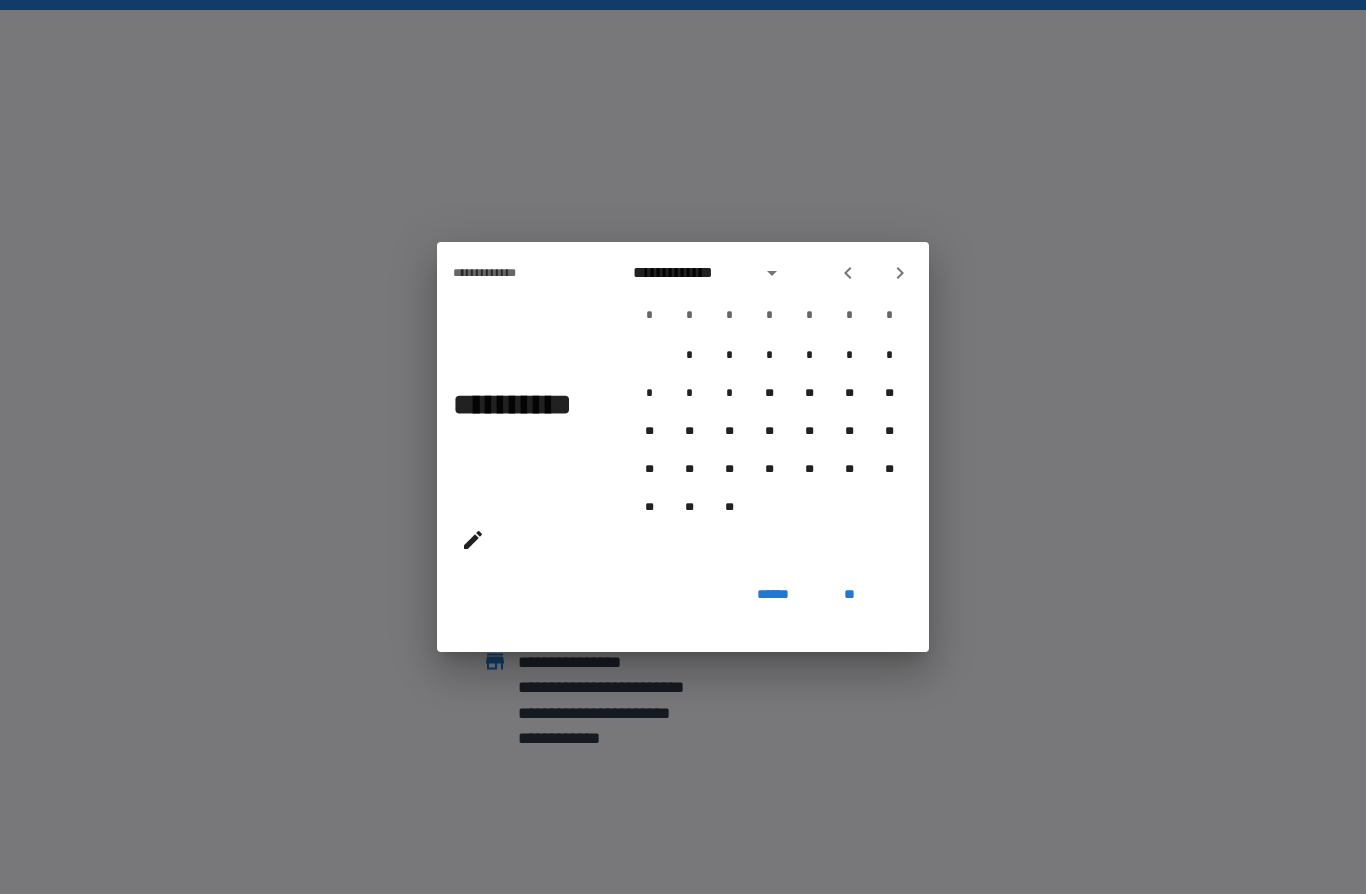 click 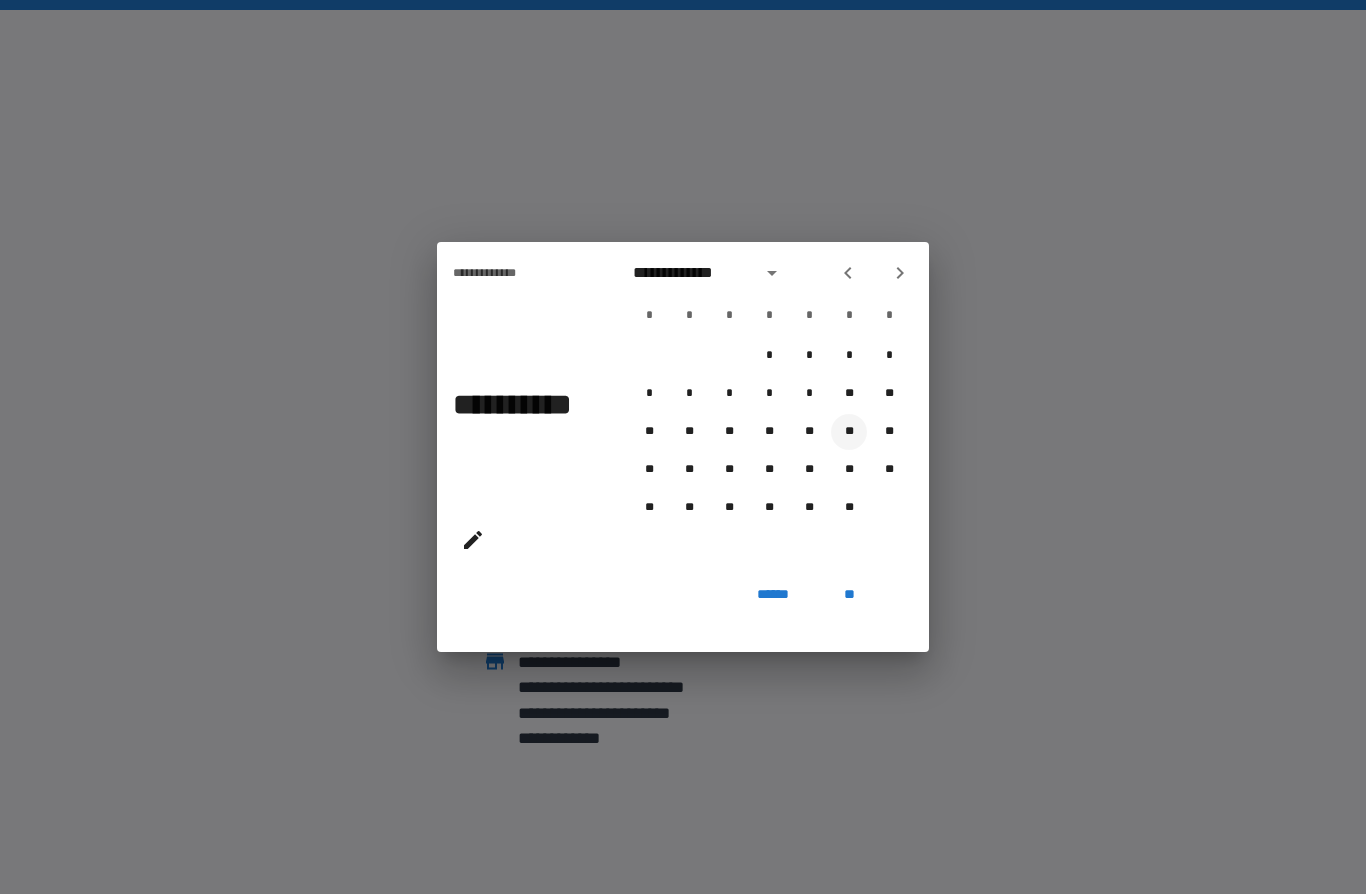 click on "**" at bounding box center [849, 432] 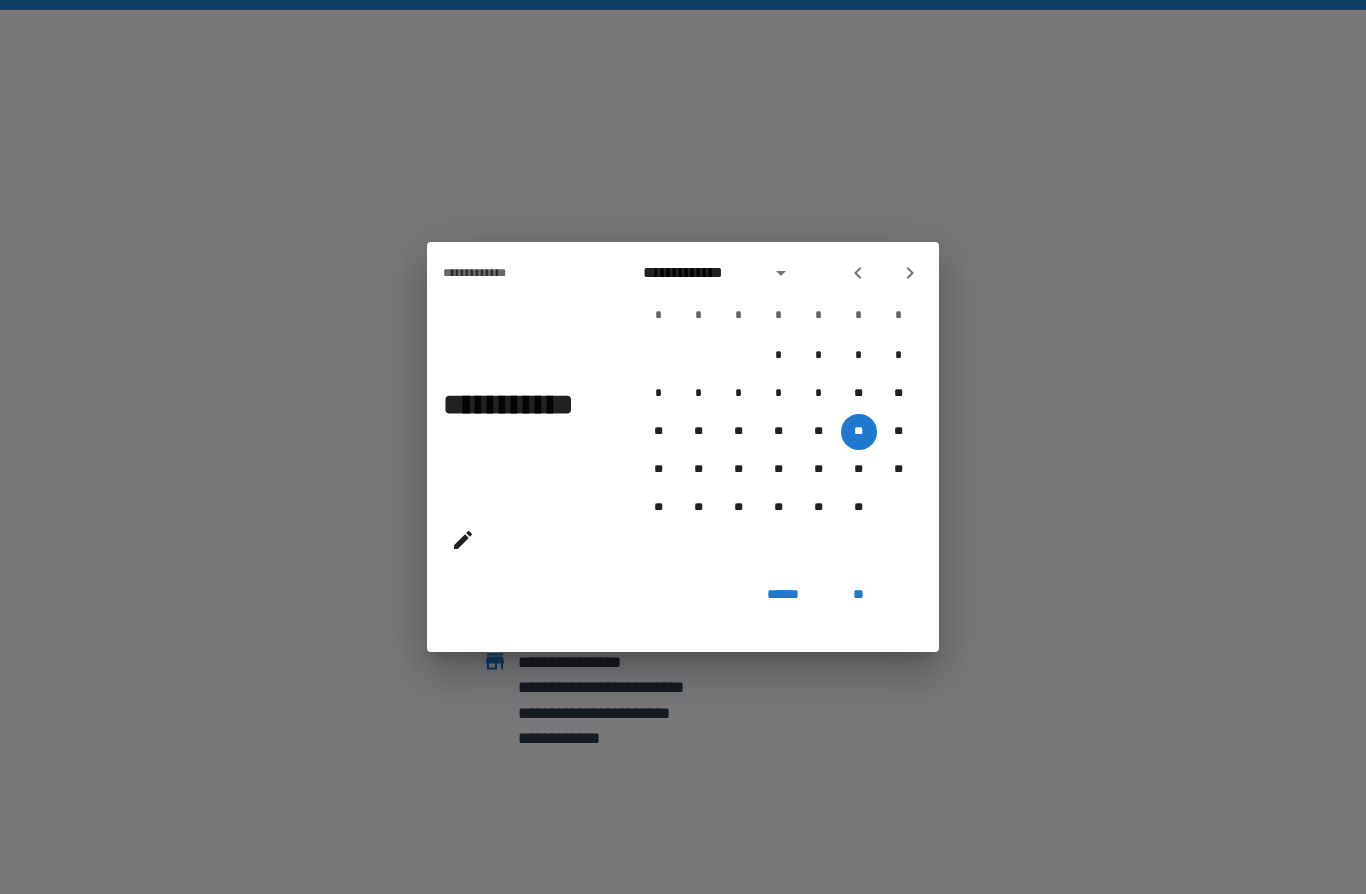 click on "**" at bounding box center [859, 594] 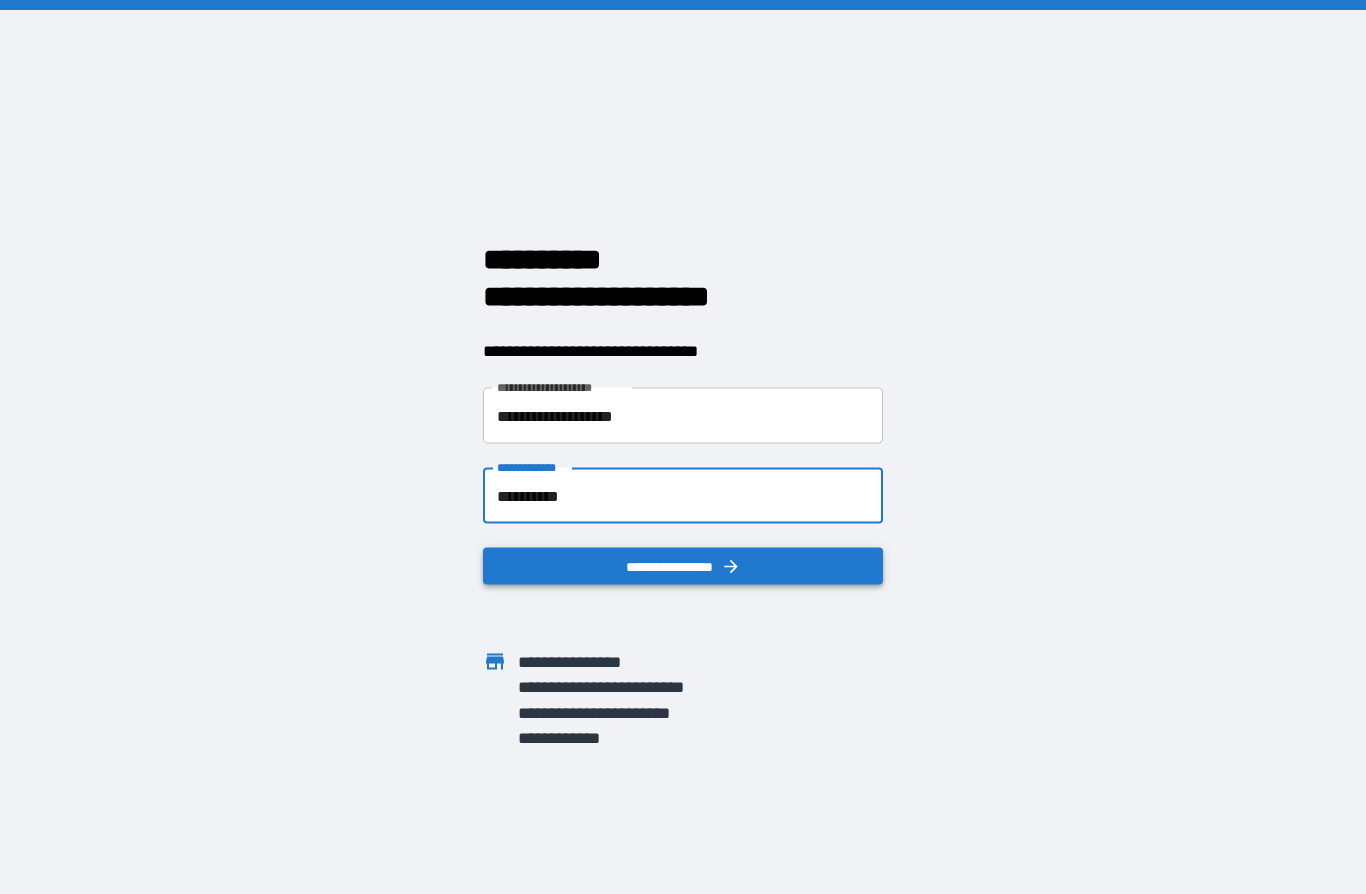 click on "**********" at bounding box center (683, 566) 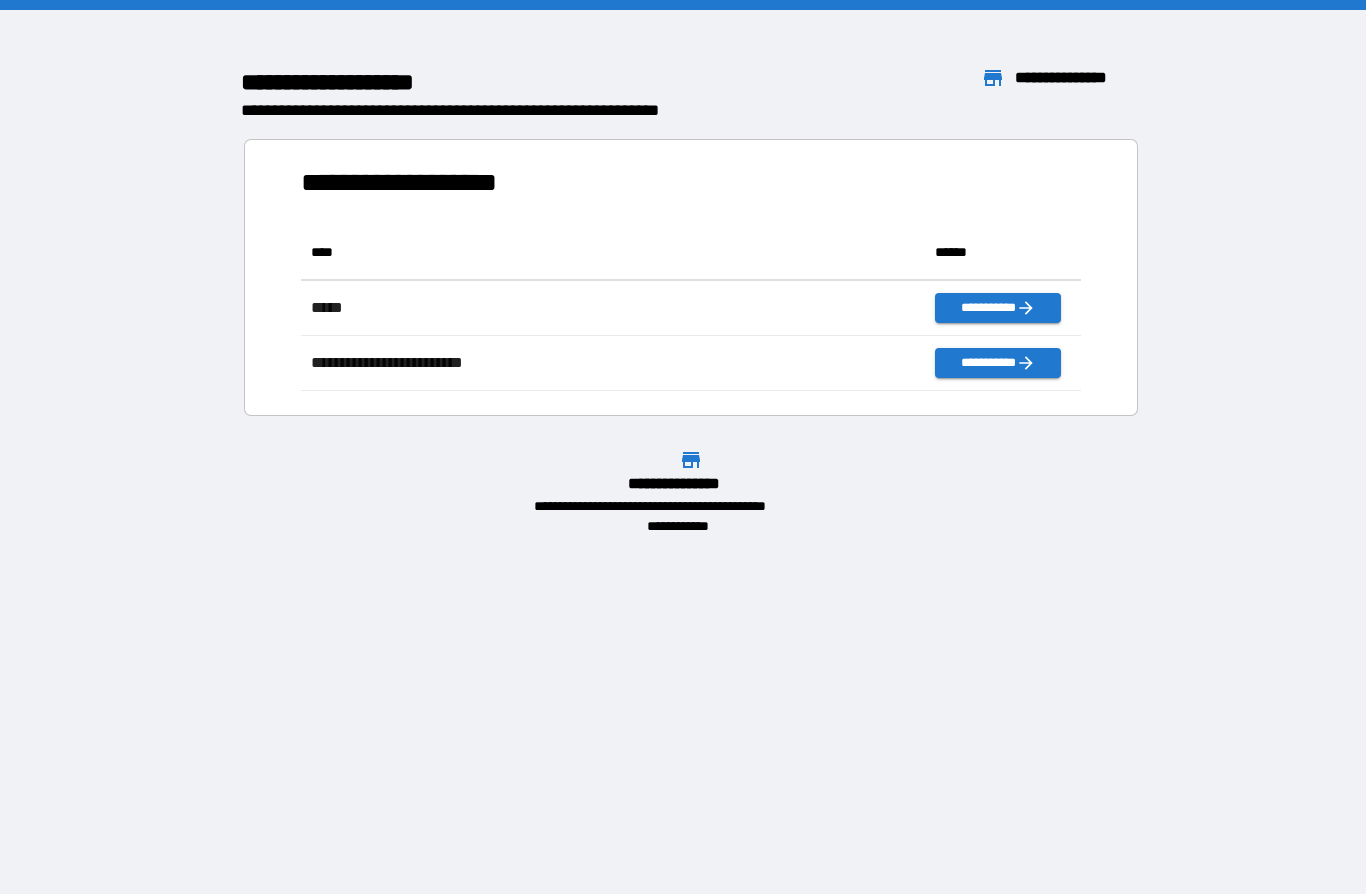 scroll, scrollTop: 1, scrollLeft: 1, axis: both 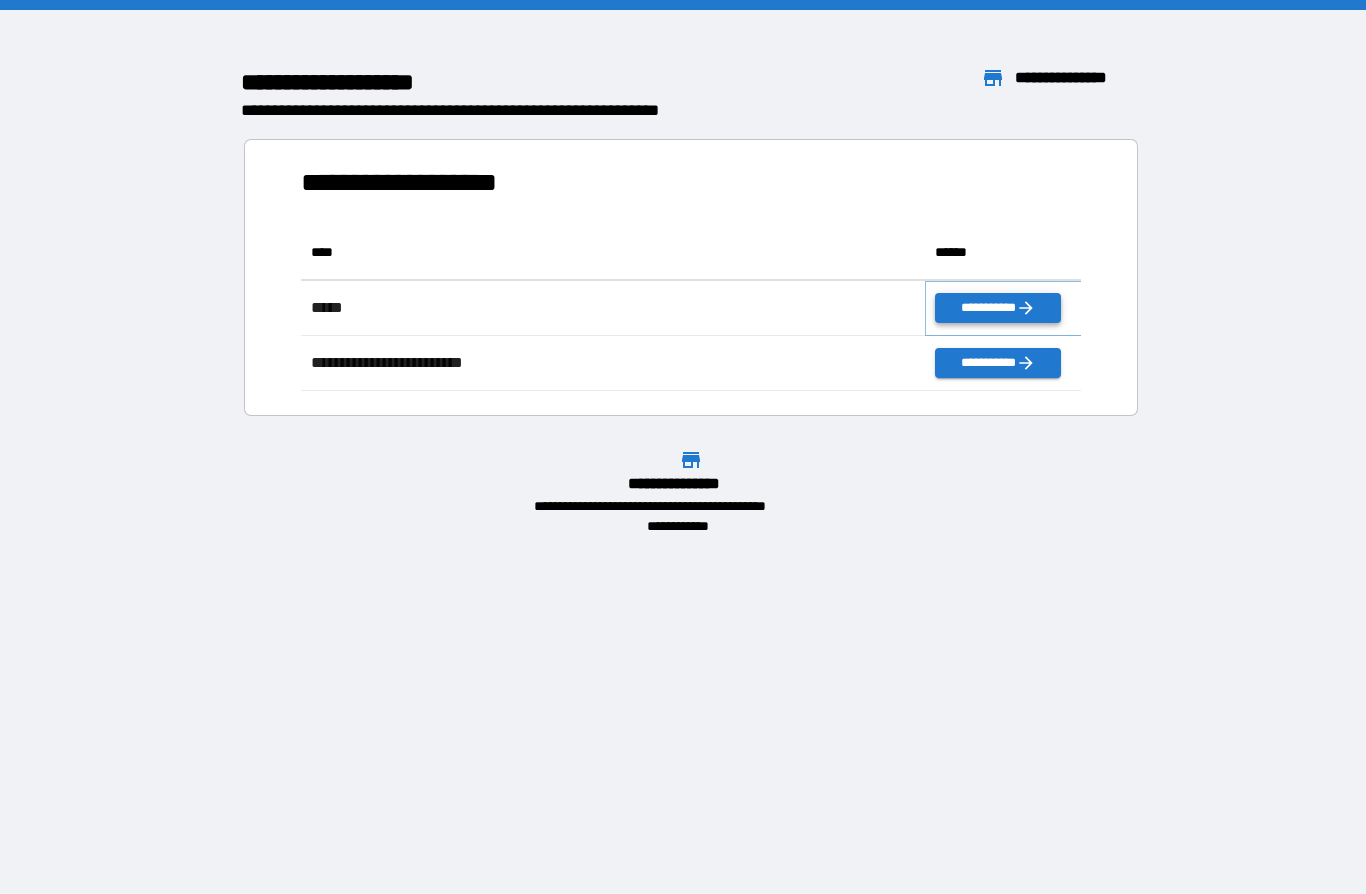 click on "**********" at bounding box center (997, 308) 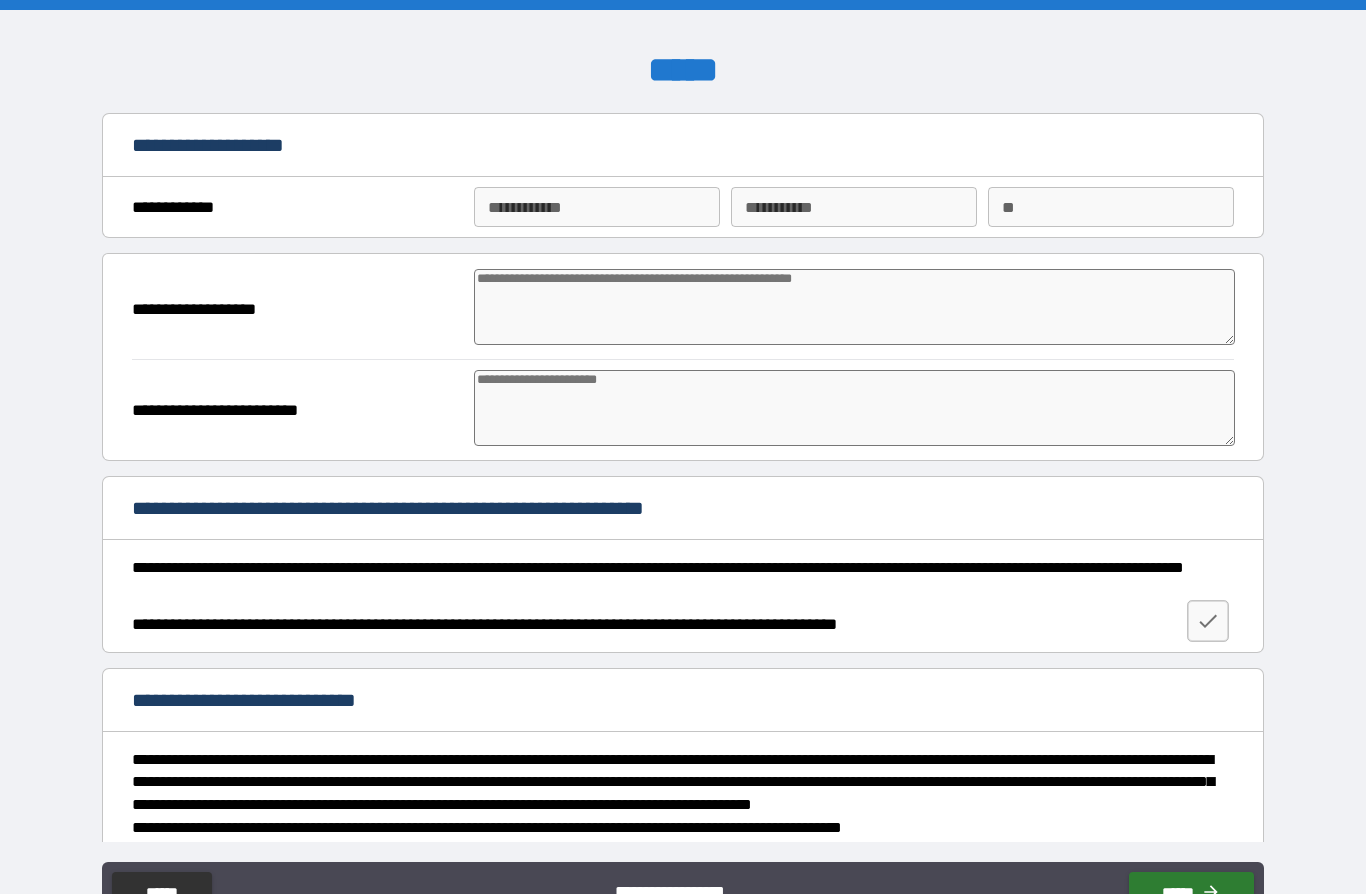 type on "*" 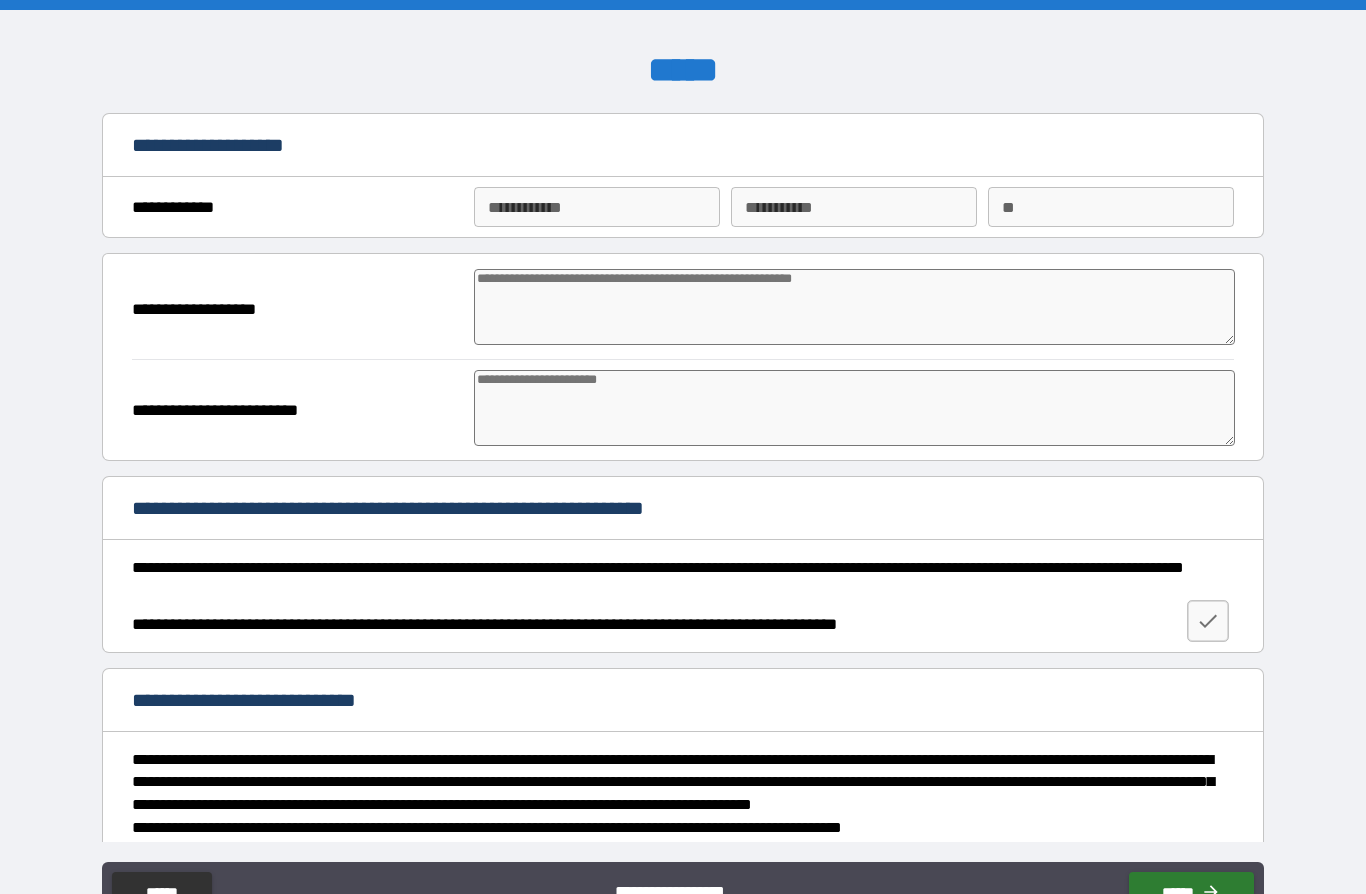 type on "*" 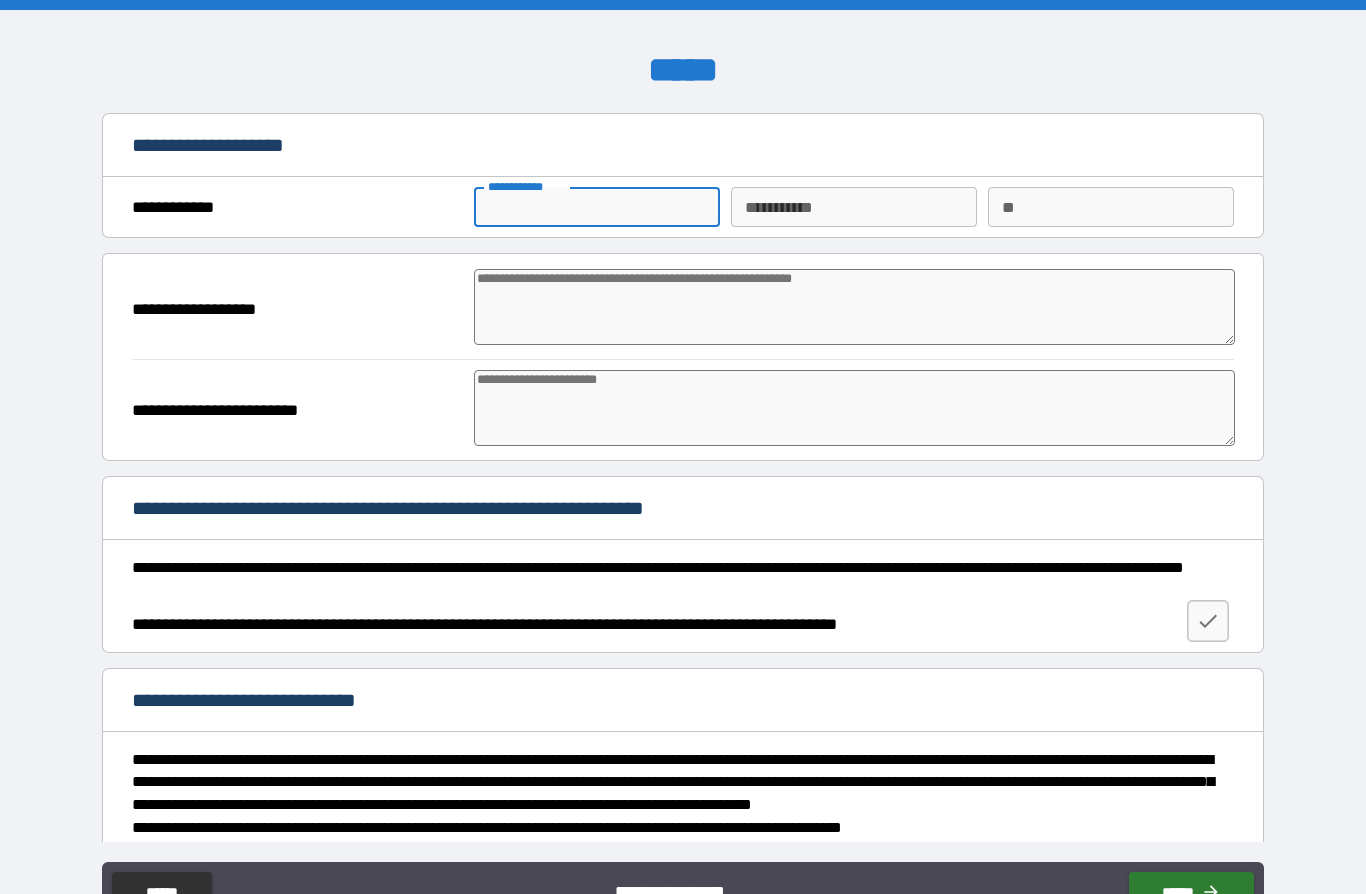 type on "*" 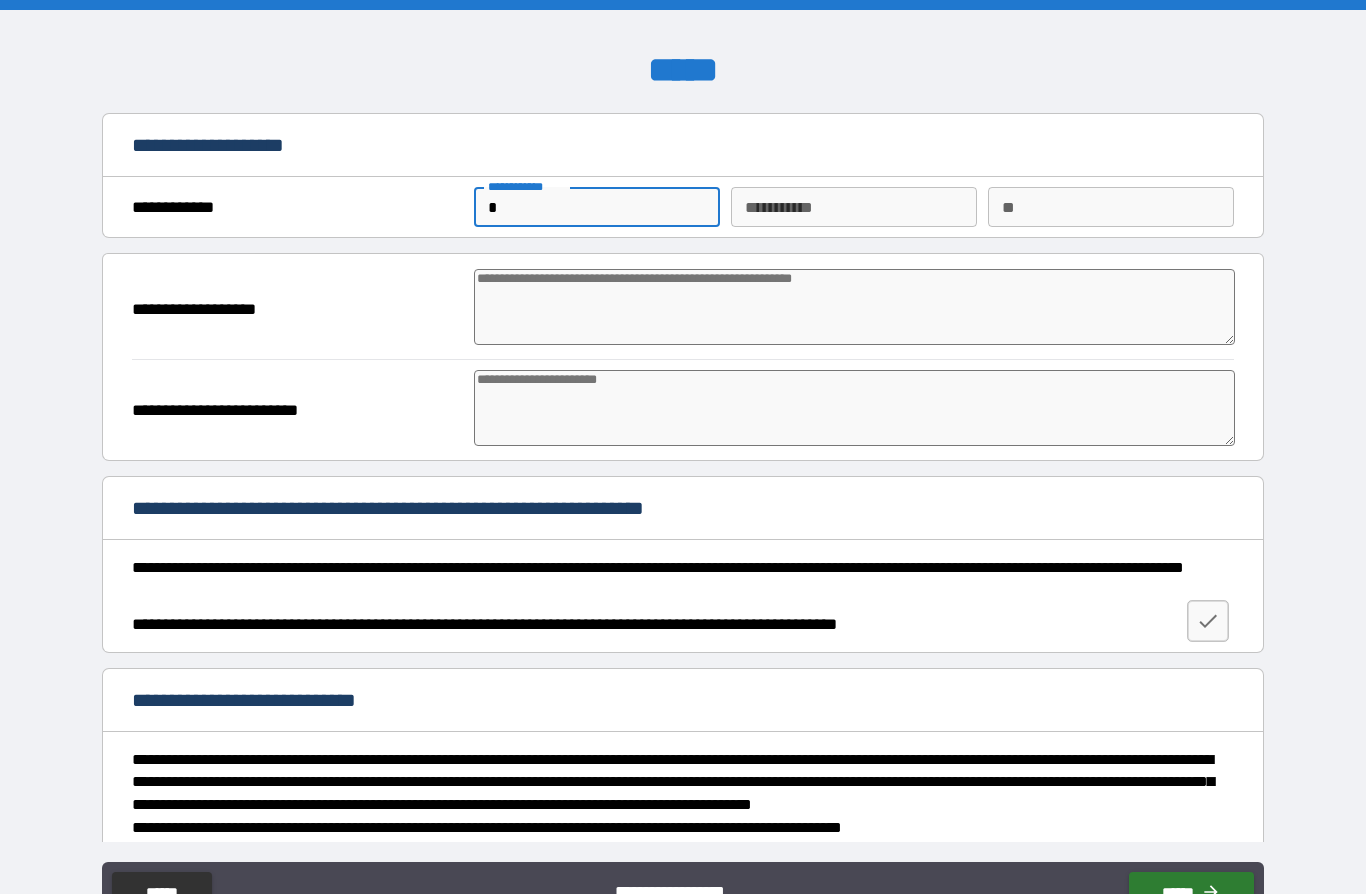 type on "*" 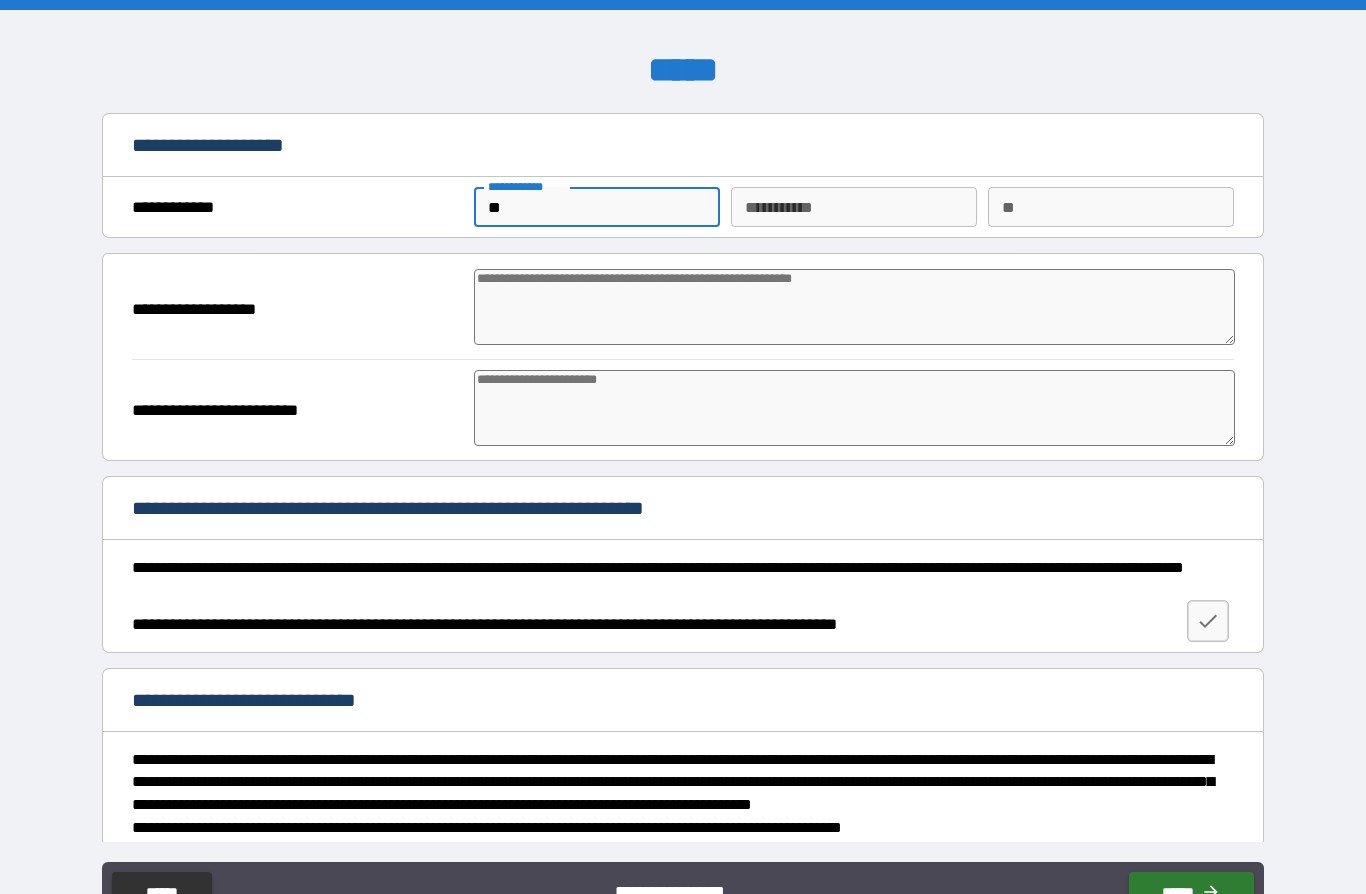 type on "***" 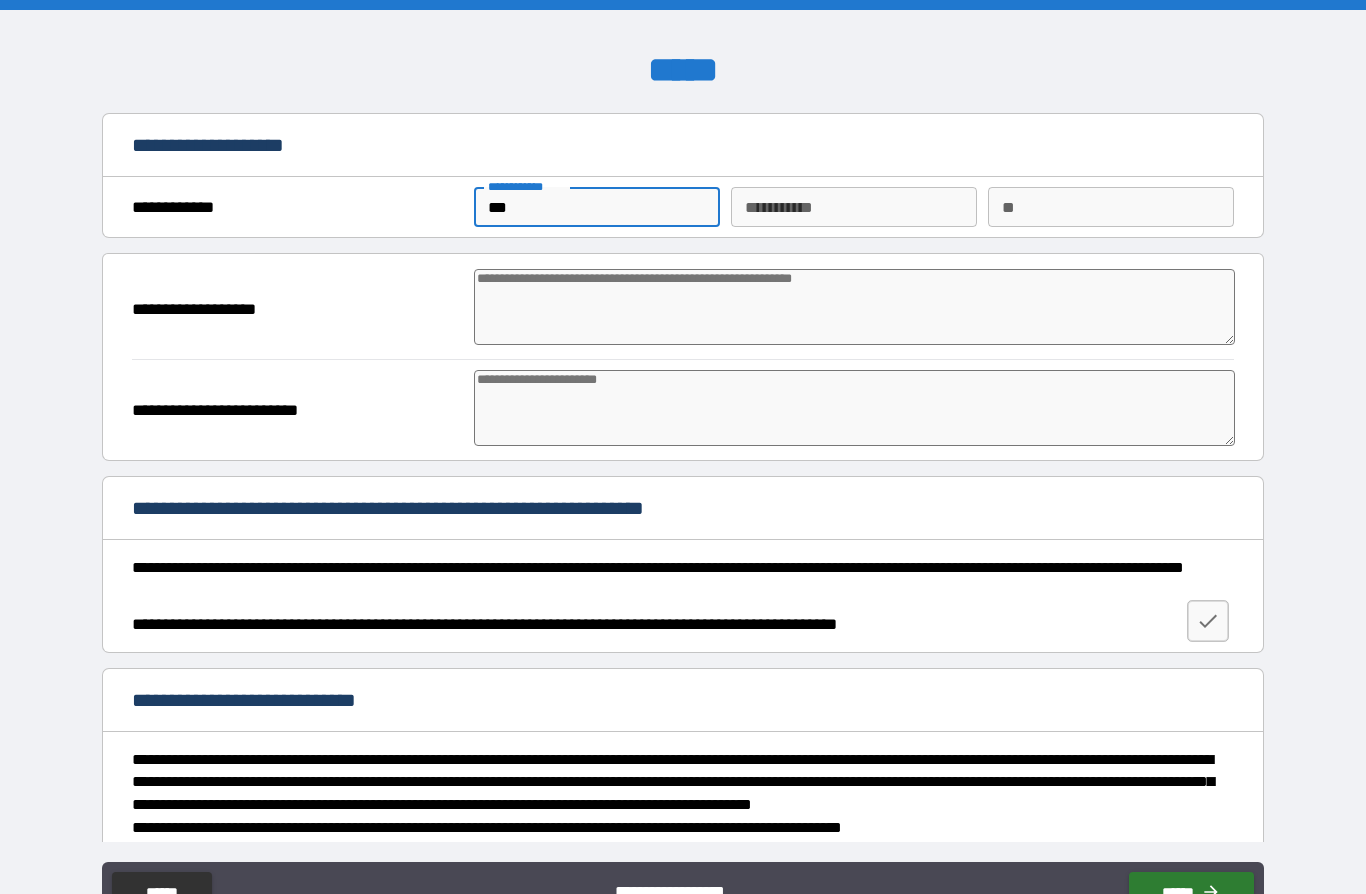 type on "*" 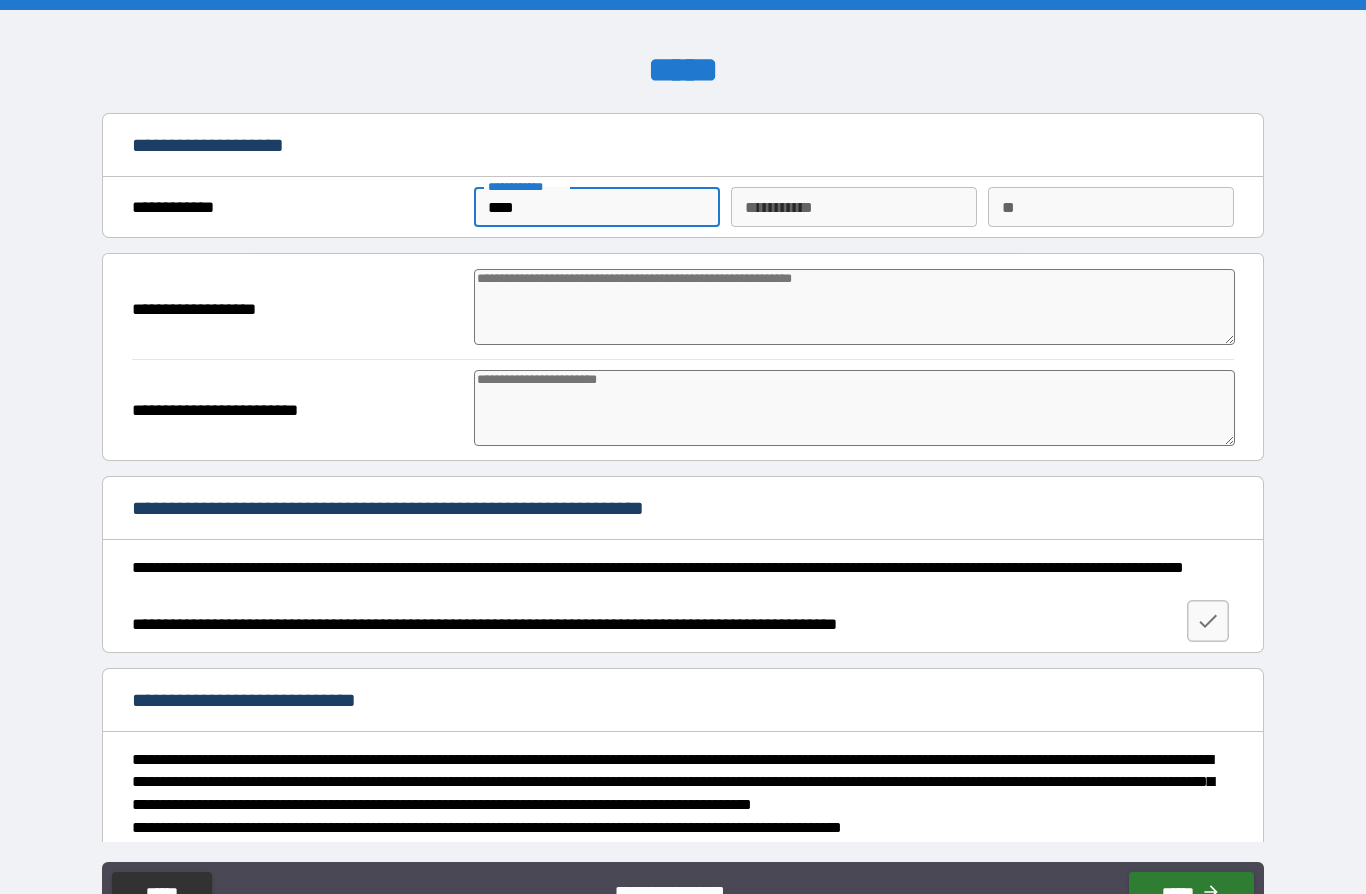 type on "*****" 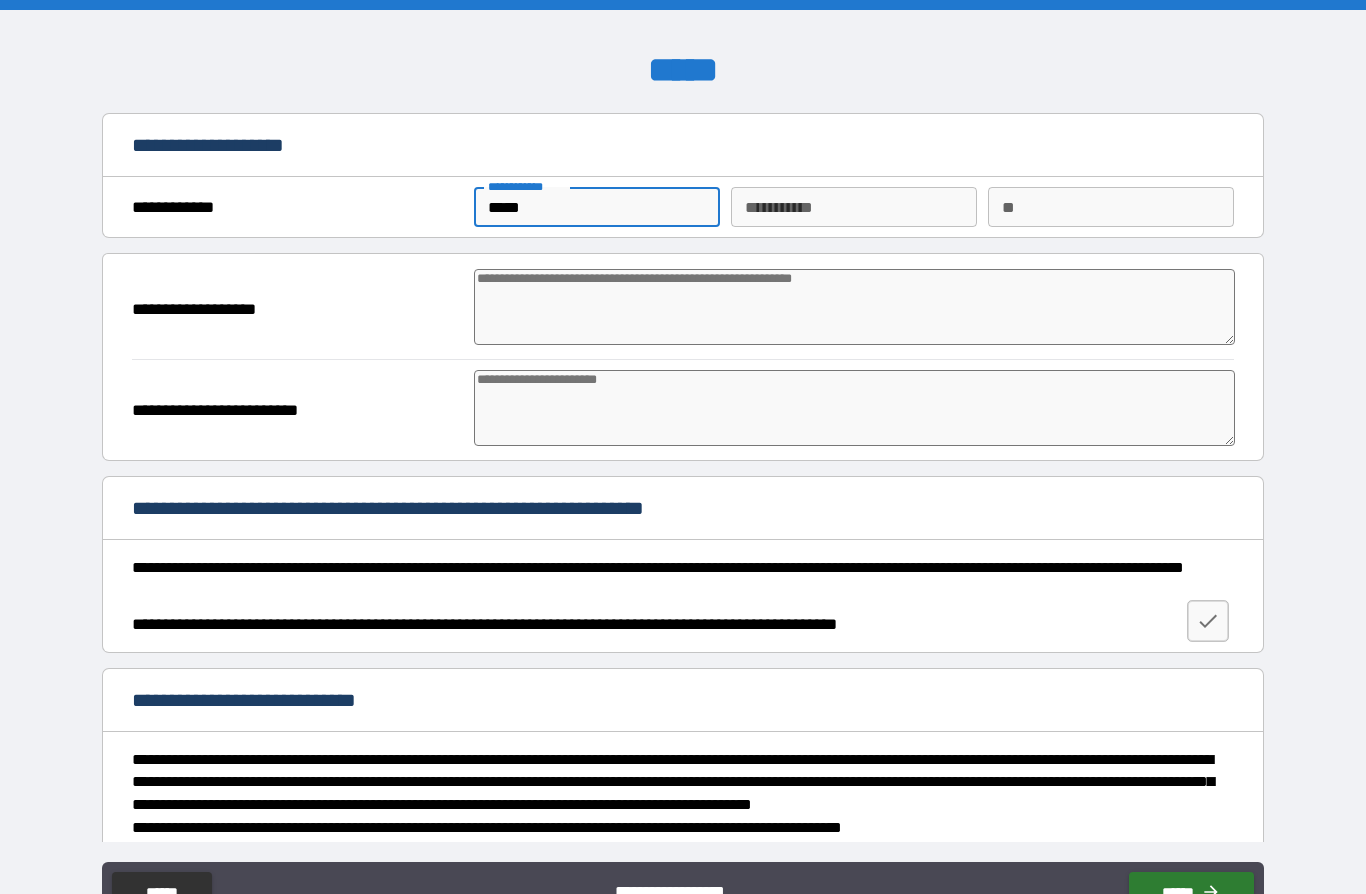 type on "*" 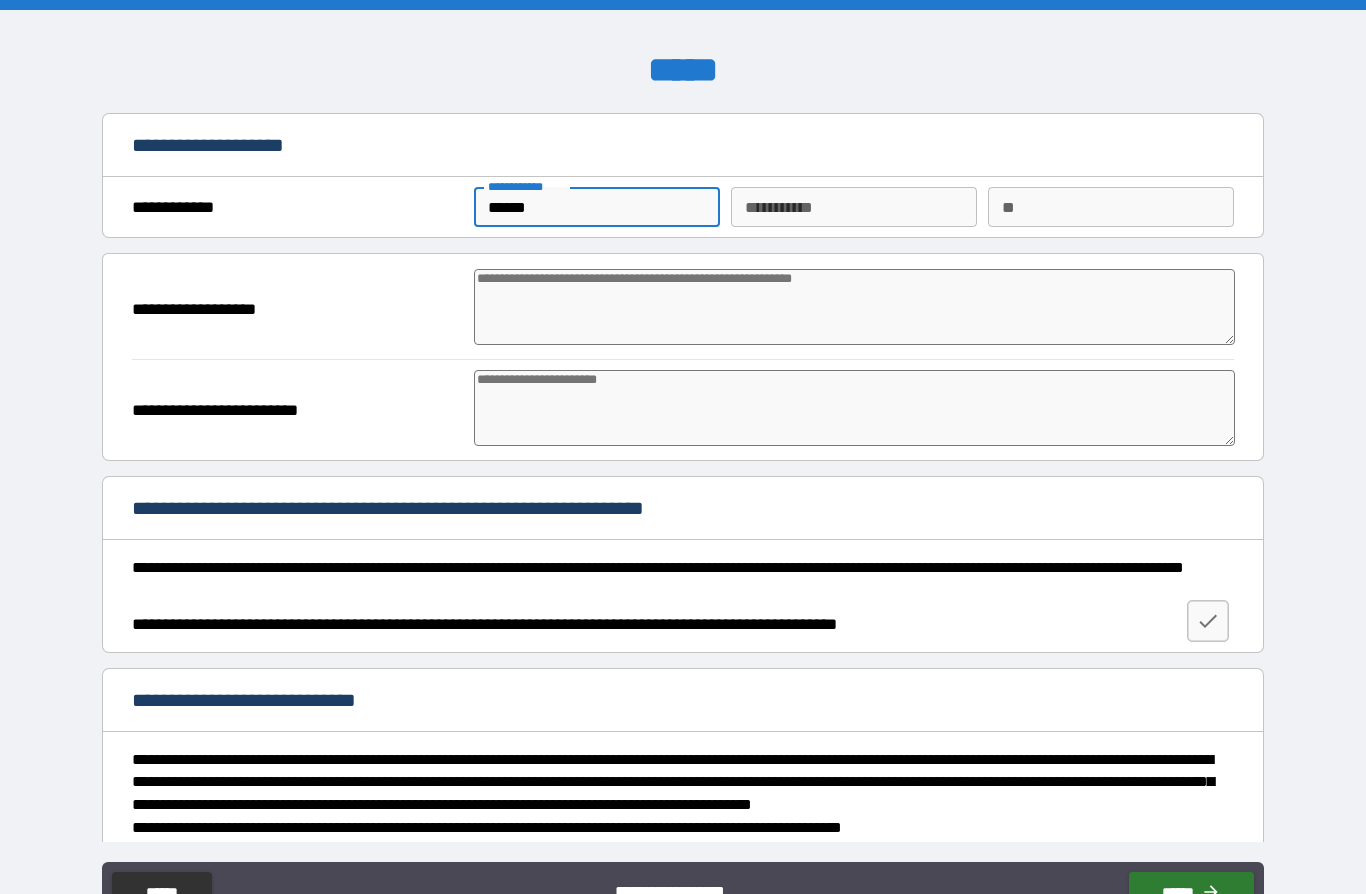 type on "*******" 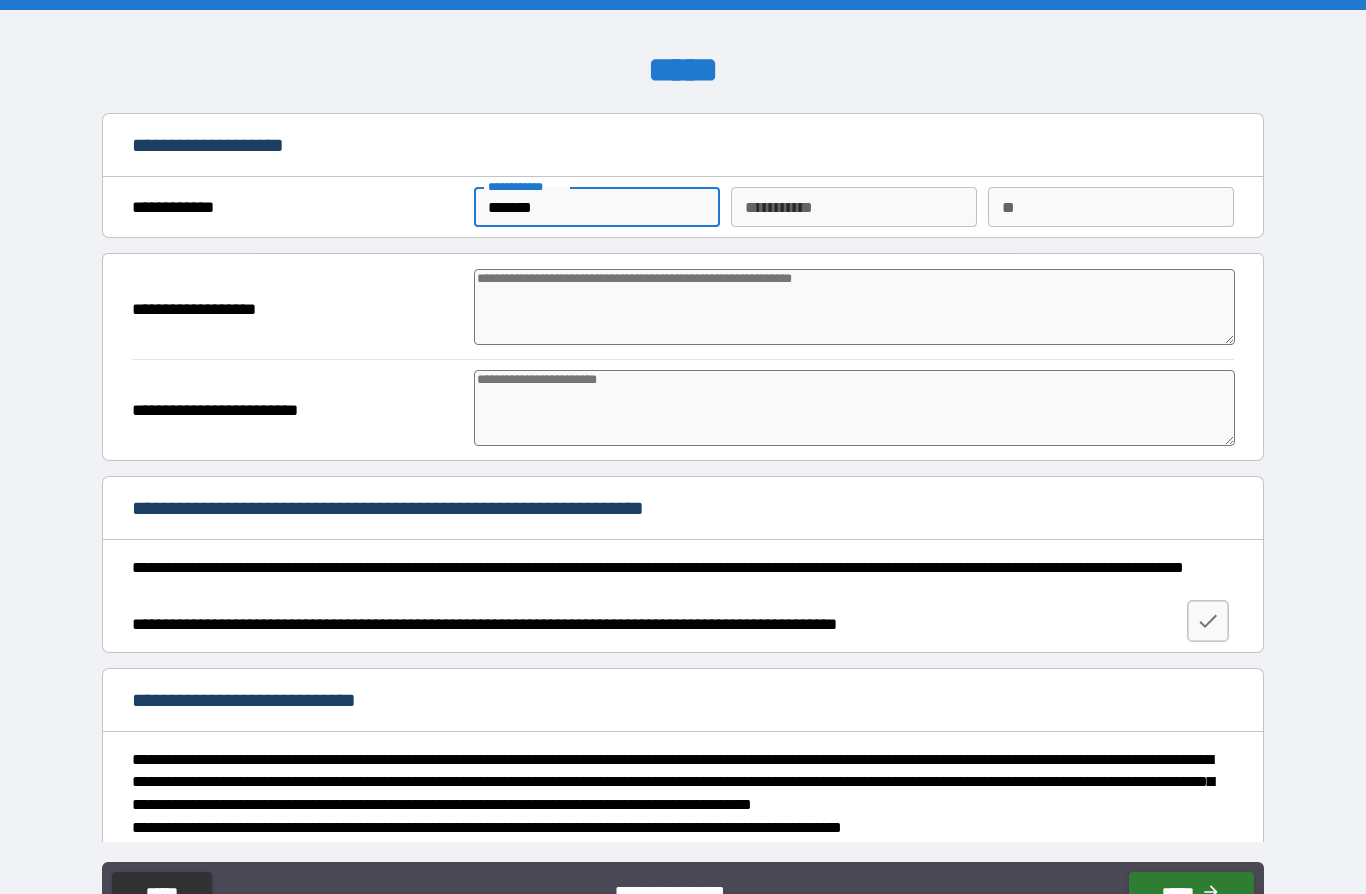 type on "*******" 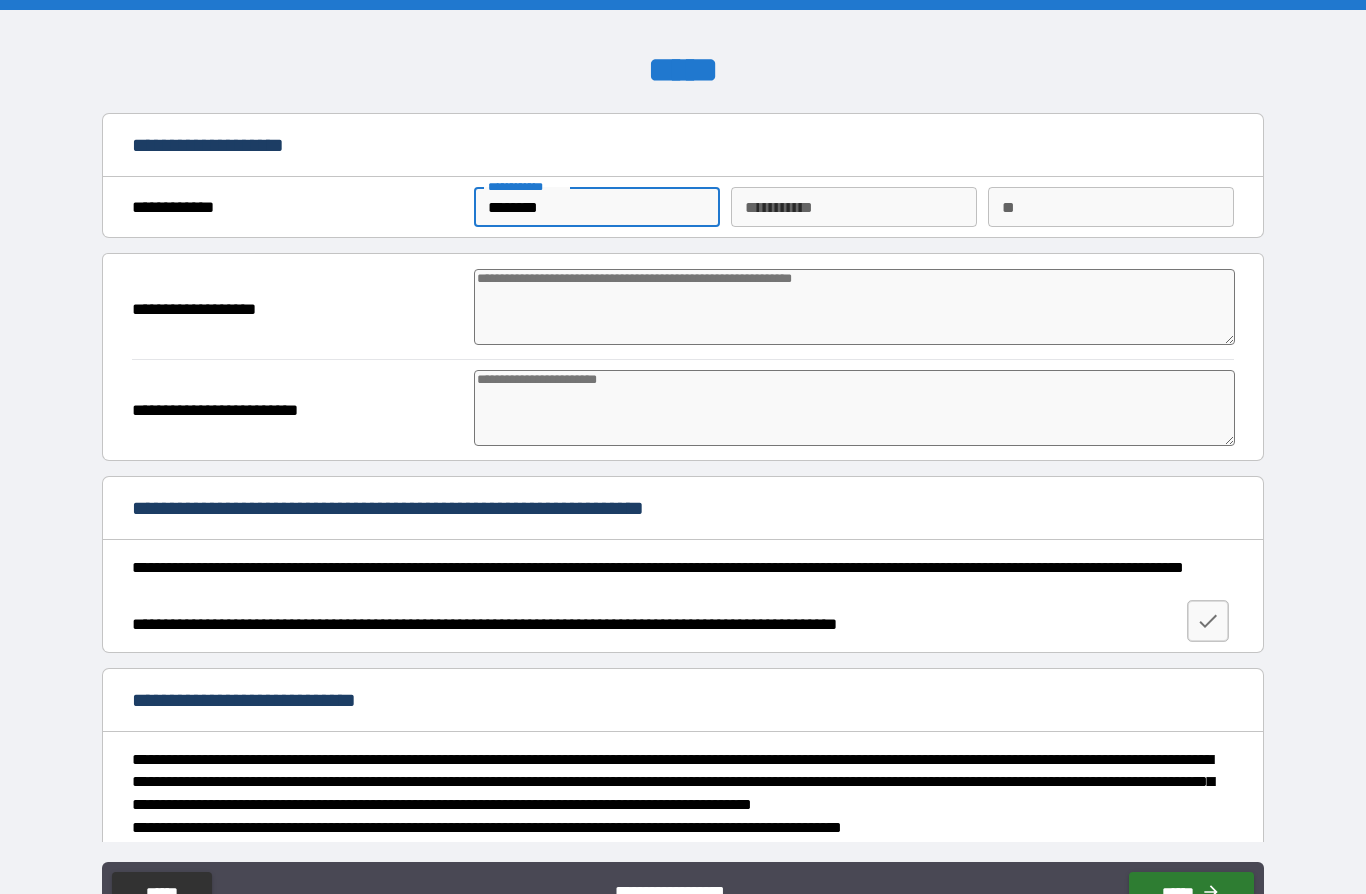type on "*" 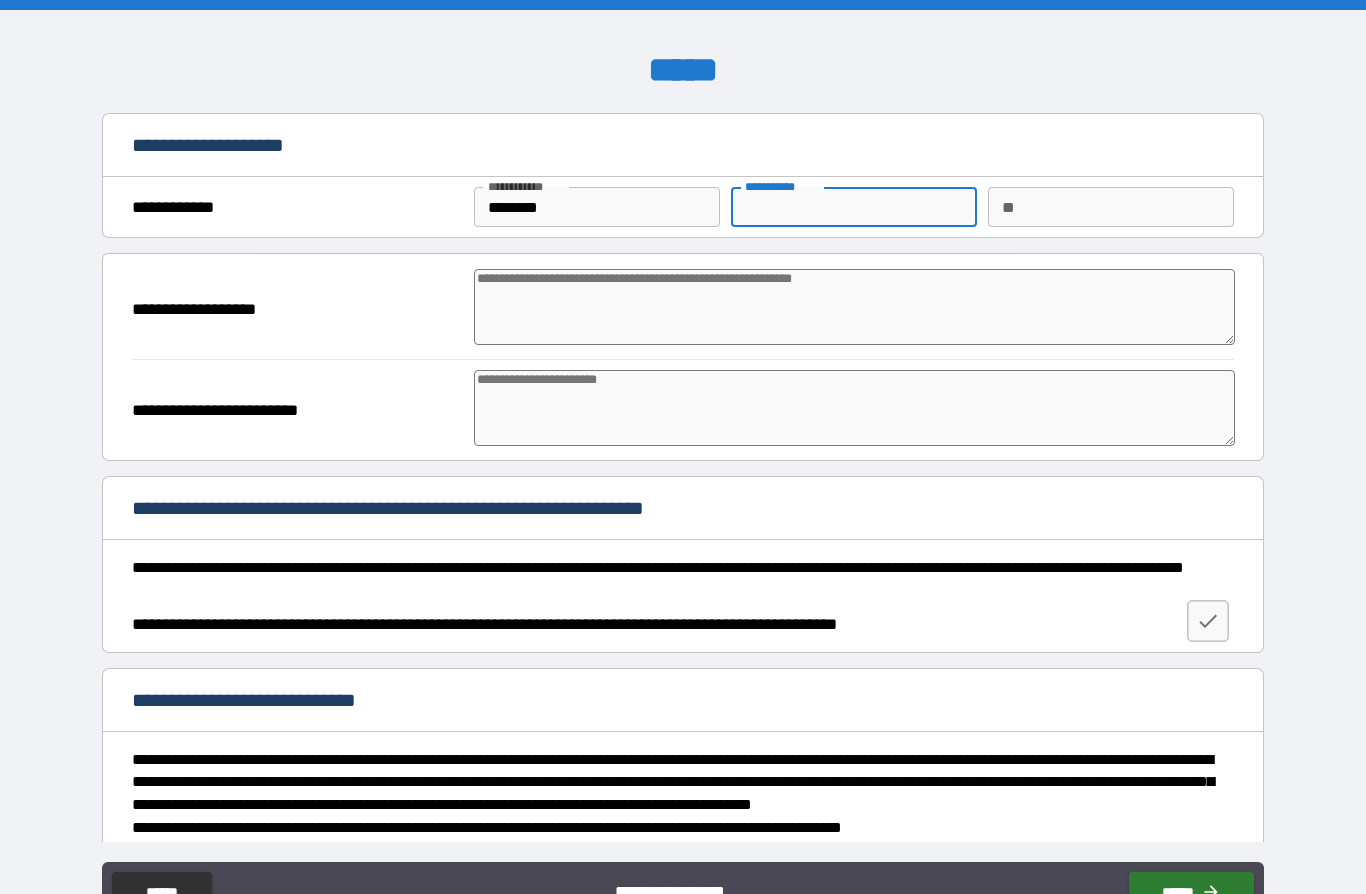type on "*" 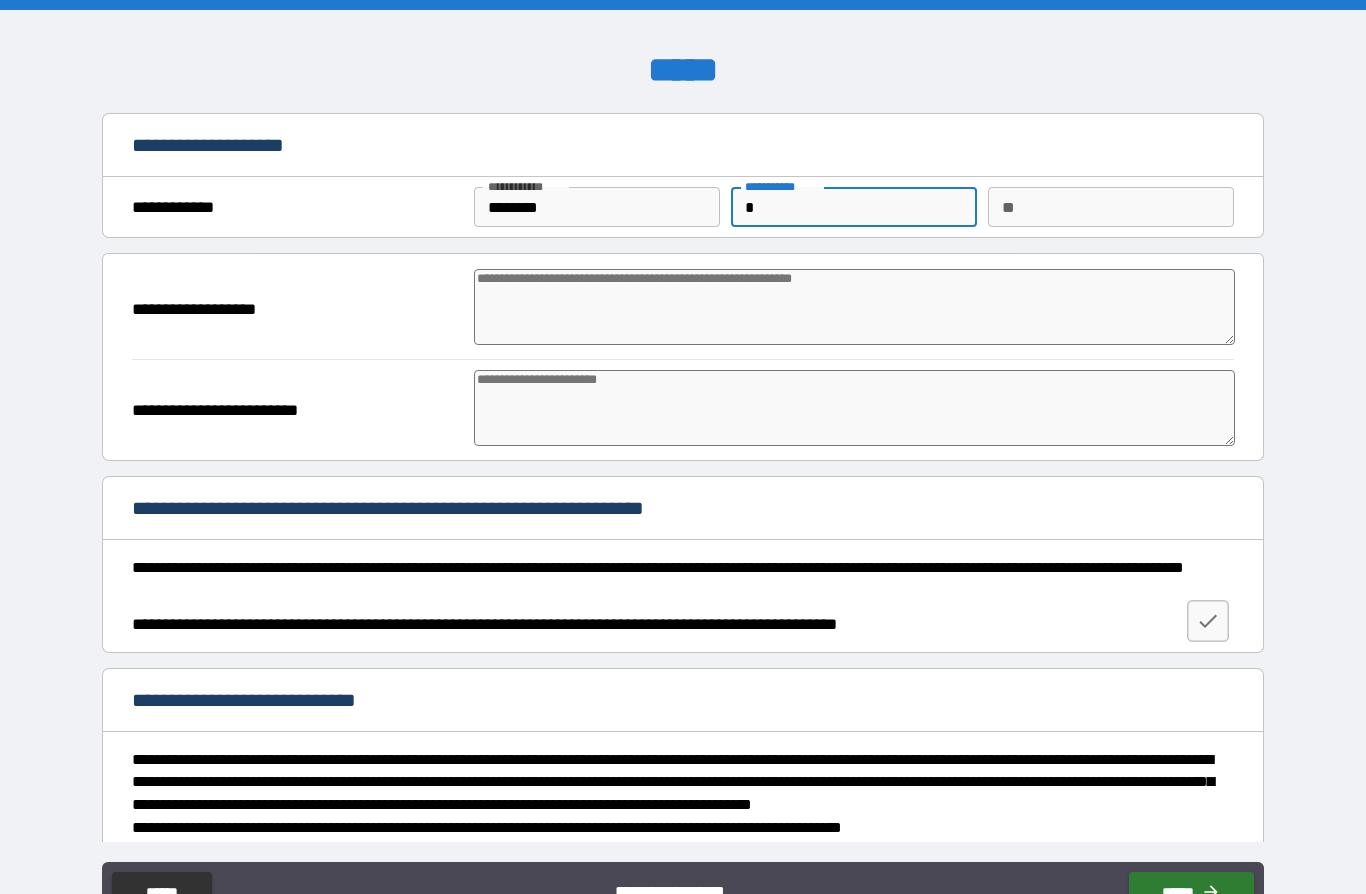 type on "*" 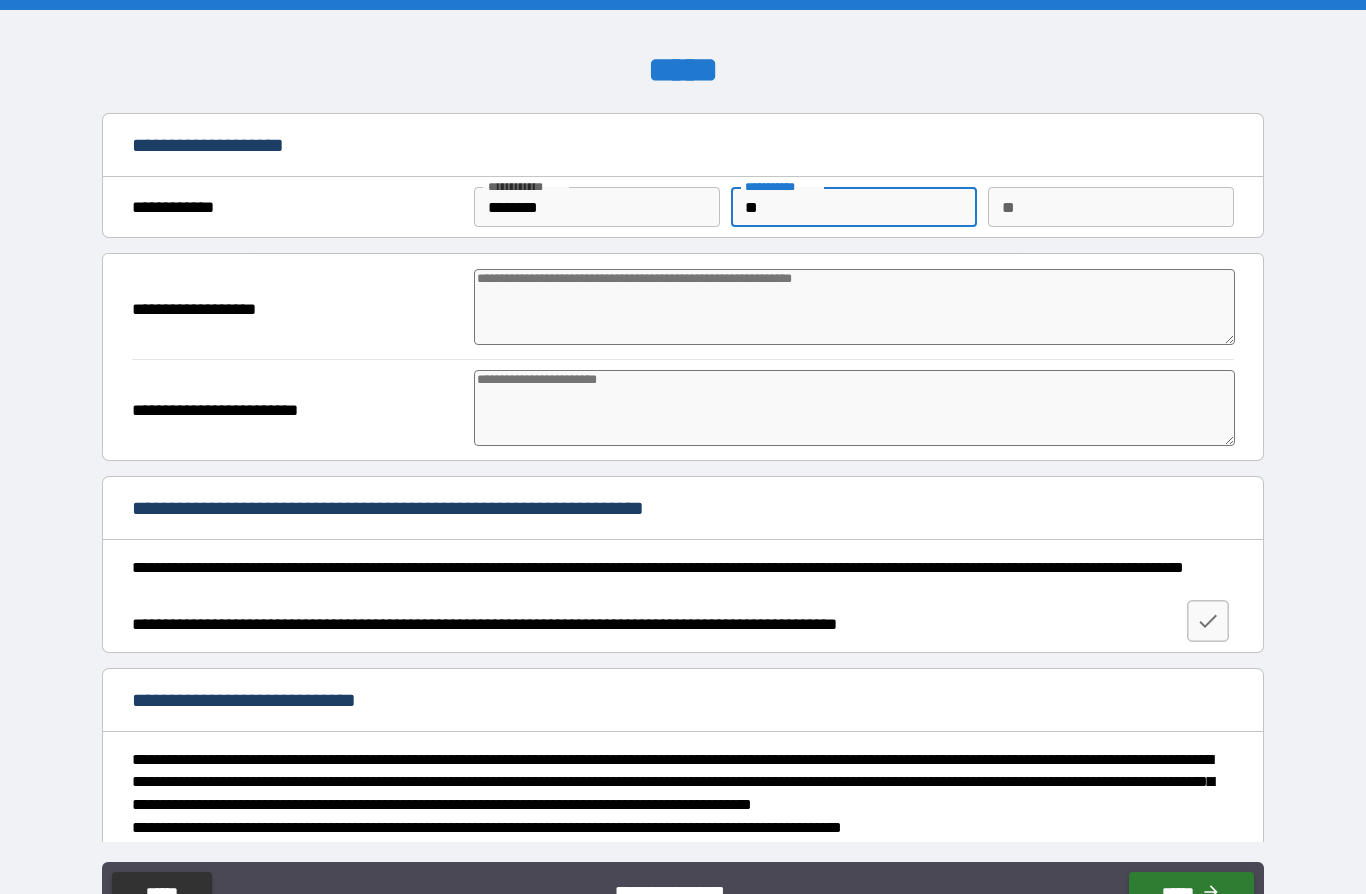 type on "***" 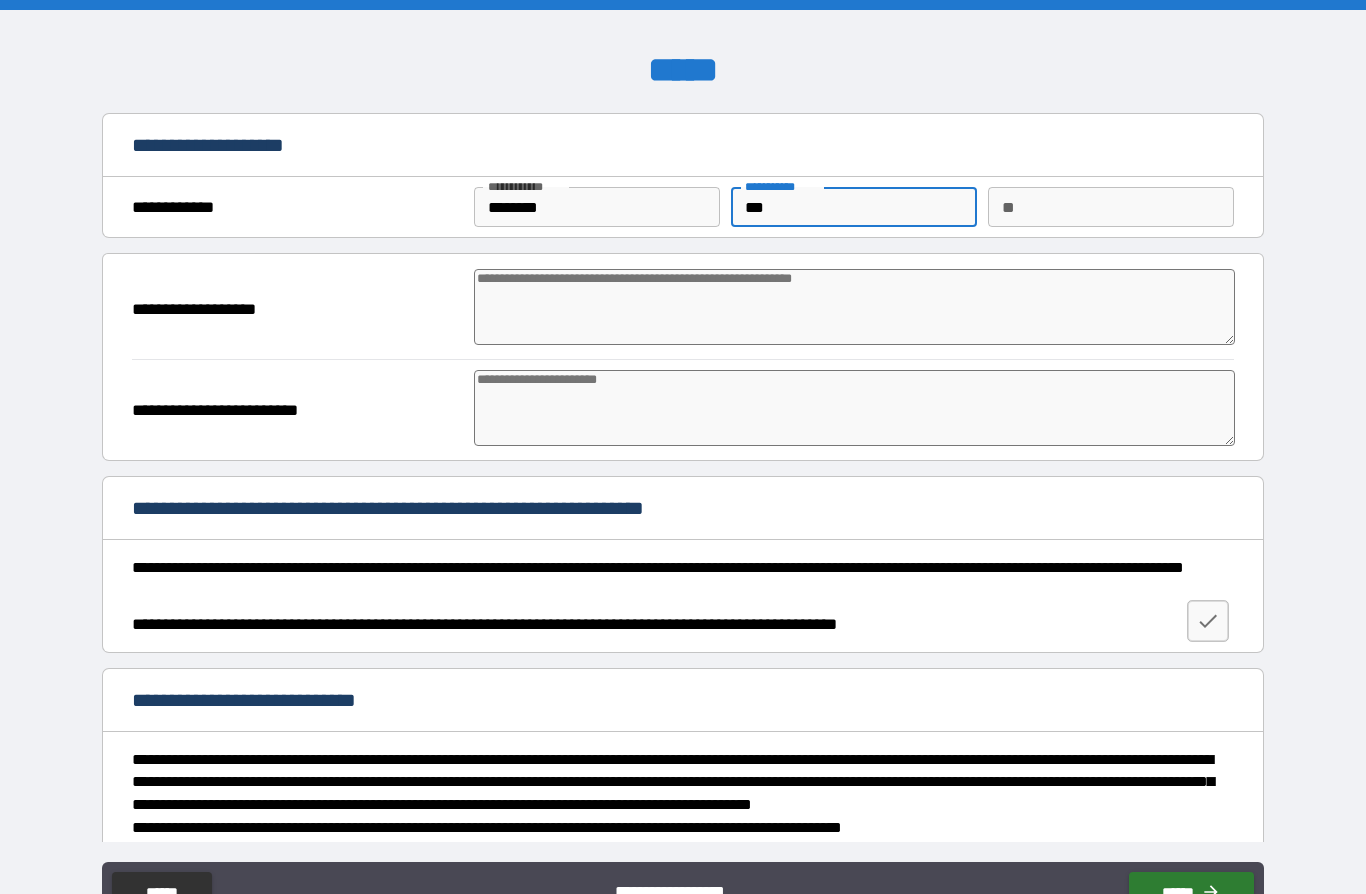 type on "****" 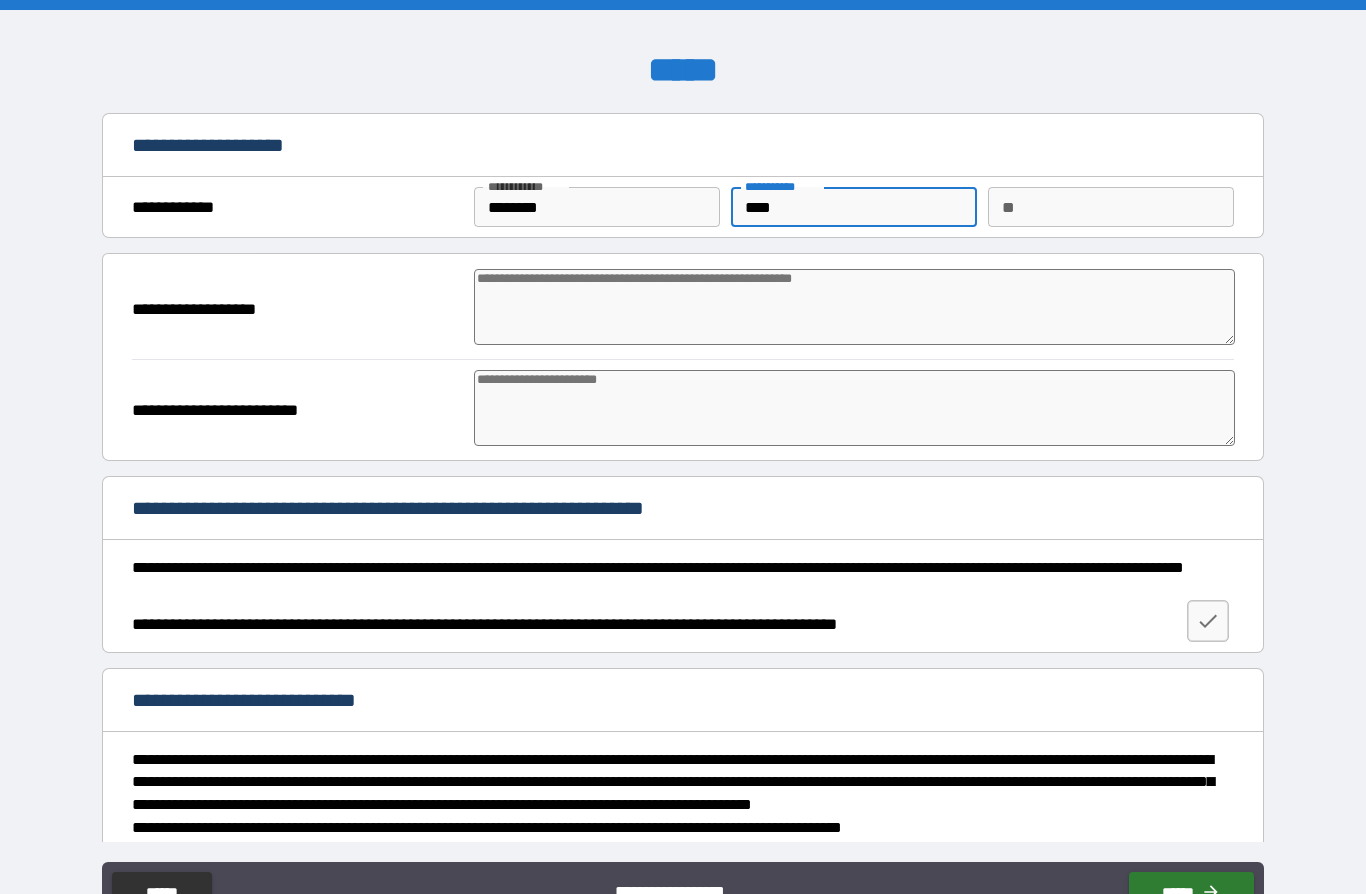 type on "*****" 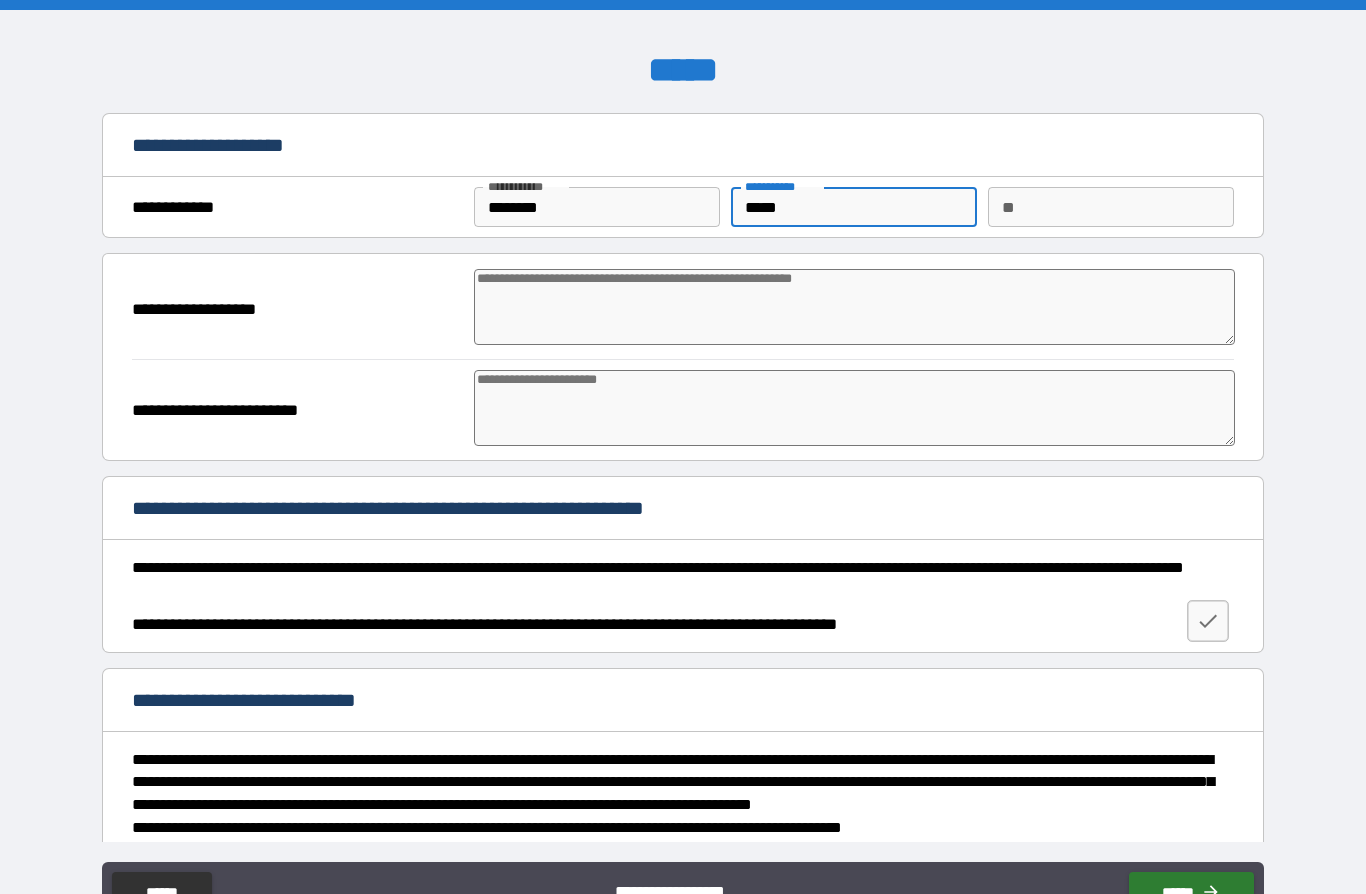 type on "*" 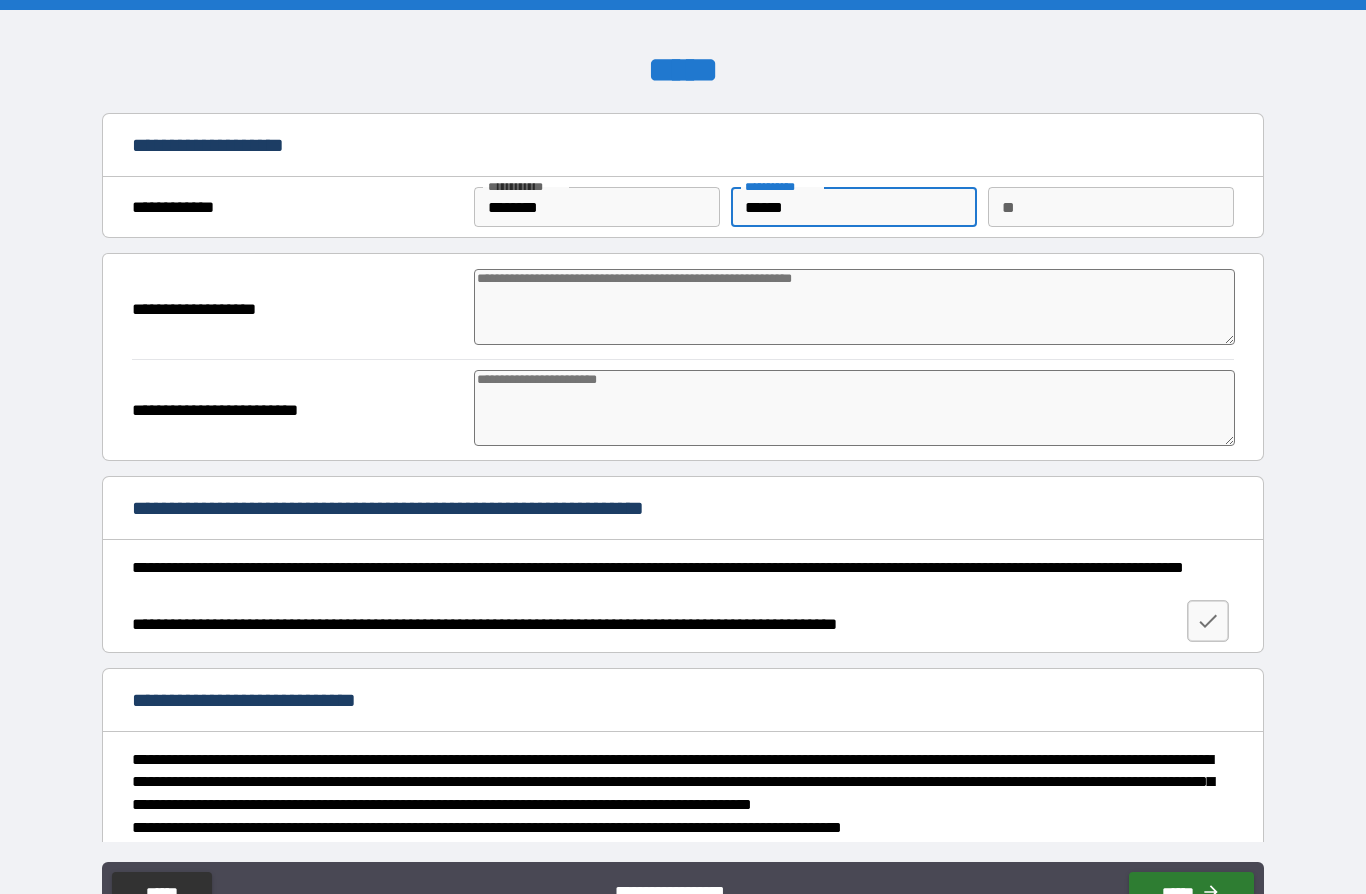 type on "*" 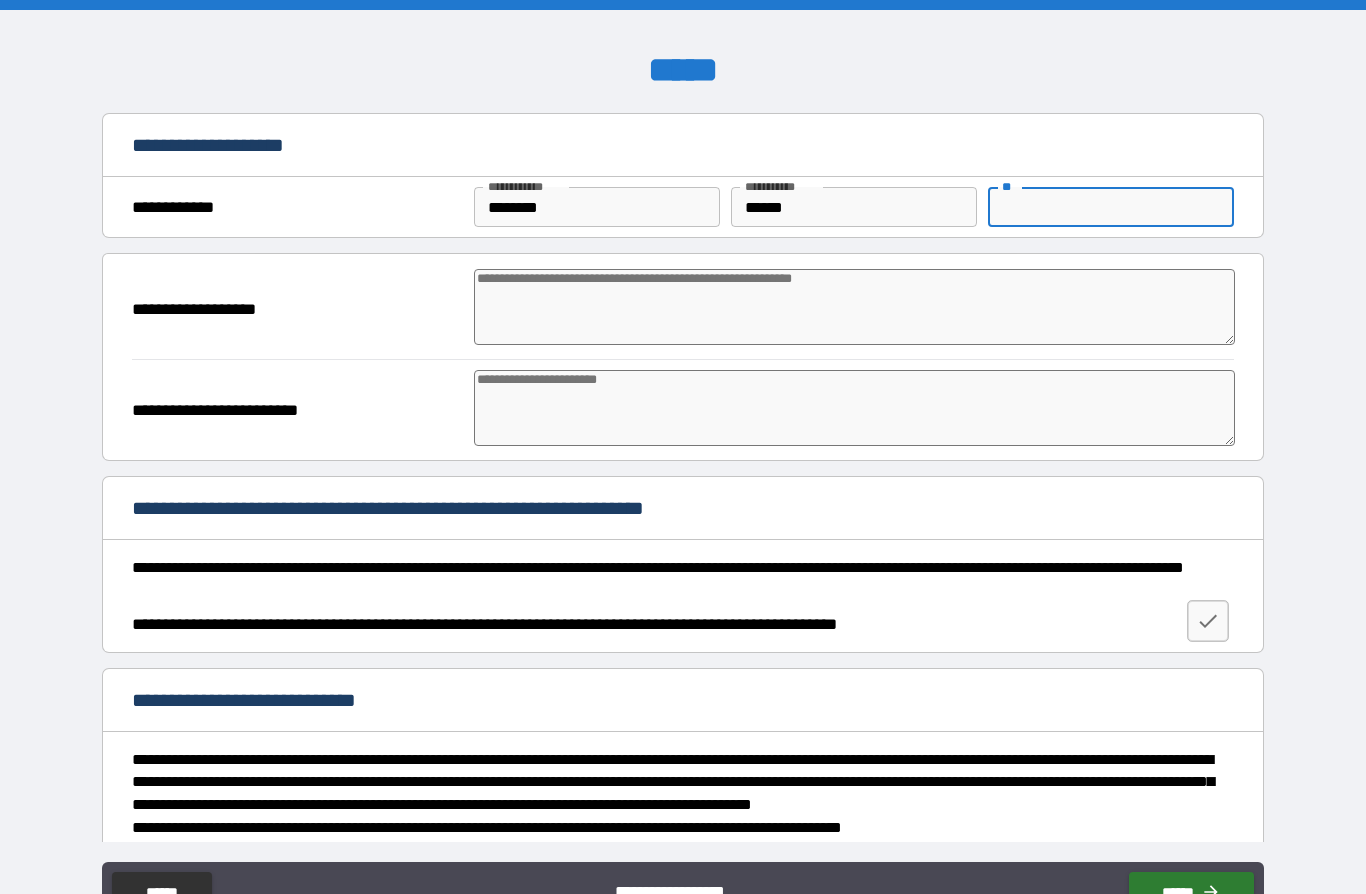 type on "*" 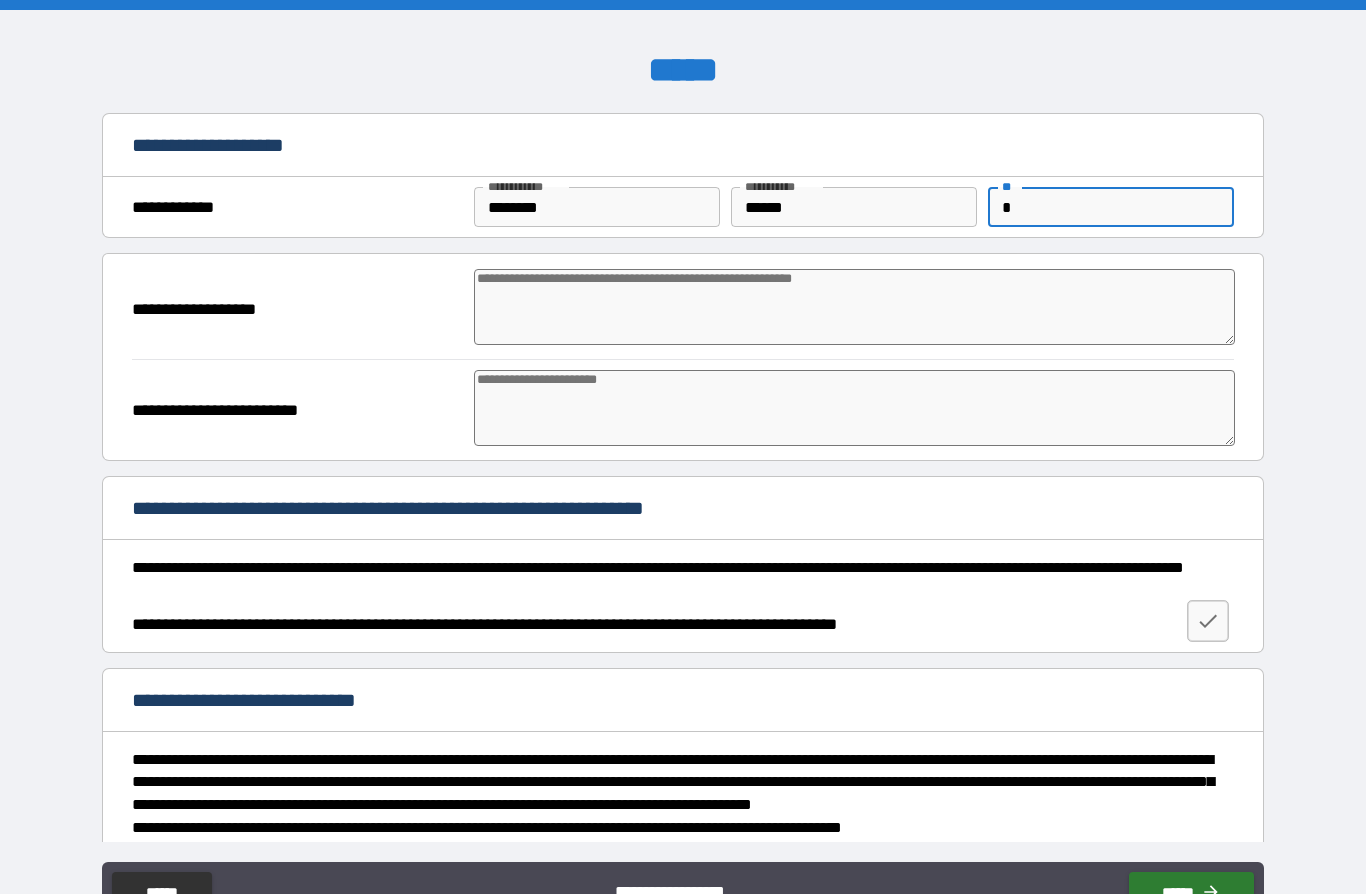 type on "*" 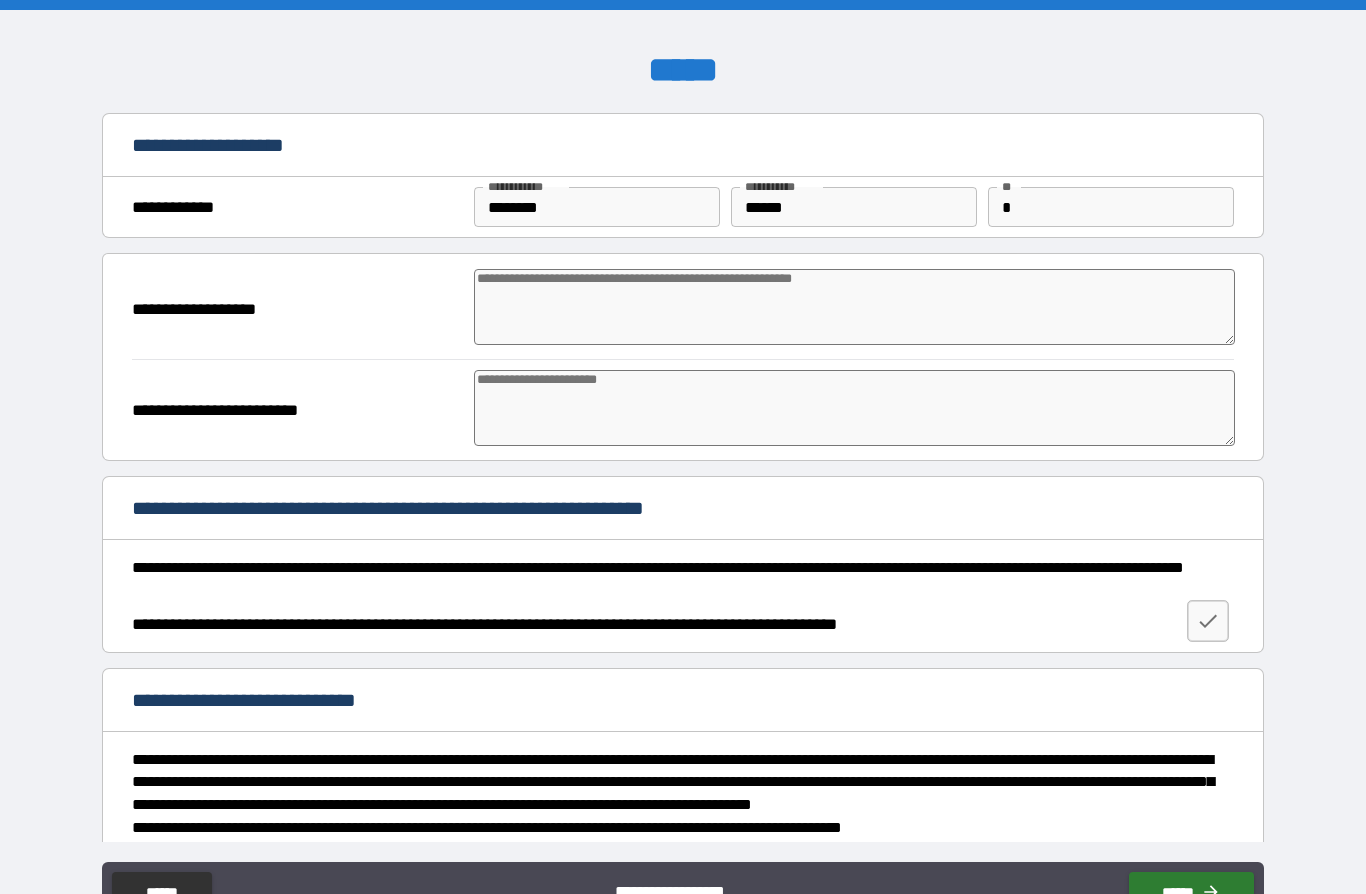 type on "*" 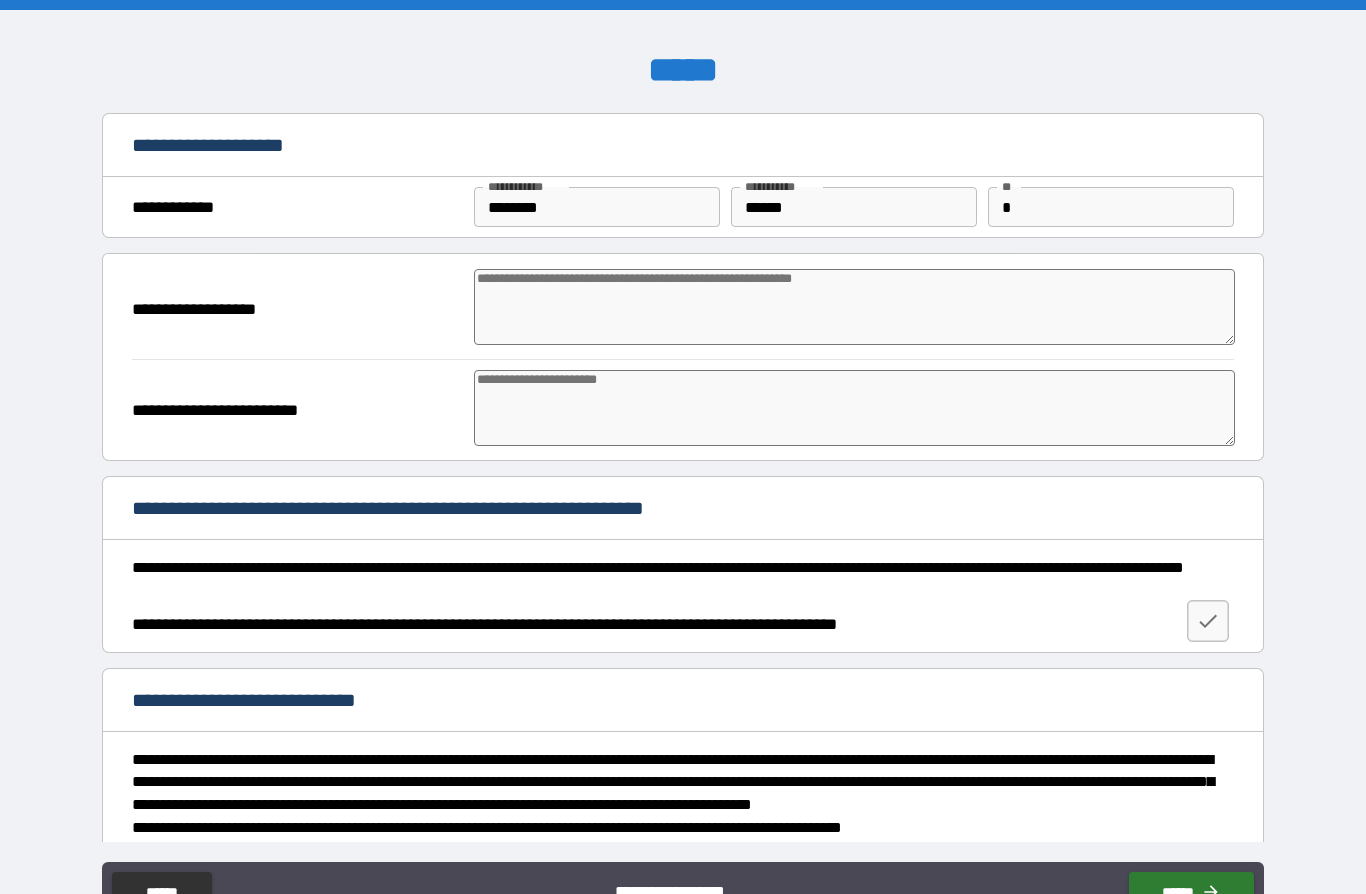 type on "*" 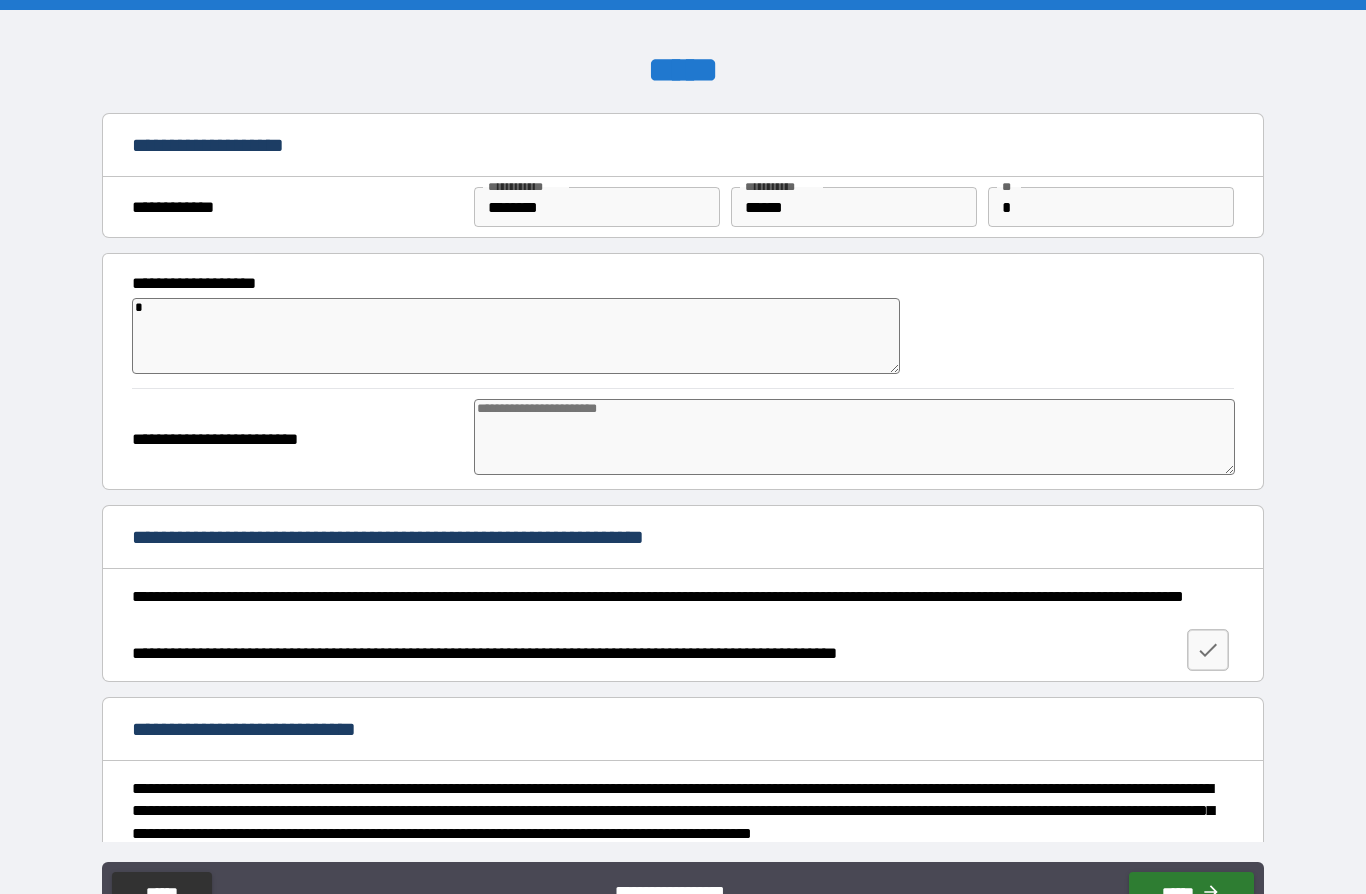 type on "**" 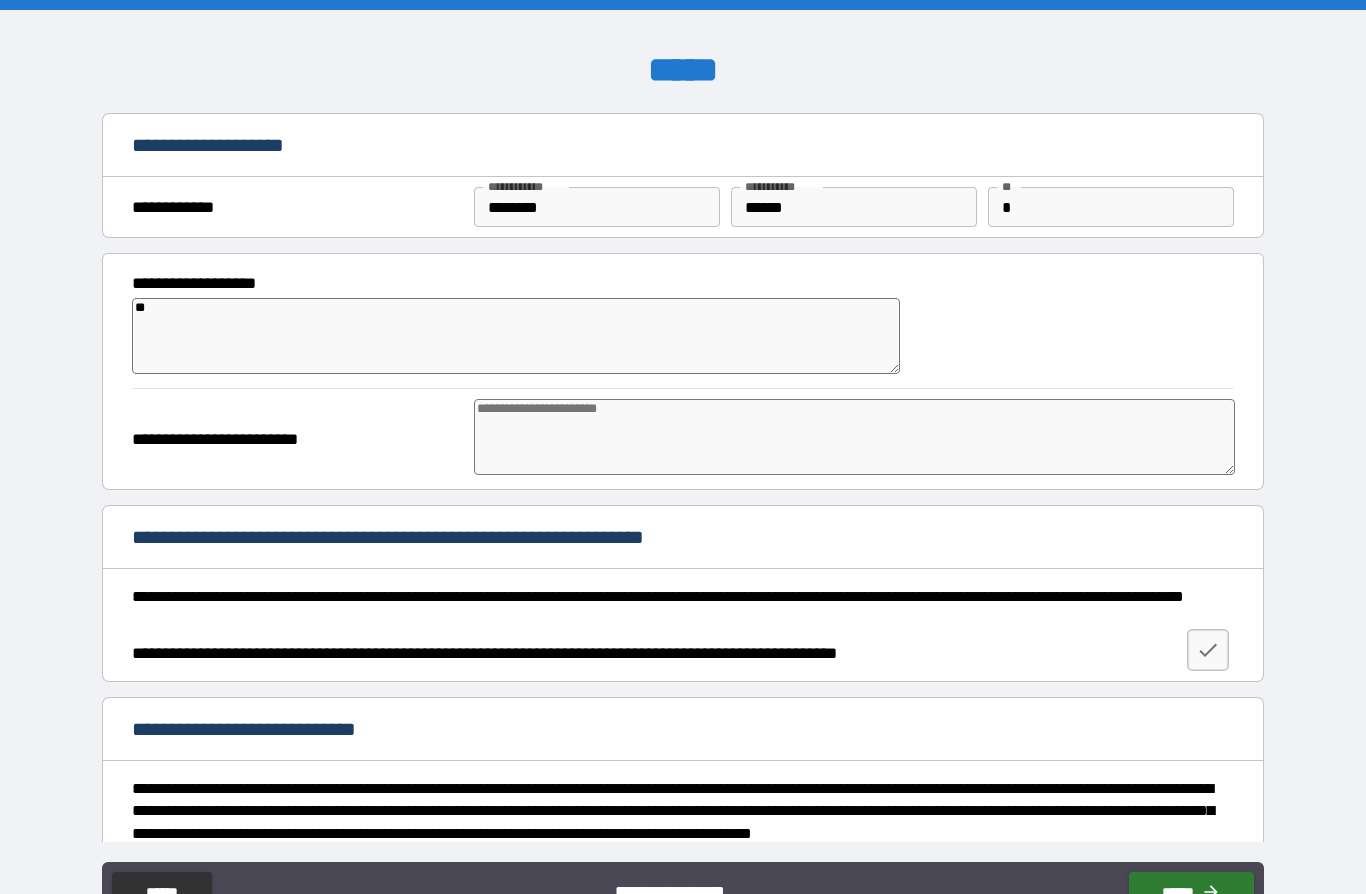 type on "***" 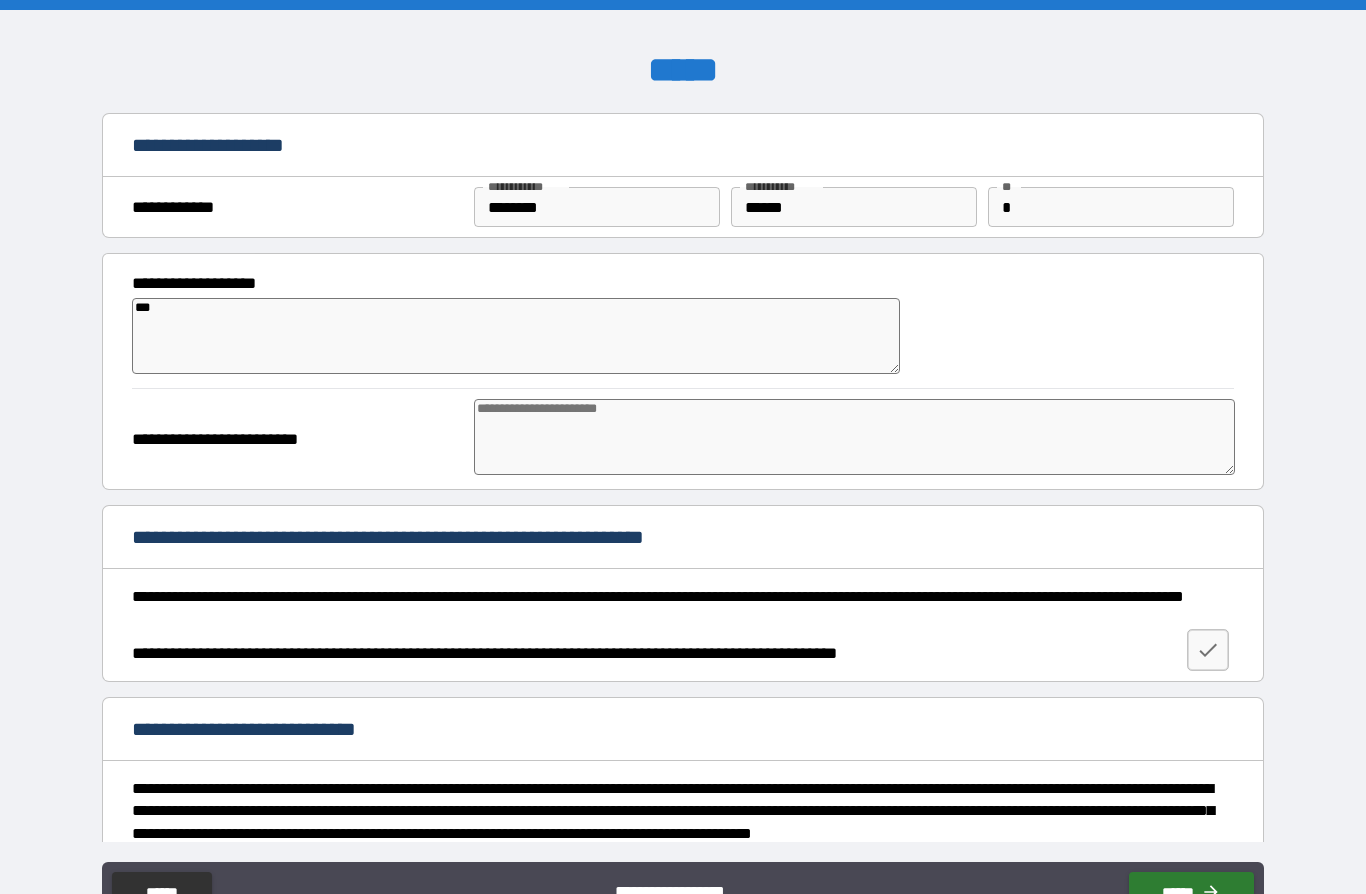 type on "*" 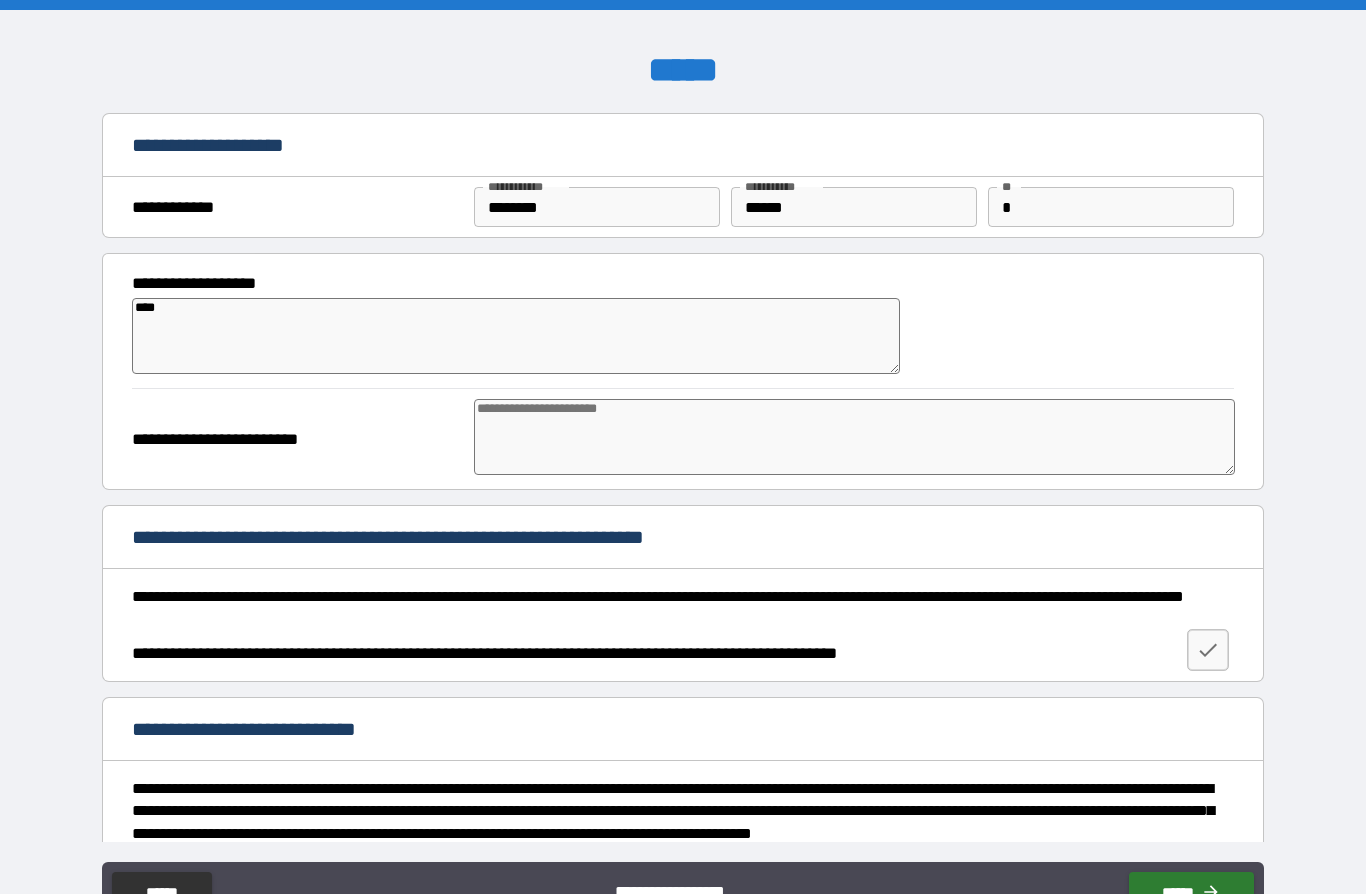 type on "*" 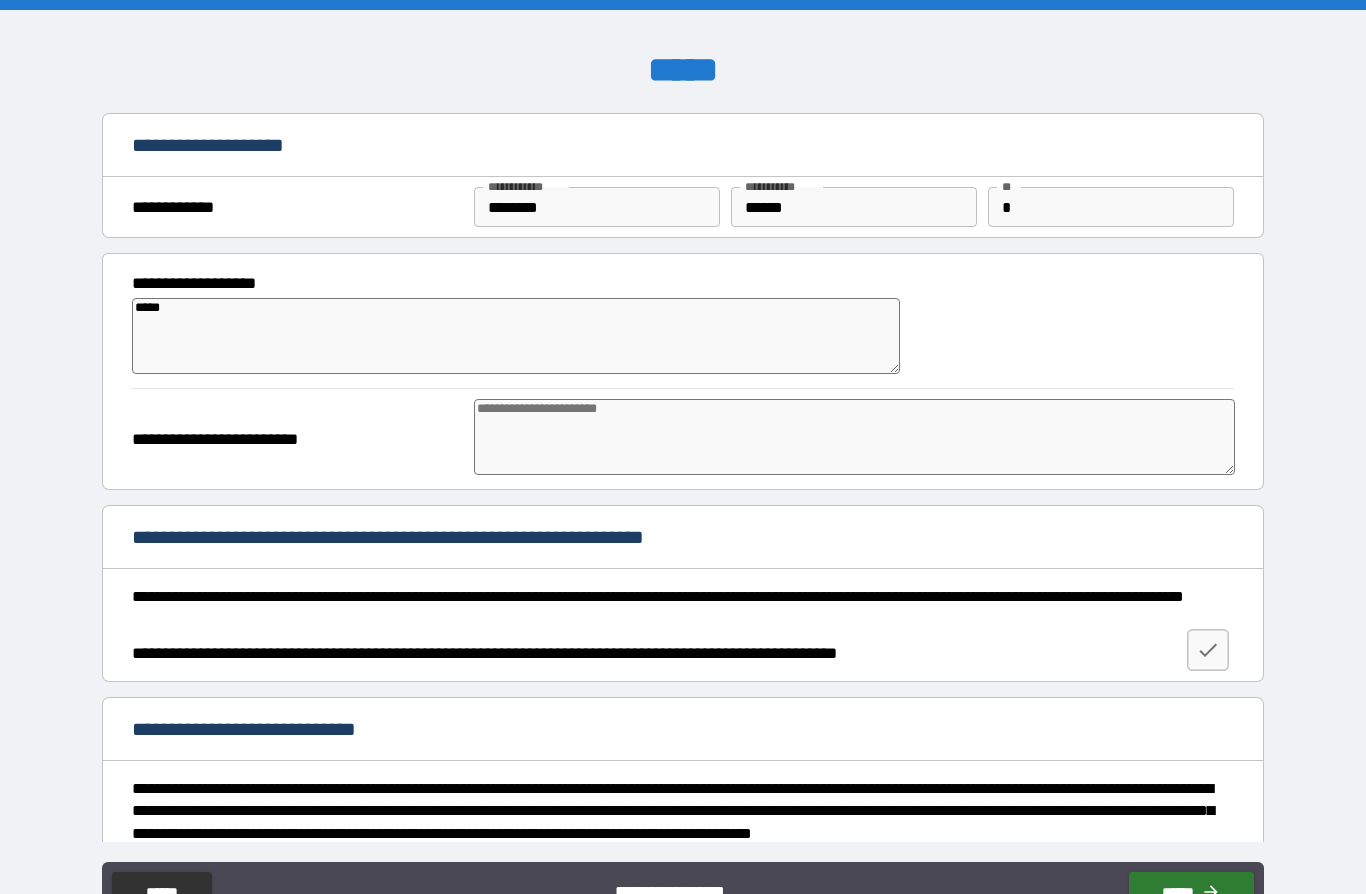 type on "******" 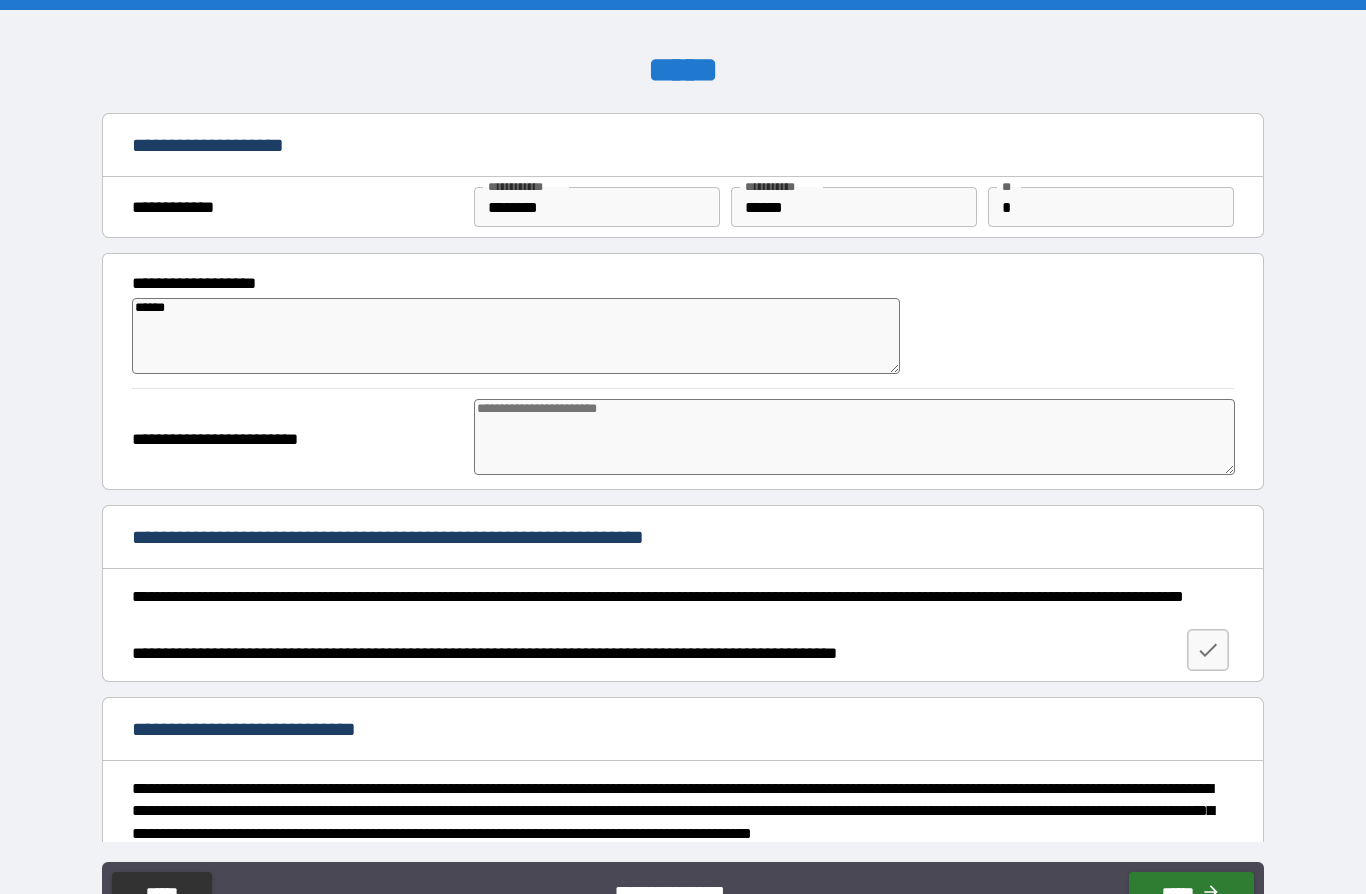 type on "*" 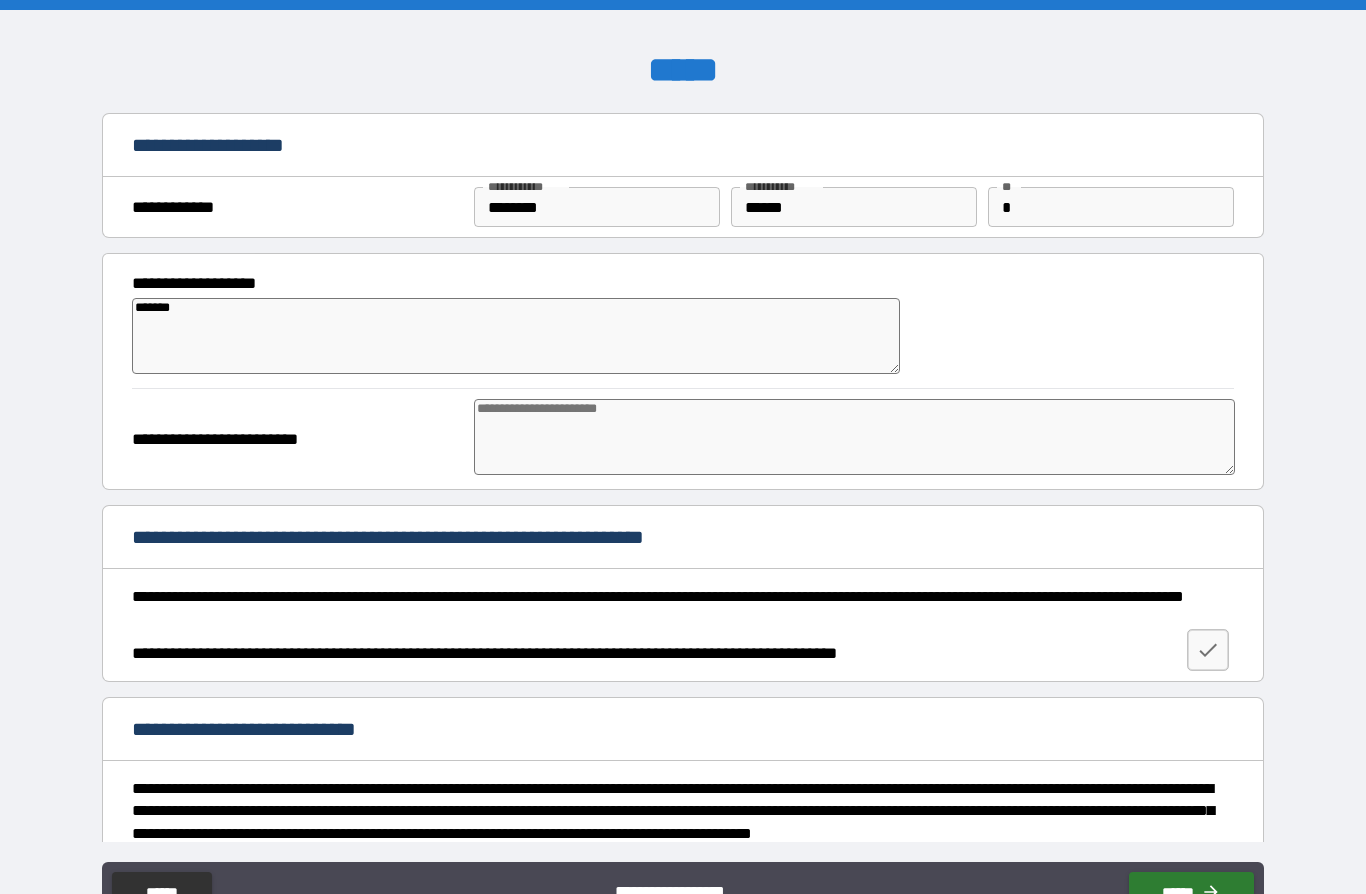 type on "*" 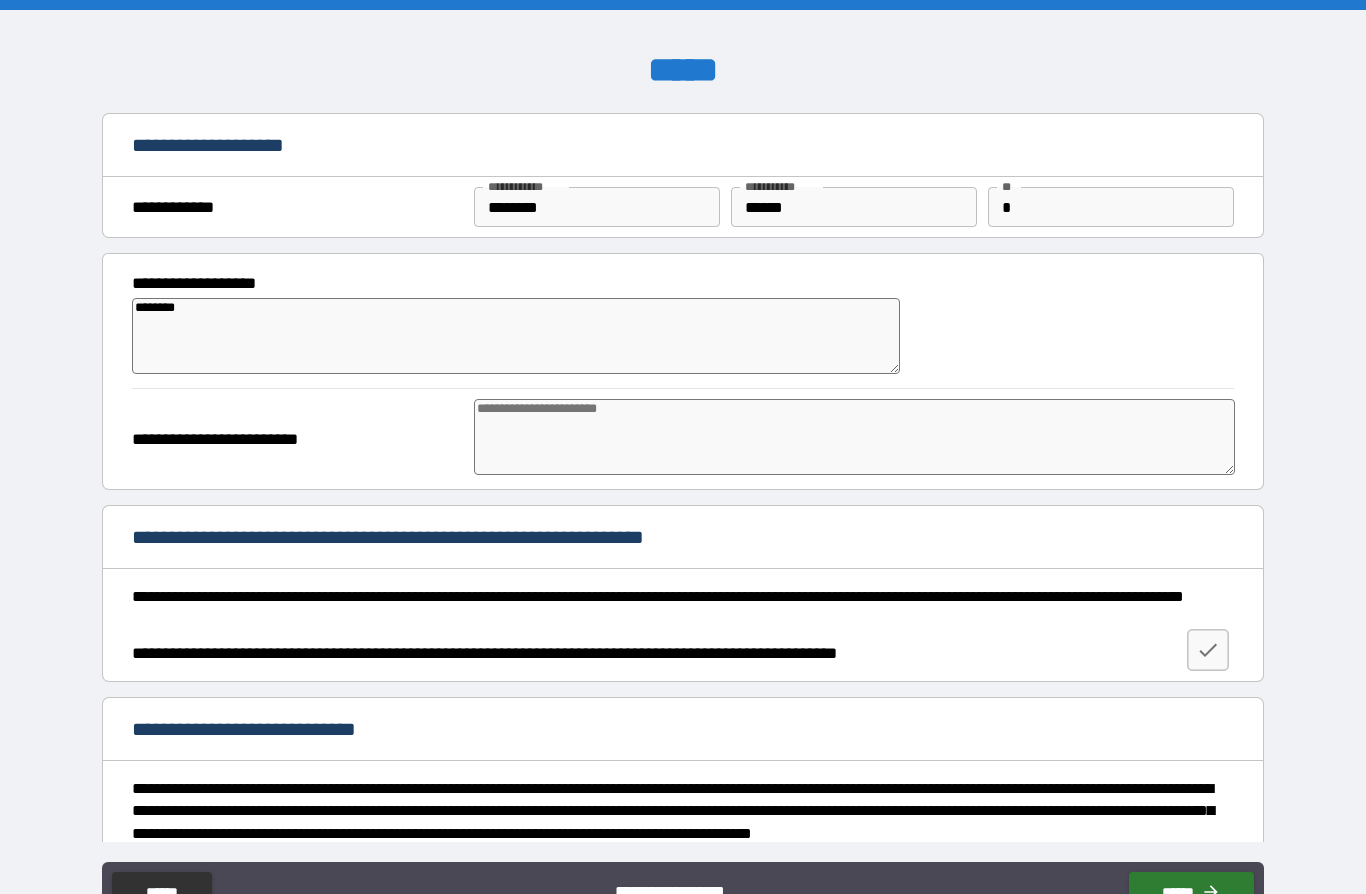 type on "*" 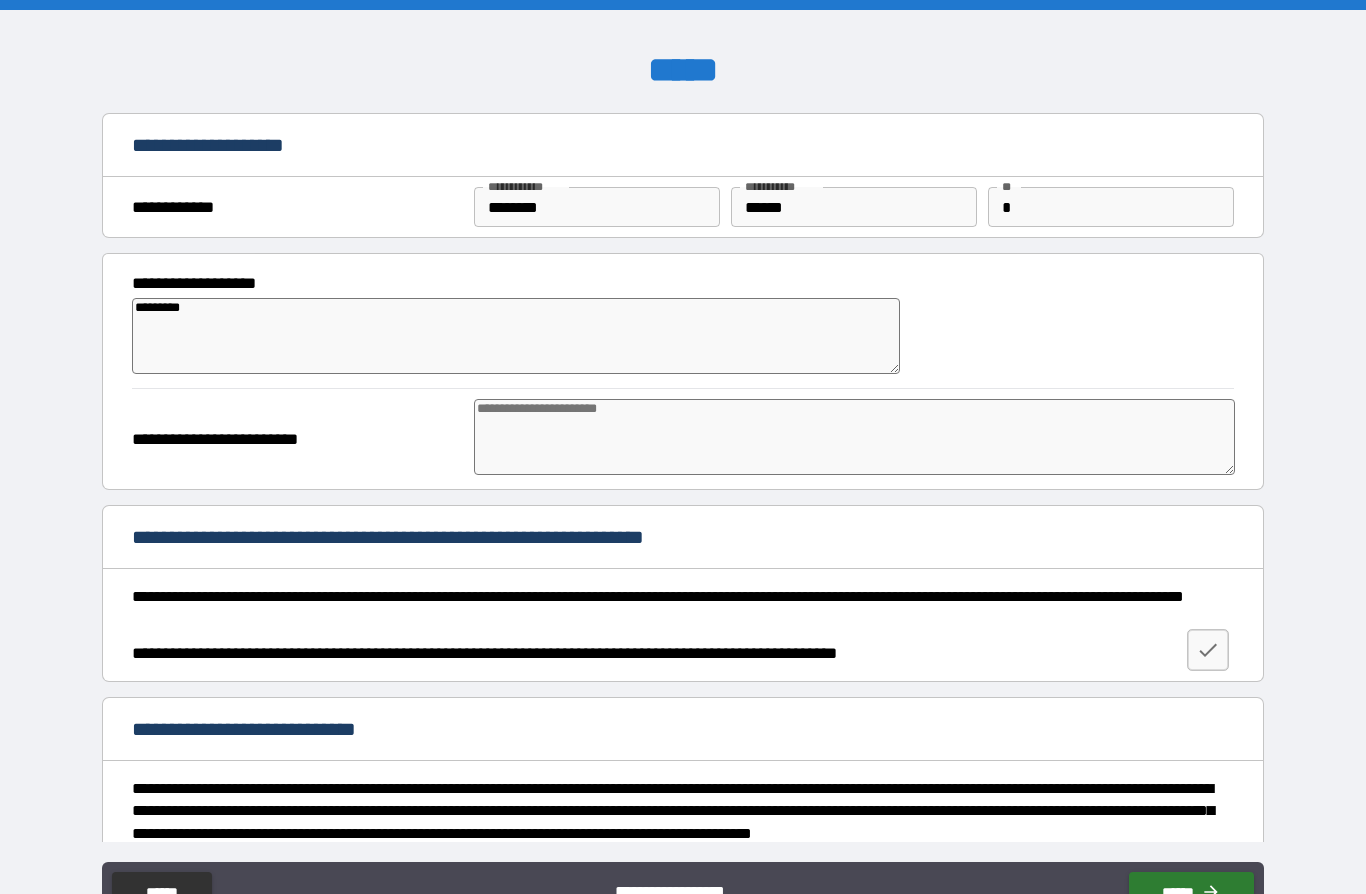 type on "**********" 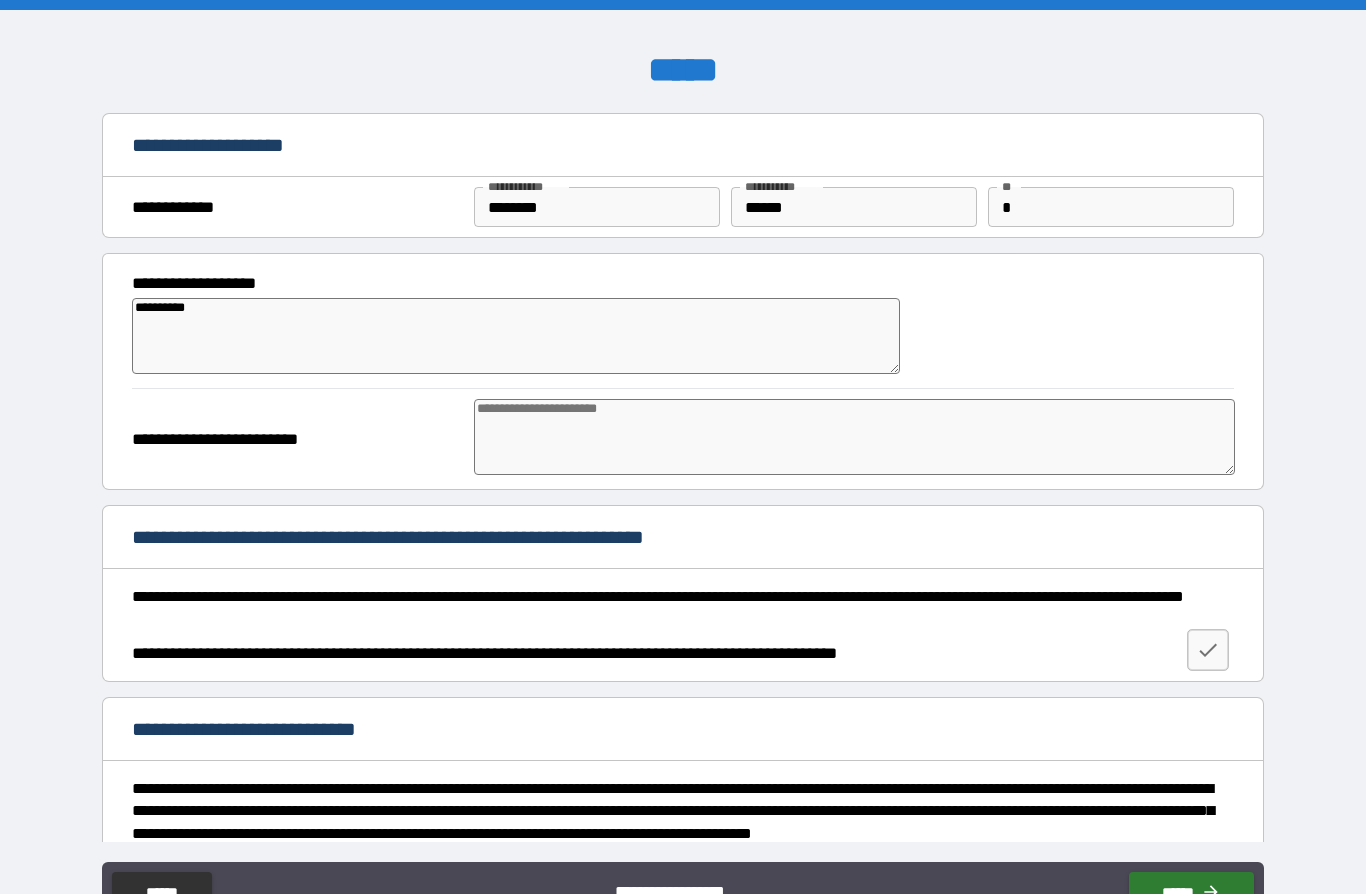 type on "**********" 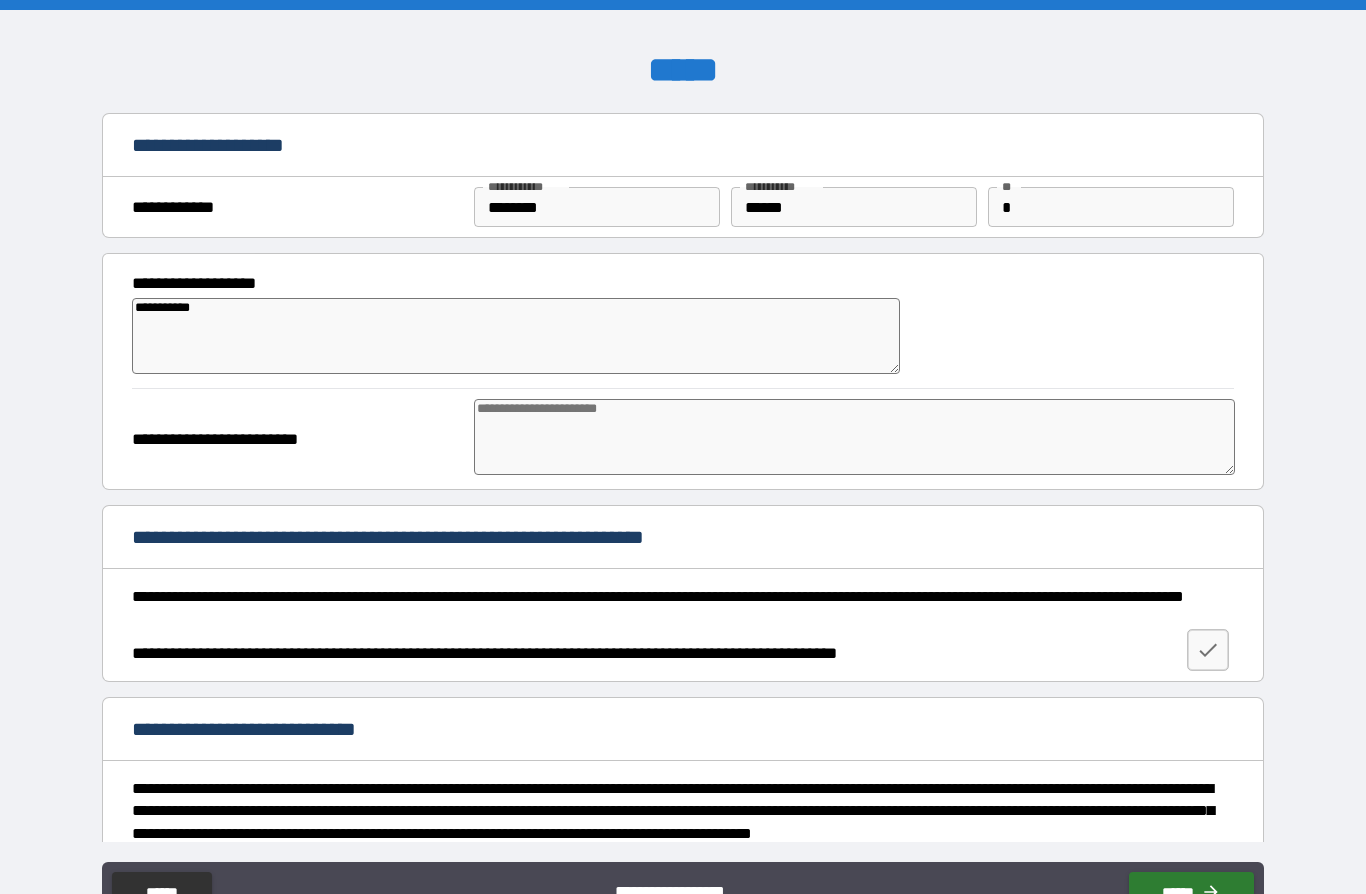 type on "**********" 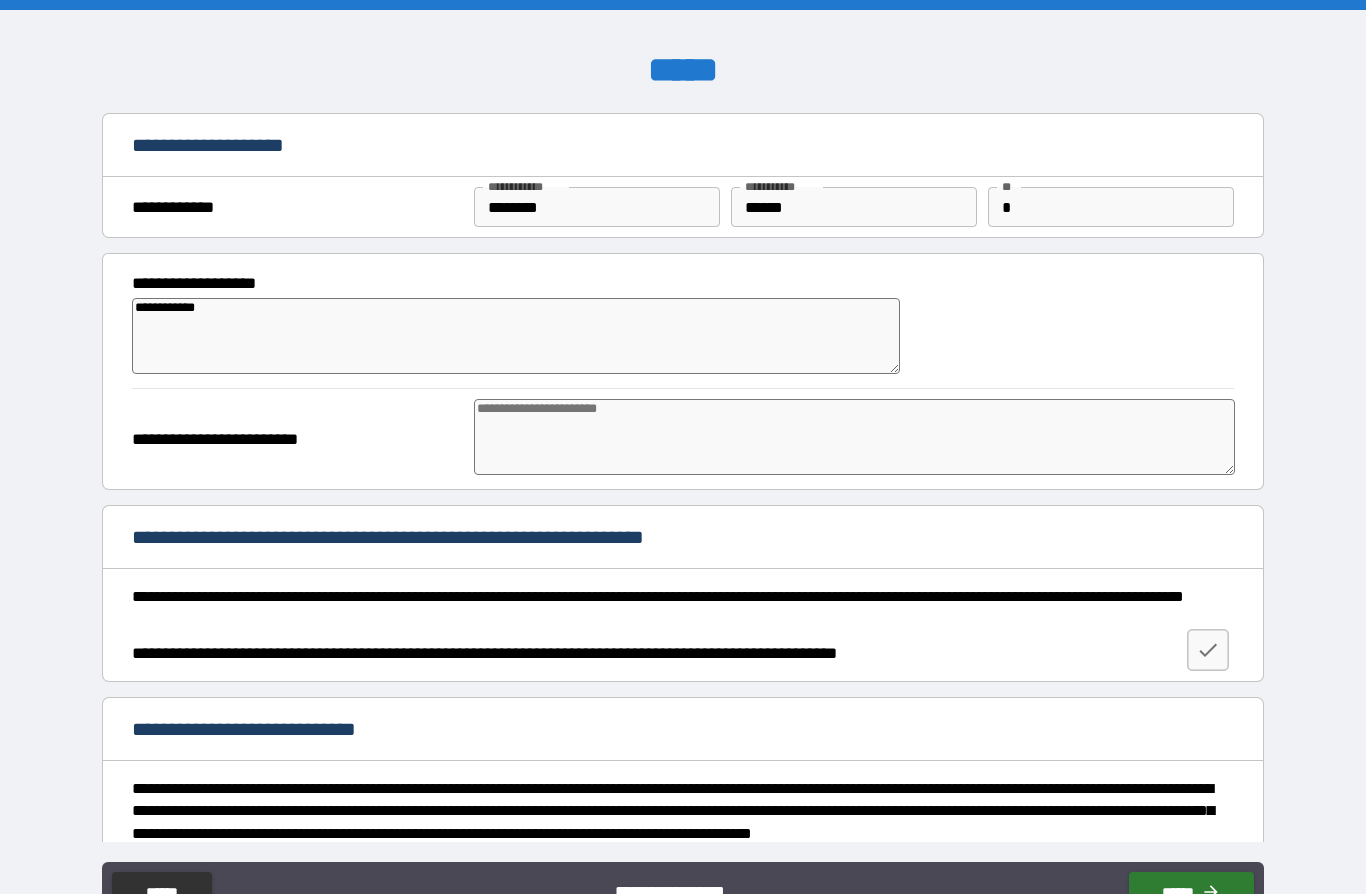 type on "*" 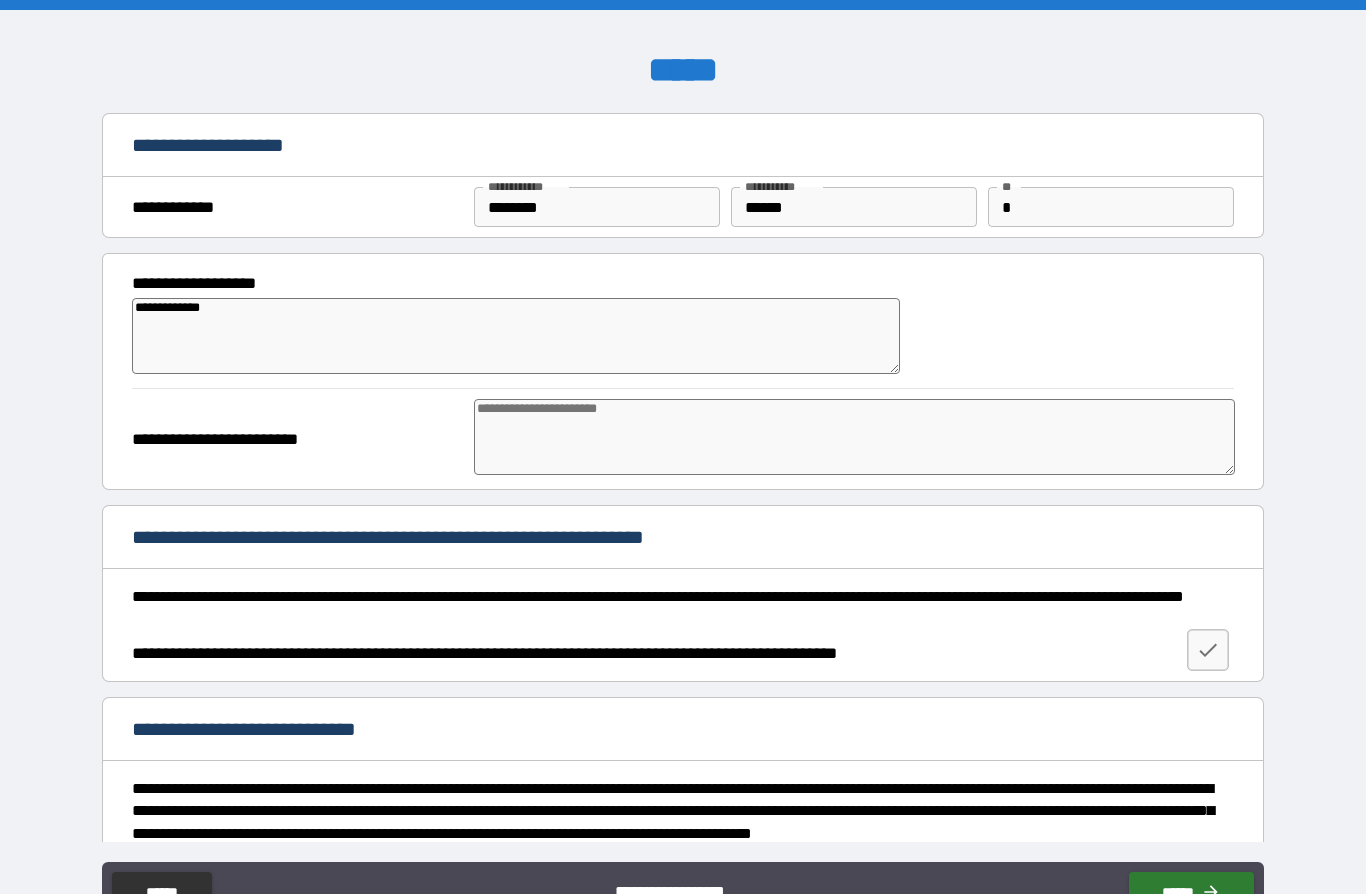 type on "*" 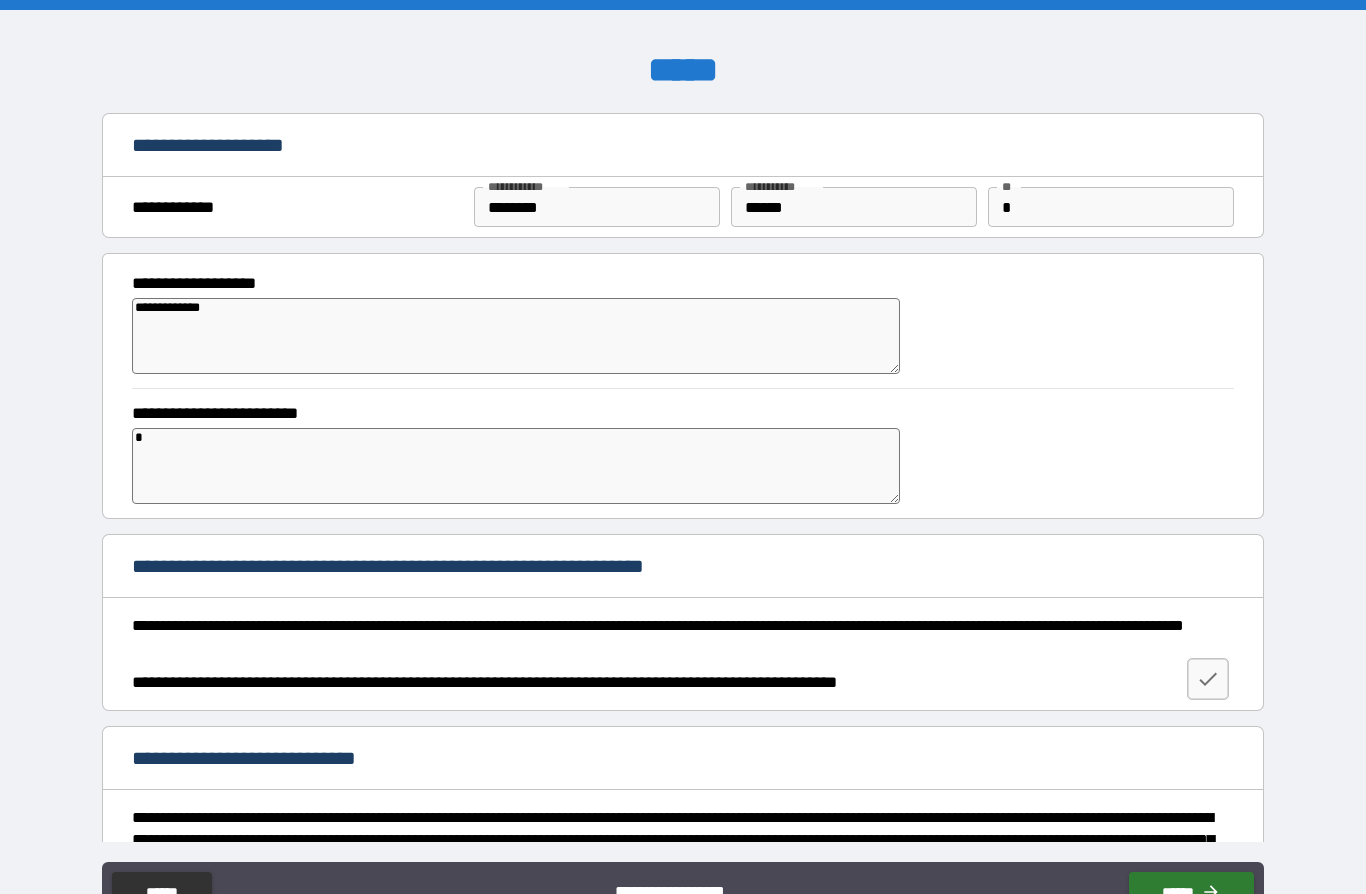 type on "*" 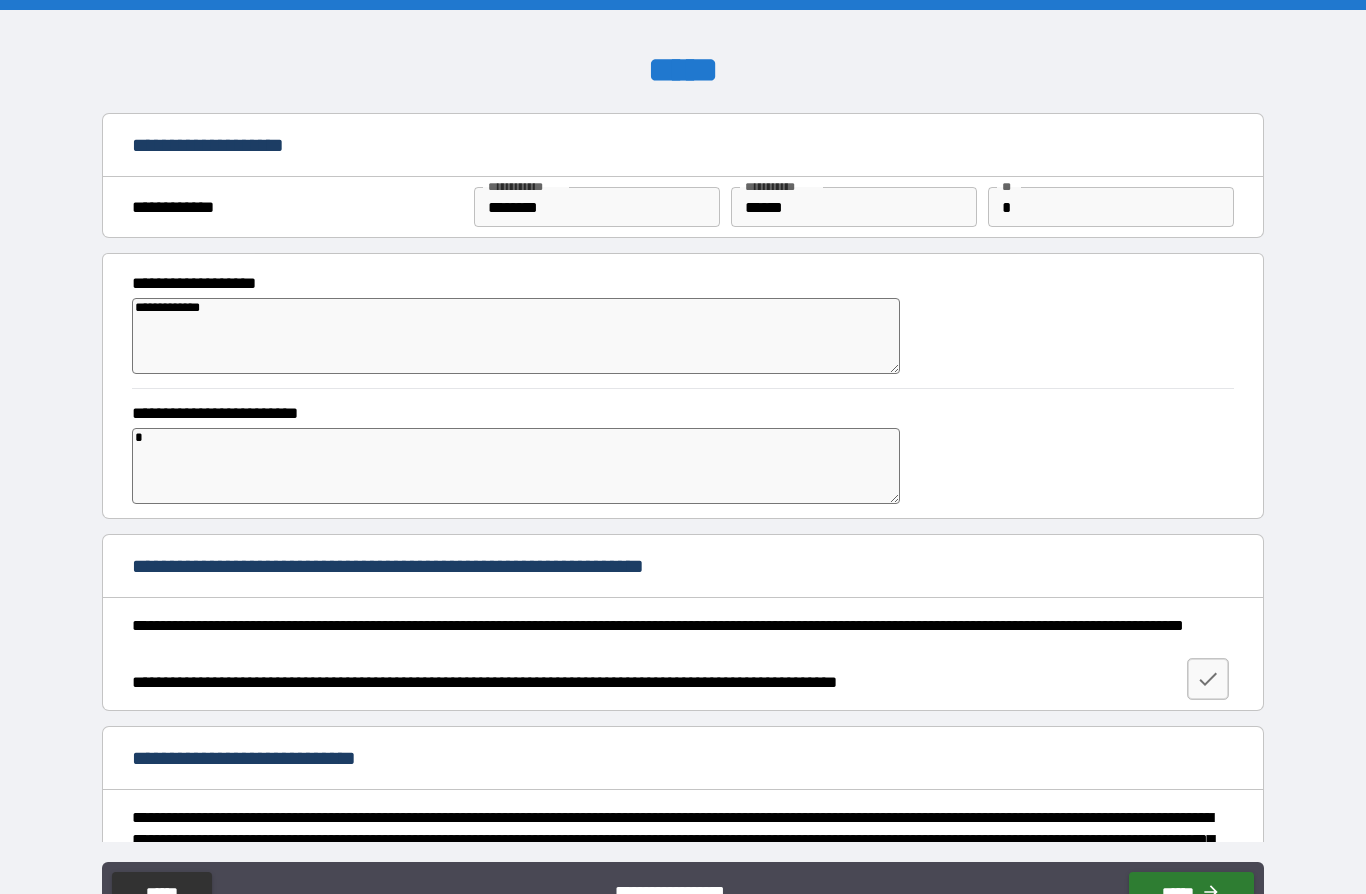 type on "**" 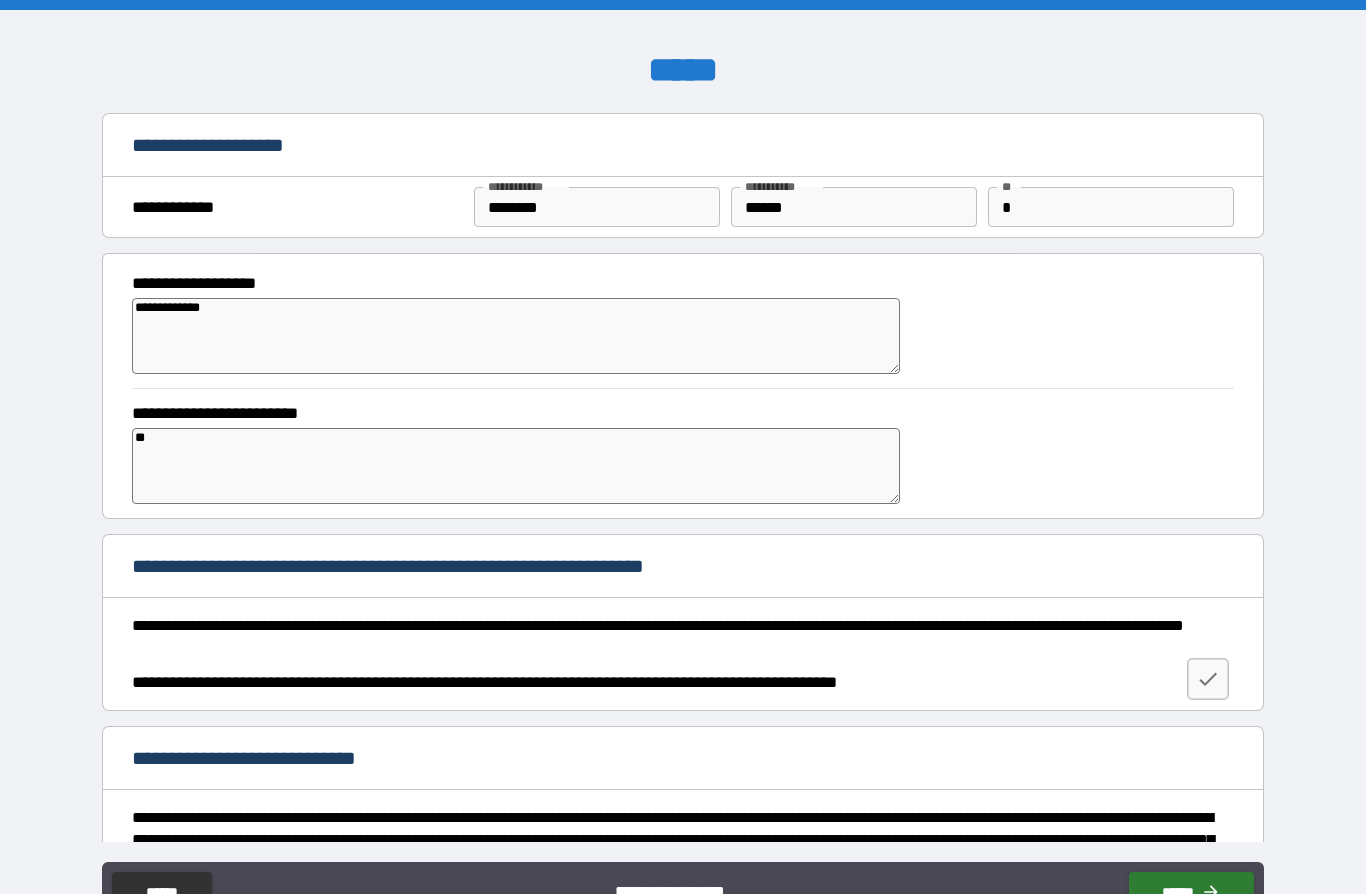 type on "***" 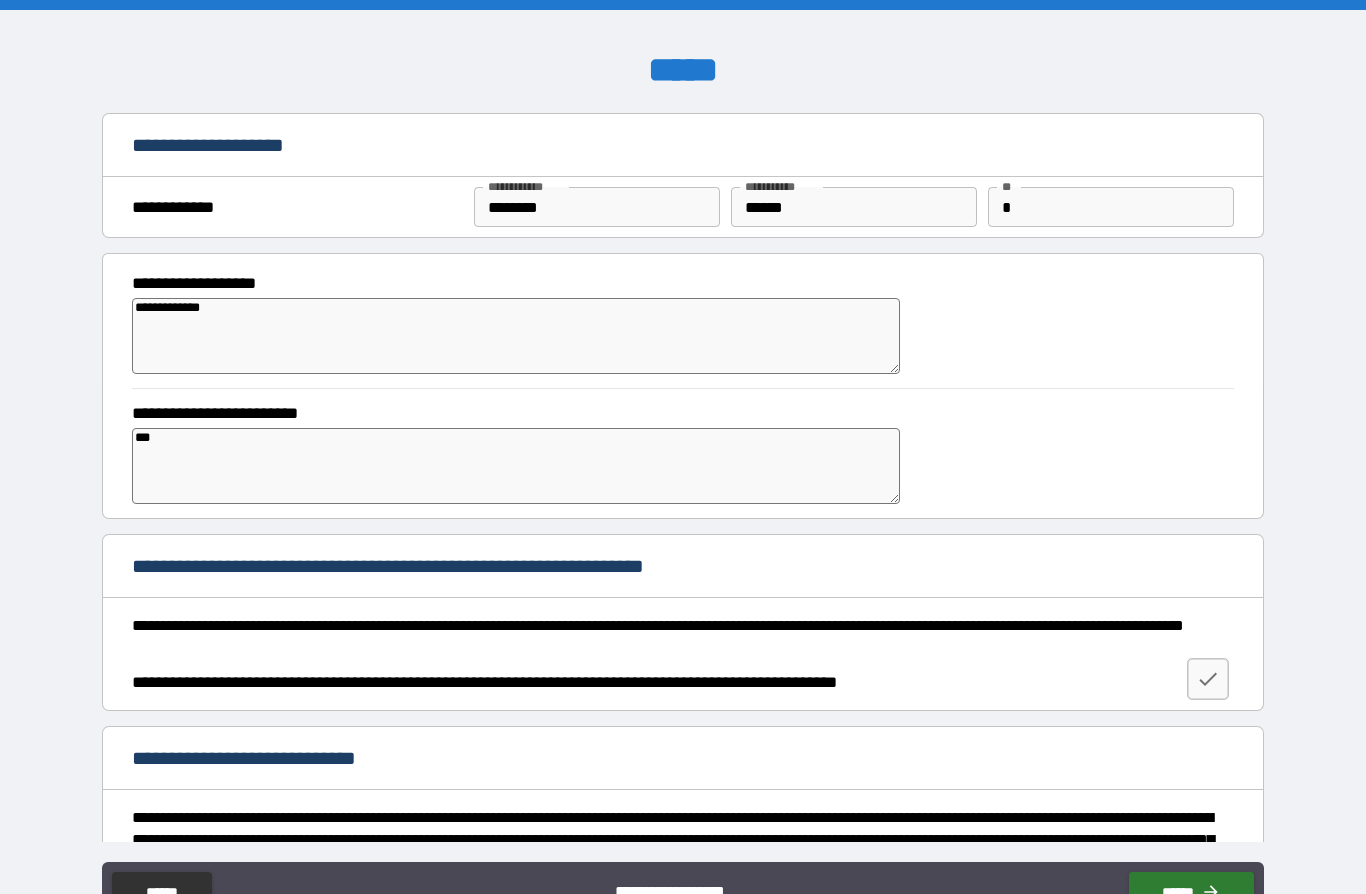 type on "*" 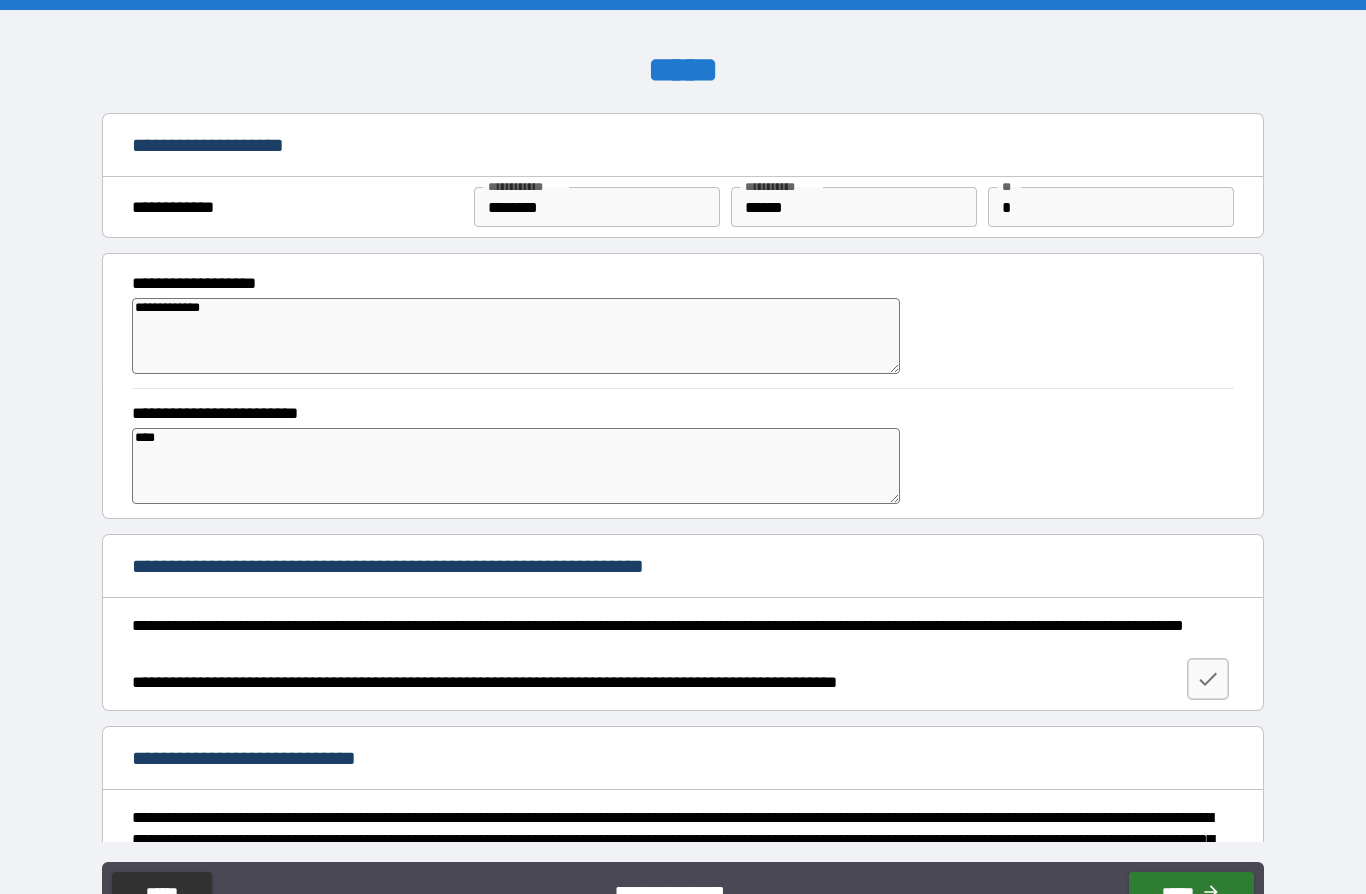 type on "*" 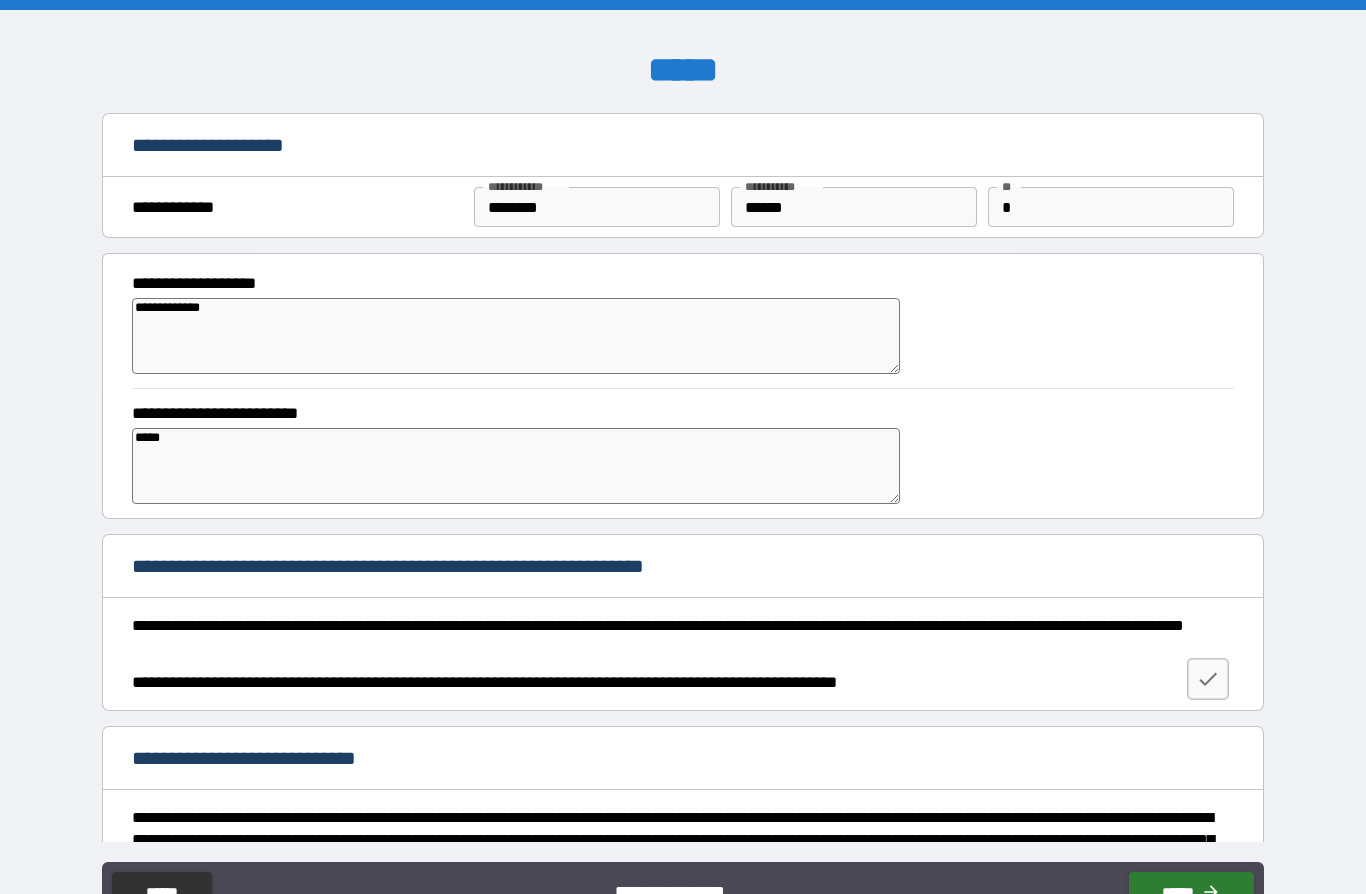 type on "*" 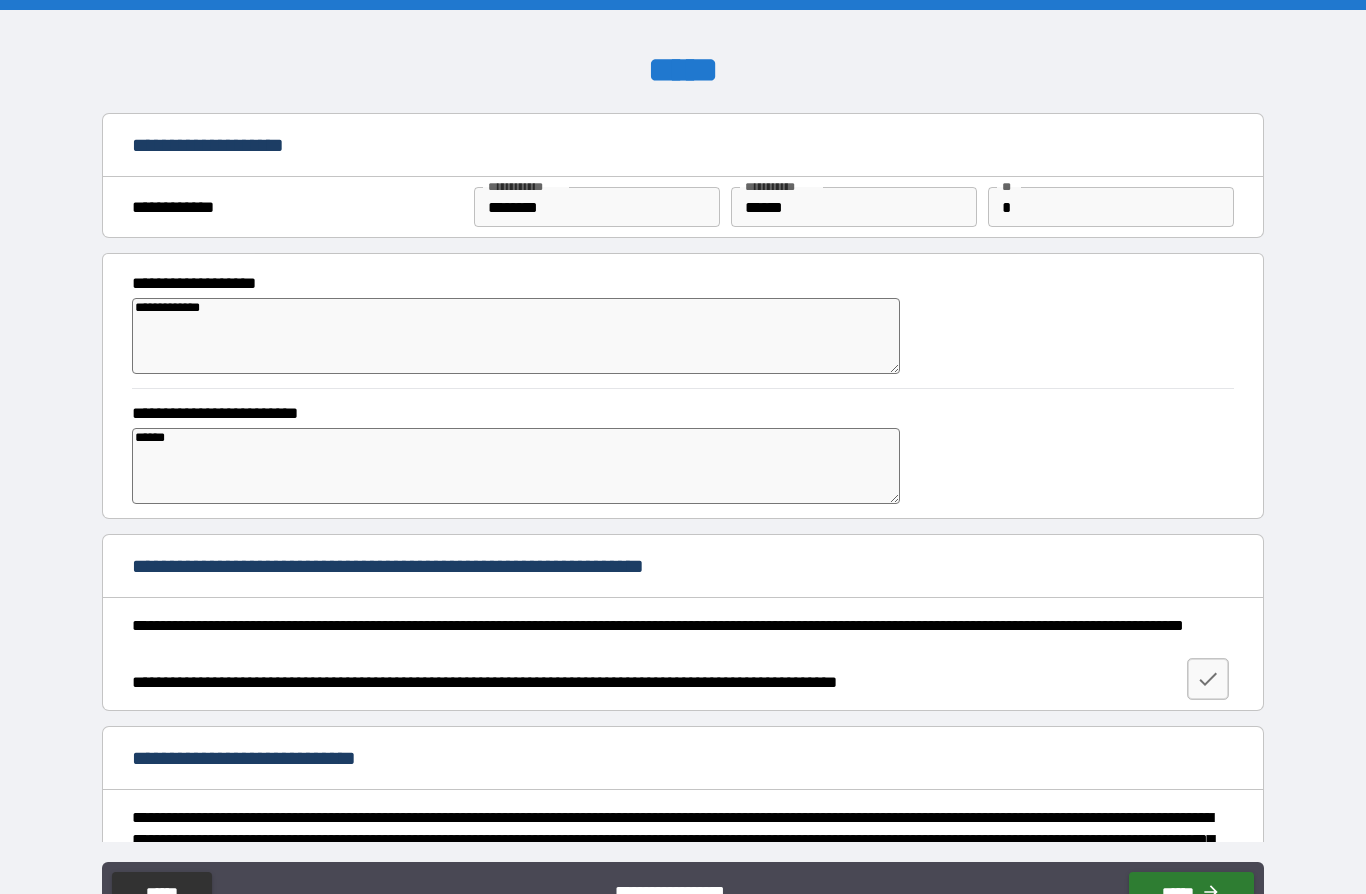 type on "*" 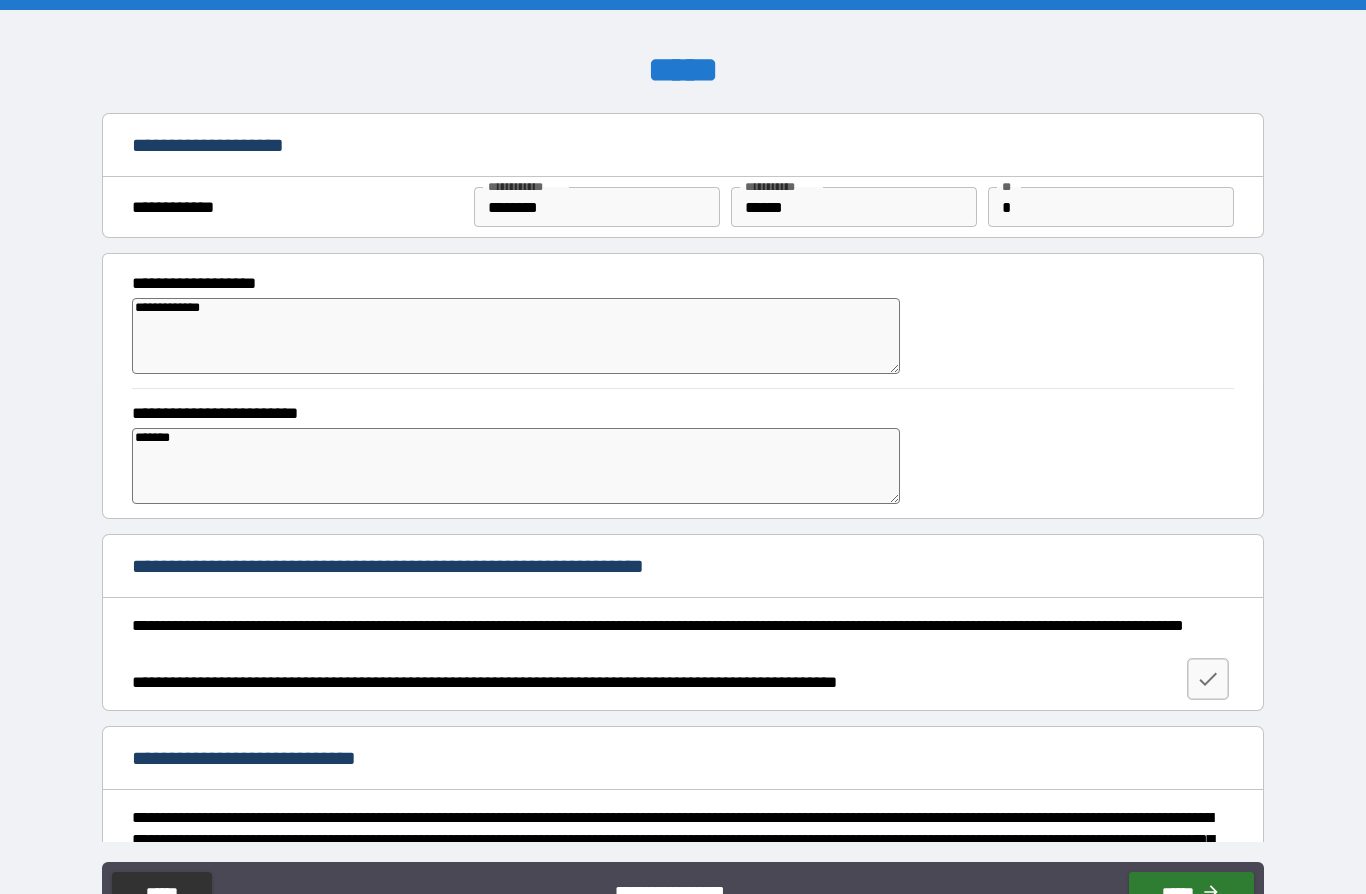 type on "*" 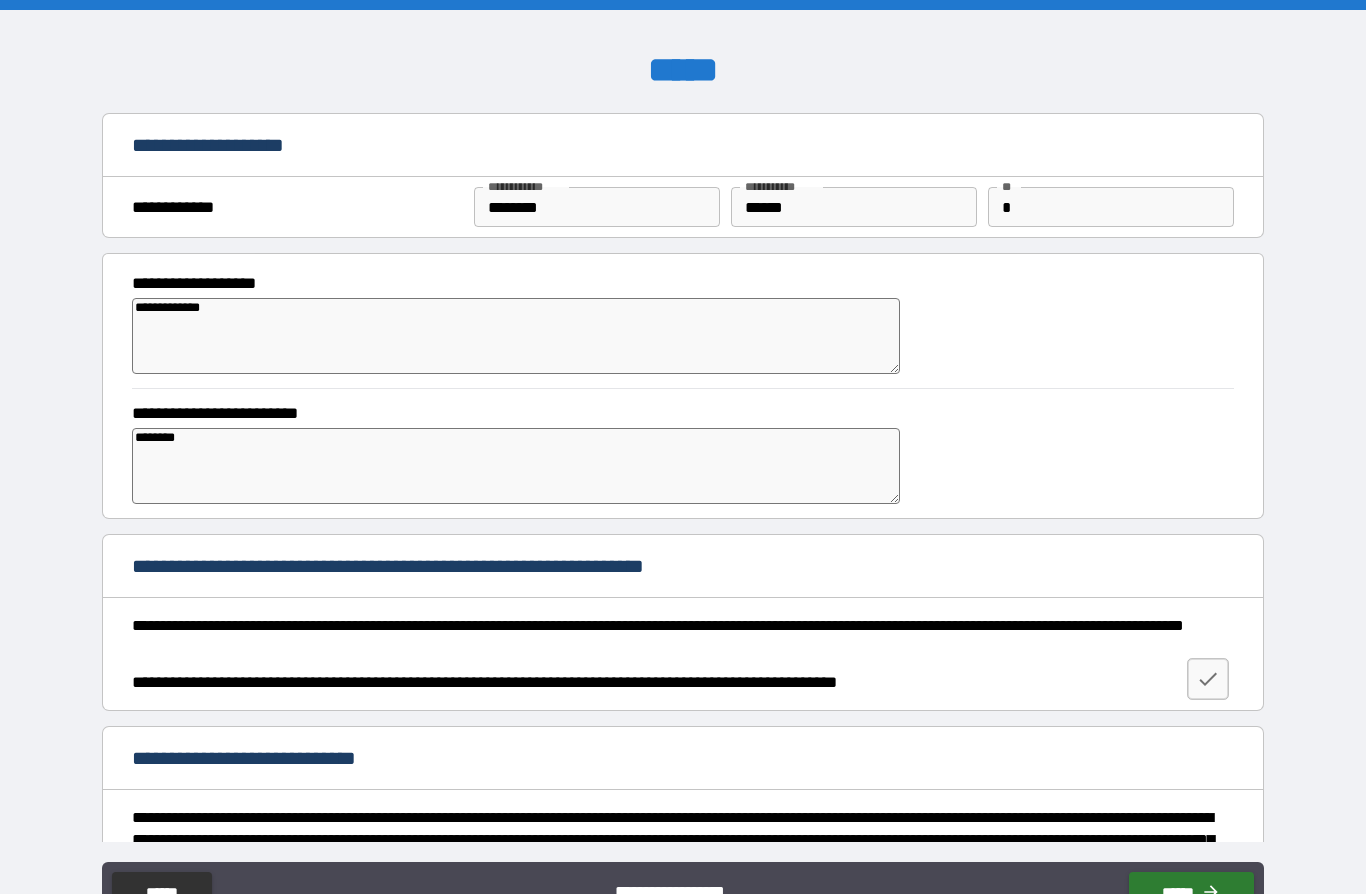 type on "*" 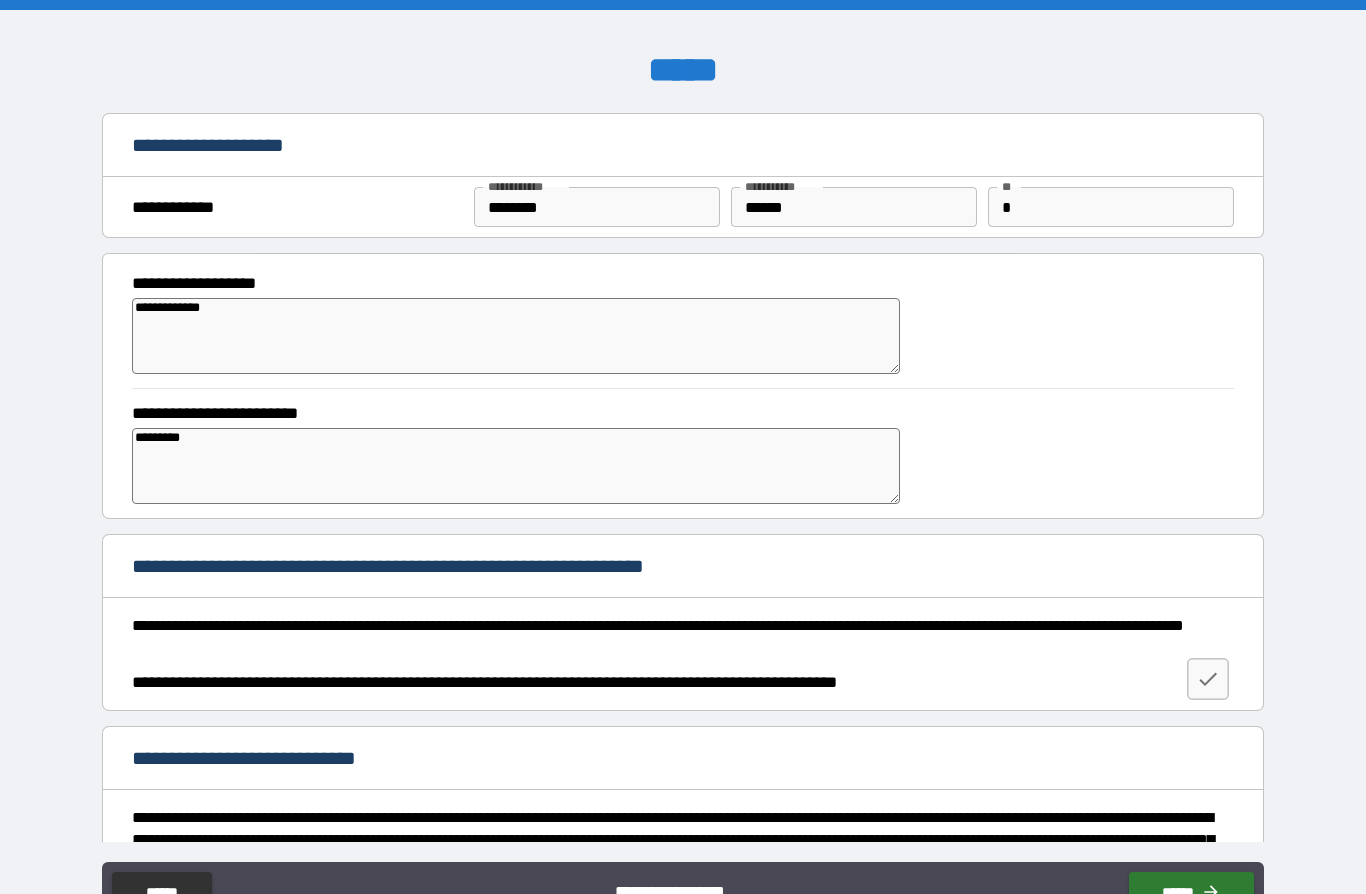 type on "*" 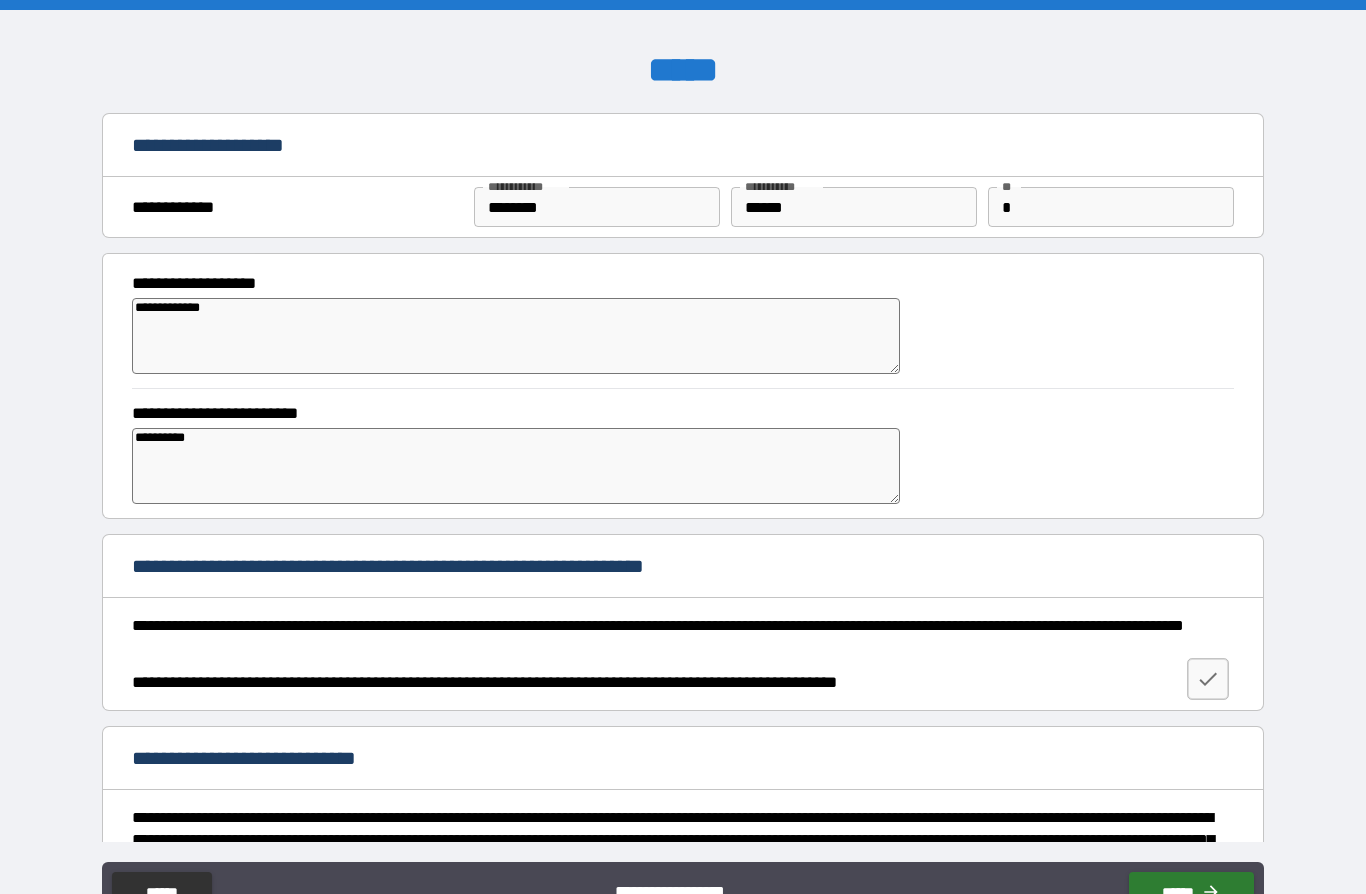 type on "*" 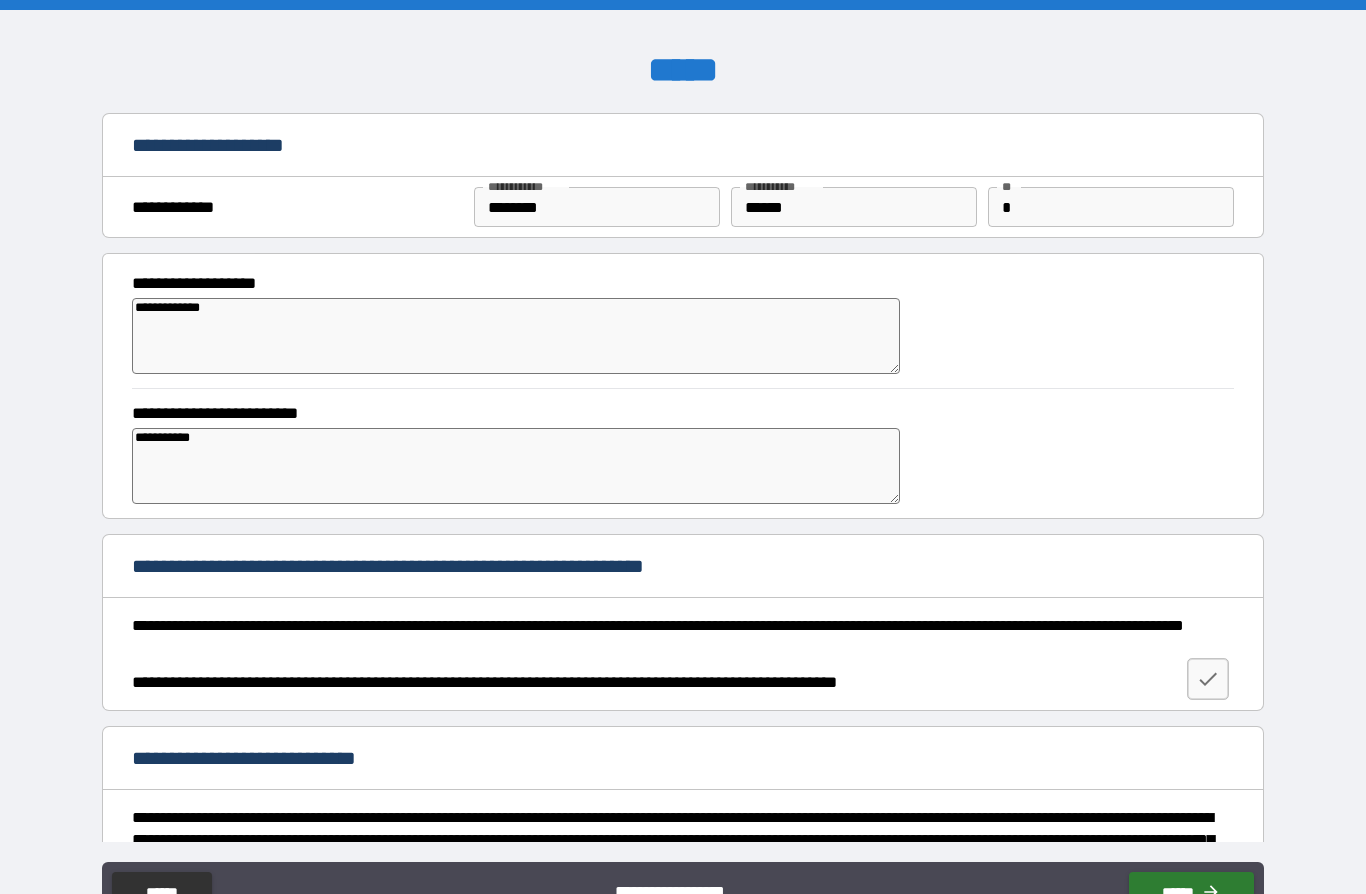 type on "**********" 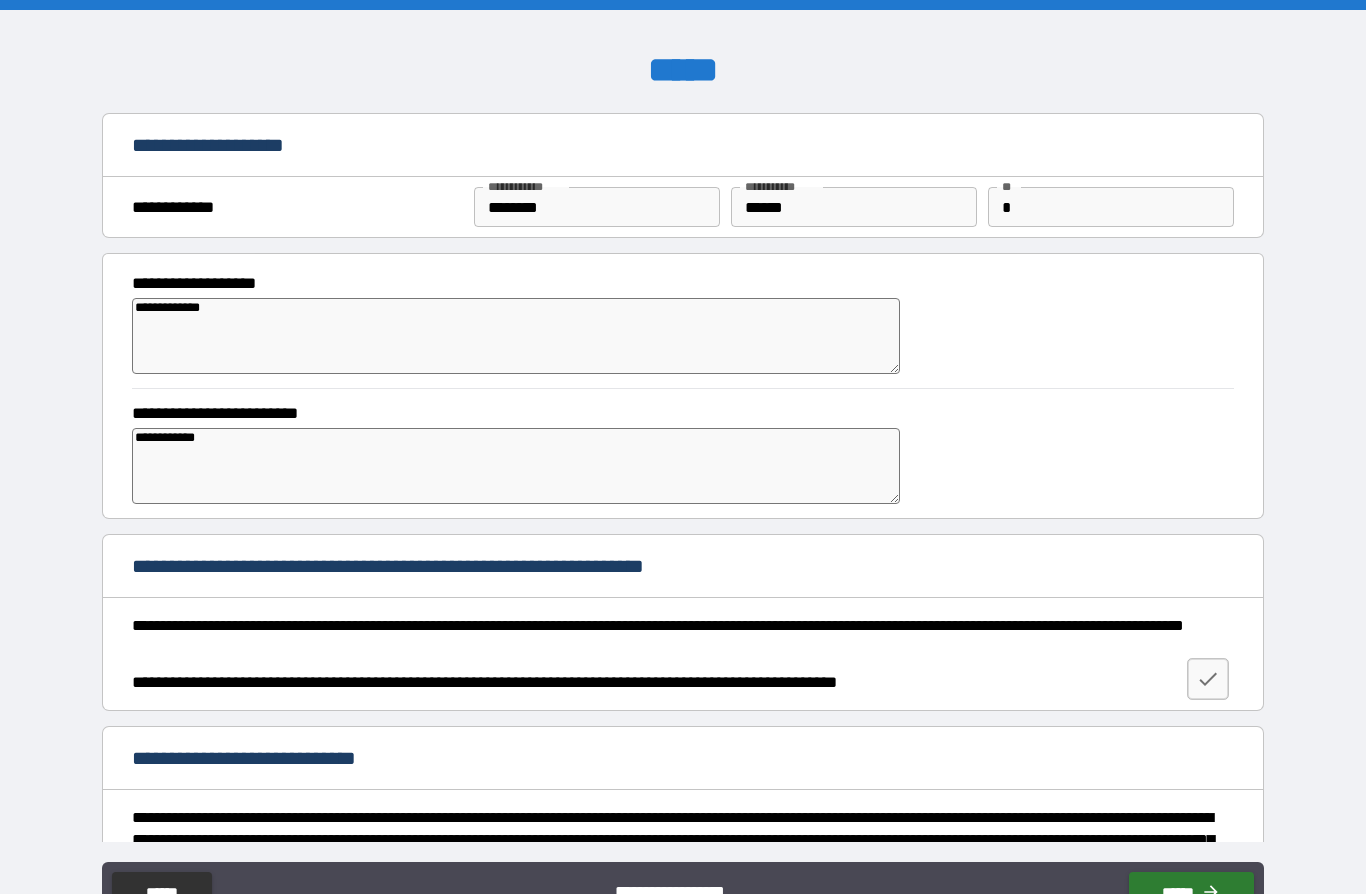 type on "*" 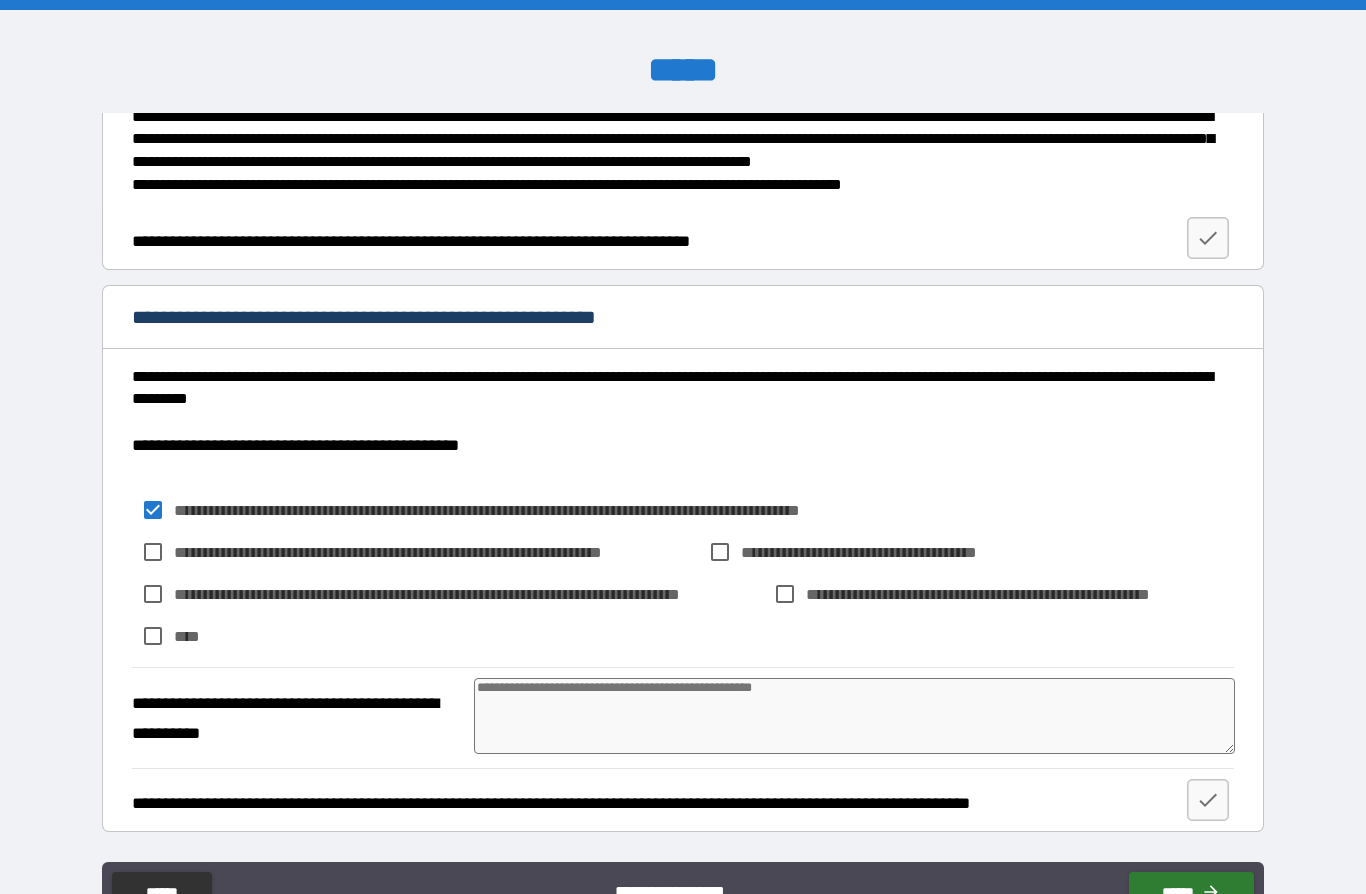 scroll, scrollTop: 700, scrollLeft: 0, axis: vertical 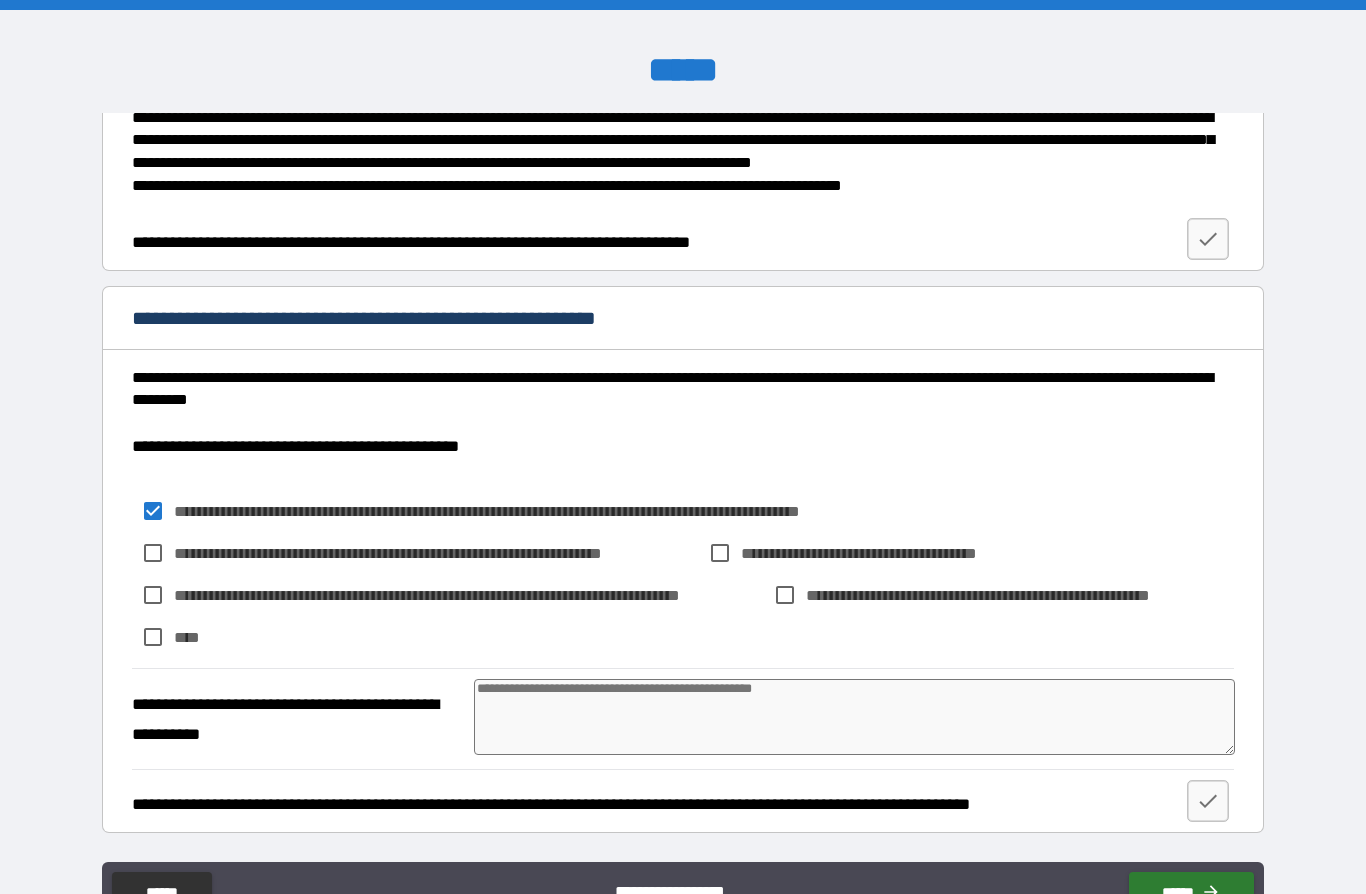 click at bounding box center [854, 717] 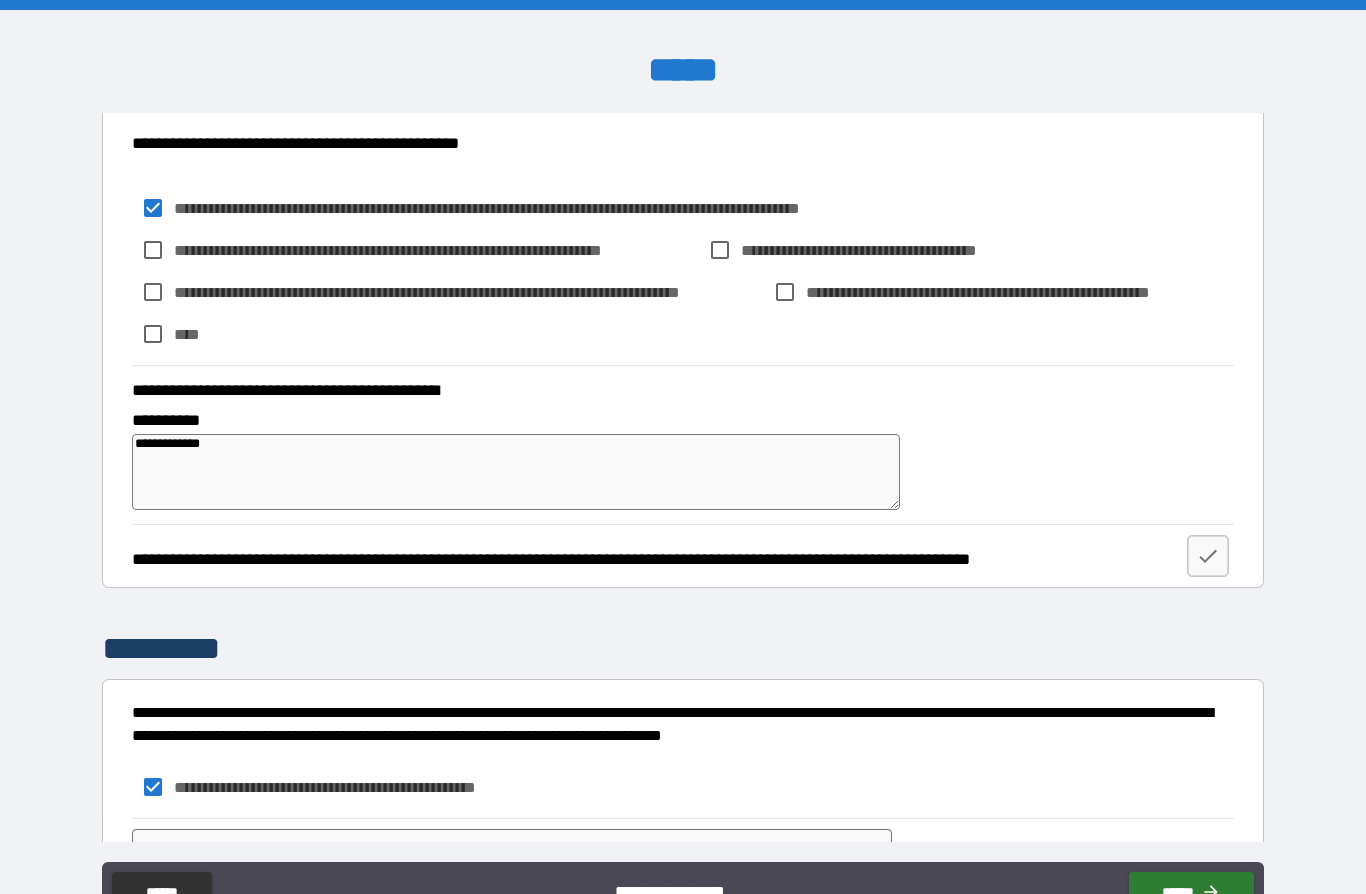 scroll, scrollTop: 1002, scrollLeft: 0, axis: vertical 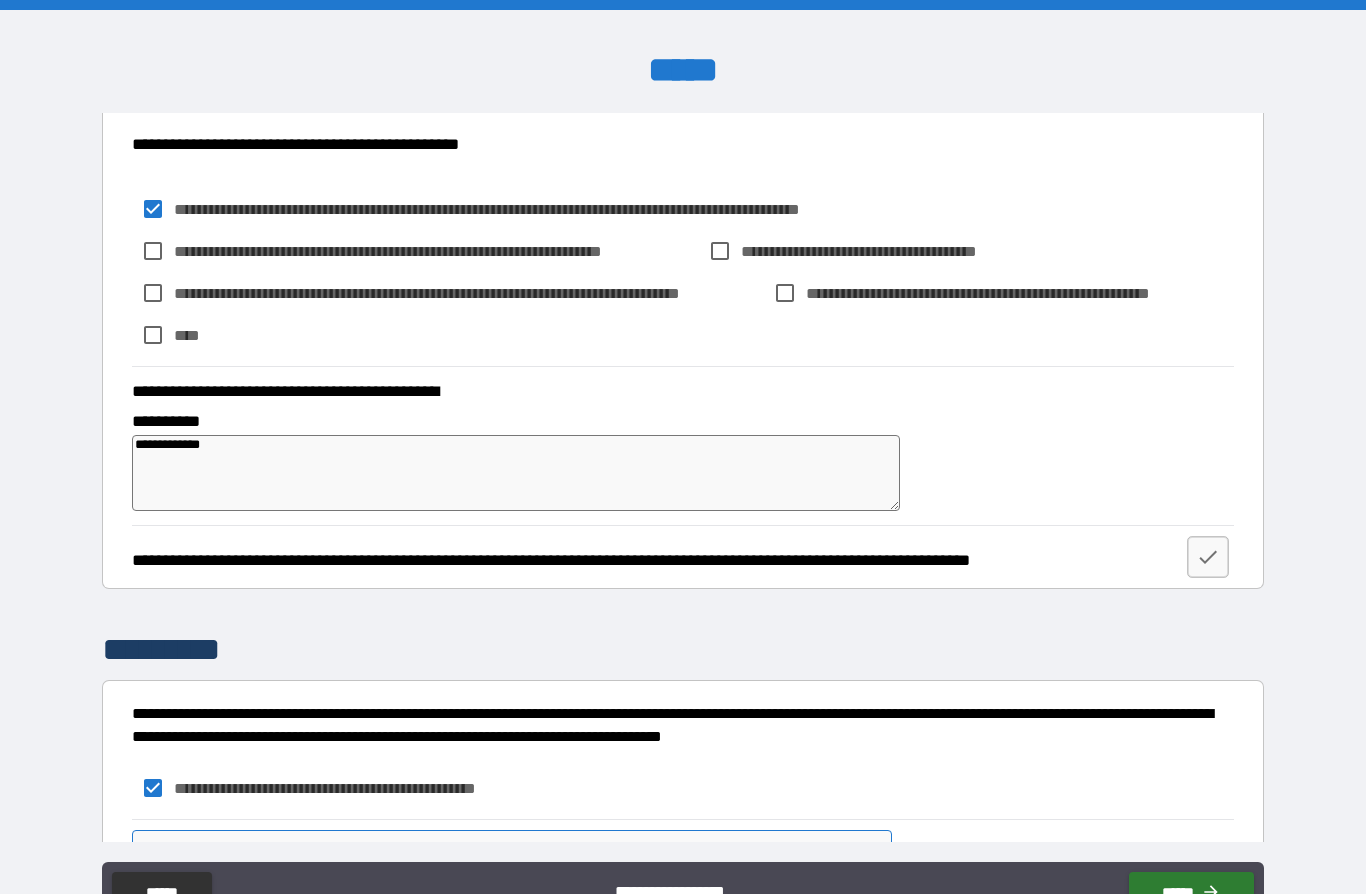 click on "*********" at bounding box center [512, 850] 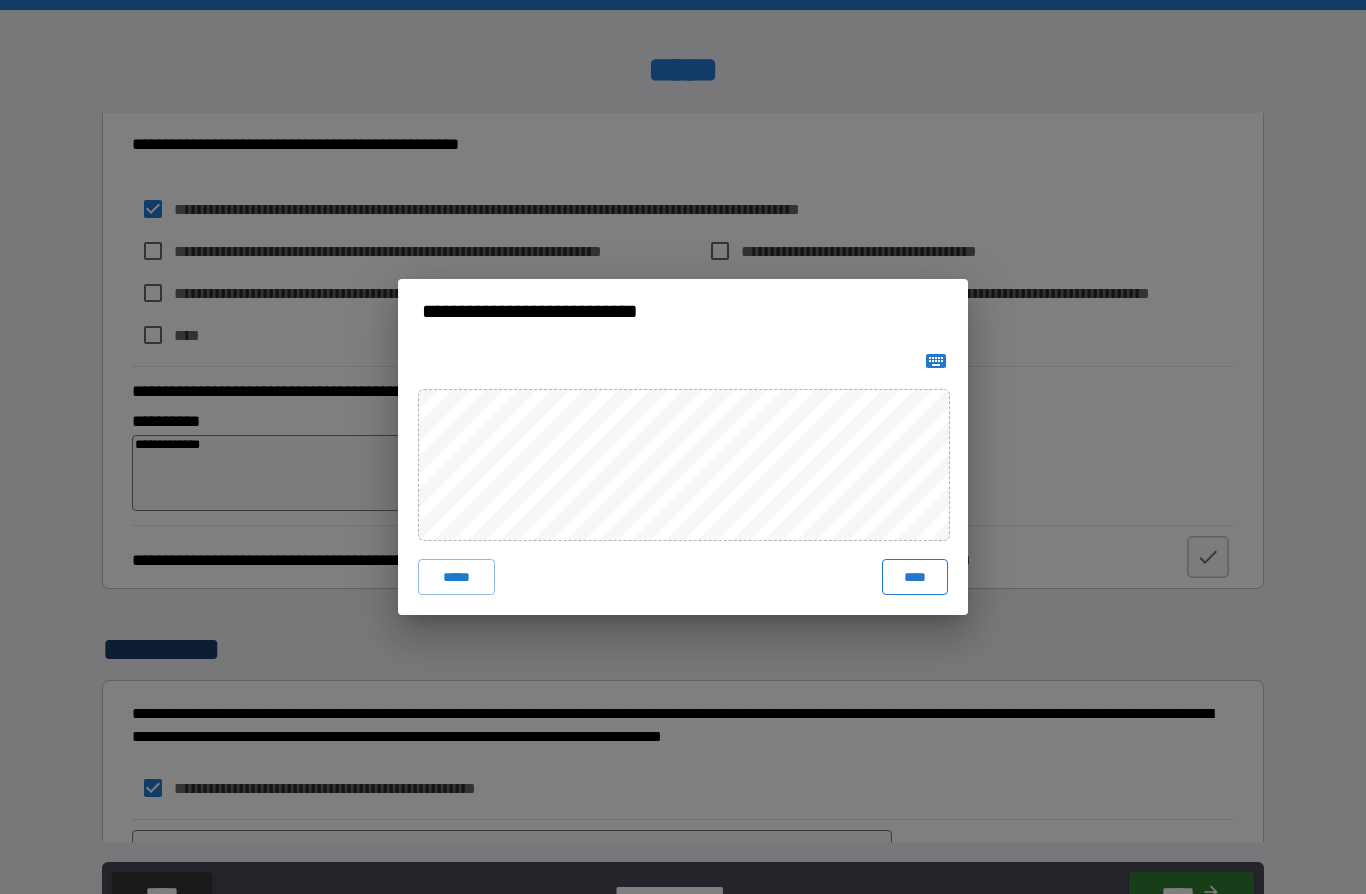 click on "****" at bounding box center (915, 577) 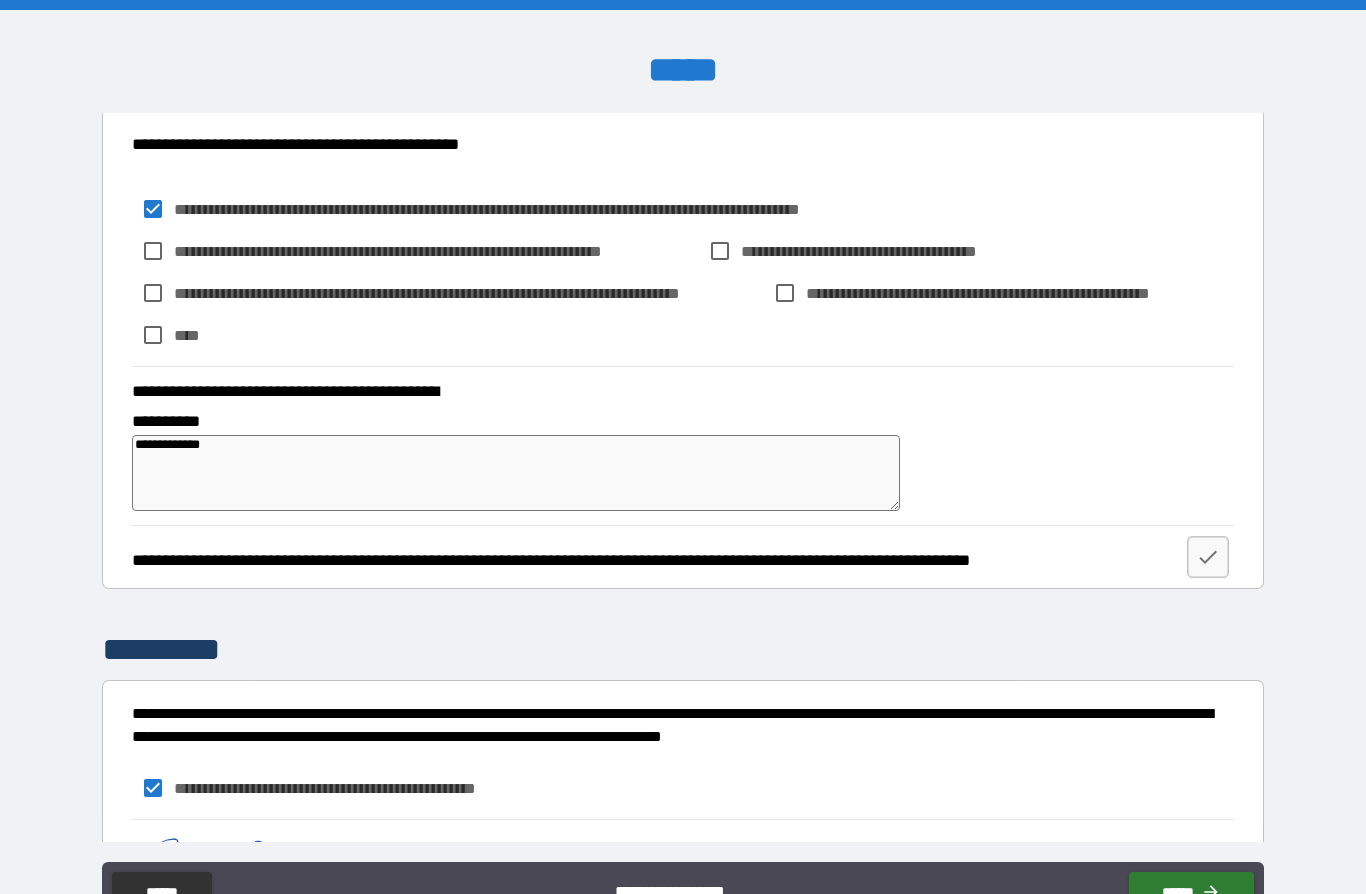scroll, scrollTop: 992, scrollLeft: 0, axis: vertical 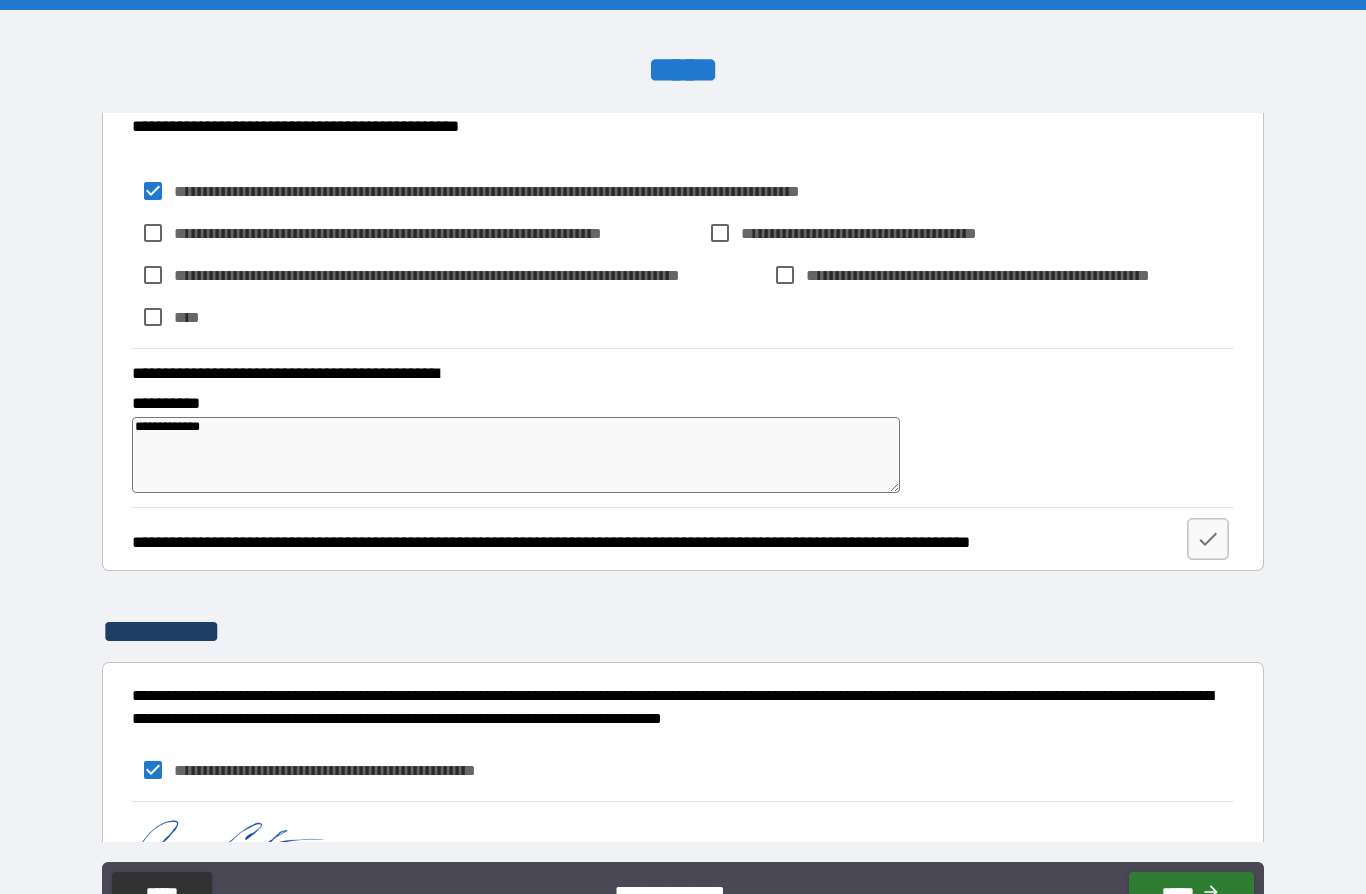 click on "[FIRST] [LAST] [STREET] [CITY] [STATE] [ZIP] [COUNTRY] [PHONE] [EMAIL] [CREDIT_CARD] [EXPIRY] [CVV] [NAME_ON_CARD] [BILLING_ADDRESS] [CITY] [STATE] [ZIP] [COUNTRY] [PHONE] [EMAIL] [USERNAME] [PASSWORD] [DOB] [AGE] [GENDER] [NATIONALITY] [PASSPORT_NUMBER] [DRIVER_LICENSE_NUMBER] [SSN]" at bounding box center [683, 490] 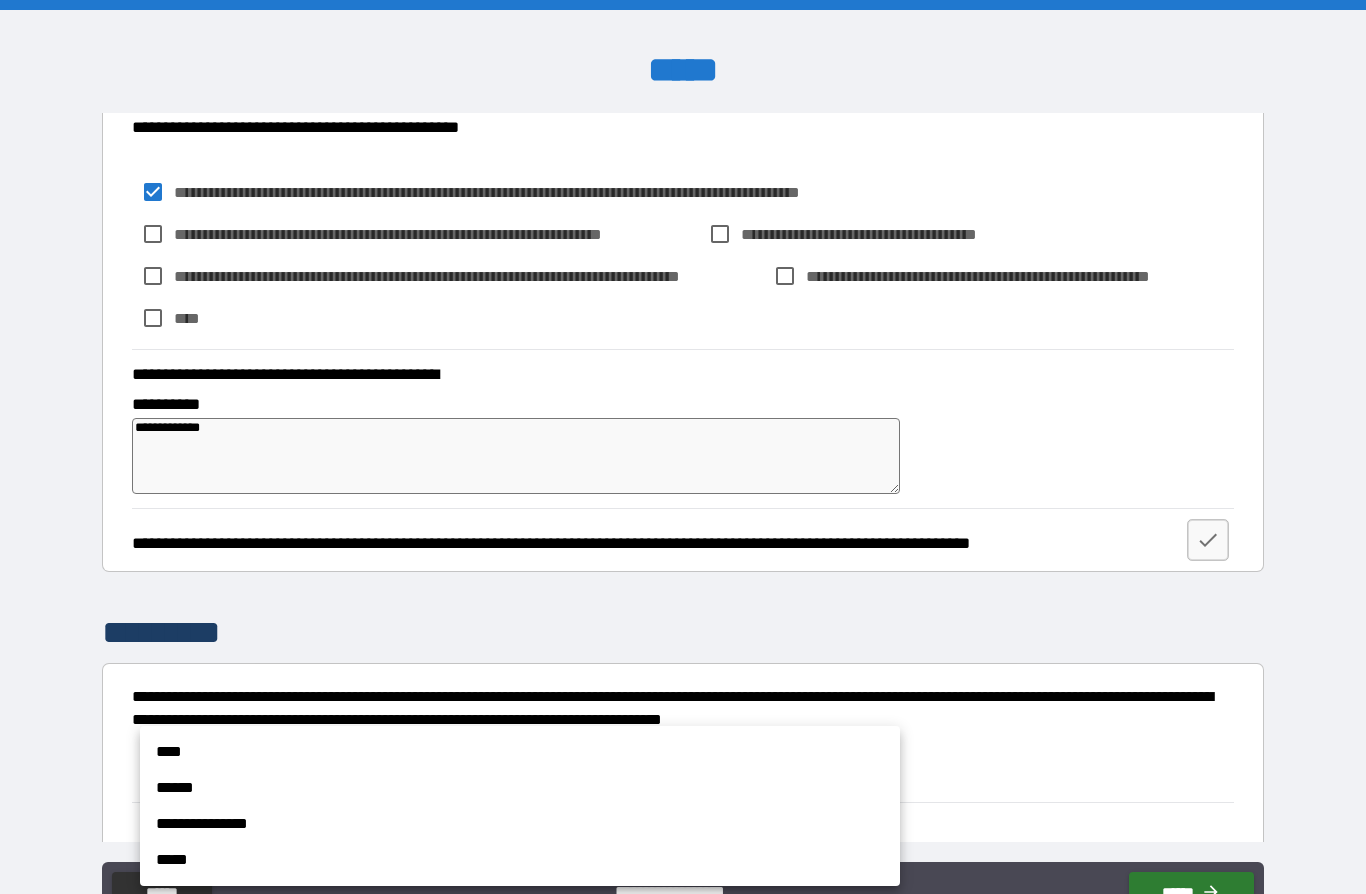 click on "****" at bounding box center (520, 752) 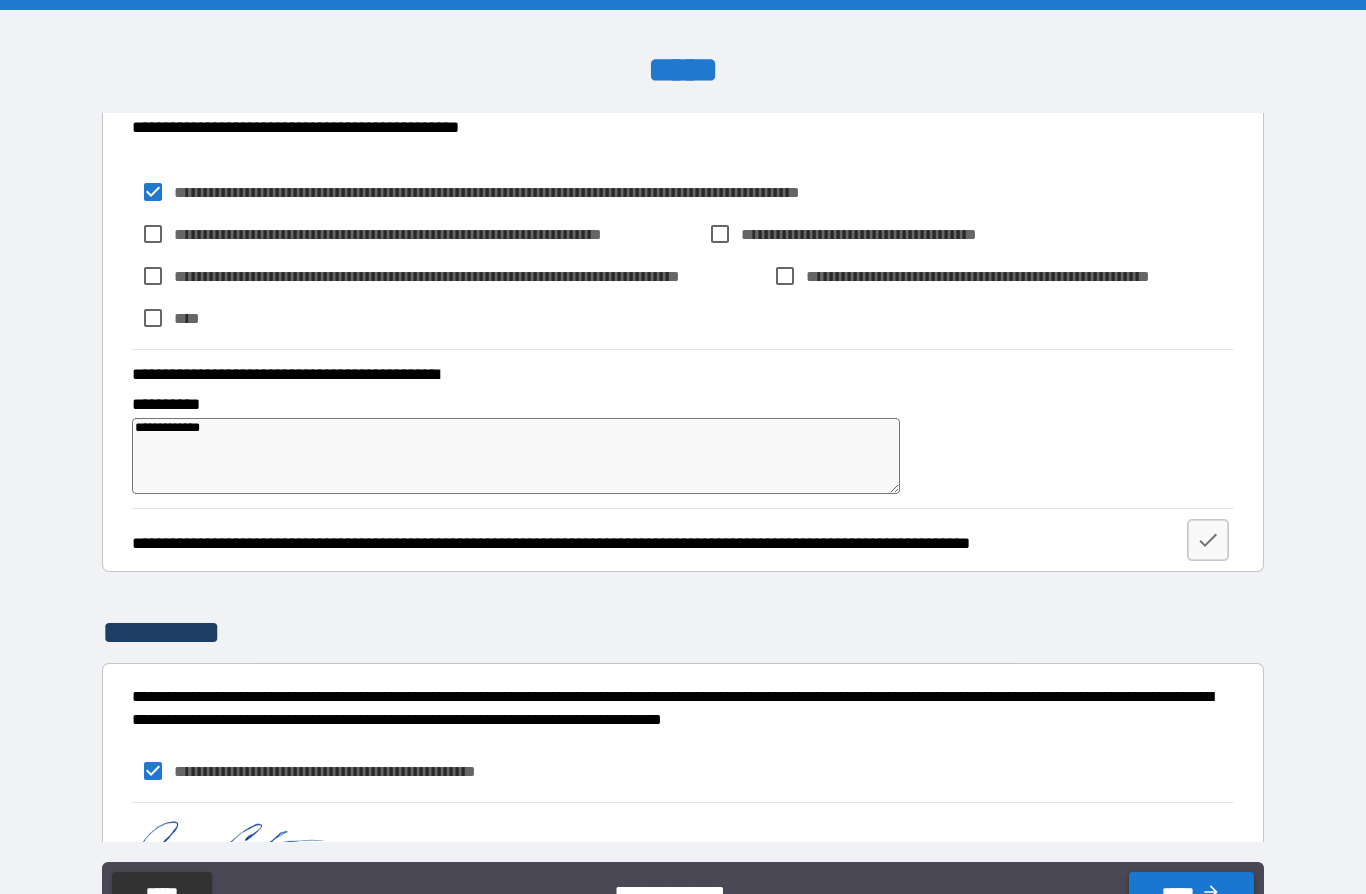 click on "******" at bounding box center (1191, 892) 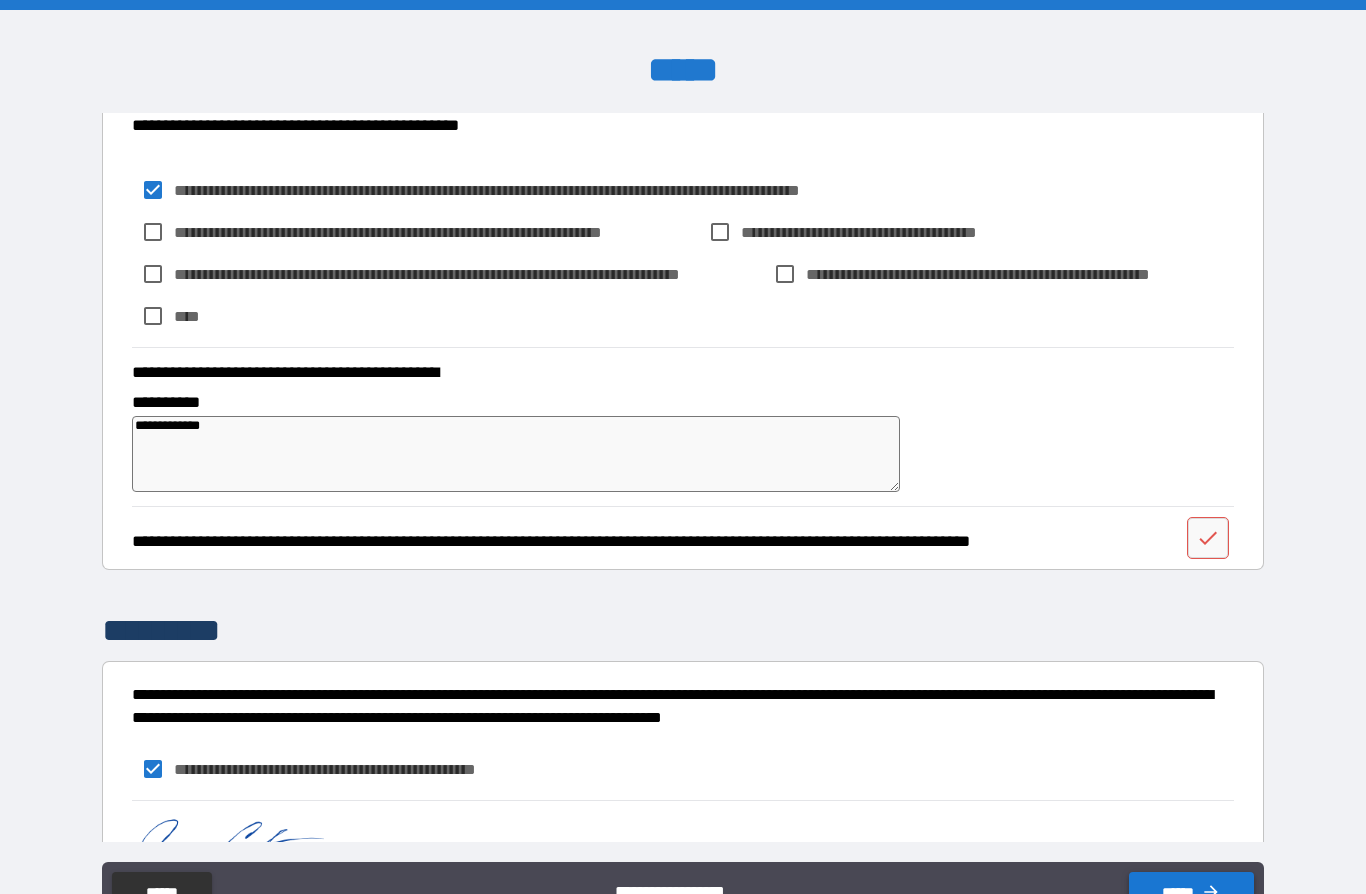 scroll, scrollTop: 1019, scrollLeft: 0, axis: vertical 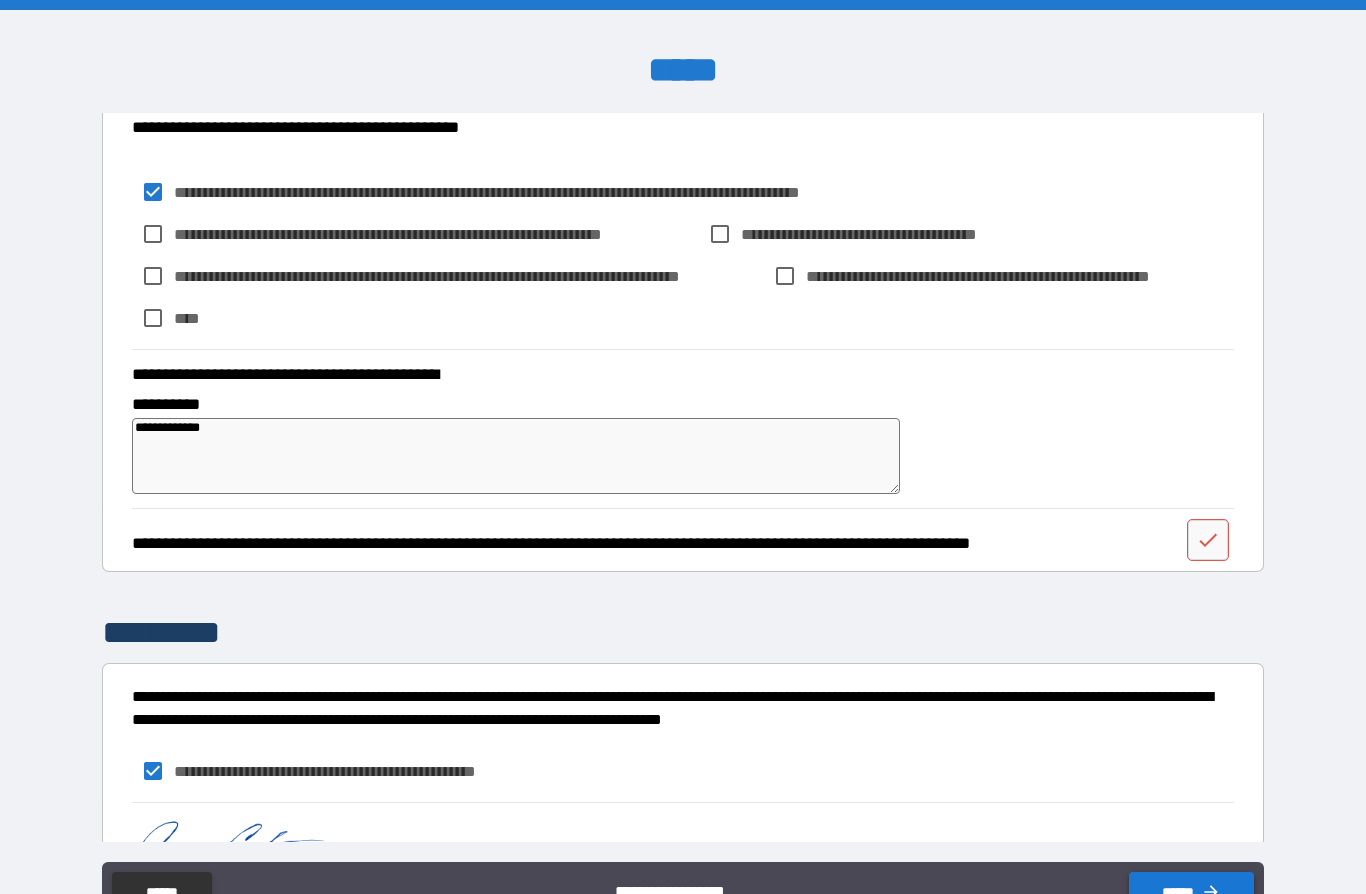 click 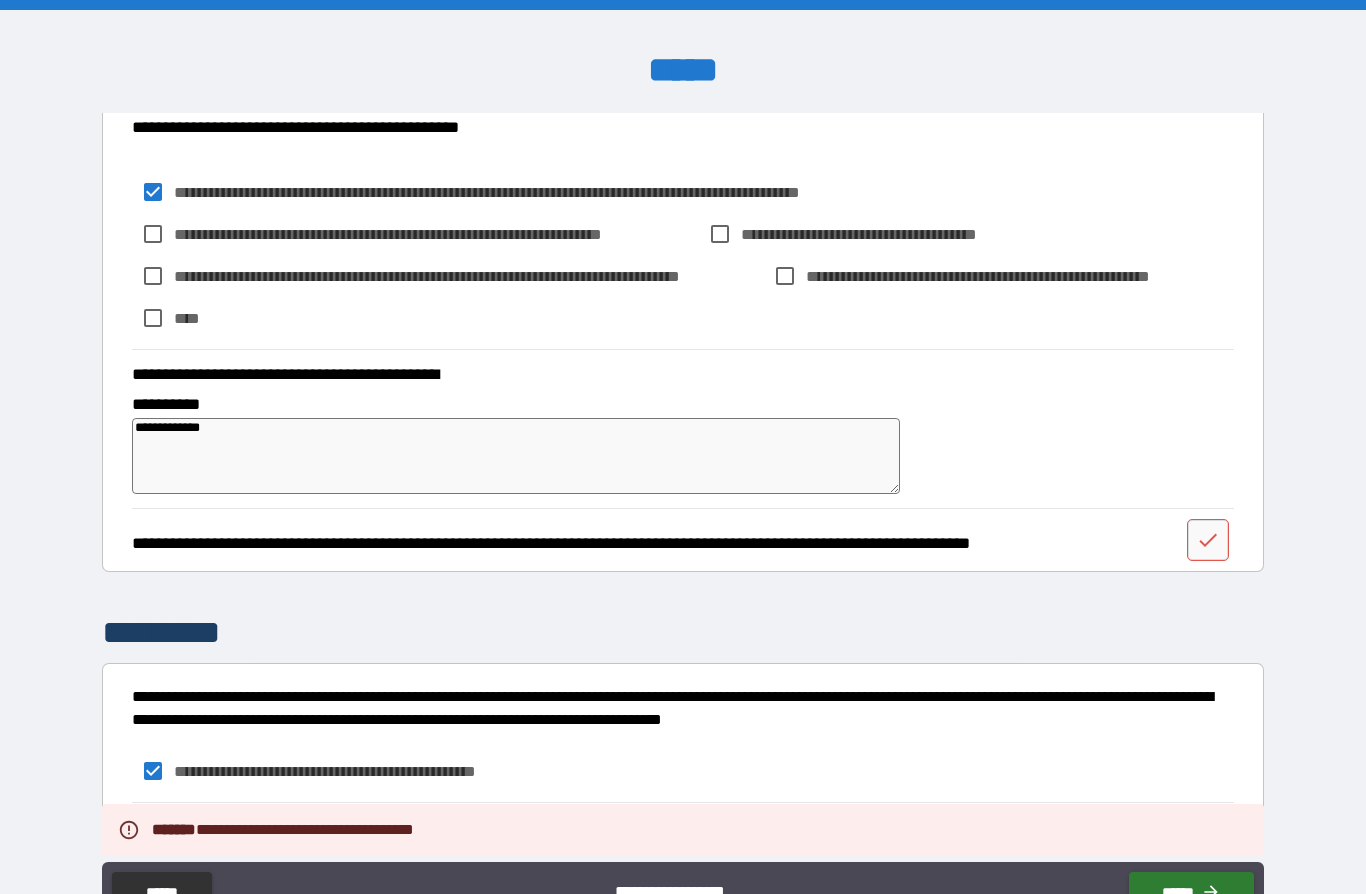 click on "**********" at bounding box center [682, 869] 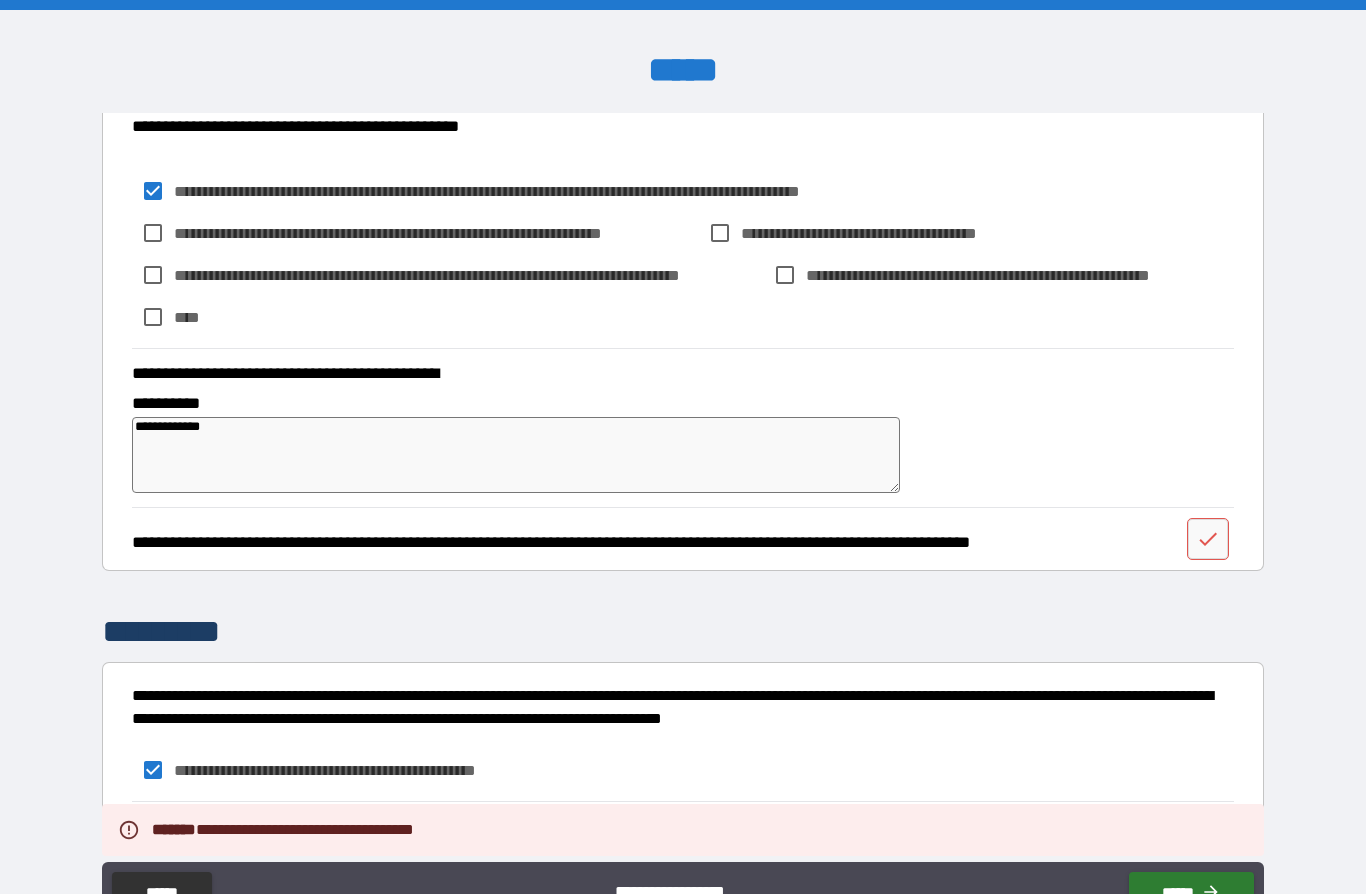 scroll, scrollTop: 1019, scrollLeft: 0, axis: vertical 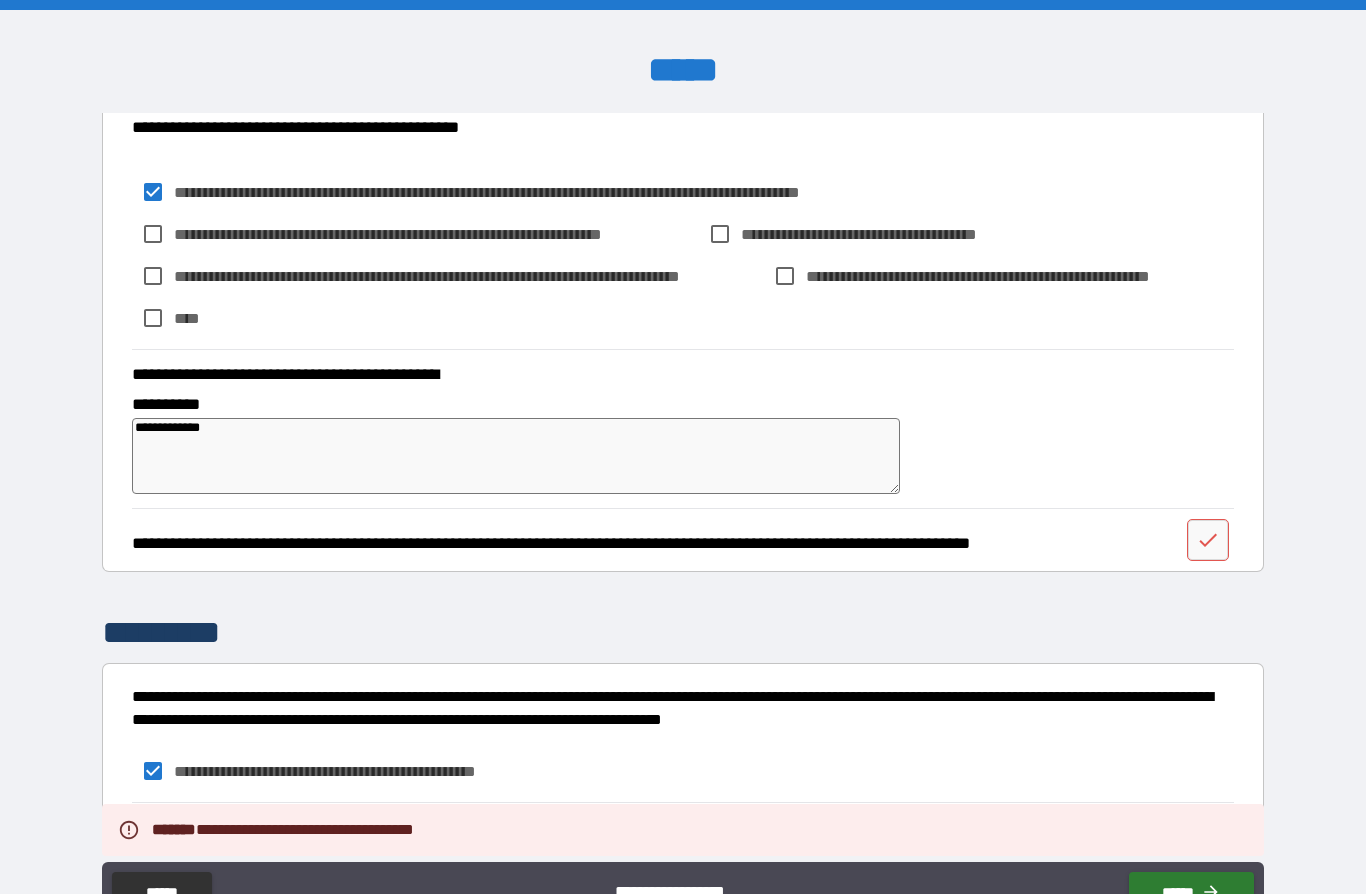click on "**********" at bounding box center (682, 869) 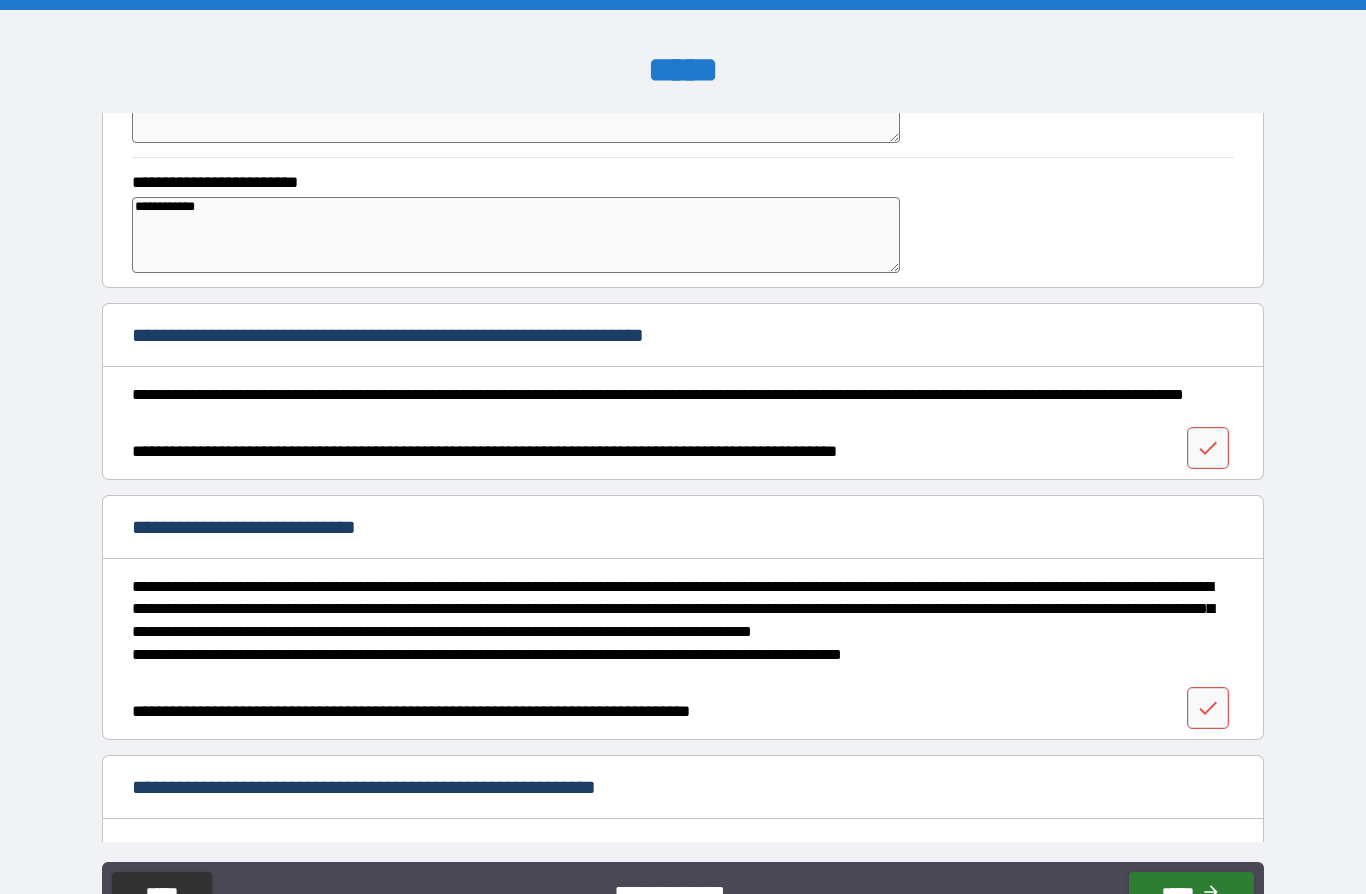 scroll, scrollTop: 210, scrollLeft: 0, axis: vertical 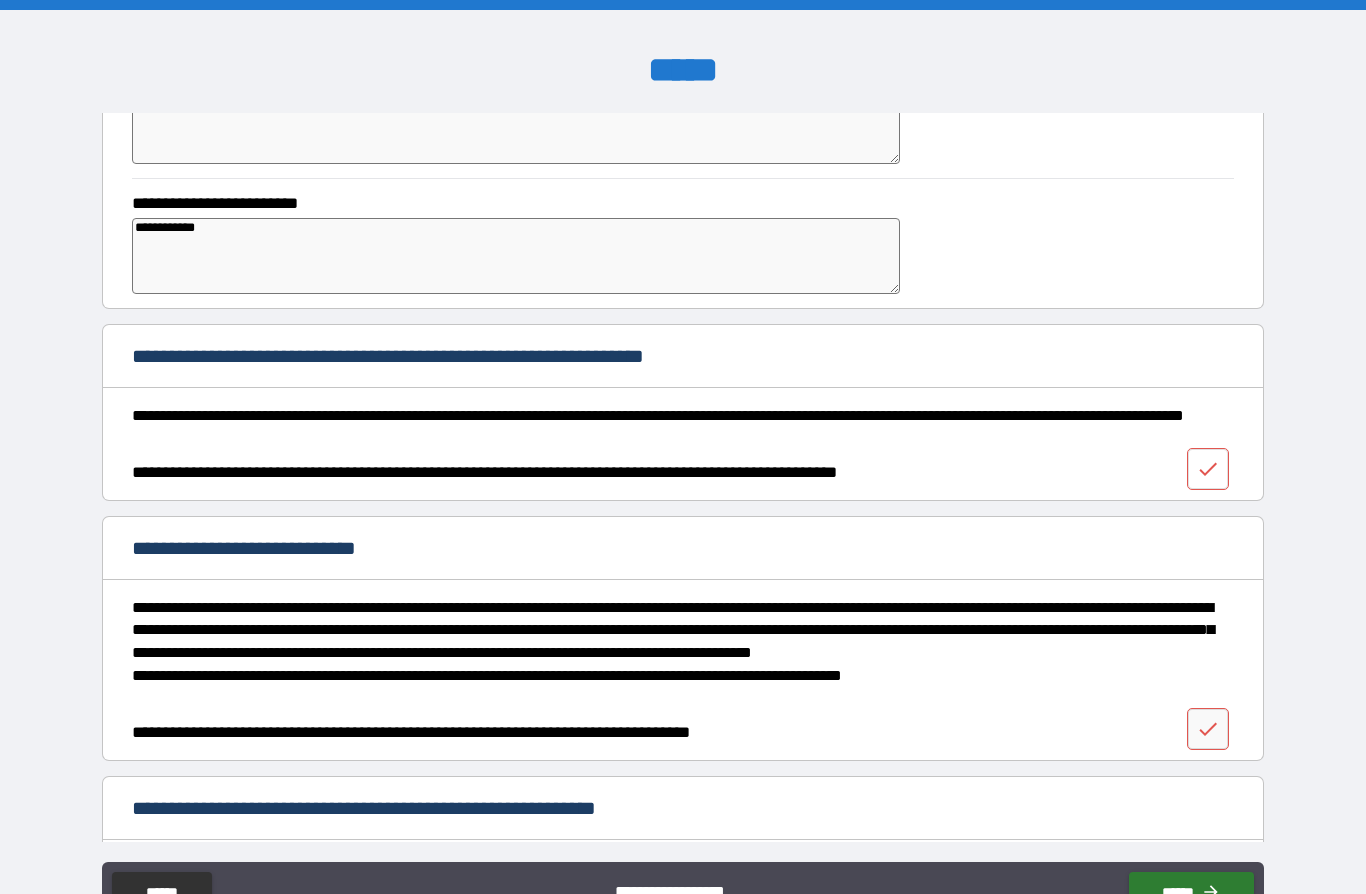 click 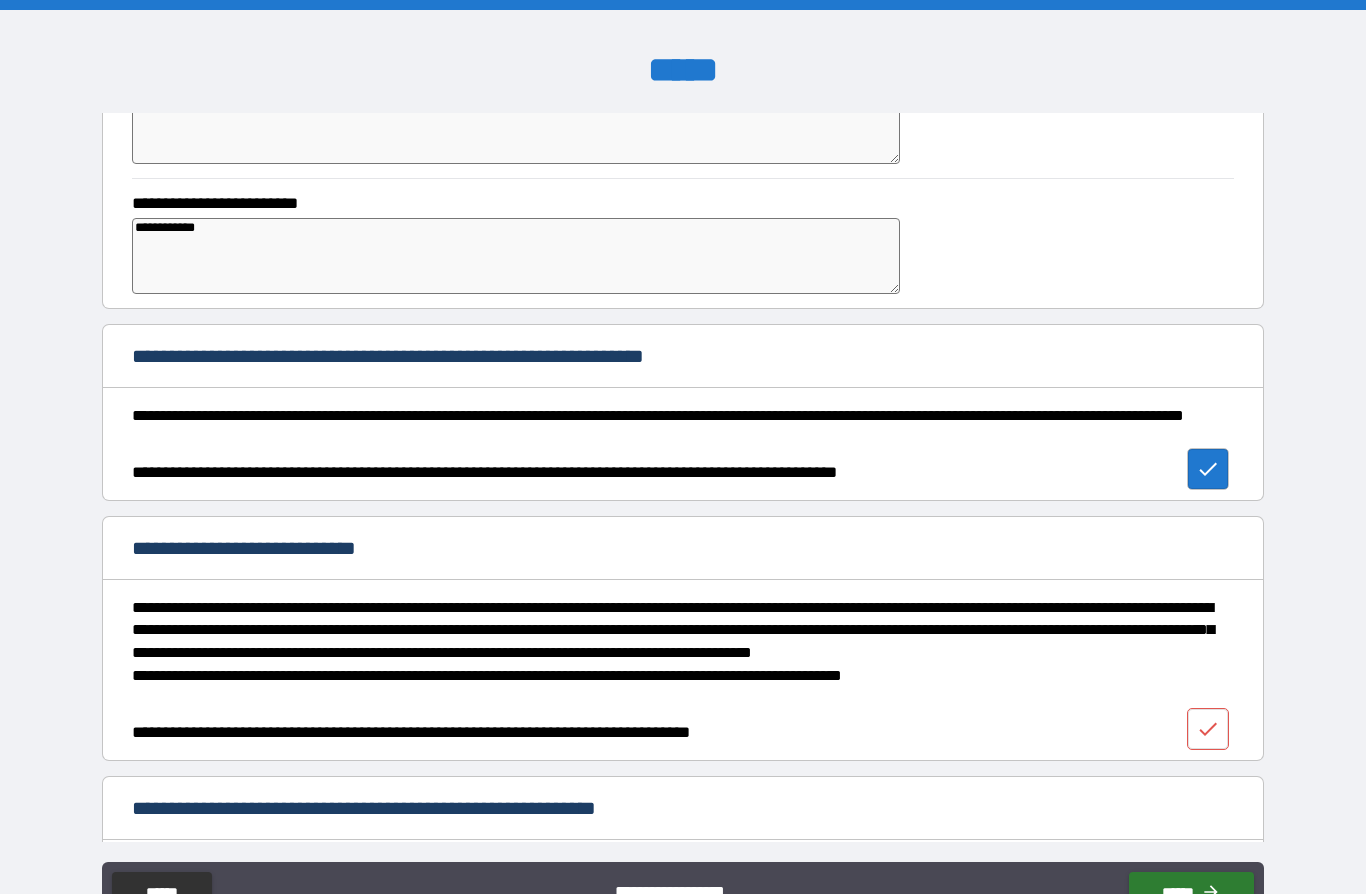 click 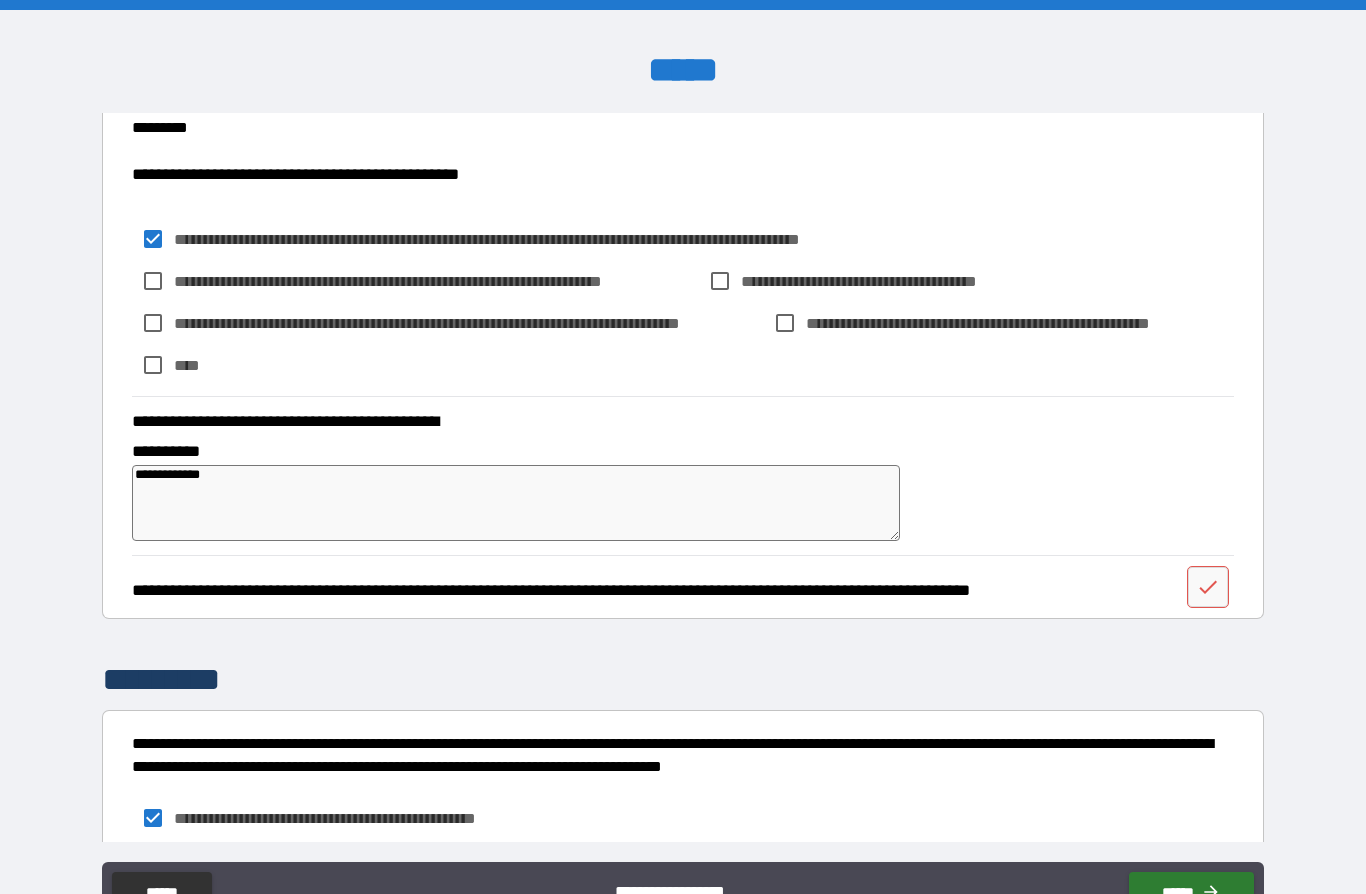 scroll, scrollTop: 988, scrollLeft: 0, axis: vertical 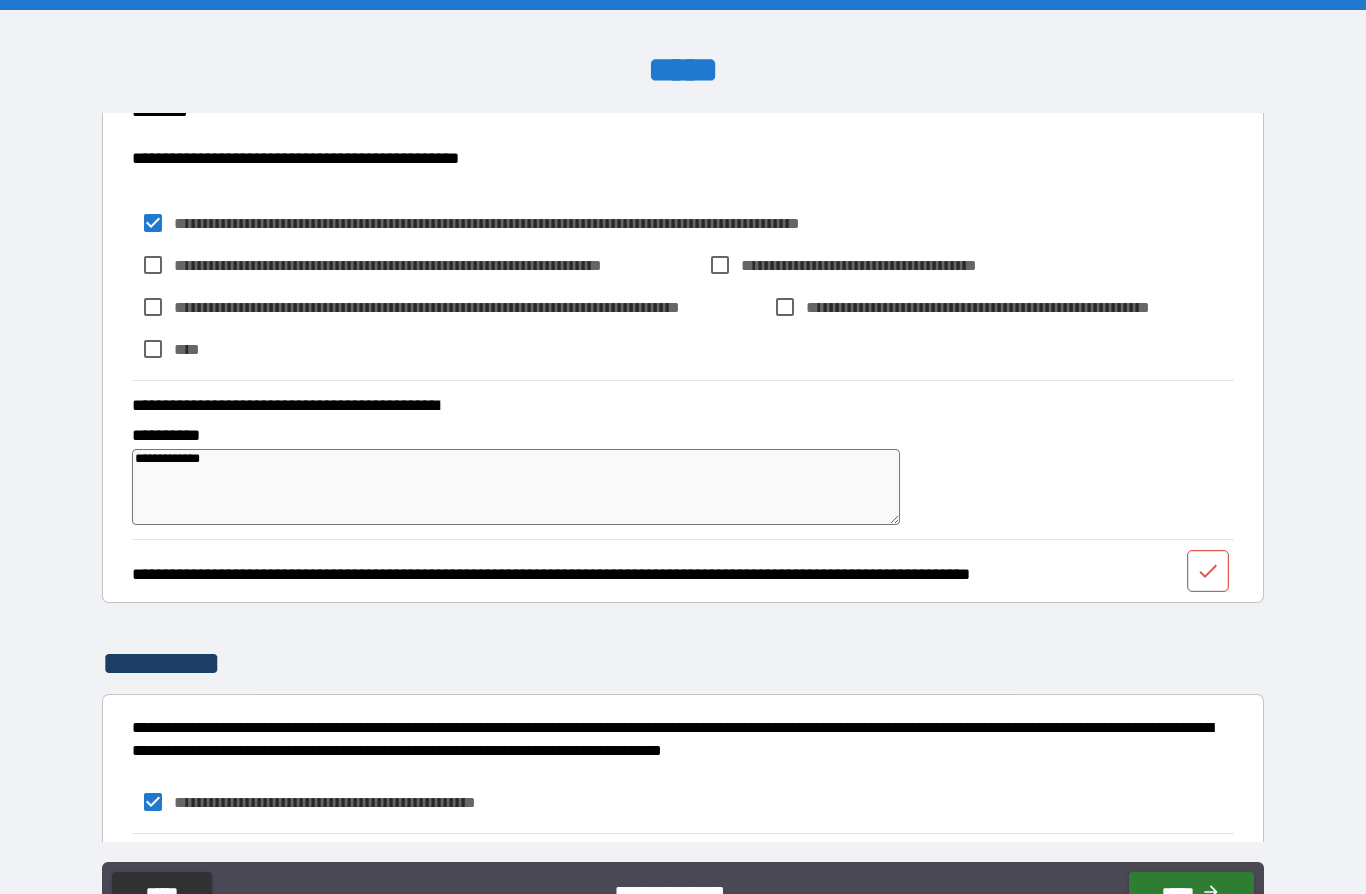 click 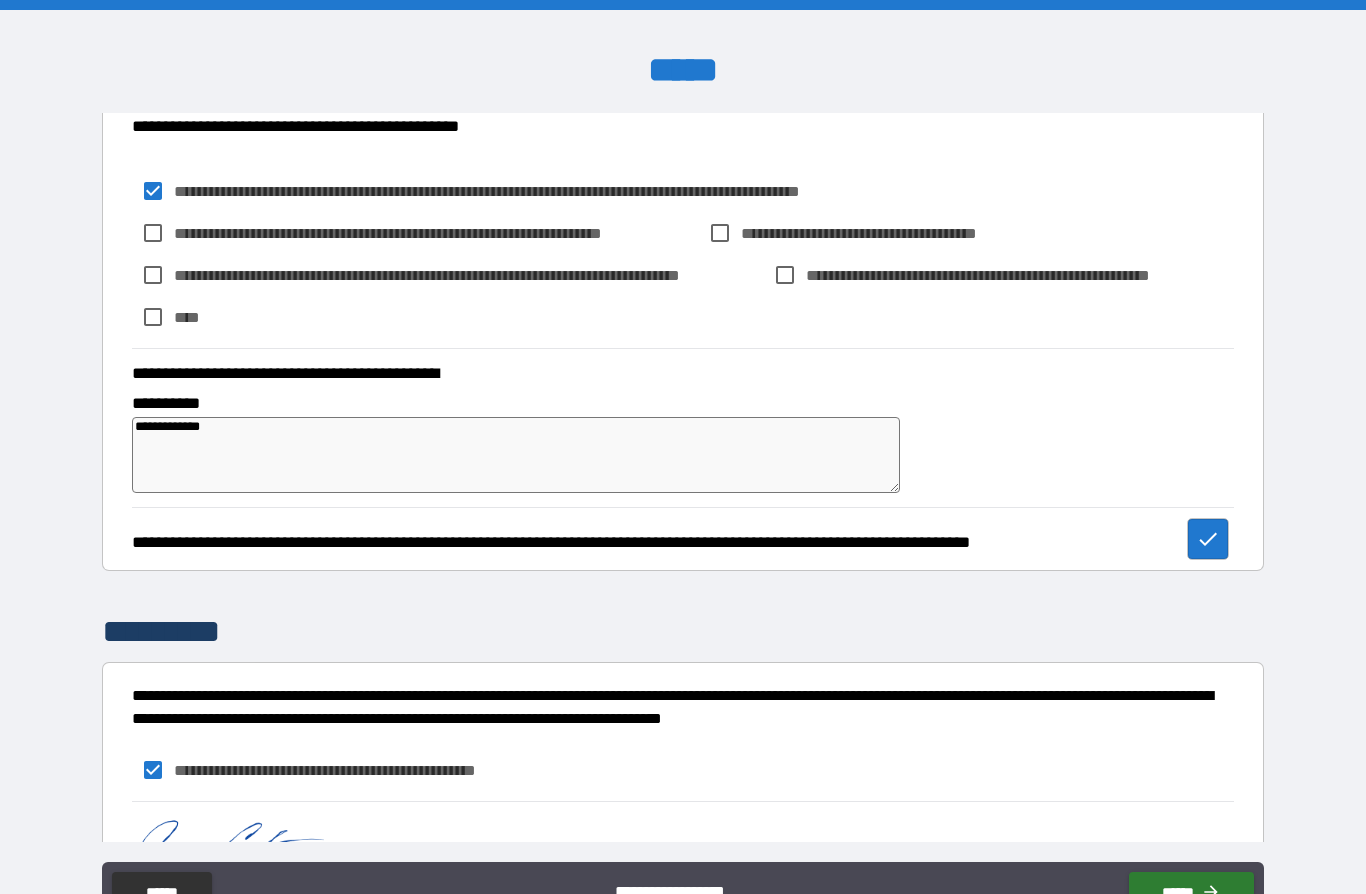 scroll, scrollTop: 1019, scrollLeft: 0, axis: vertical 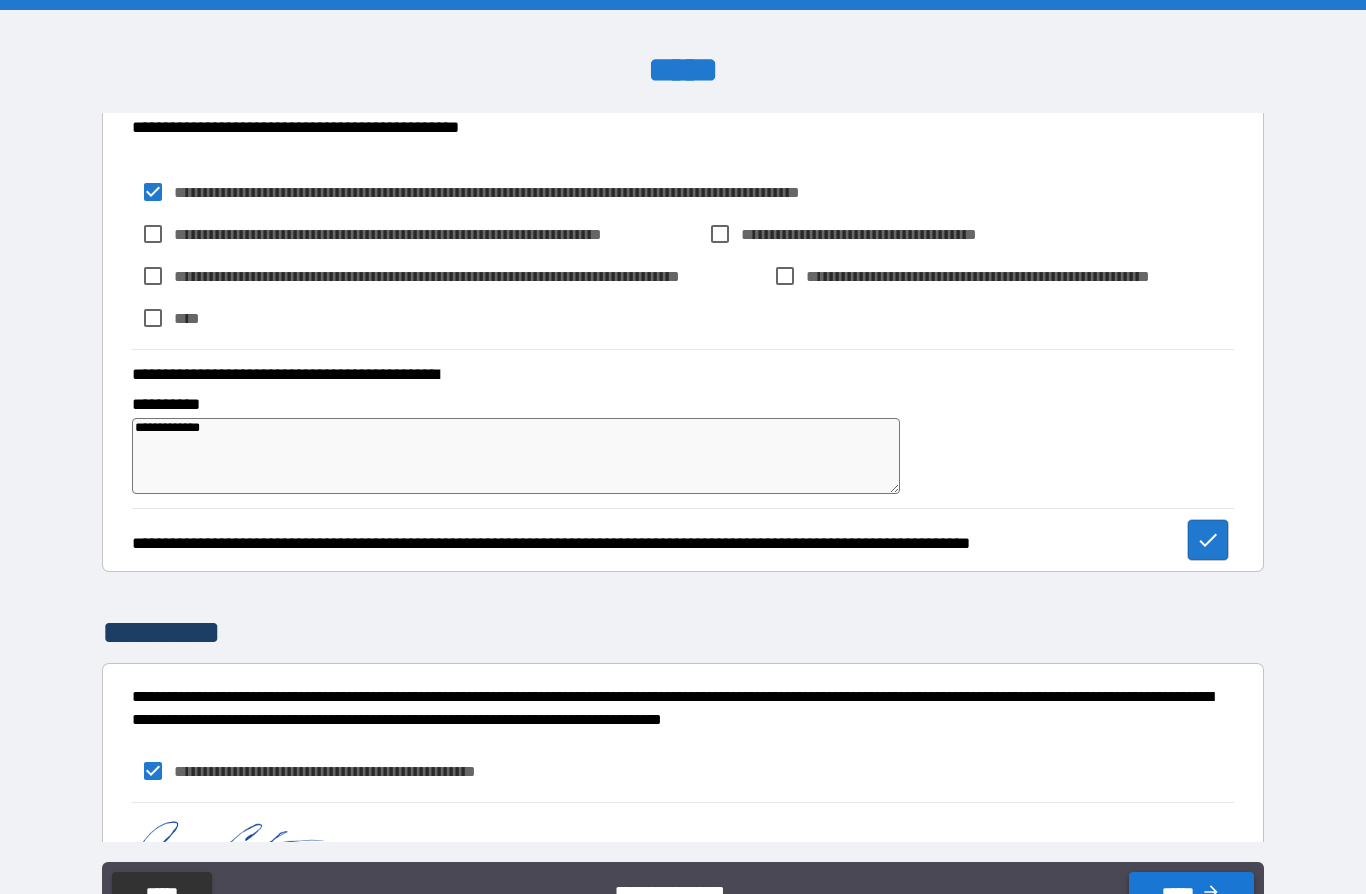 click on "******" at bounding box center [1191, 892] 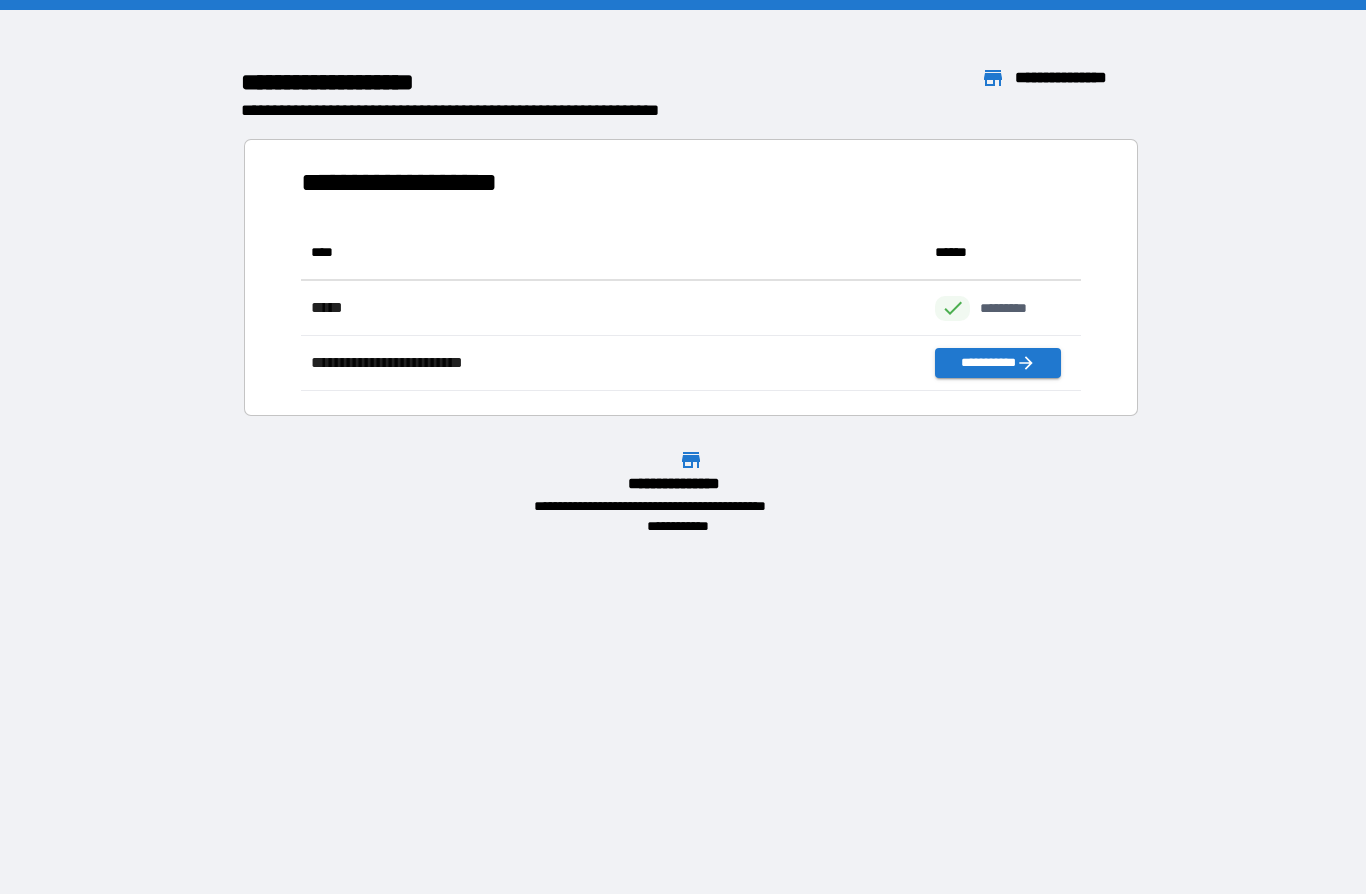 scroll, scrollTop: 166, scrollLeft: 780, axis: both 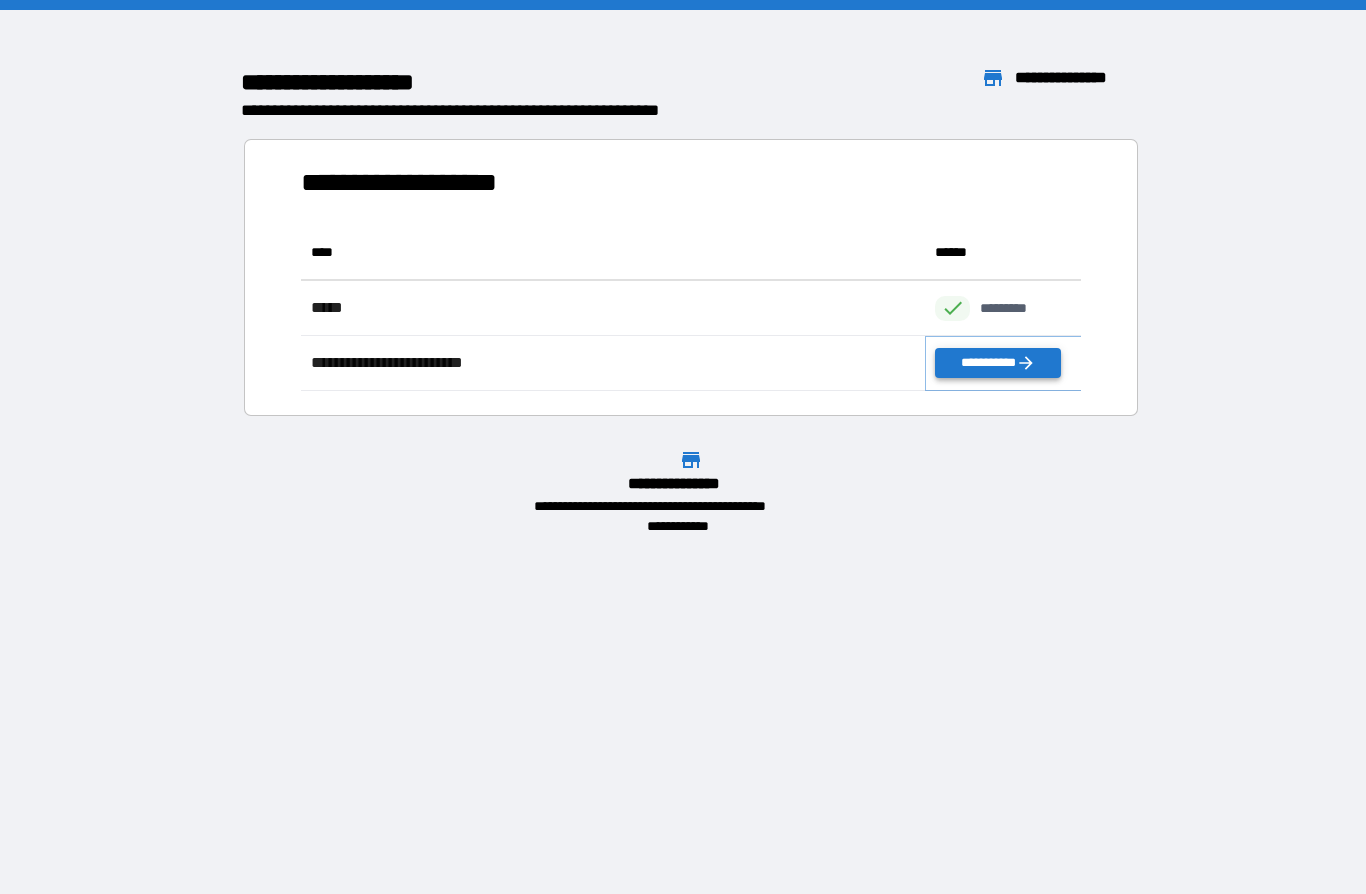 click 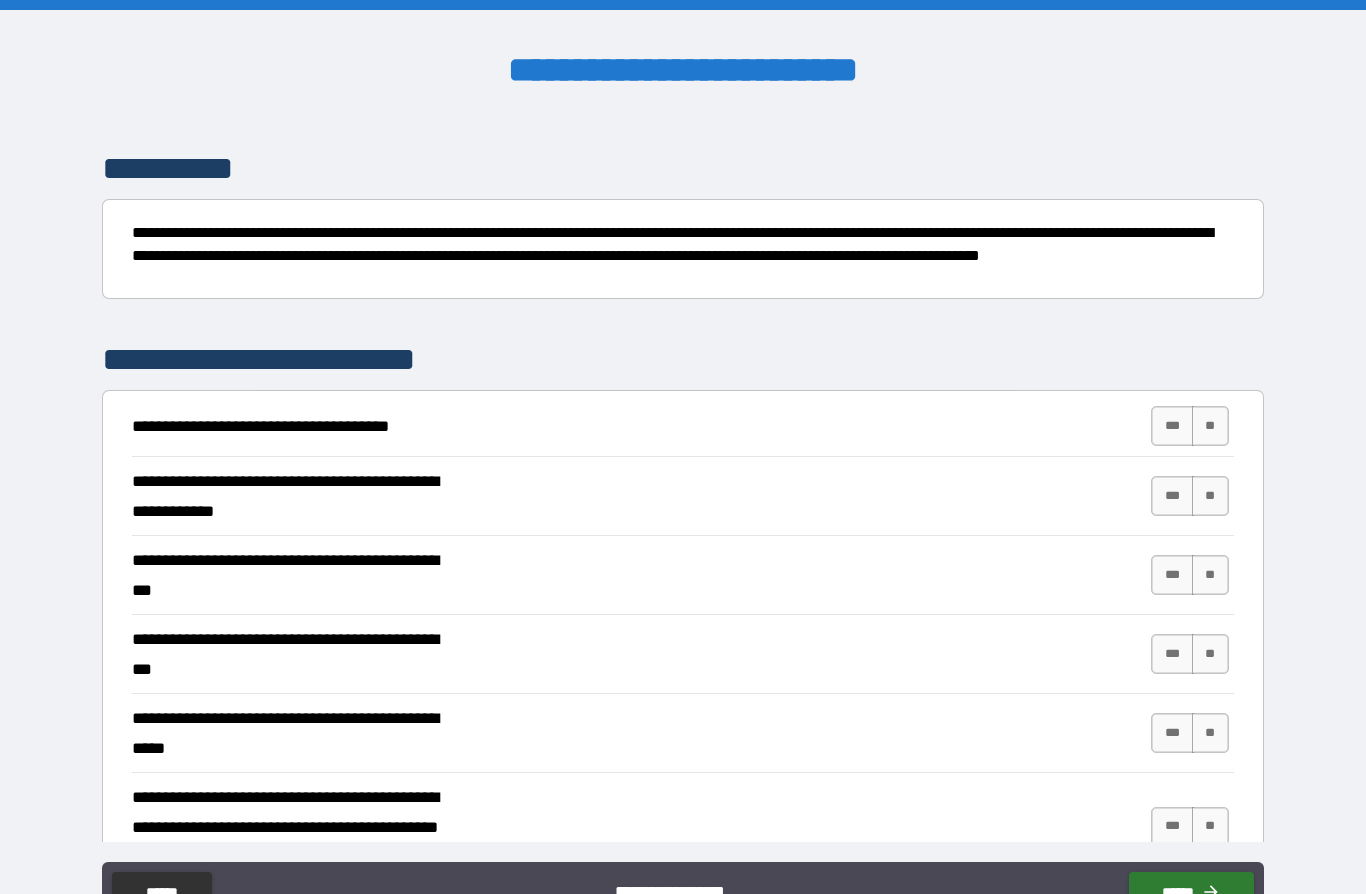 scroll, scrollTop: 140, scrollLeft: 0, axis: vertical 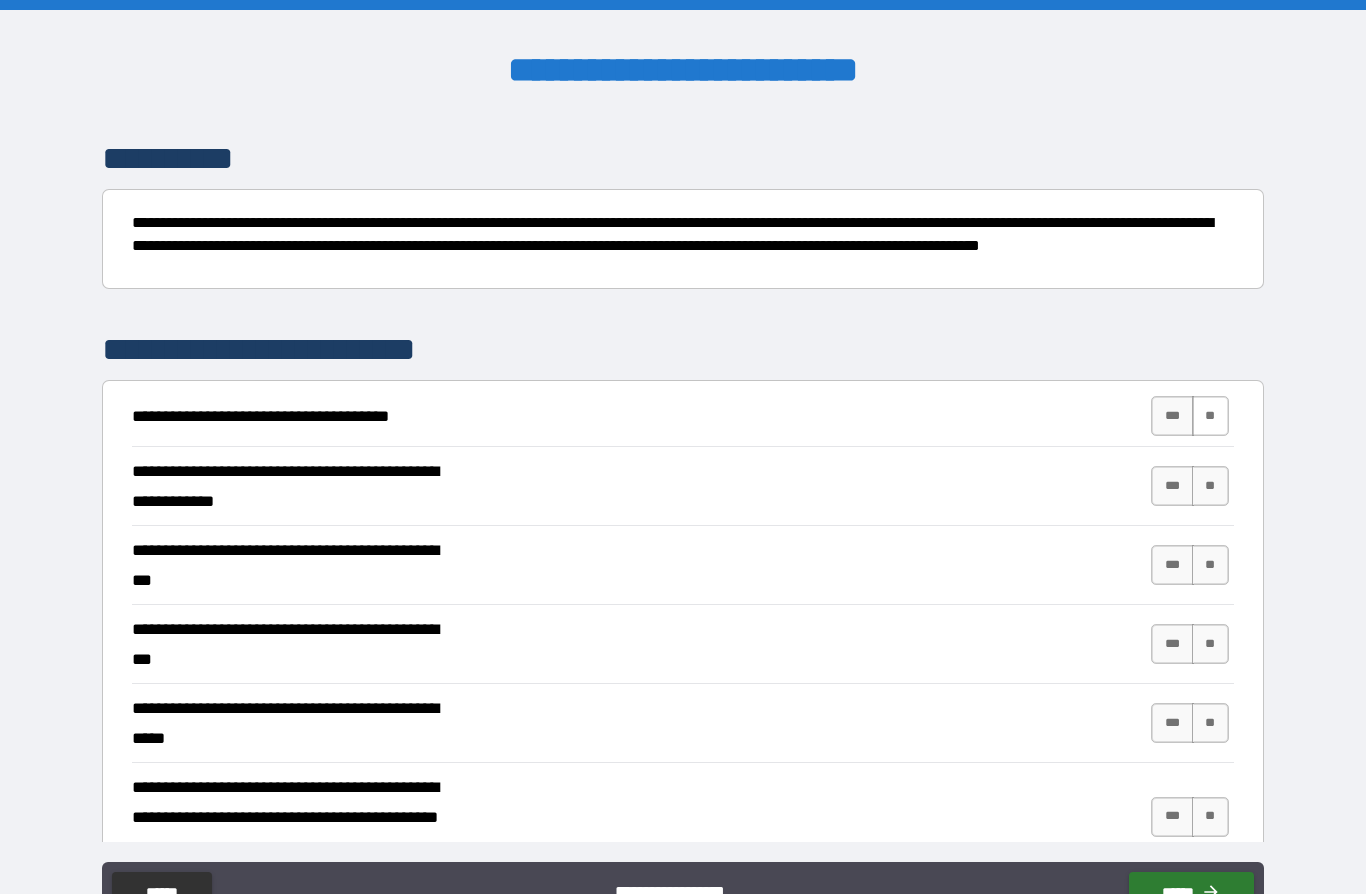 click on "**" at bounding box center (1210, 416) 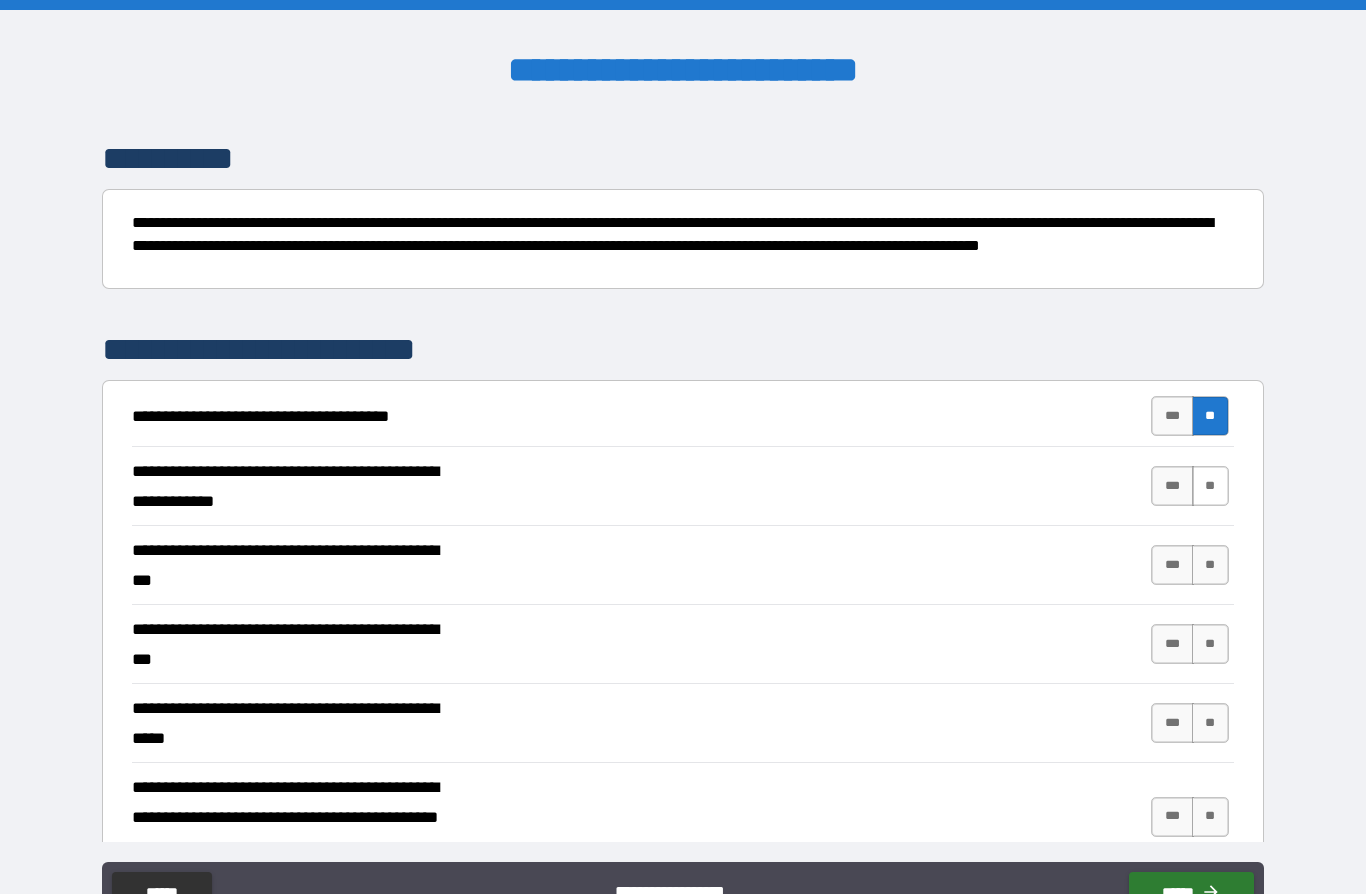 click on "**" at bounding box center (1210, 486) 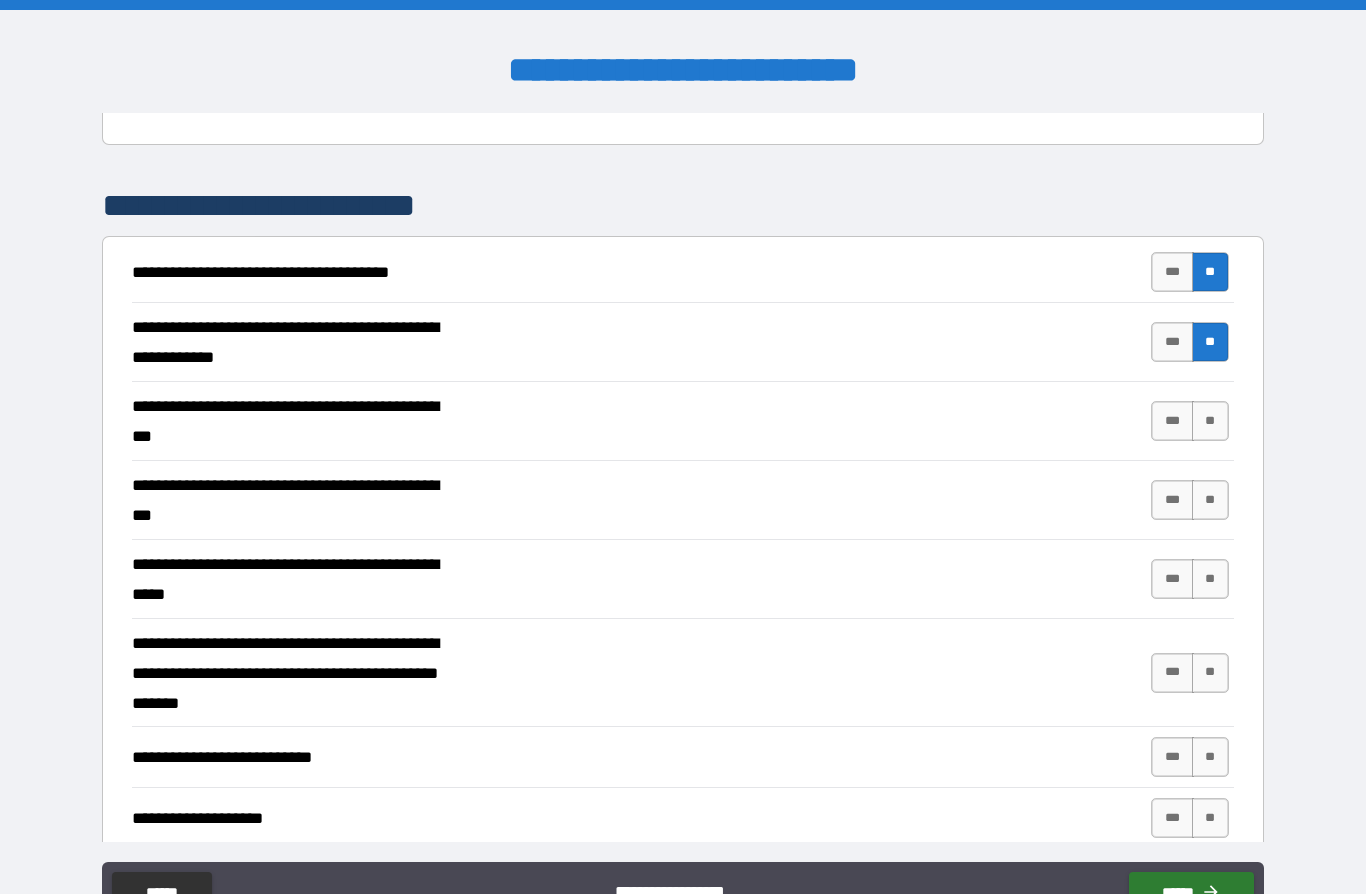 scroll, scrollTop: 286, scrollLeft: 0, axis: vertical 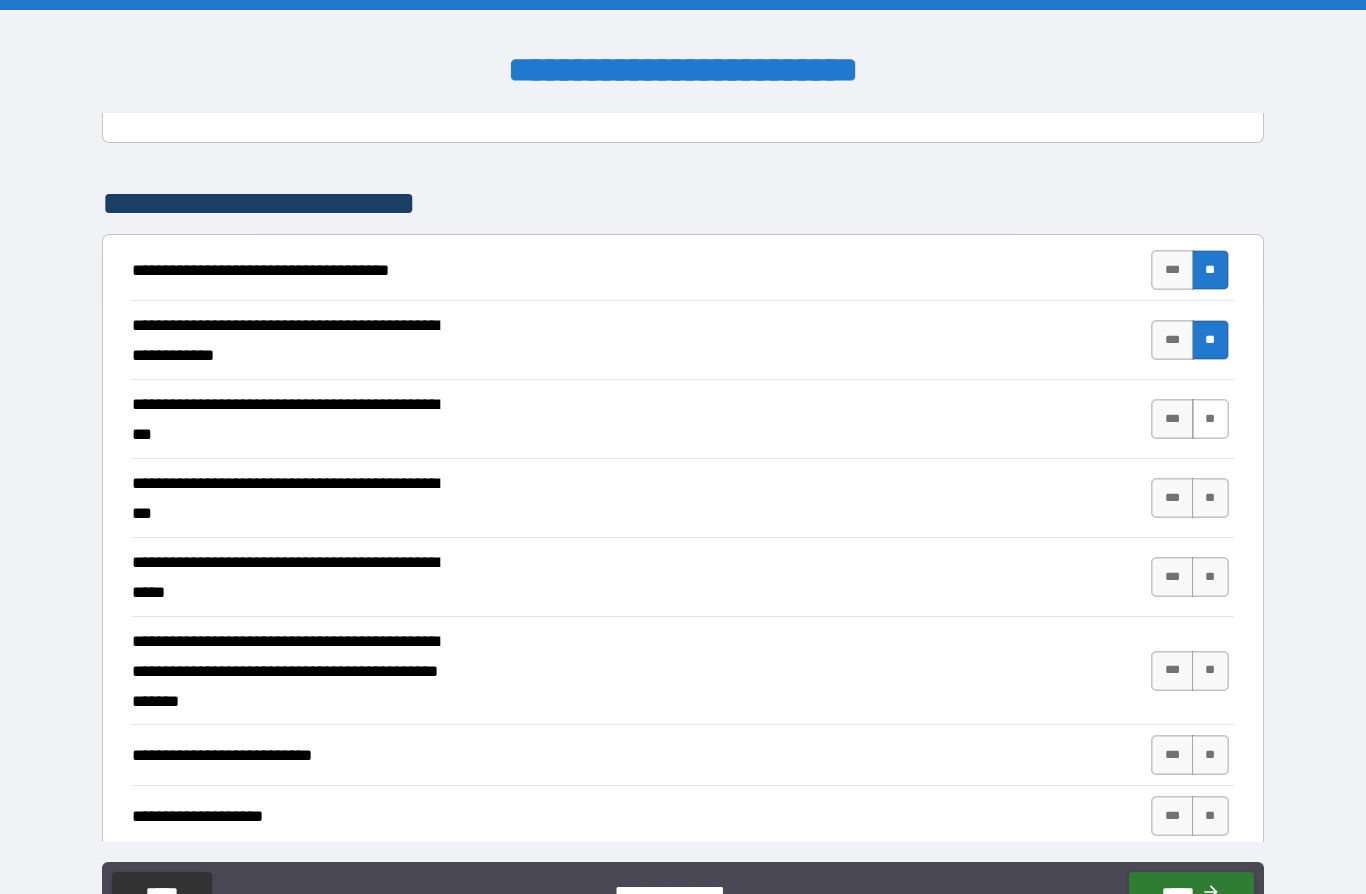 click on "**" at bounding box center (1210, 419) 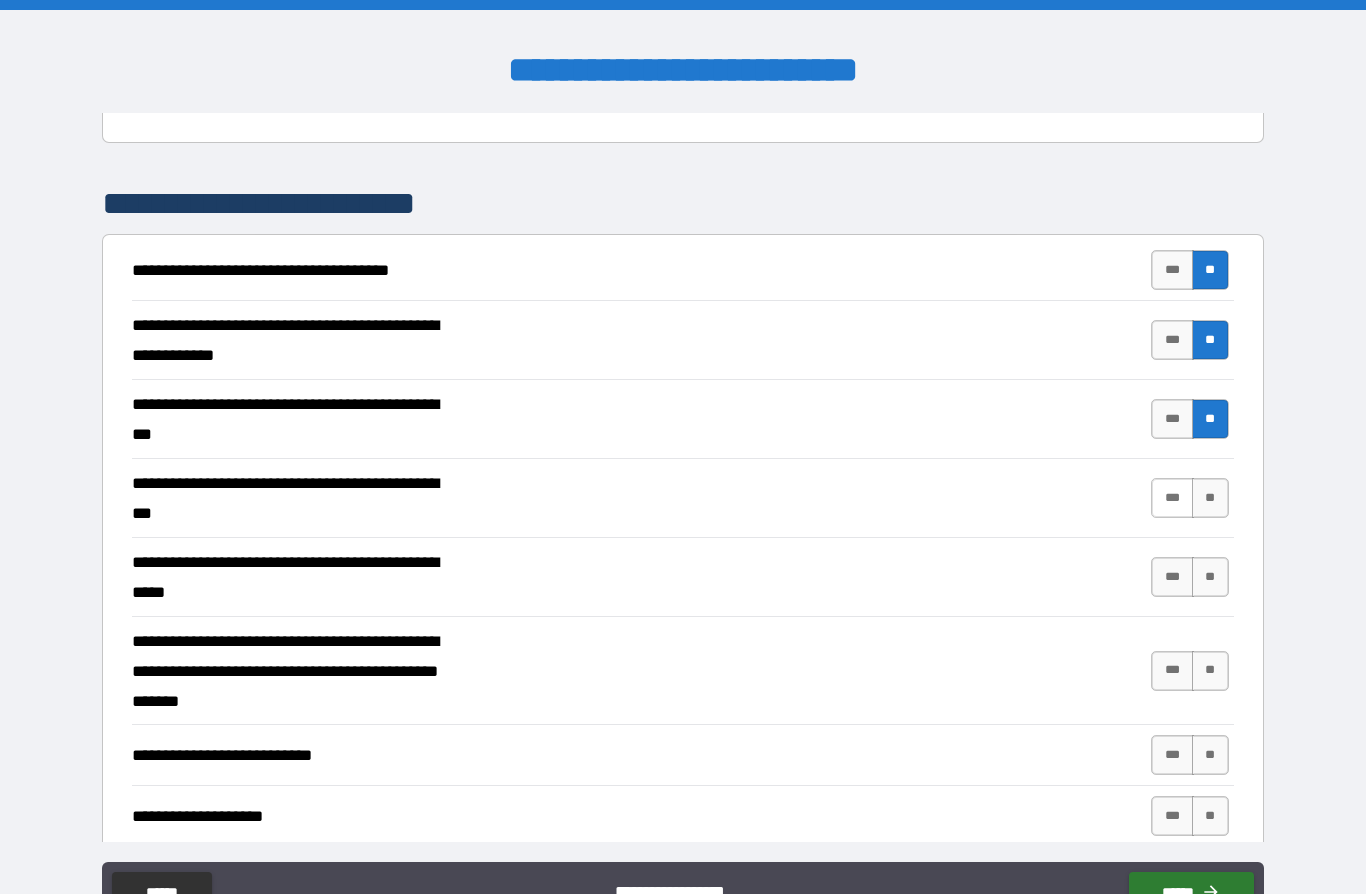click on "***" at bounding box center [1172, 498] 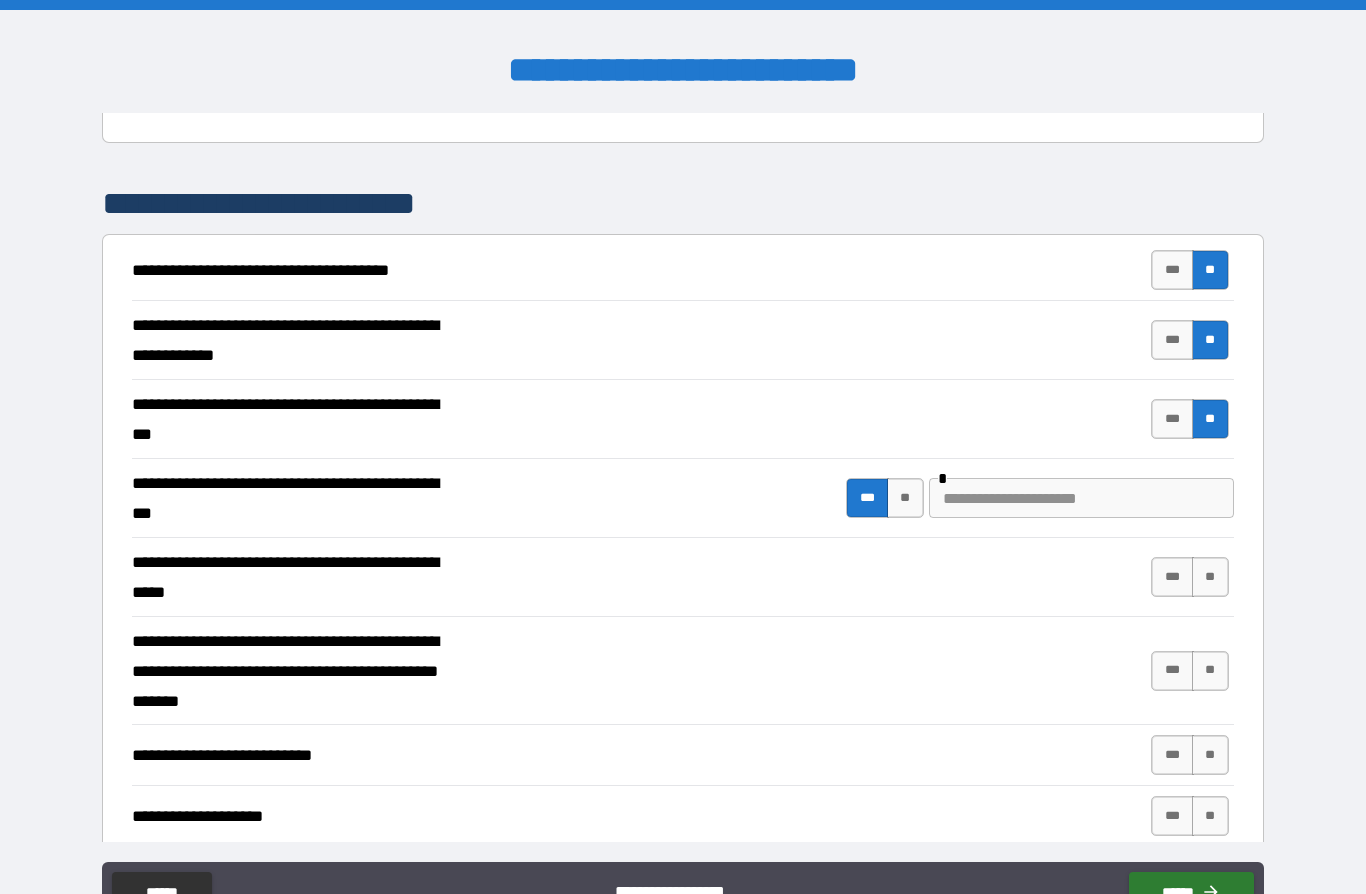 click at bounding box center [1081, 498] 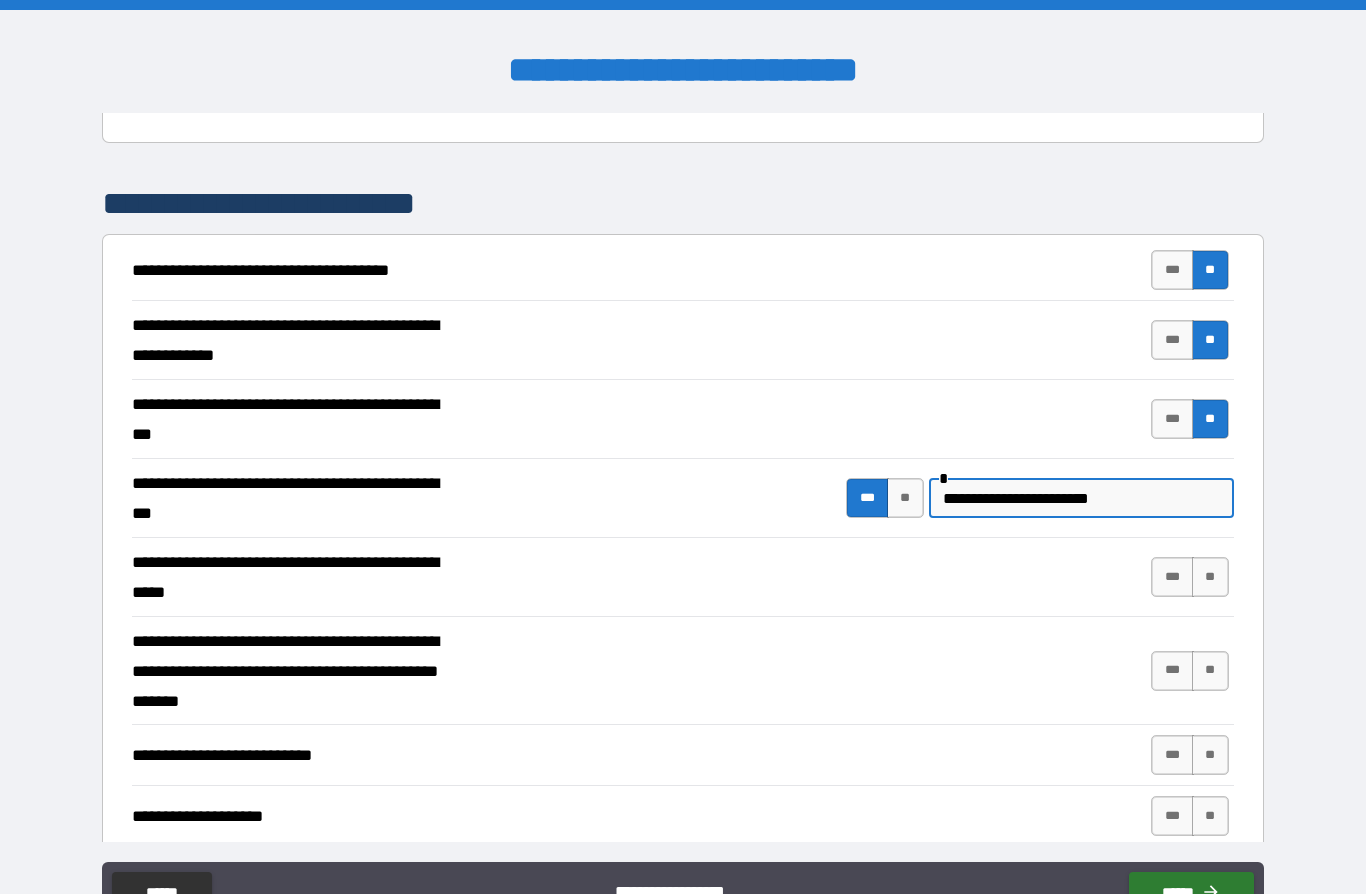 click on "[FIRST] [LAST] [STREET] [CITY] [STATE] [ZIP] [COUNTRY] [PHONE] [EMAIL] [CREDIT_CARD] [EXPIRY] [CVV] [NAME_ON_CARD] [BILLING_ADDRESS] [CITY] [STATE] [ZIP] [COUNTRY] [PHONE] [EMAIL] [USERNAME] [PASSWORD] [DOB] [AGE] [GENDER] [NATIONALITY] [PASSPORT_NUMBER] [DRIVER_LICENSE_NUMBER] [SSN]" at bounding box center [683, 493] 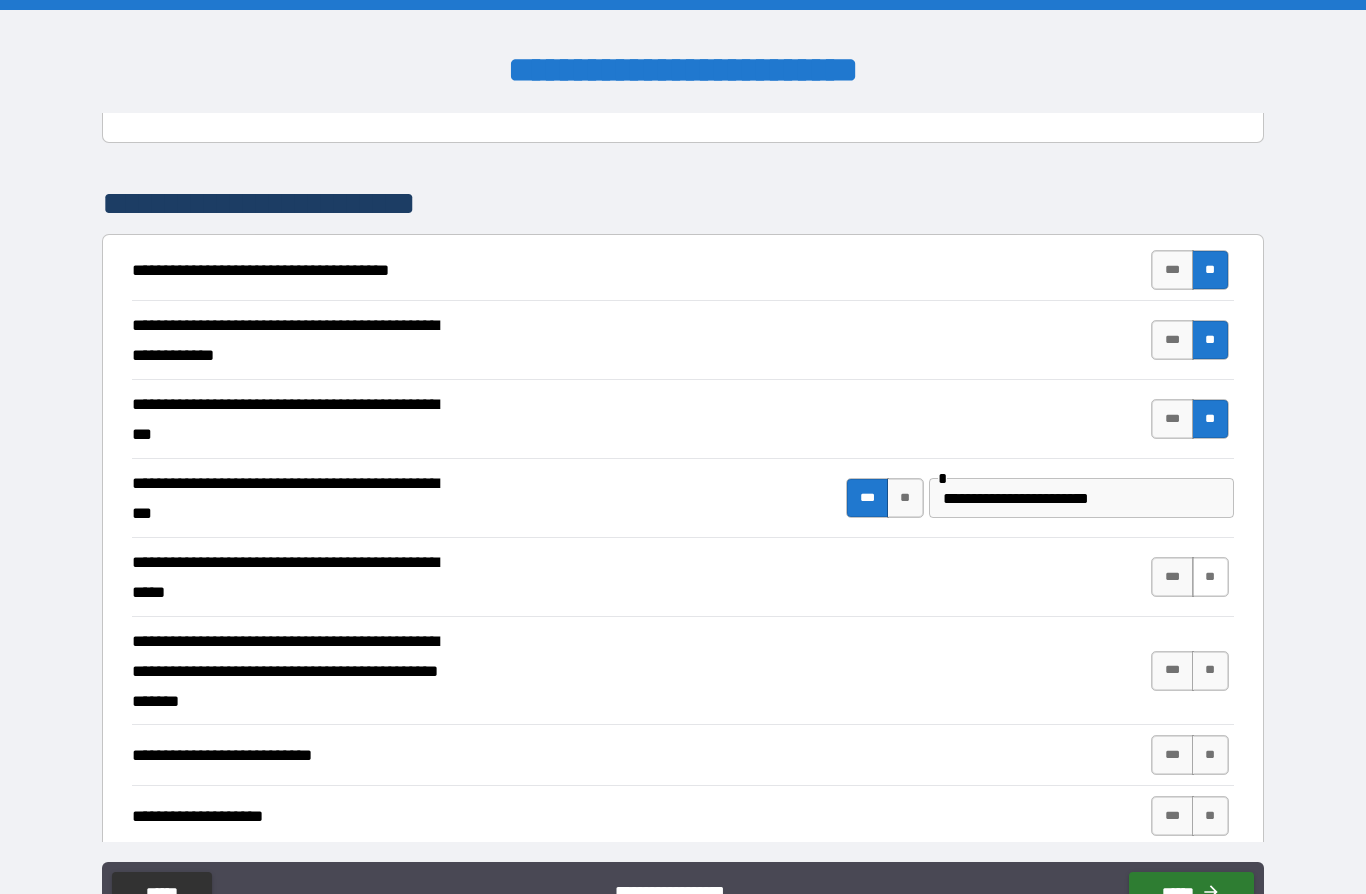 click on "**" at bounding box center (1210, 577) 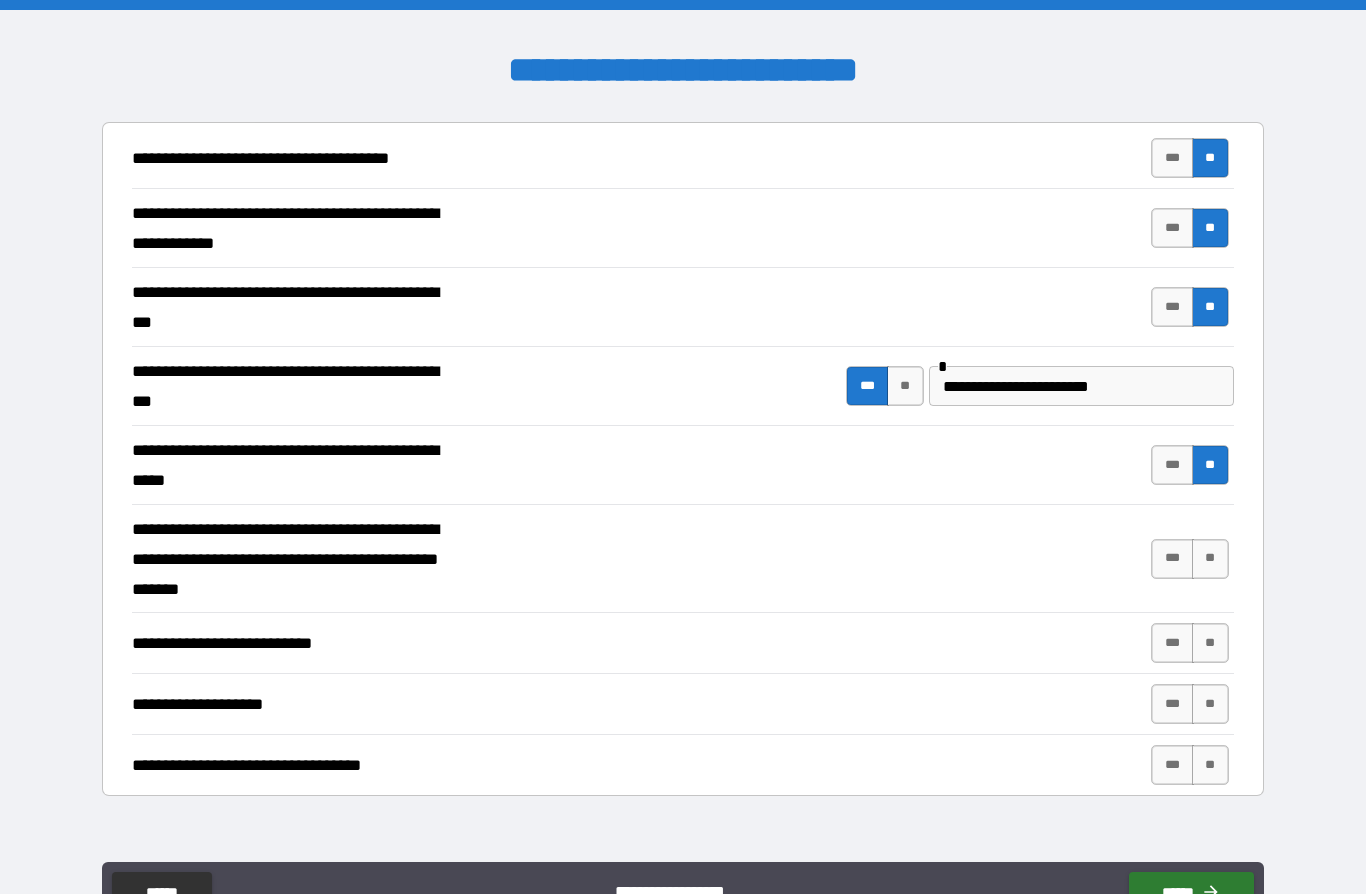 scroll, scrollTop: 431, scrollLeft: 0, axis: vertical 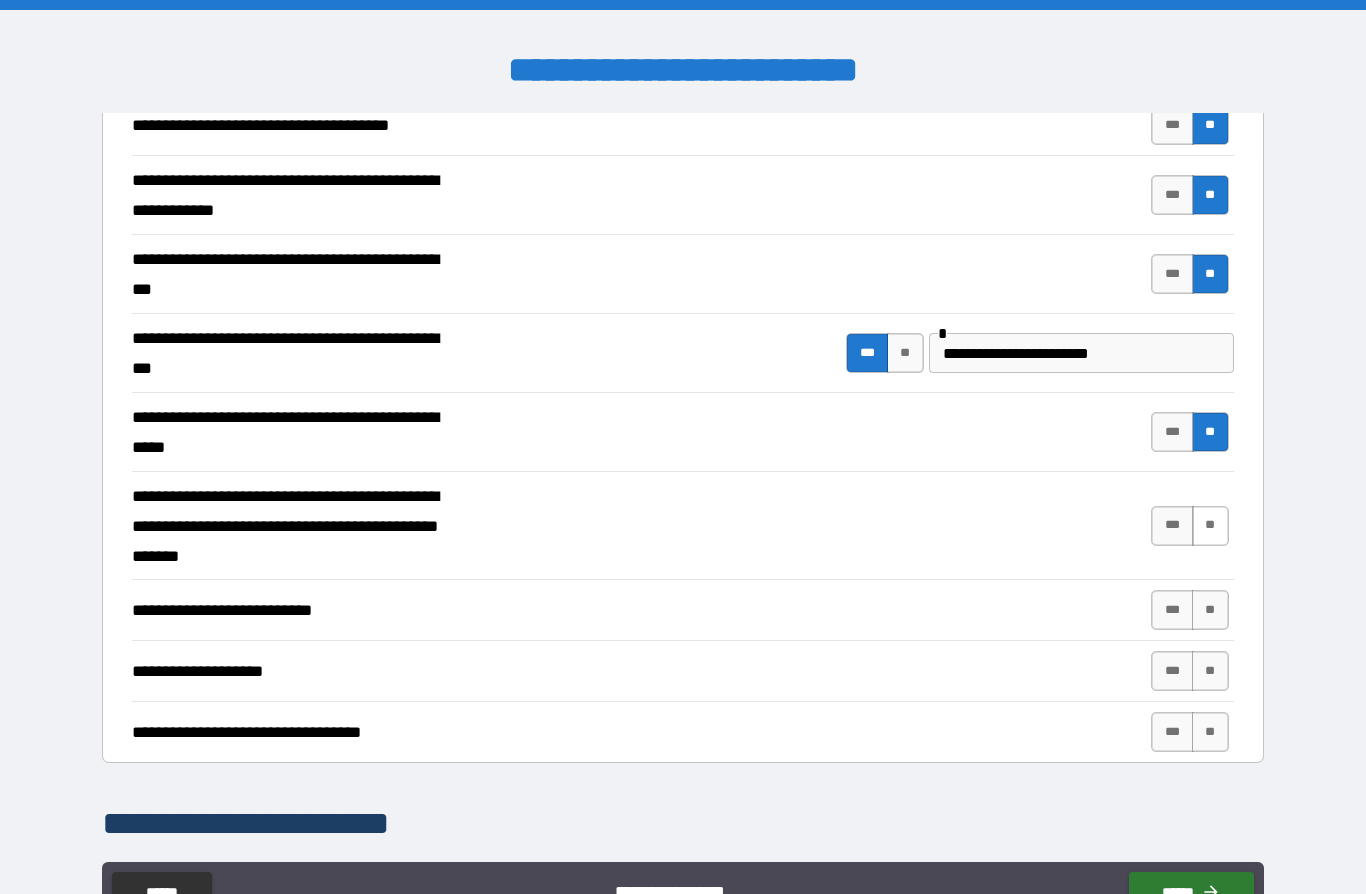 click on "**" at bounding box center [1210, 526] 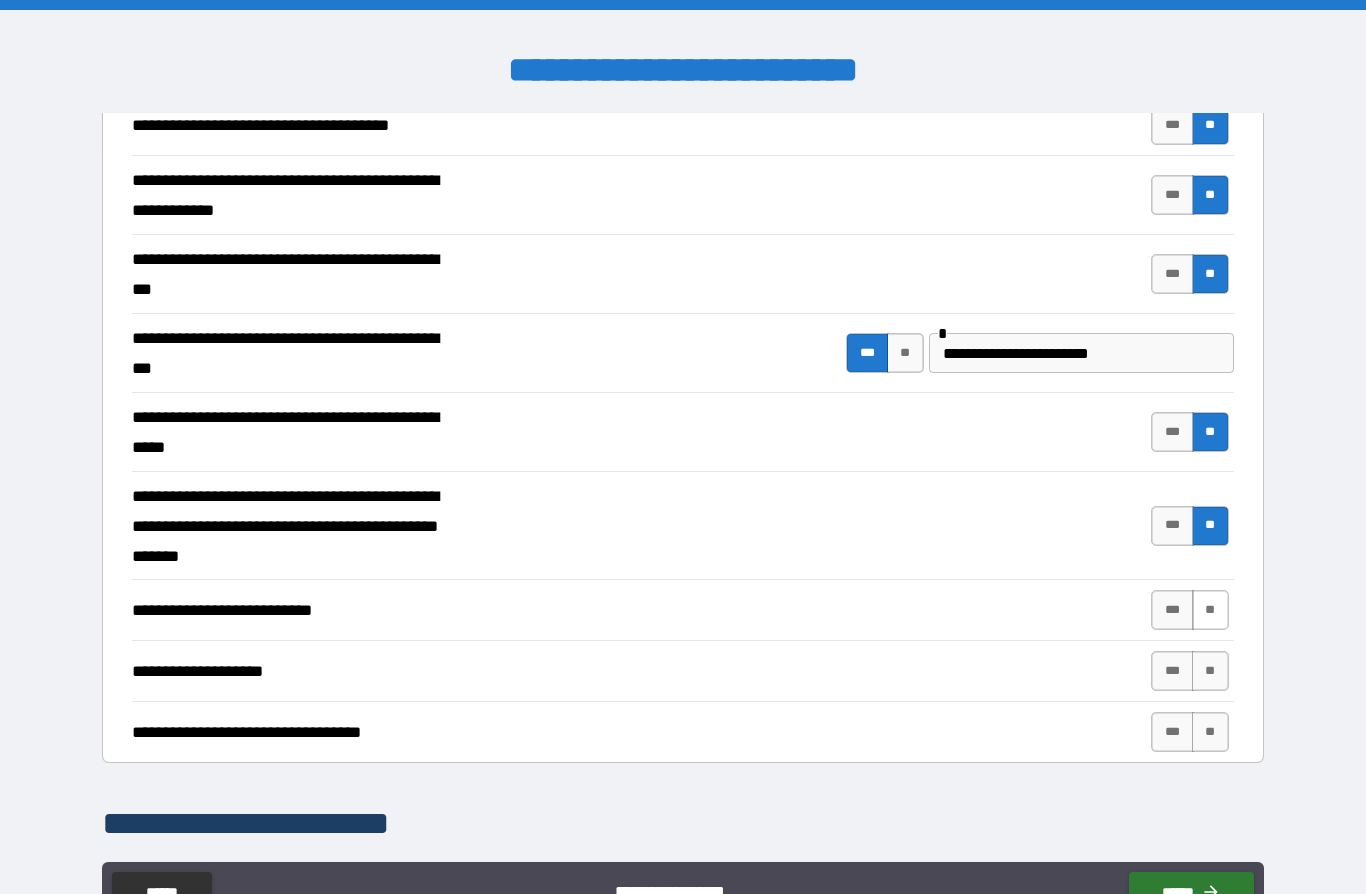 click on "**" at bounding box center [1210, 610] 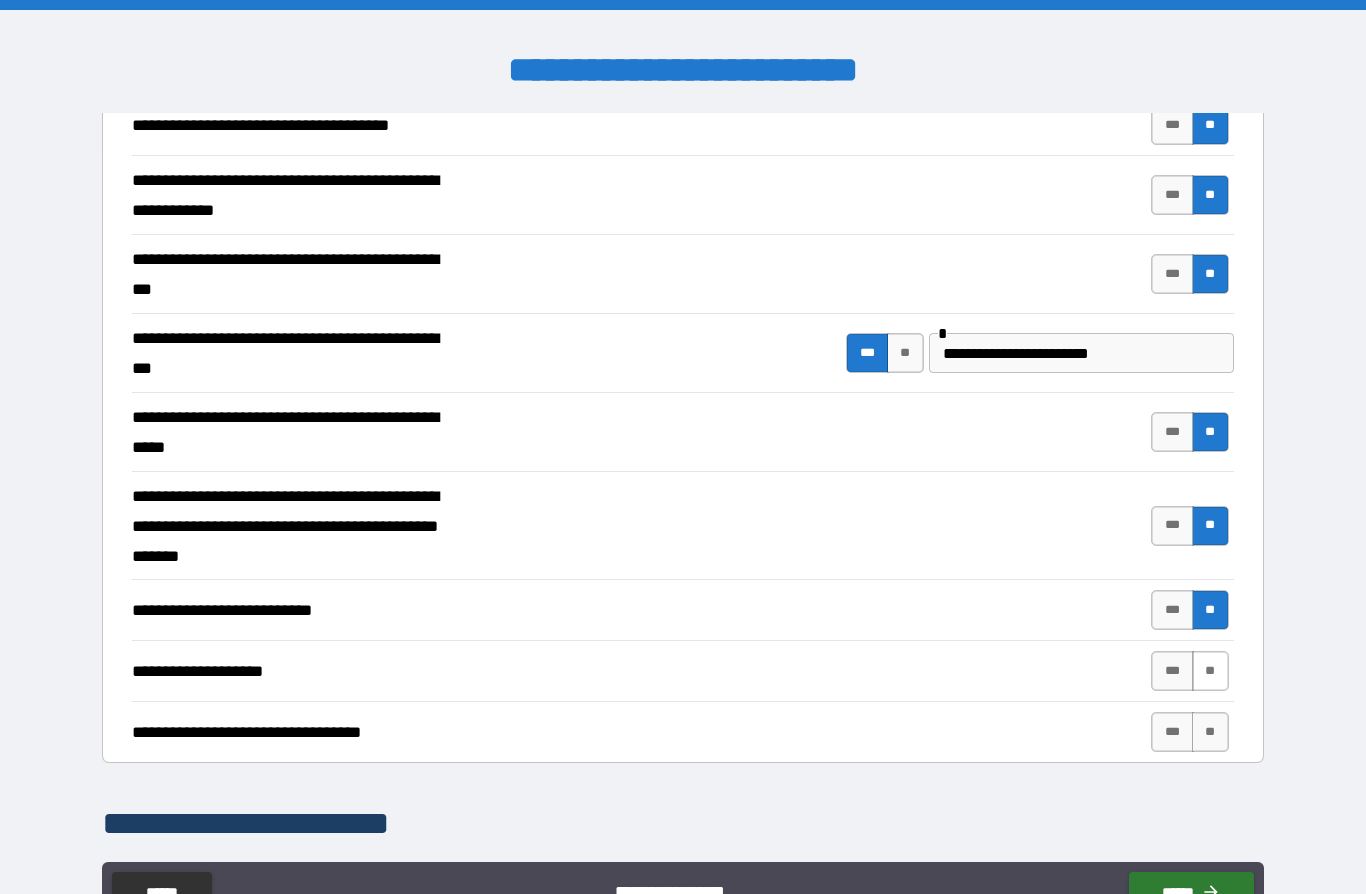 click on "**" at bounding box center (1210, 671) 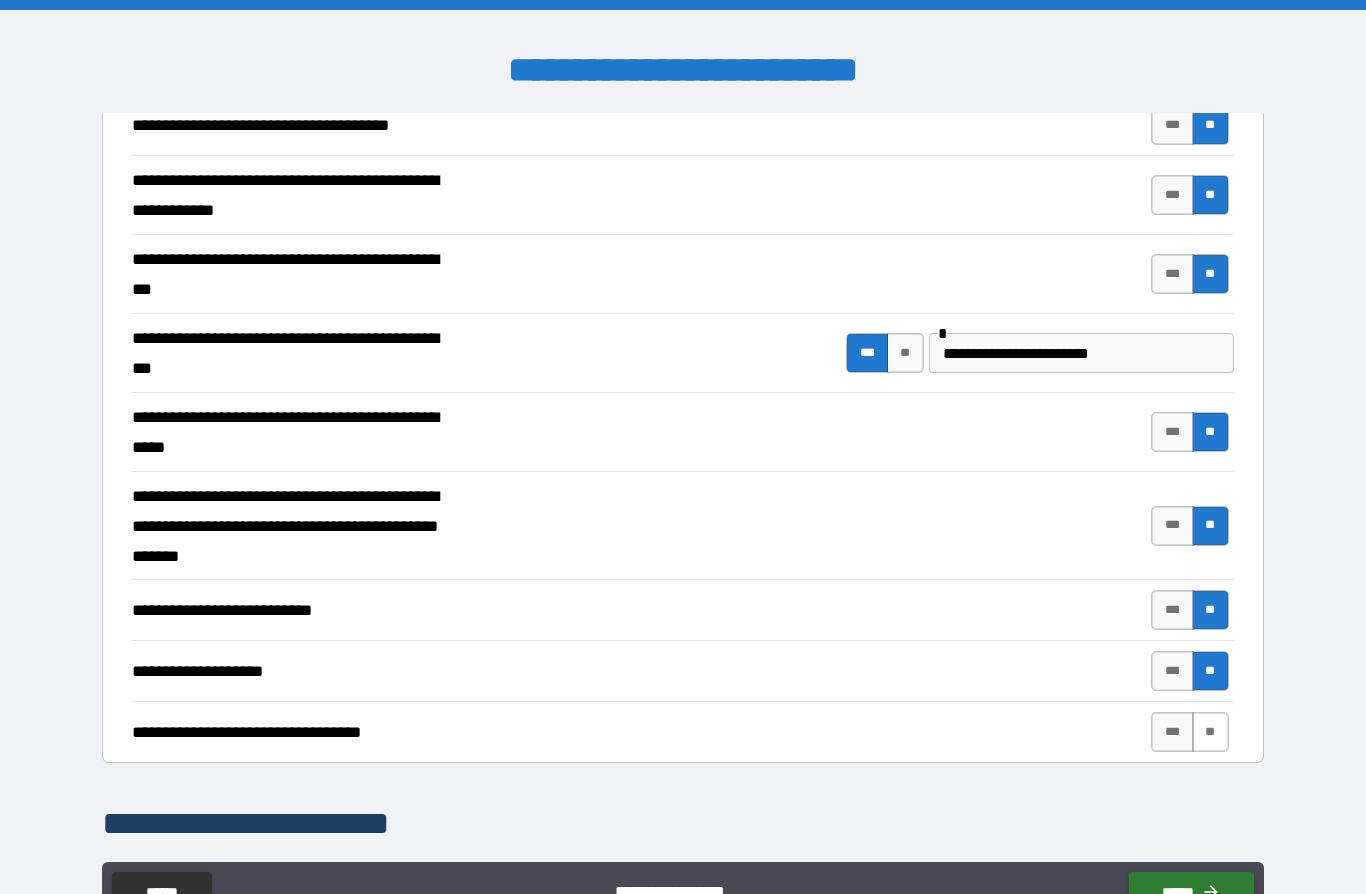 click on "**" at bounding box center [1210, 732] 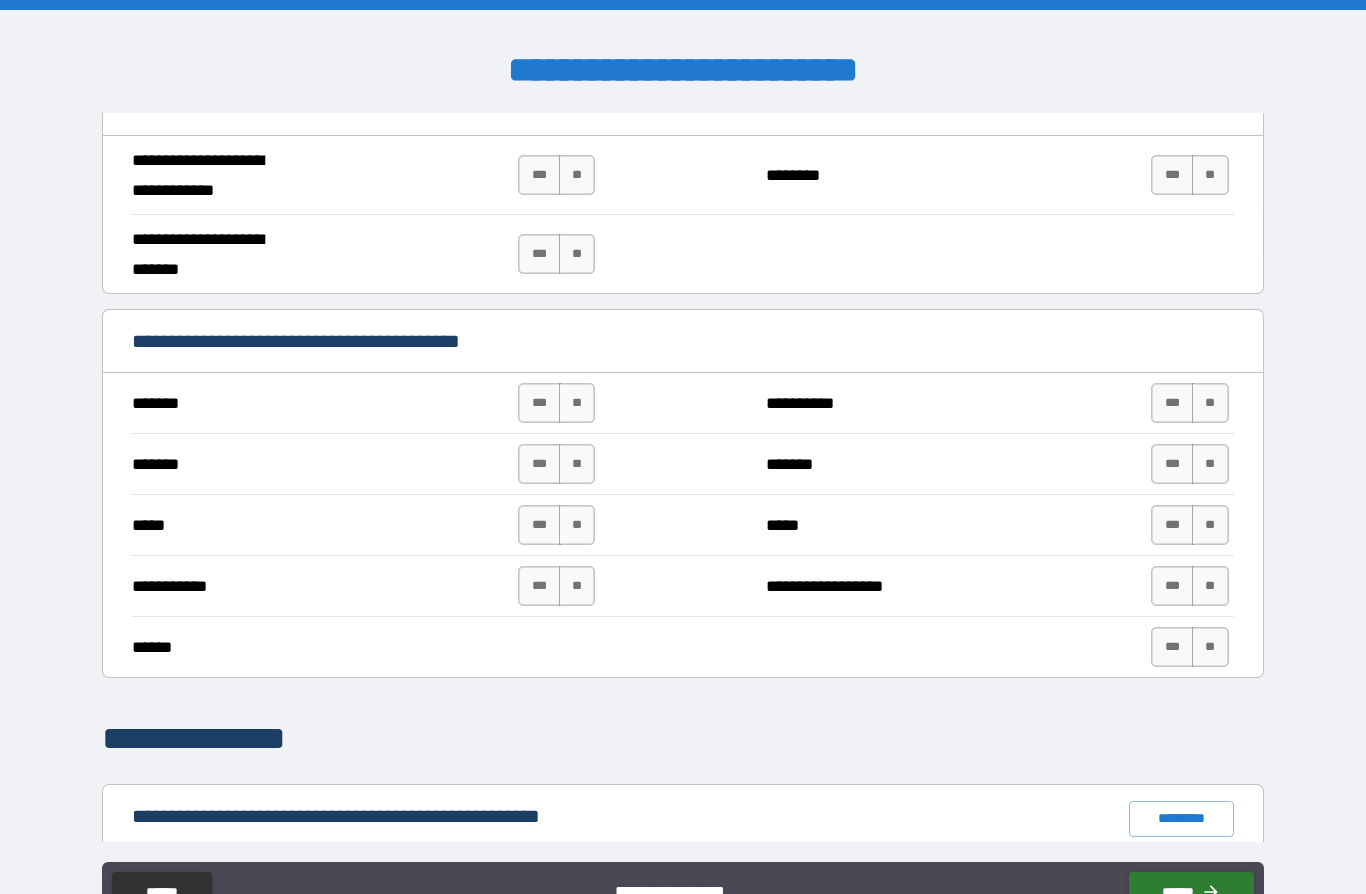 scroll, scrollTop: 1229, scrollLeft: 0, axis: vertical 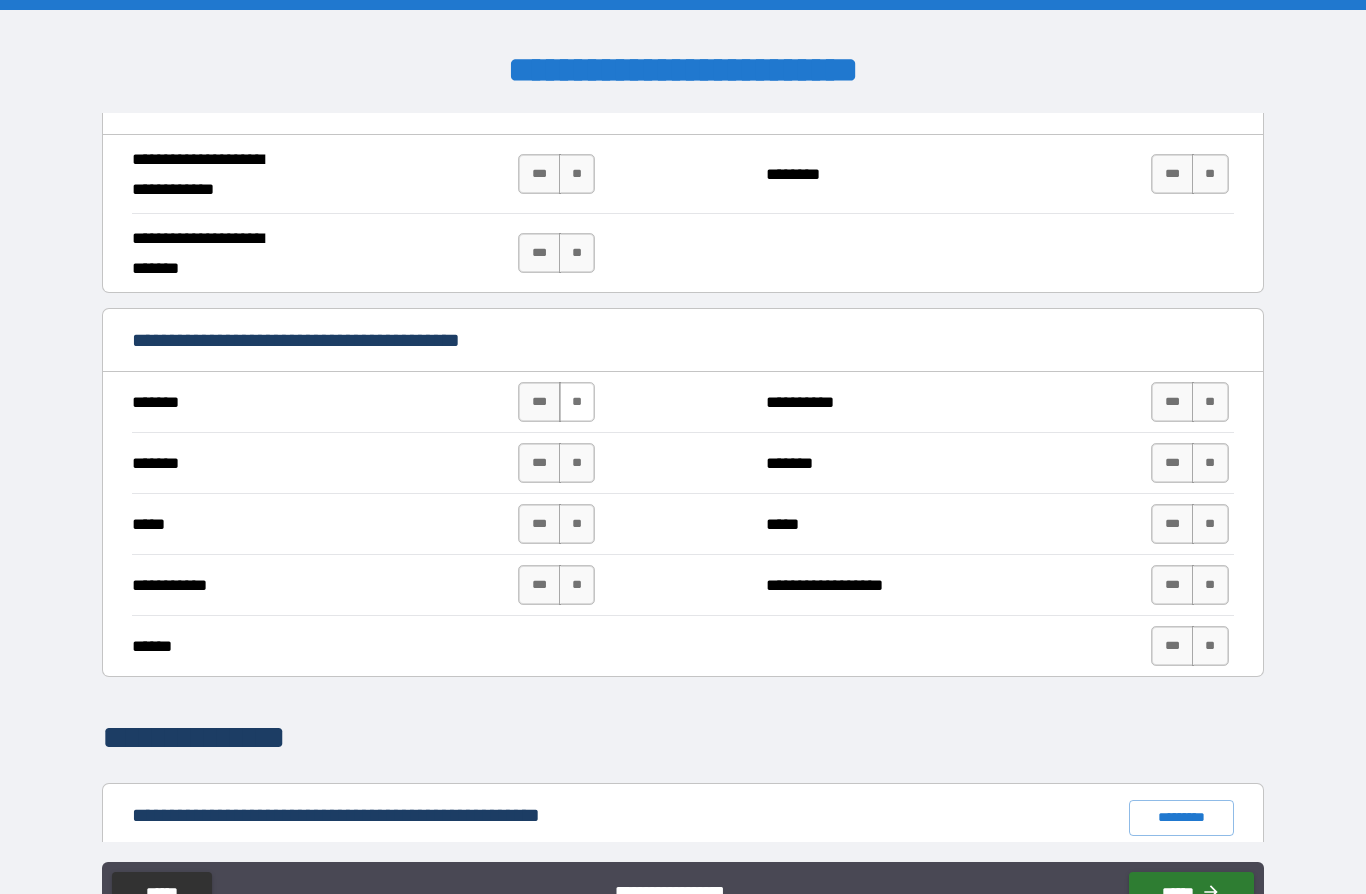 click on "**" at bounding box center (577, 402) 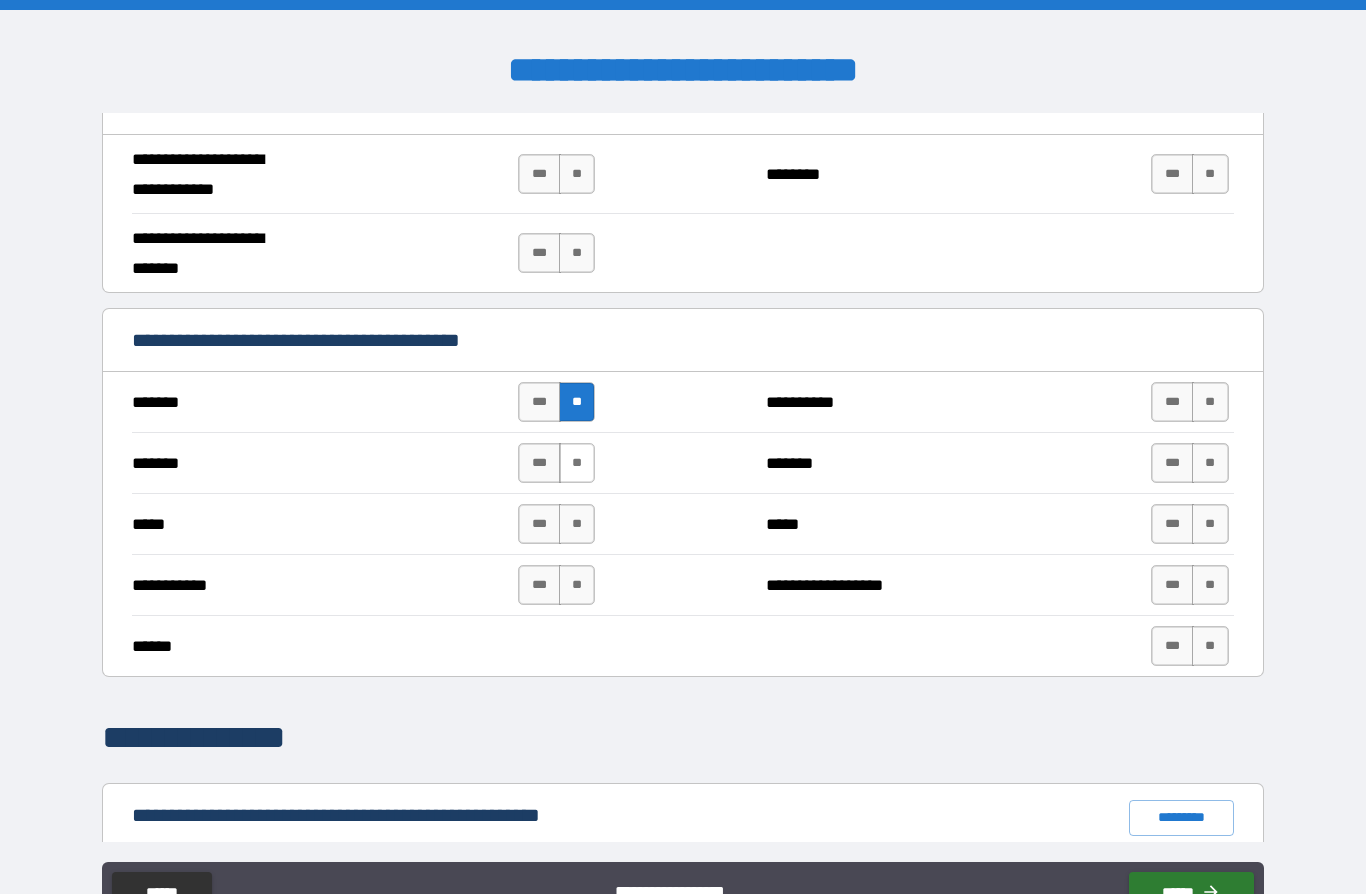 click on "**" at bounding box center (577, 463) 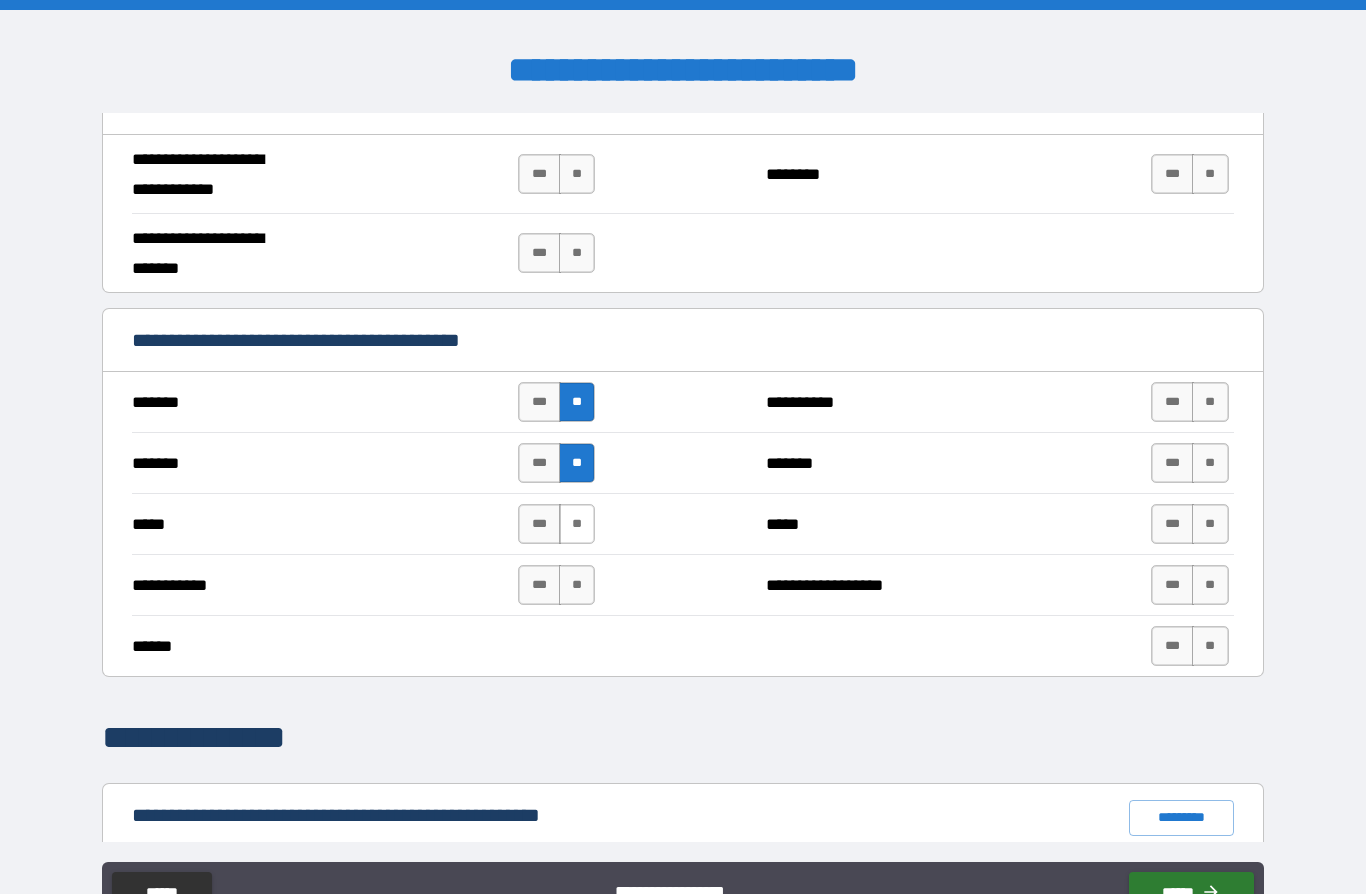 click on "**" at bounding box center (577, 524) 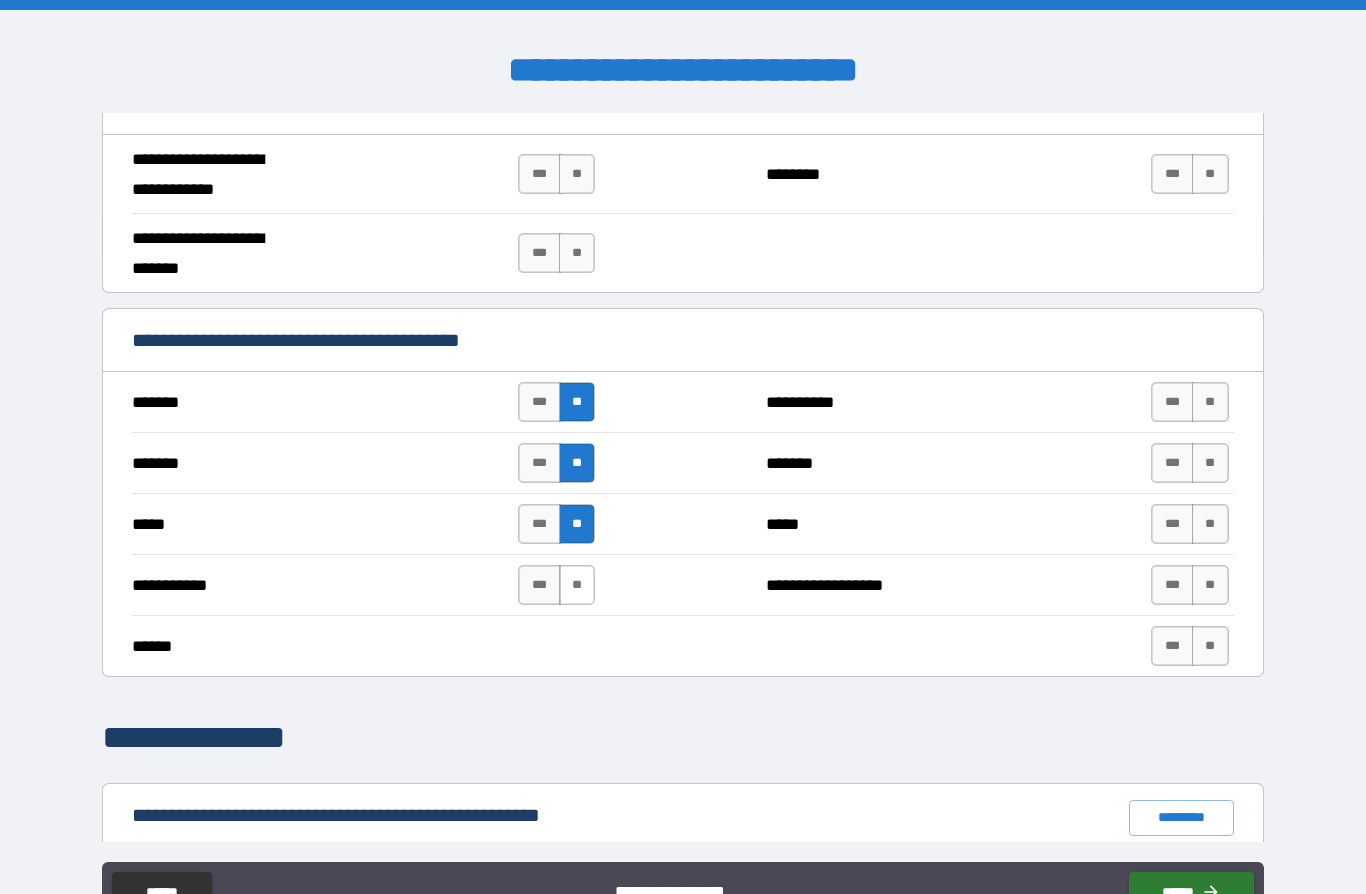 click on "**" at bounding box center (577, 585) 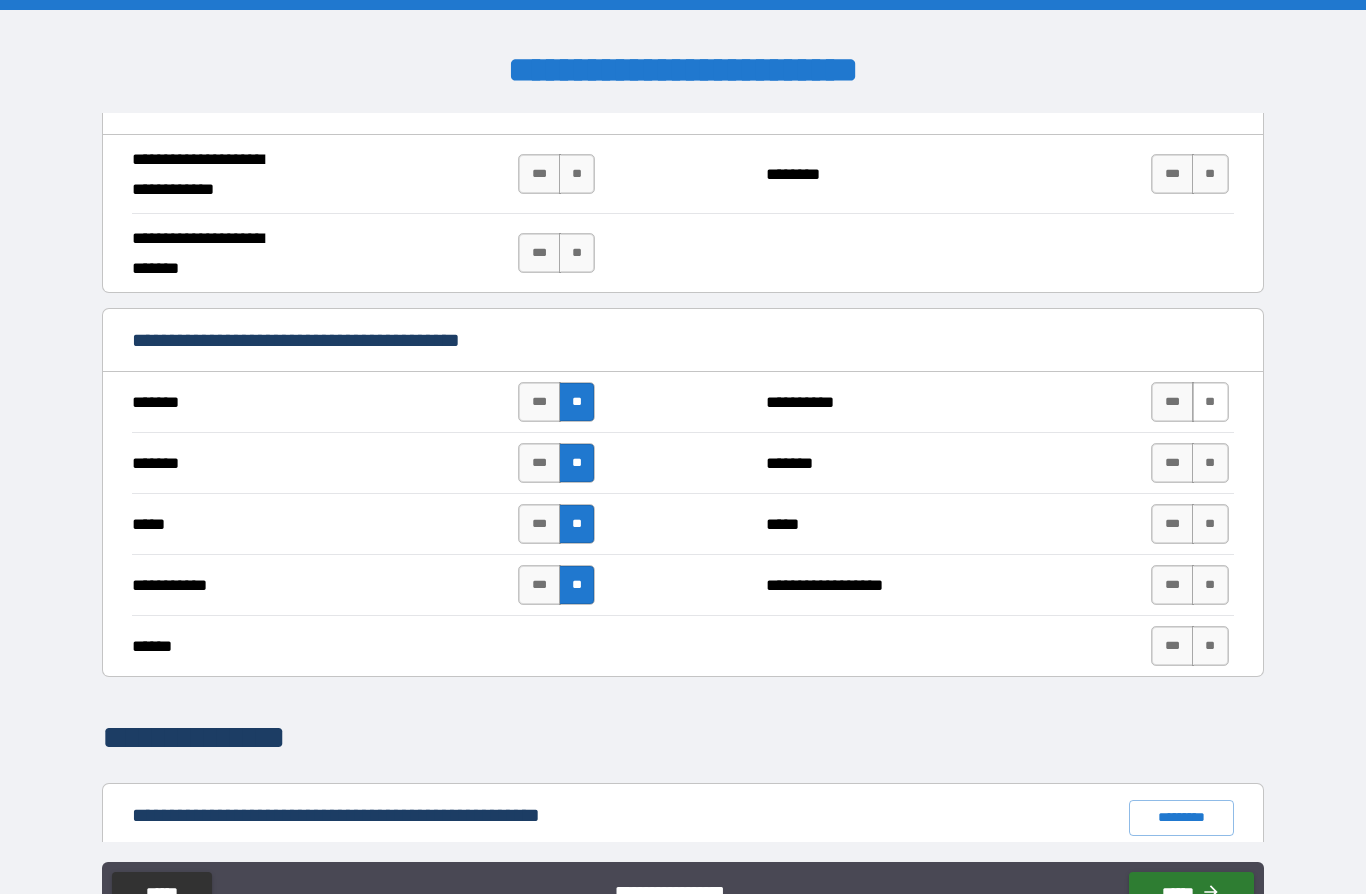 click on "**" at bounding box center (1210, 402) 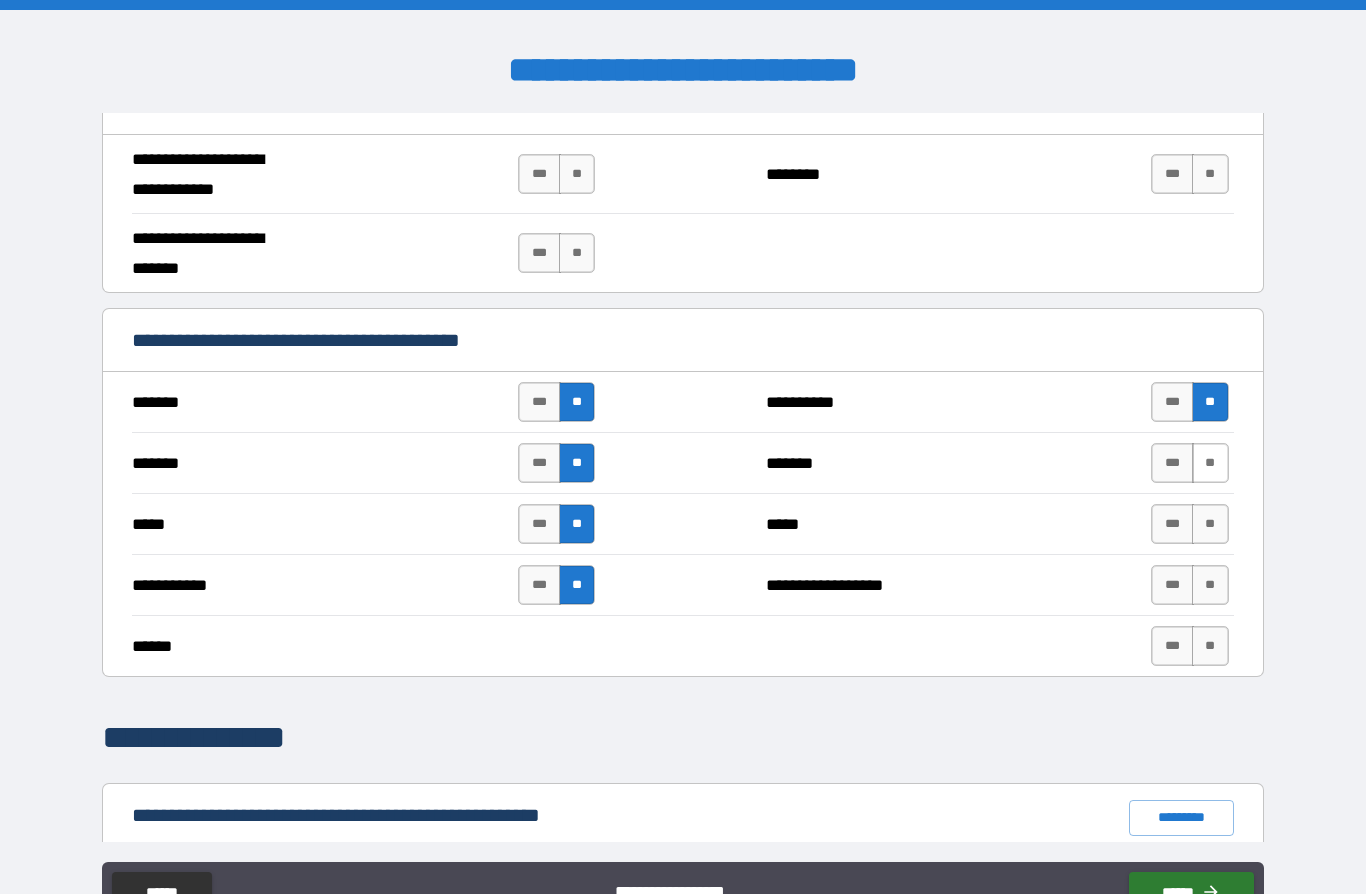 click on "**" at bounding box center [1210, 463] 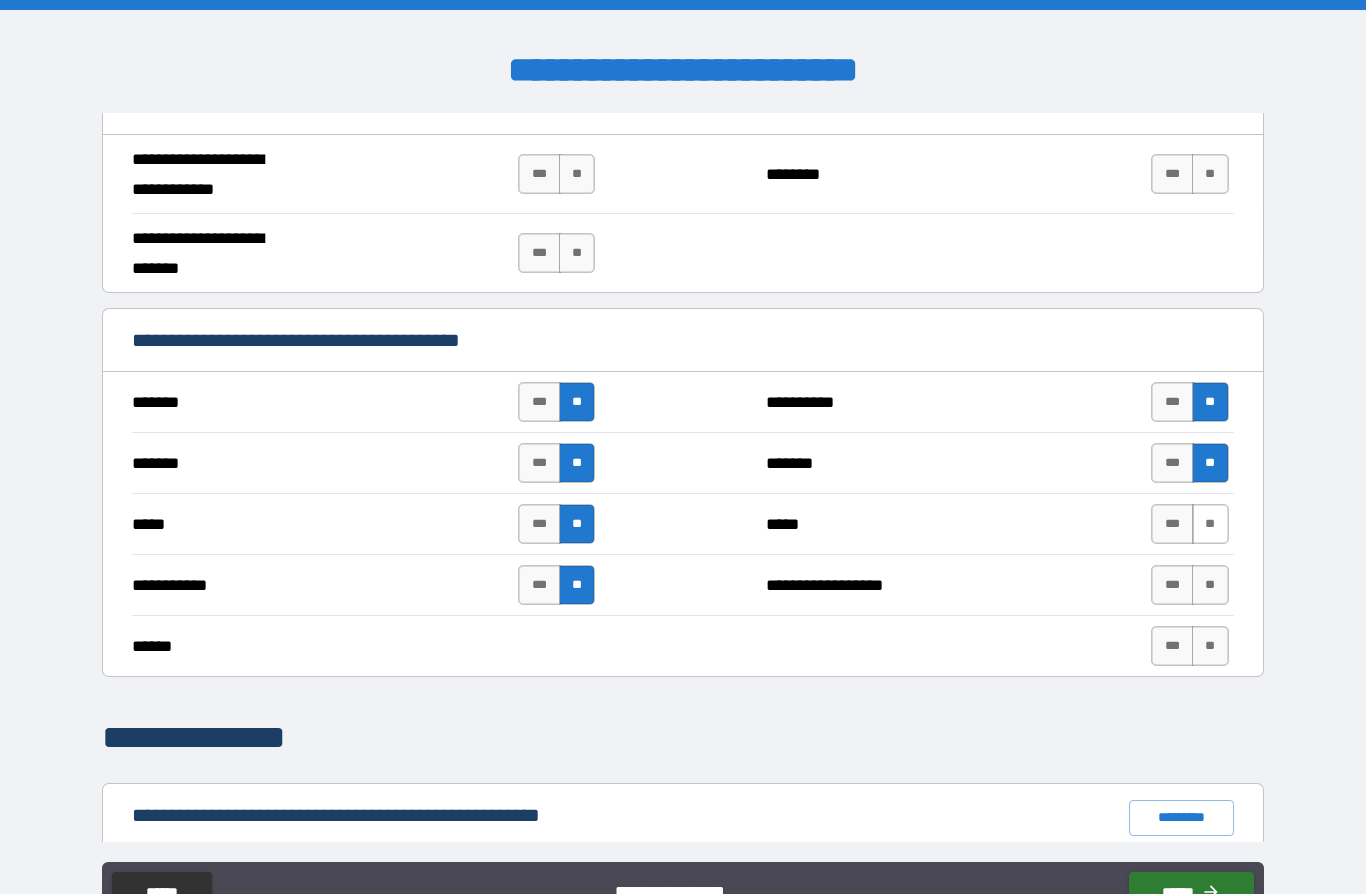 click on "**" at bounding box center [1210, 524] 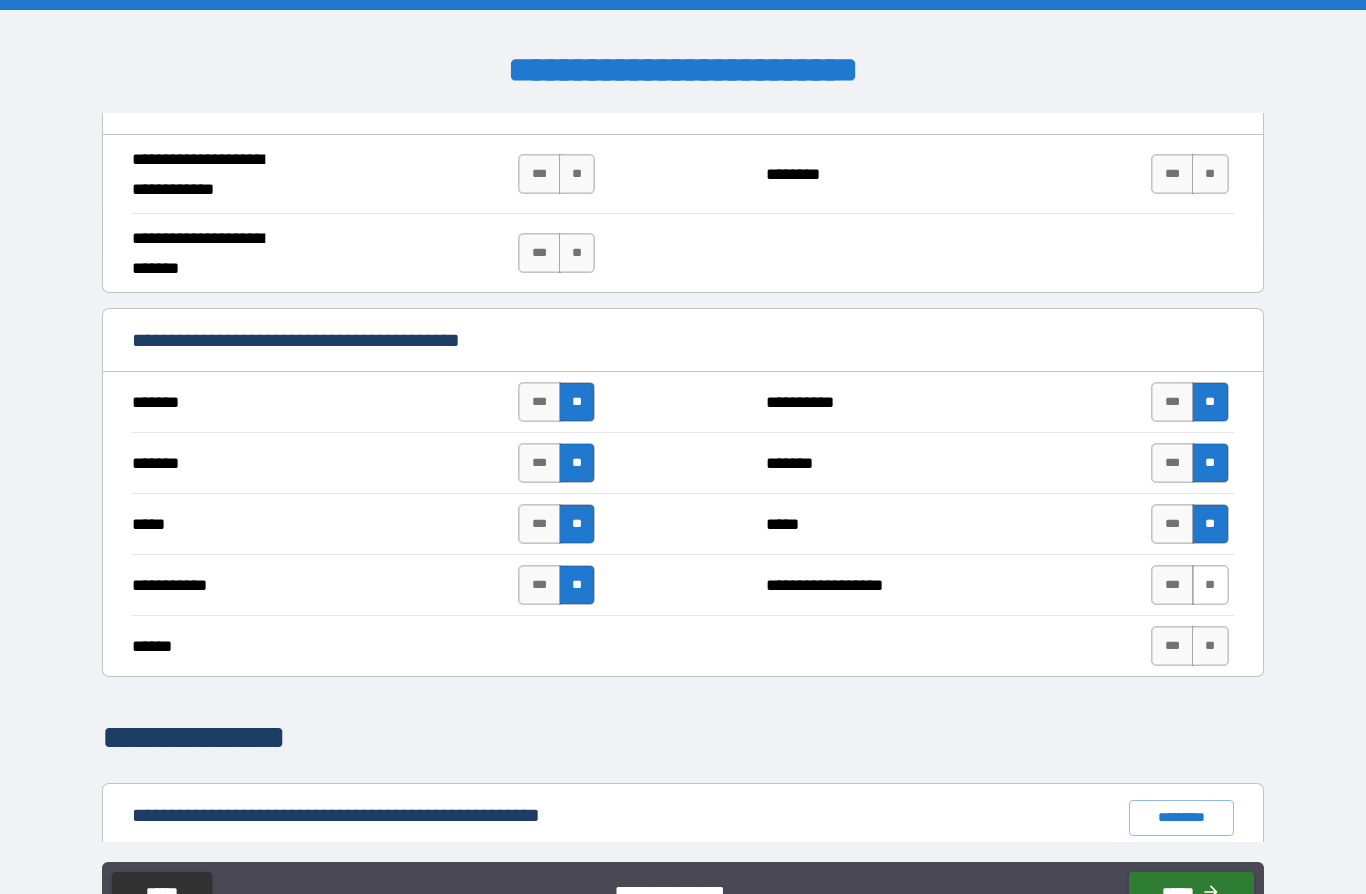 click on "**" at bounding box center (1210, 585) 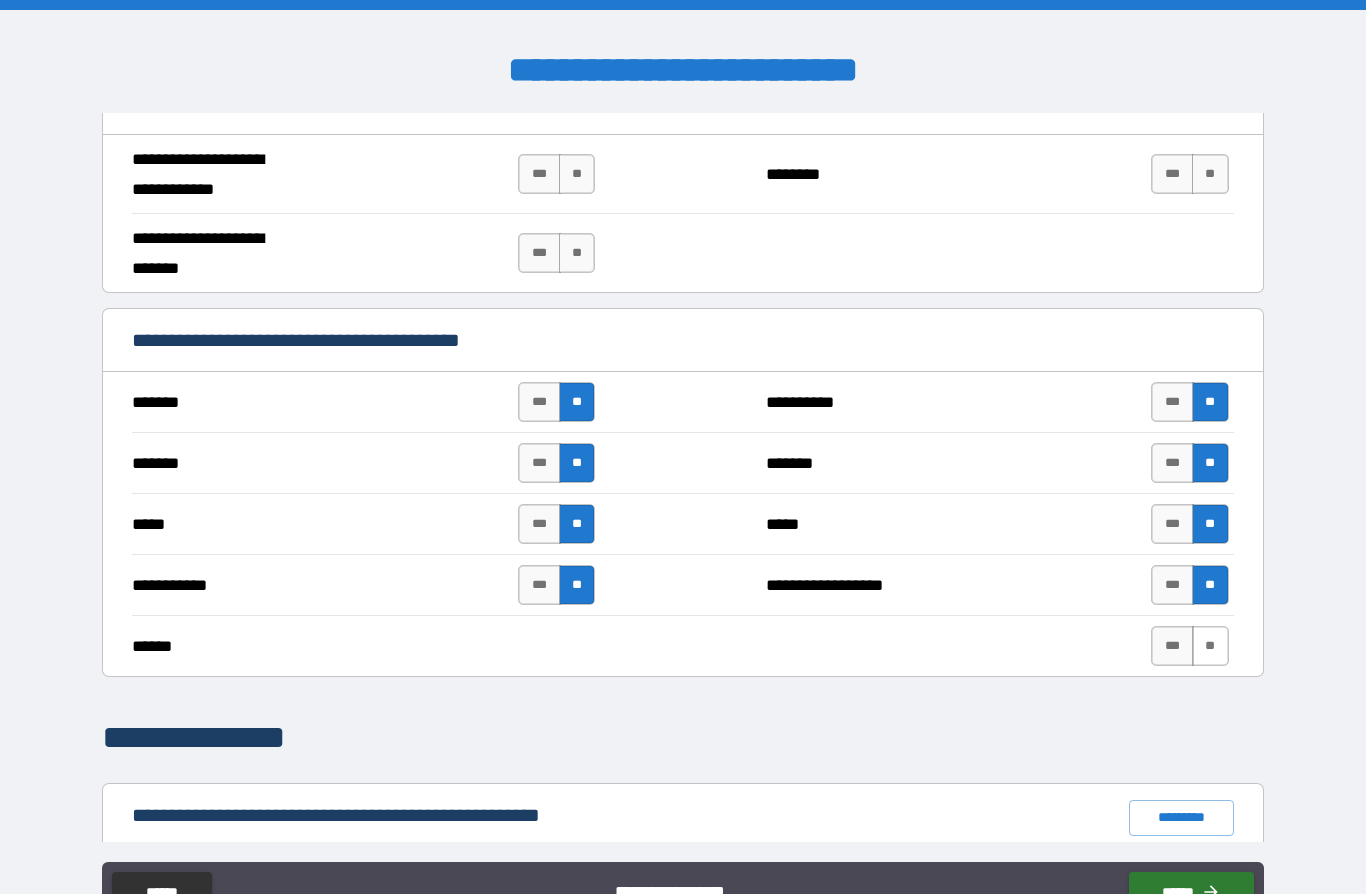 click on "**" at bounding box center [1210, 646] 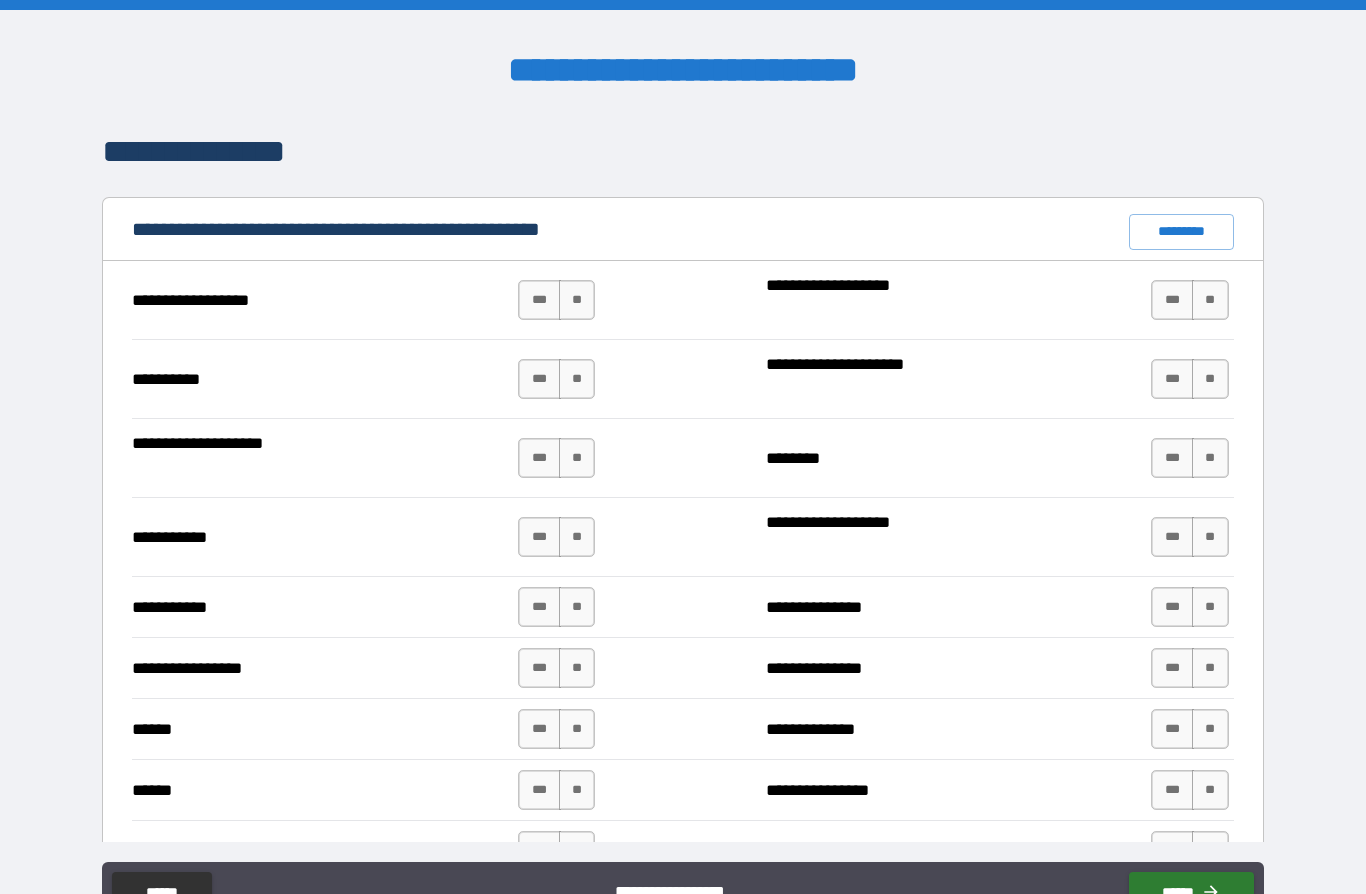 scroll, scrollTop: 1811, scrollLeft: 0, axis: vertical 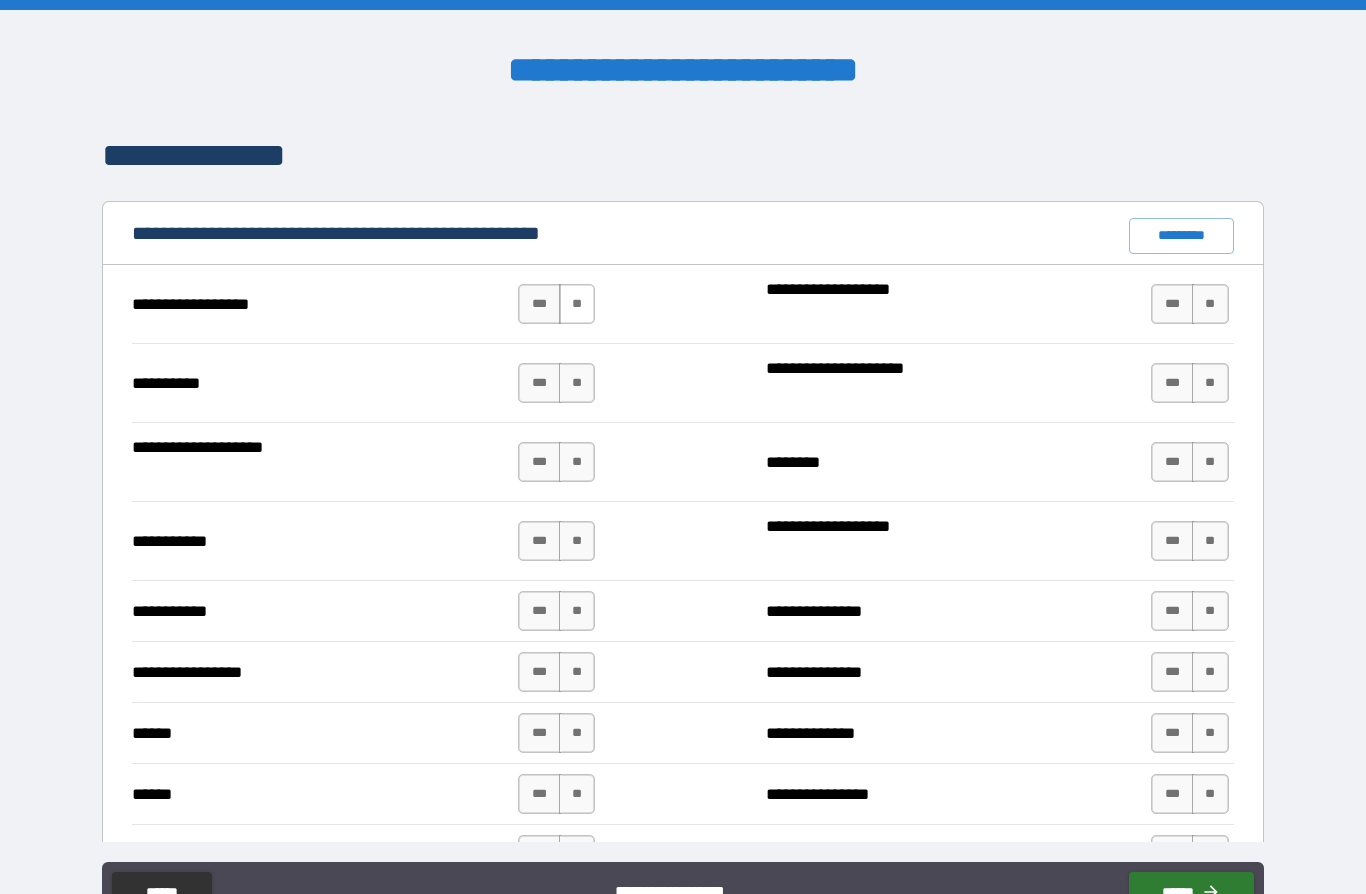 click on "**" at bounding box center (577, 304) 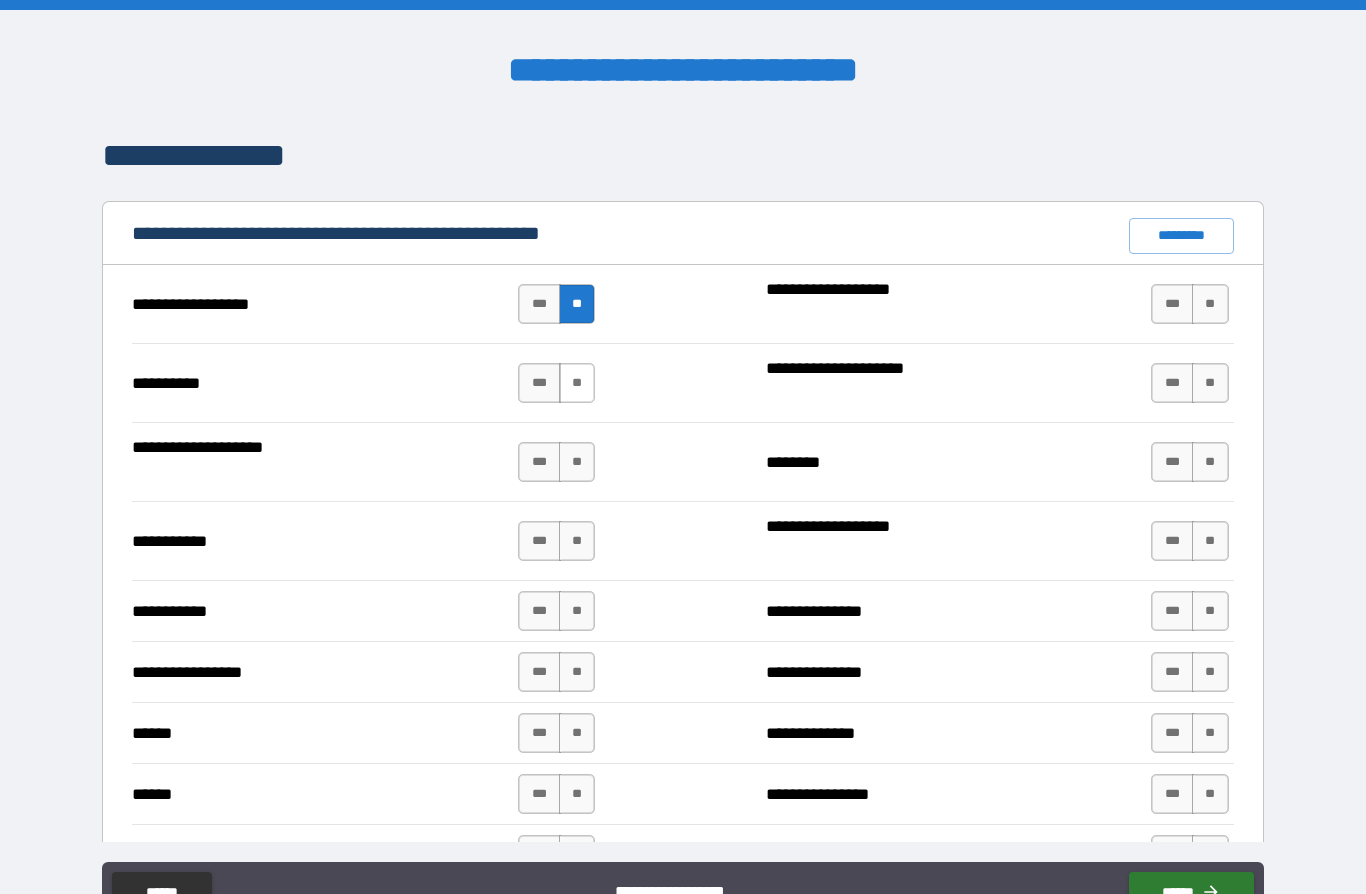click on "**" at bounding box center (577, 383) 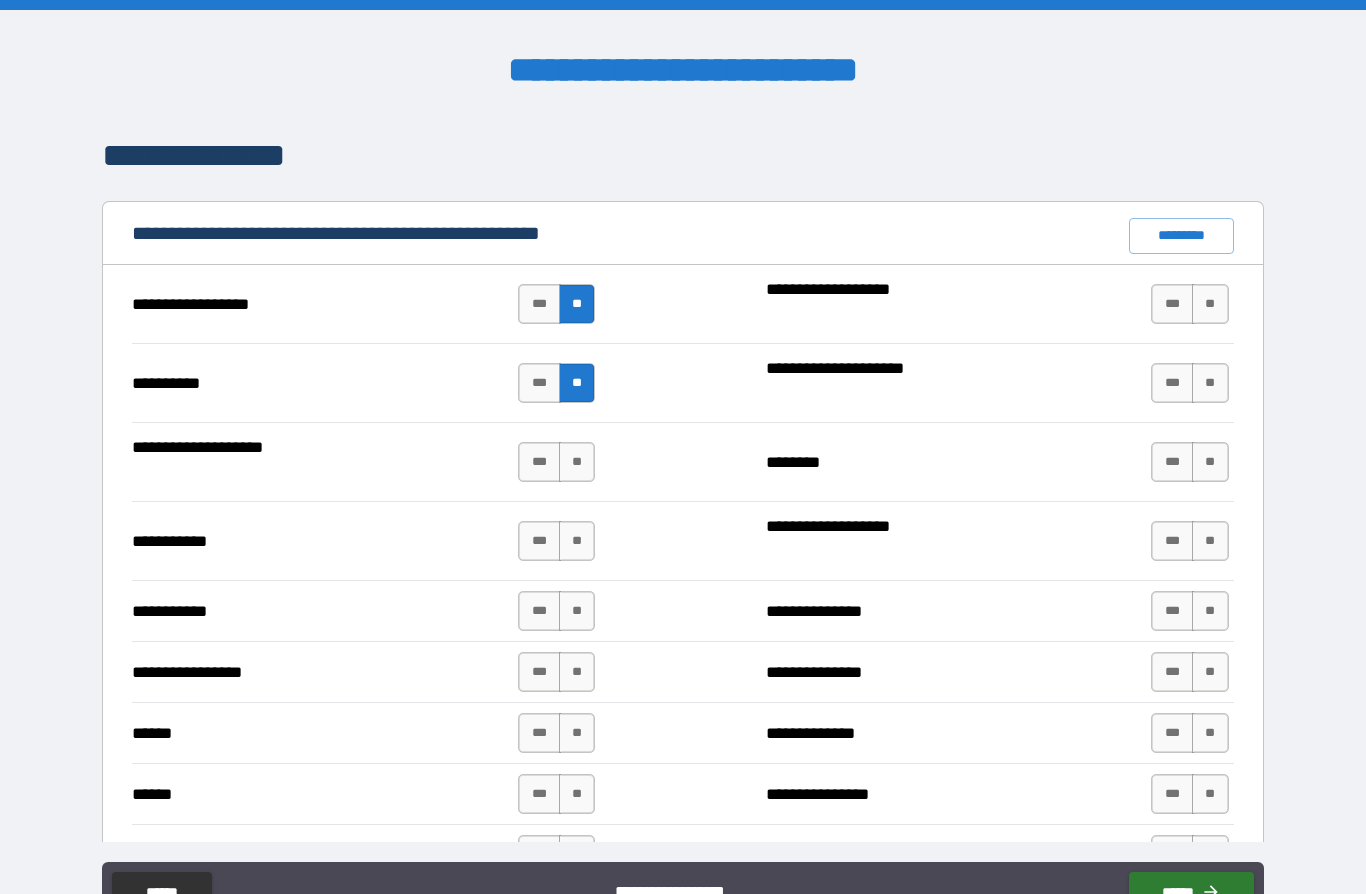 scroll, scrollTop: 1858, scrollLeft: 0, axis: vertical 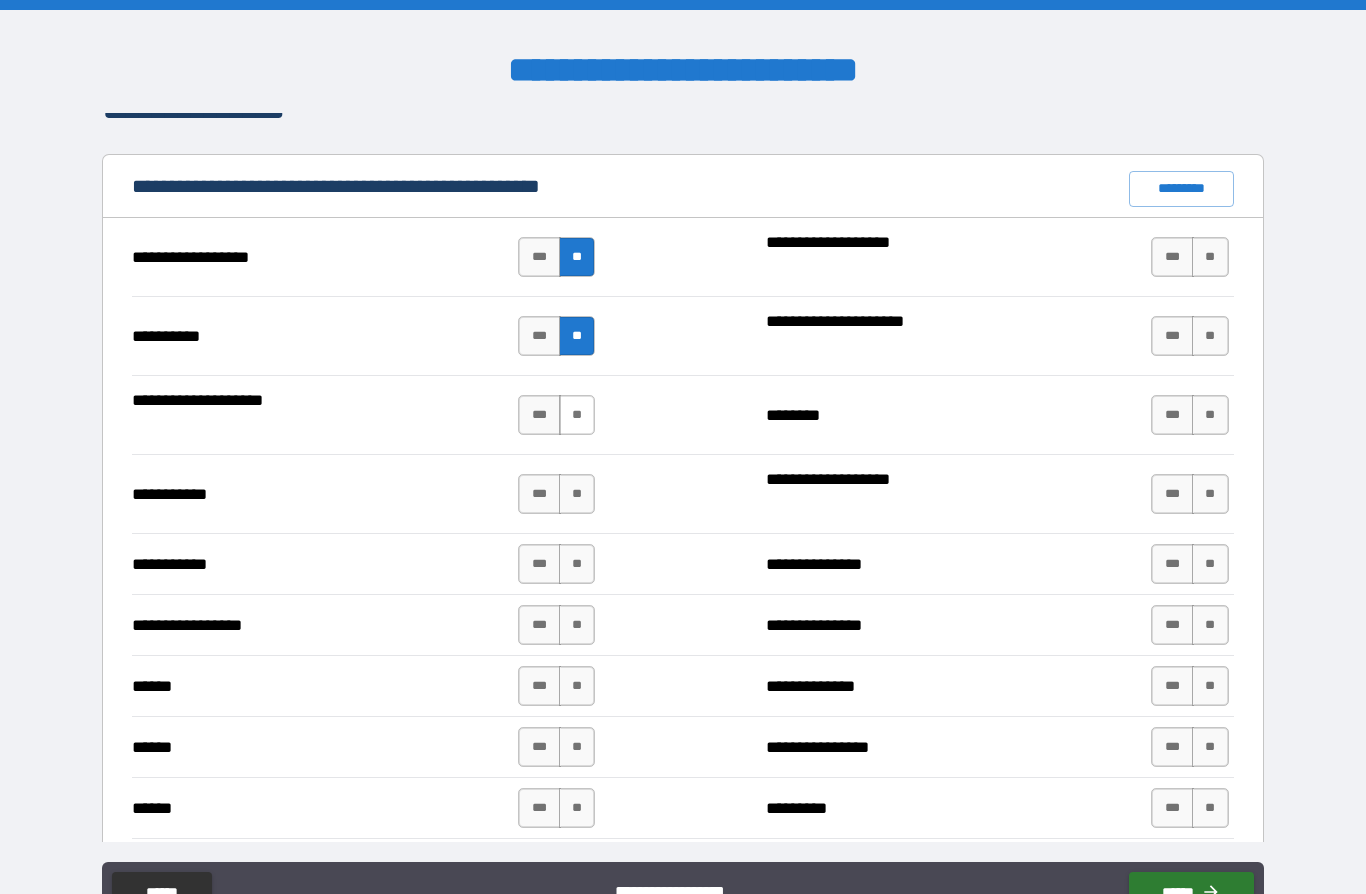 click on "**" at bounding box center (577, 415) 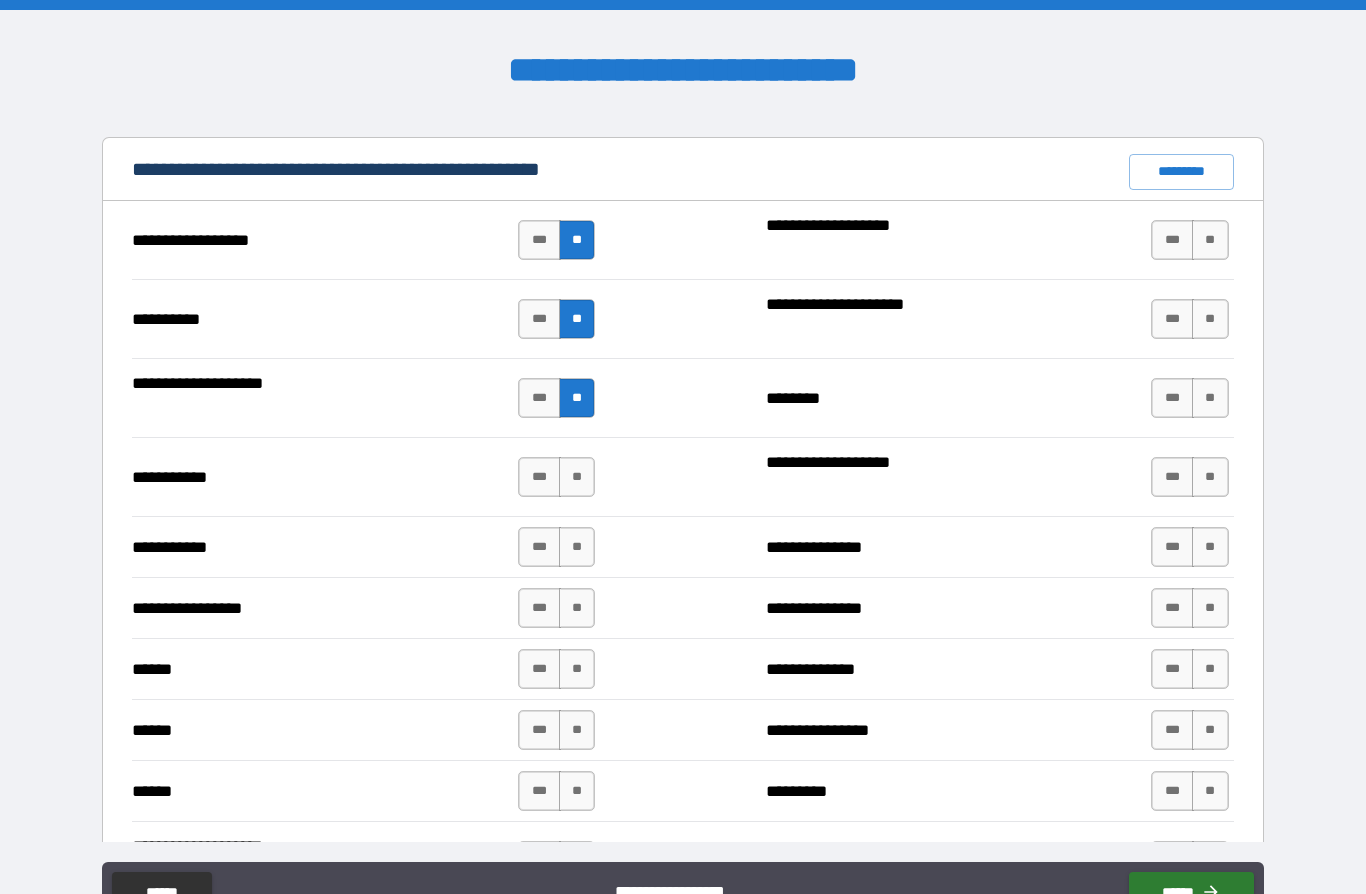 scroll, scrollTop: 1883, scrollLeft: 0, axis: vertical 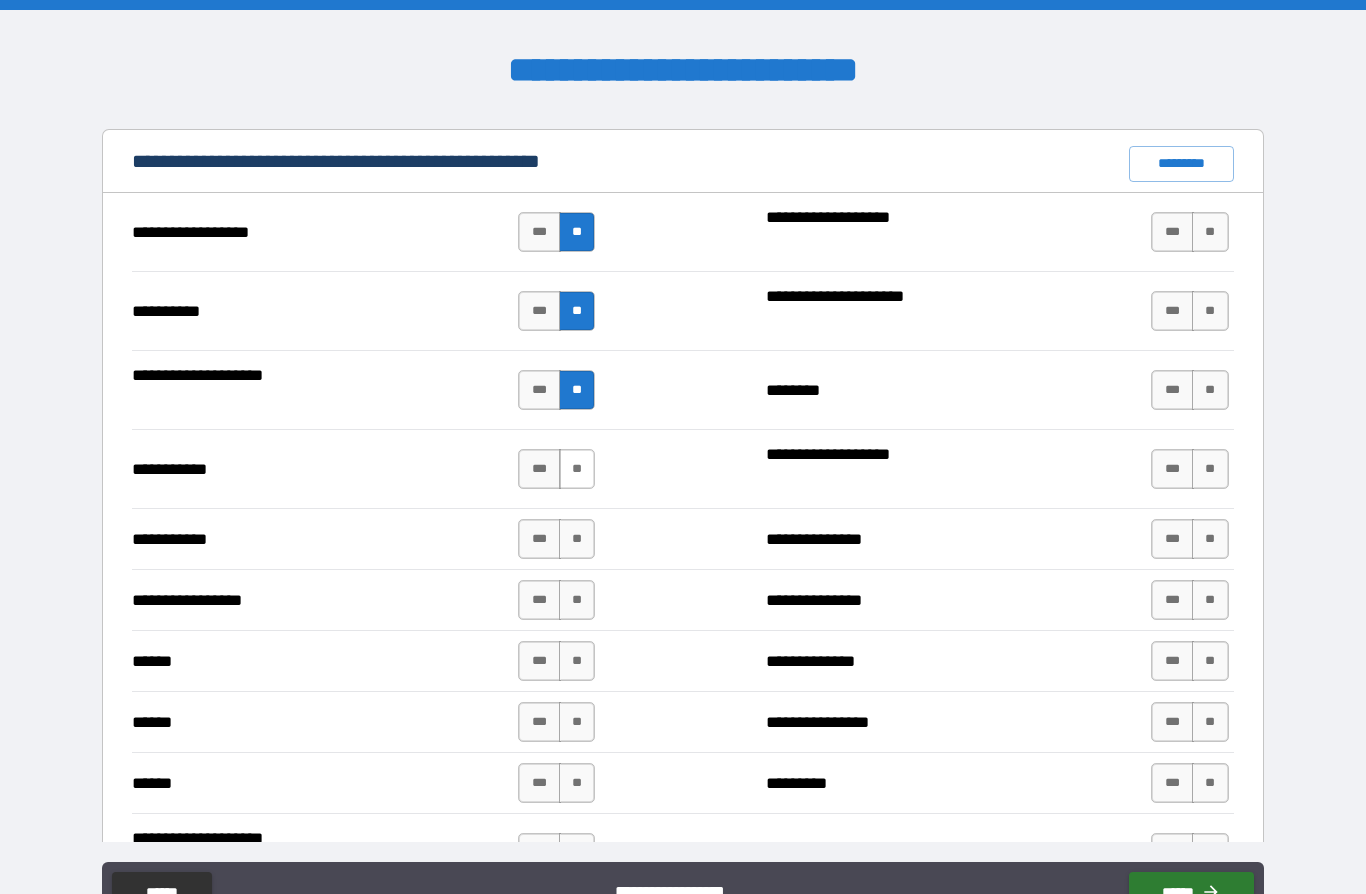 click on "**" at bounding box center (577, 469) 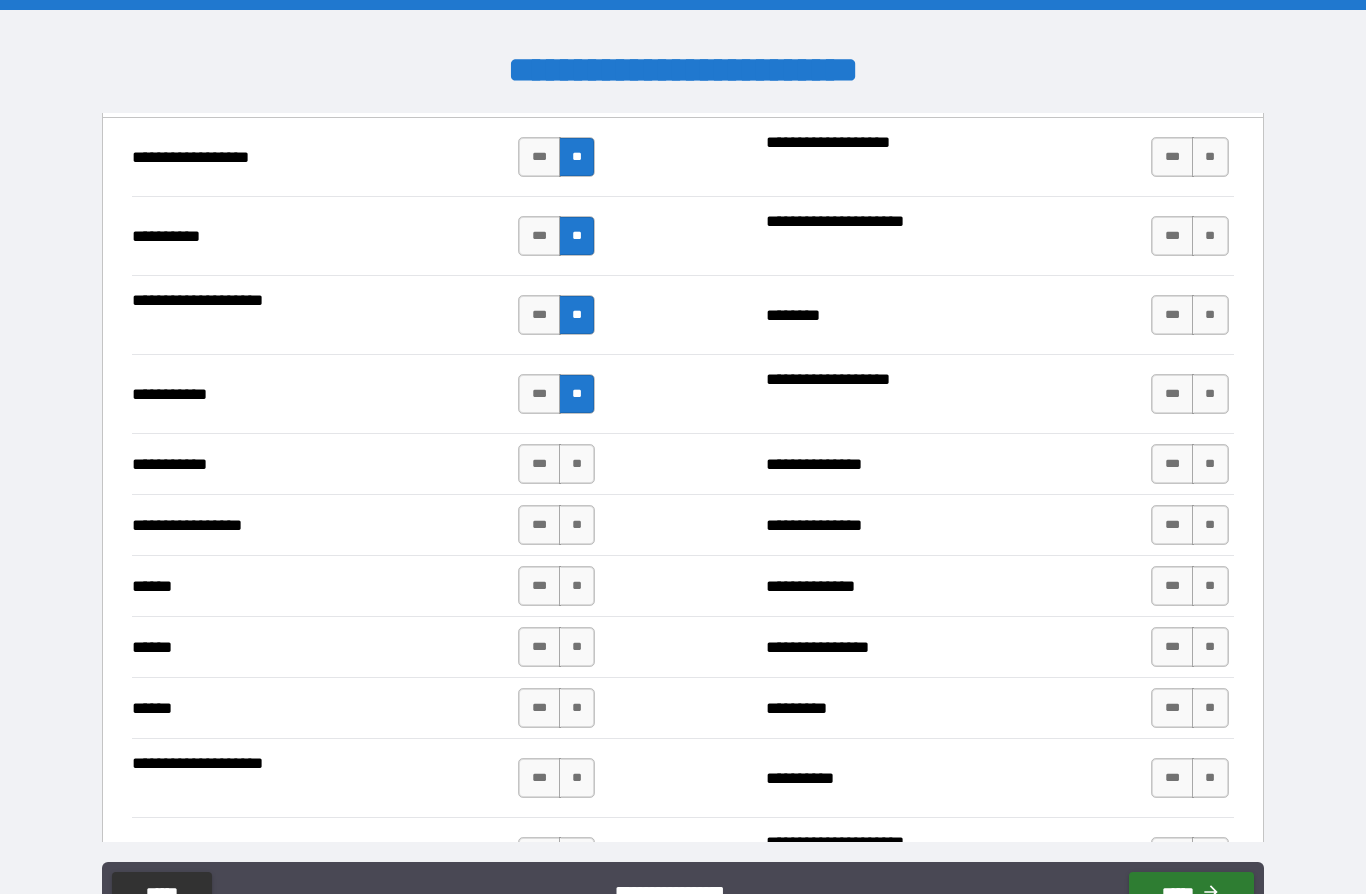 scroll, scrollTop: 1967, scrollLeft: 0, axis: vertical 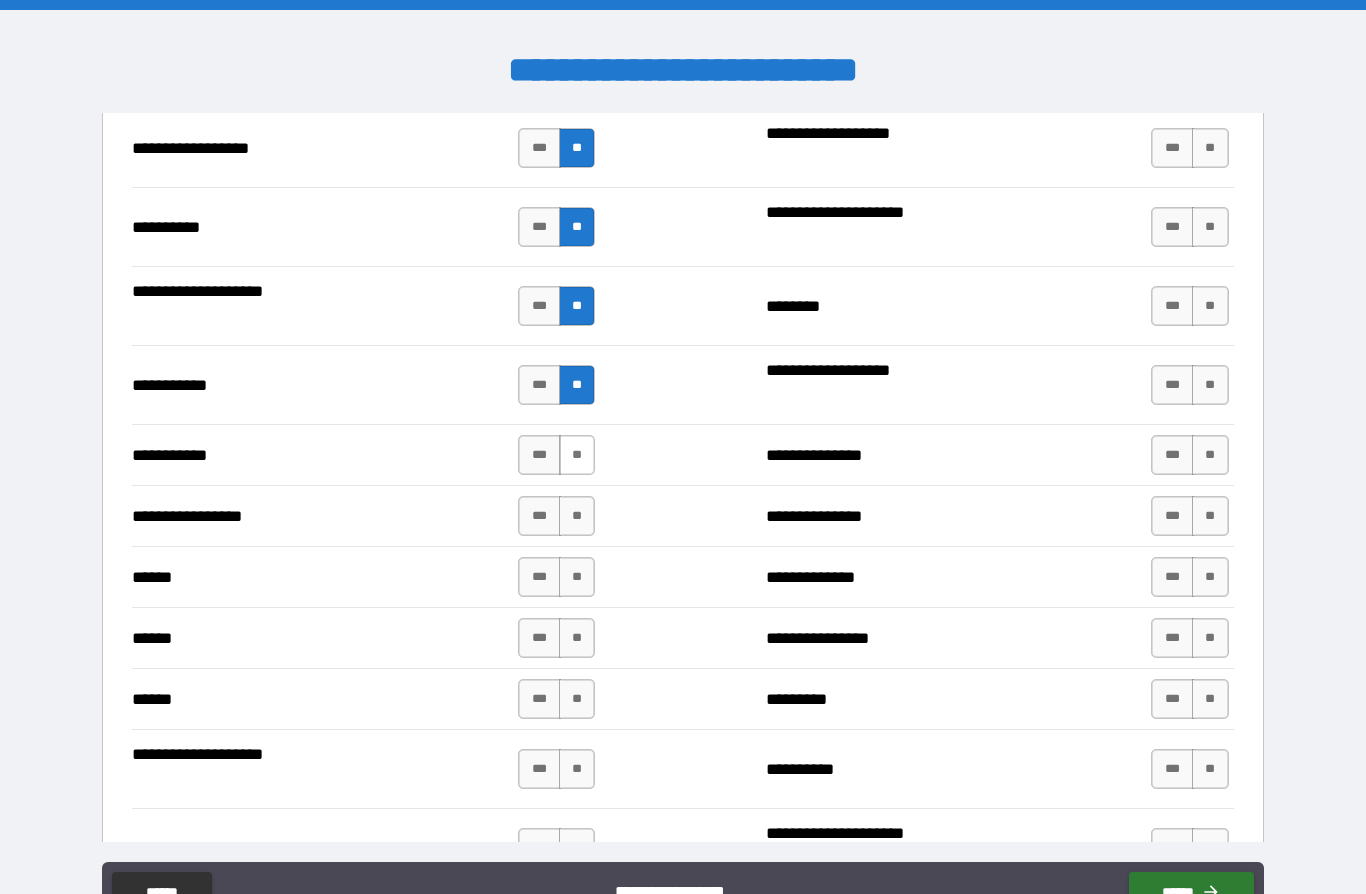 click on "**" at bounding box center (577, 455) 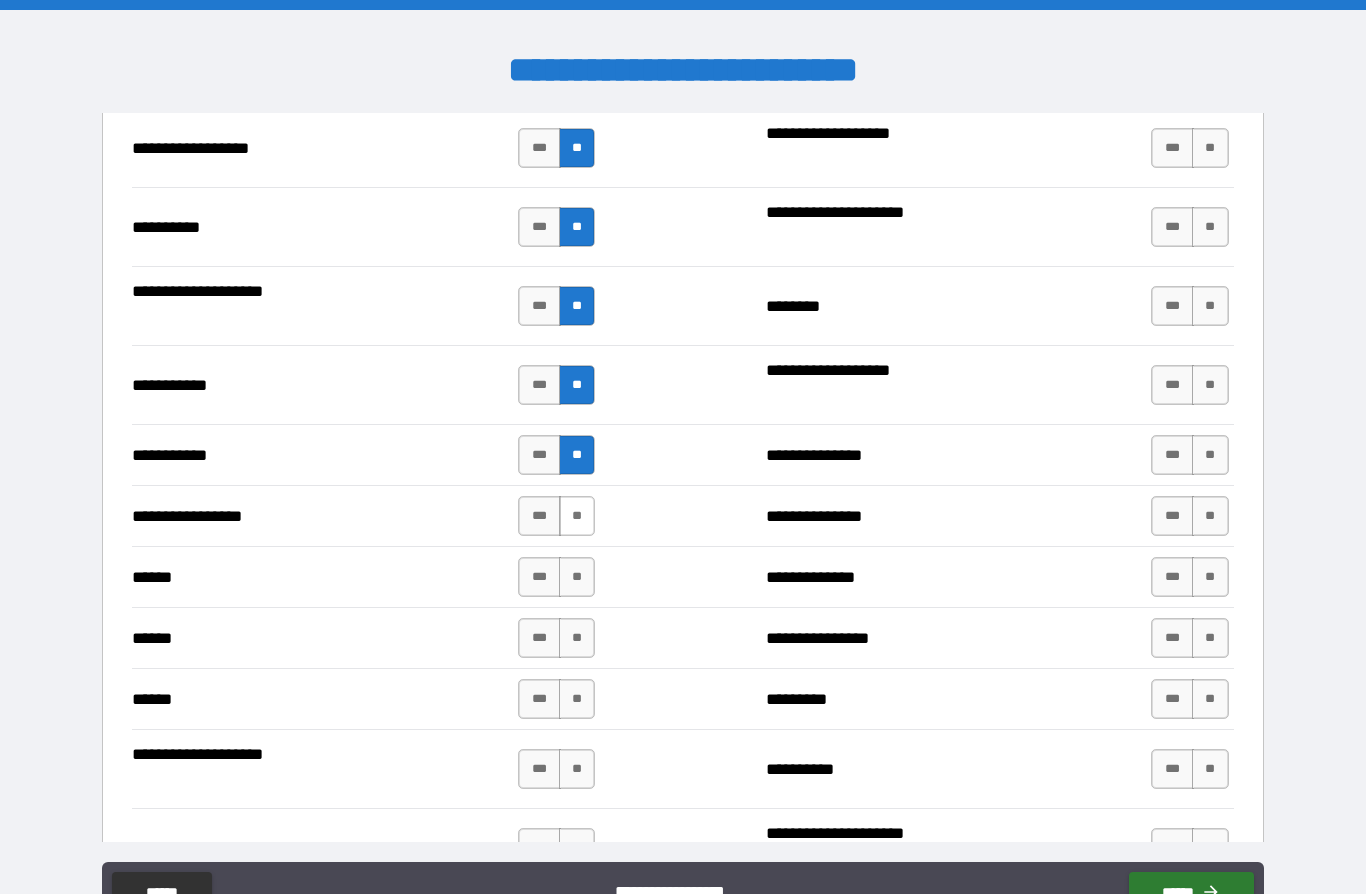 click on "**" at bounding box center (577, 516) 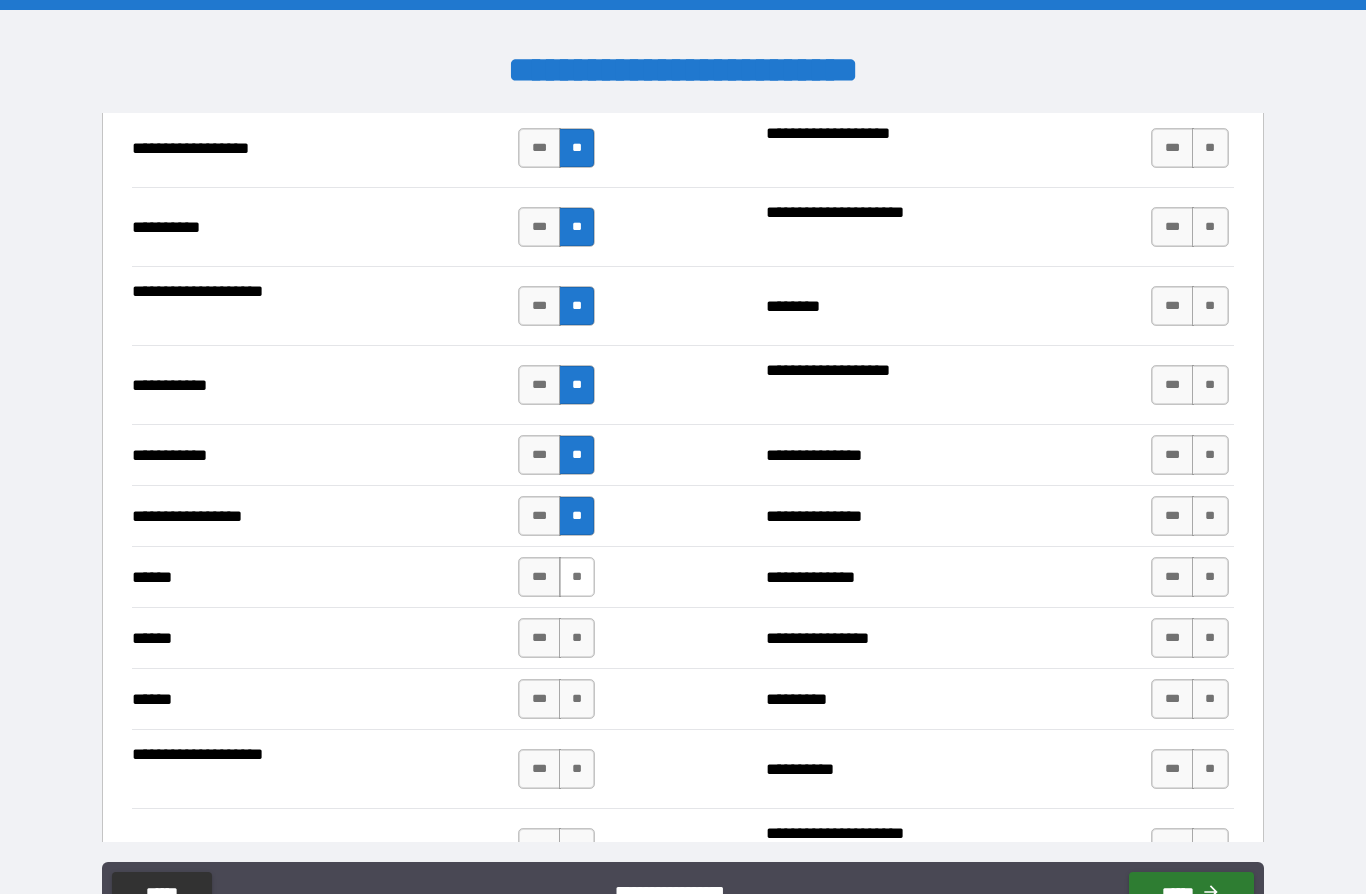 click on "**" at bounding box center (577, 577) 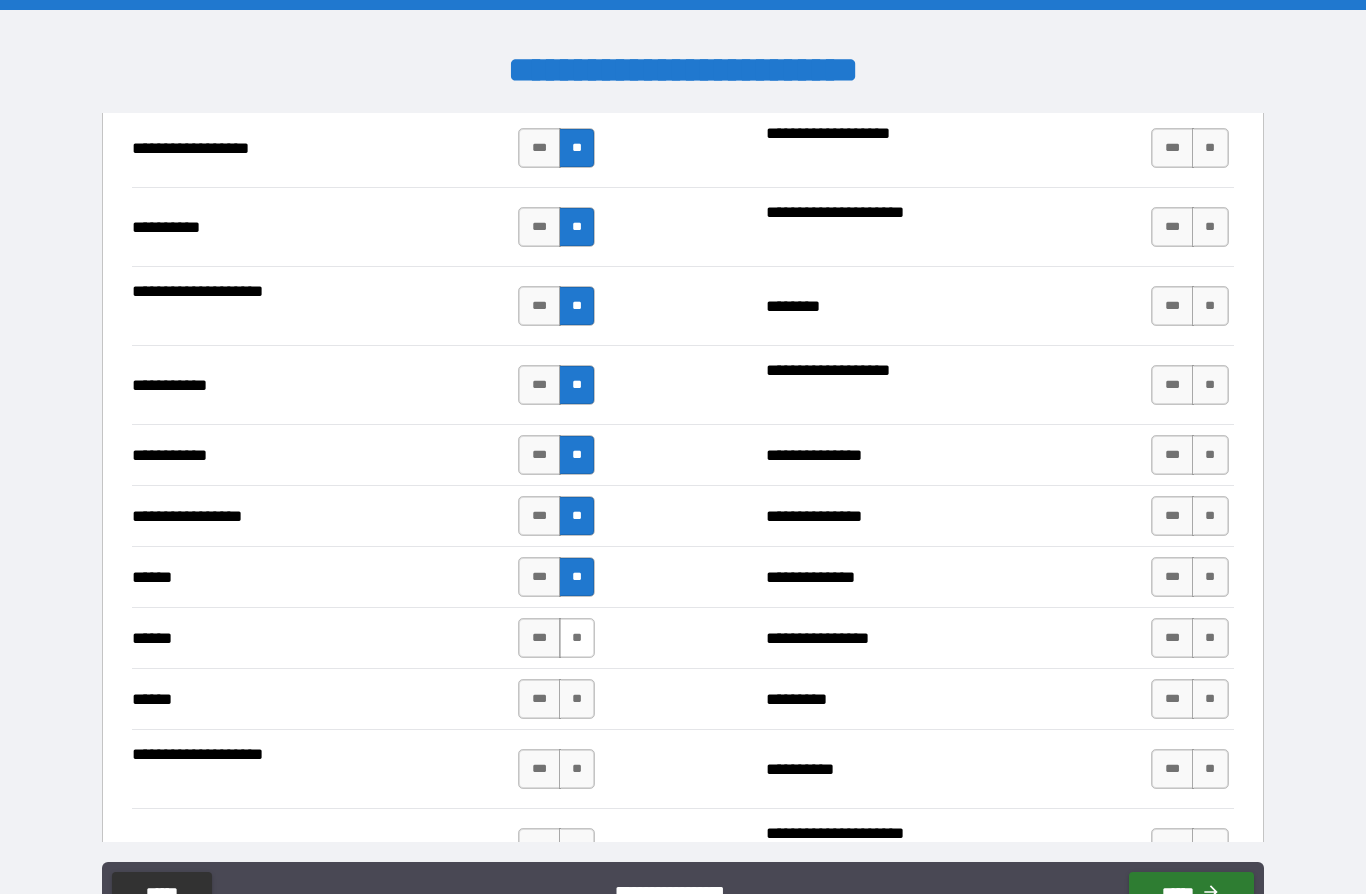 click on "**" at bounding box center (577, 638) 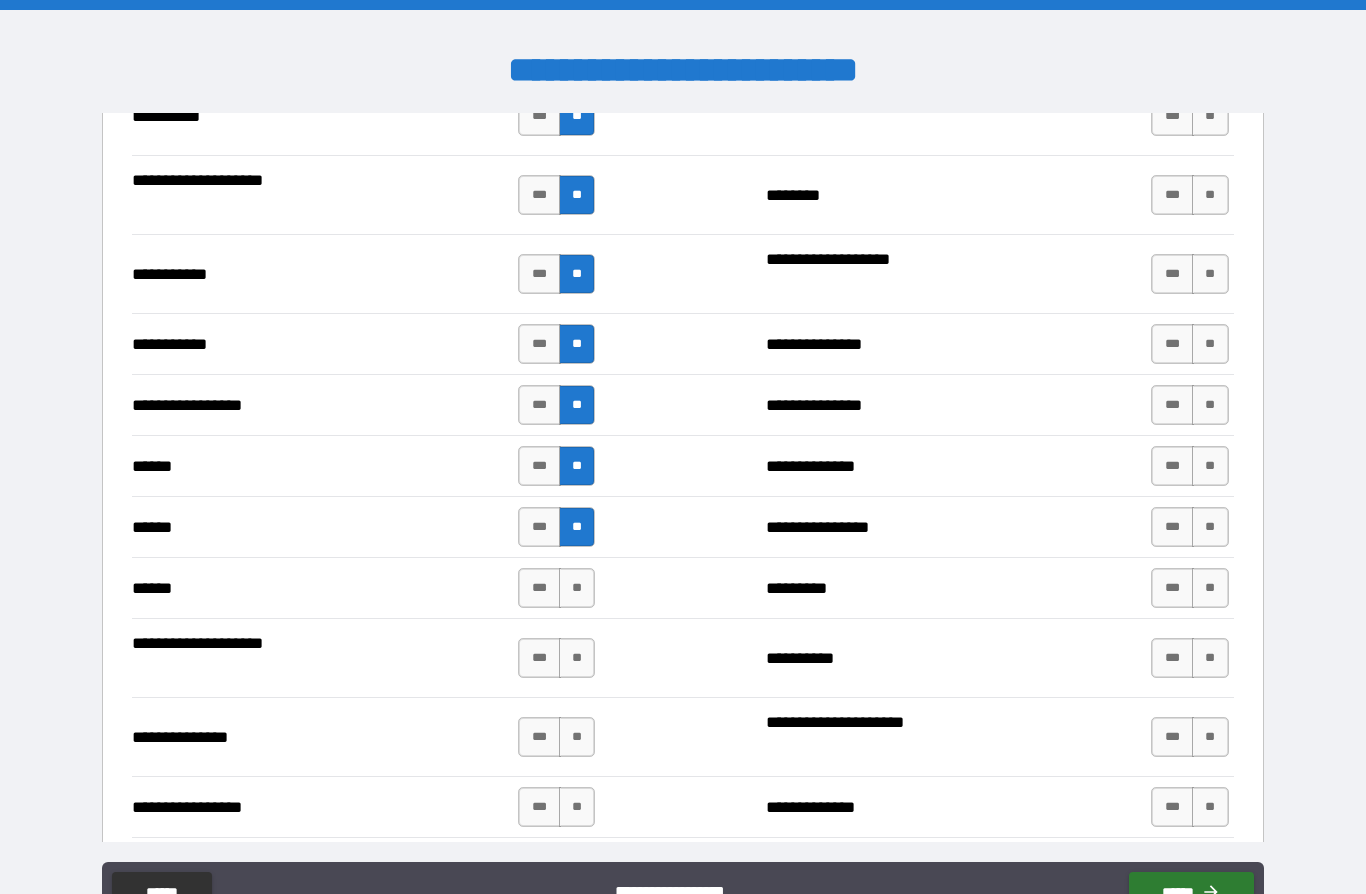 scroll, scrollTop: 2082, scrollLeft: 0, axis: vertical 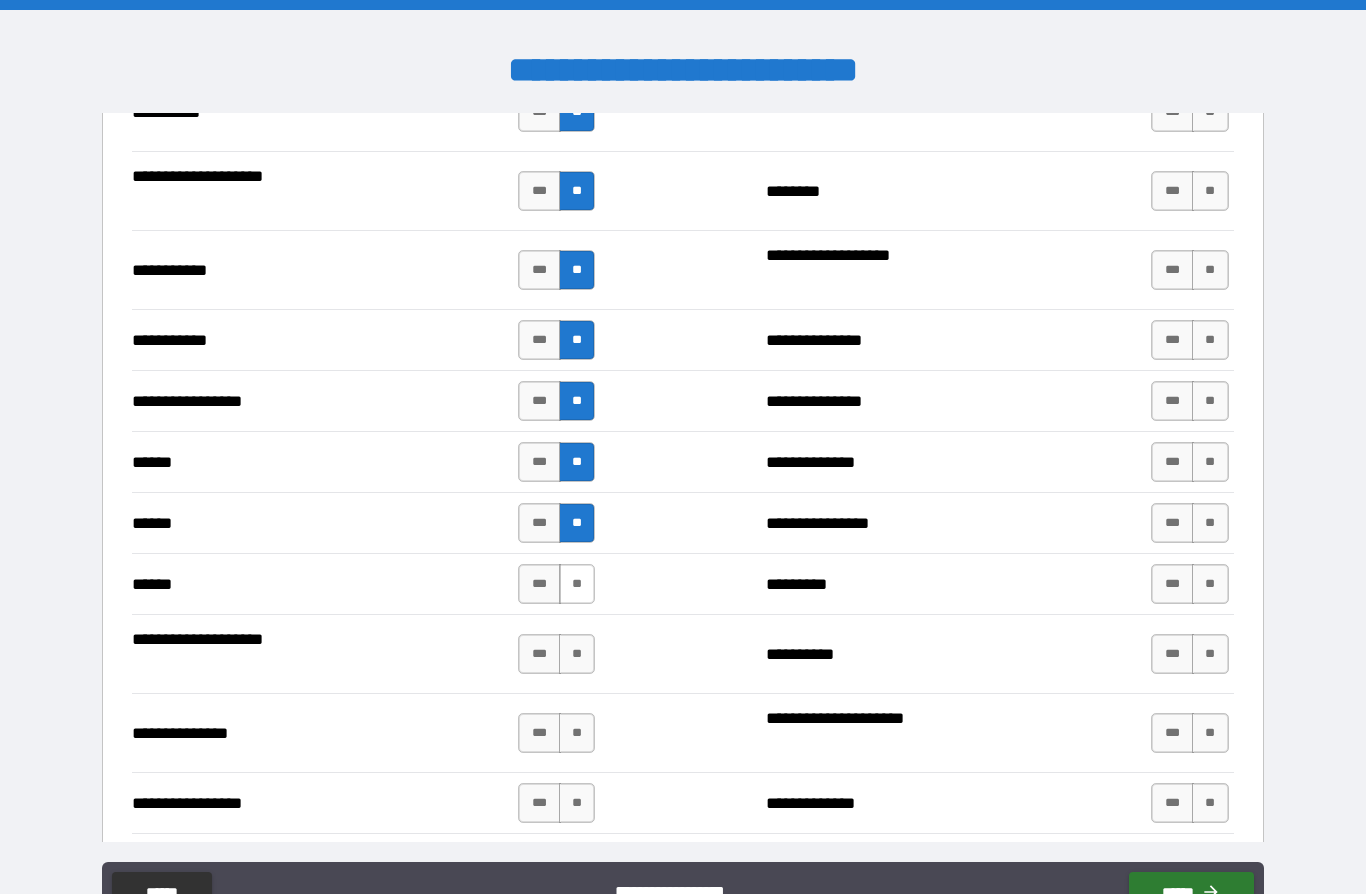 click on "**" at bounding box center (577, 584) 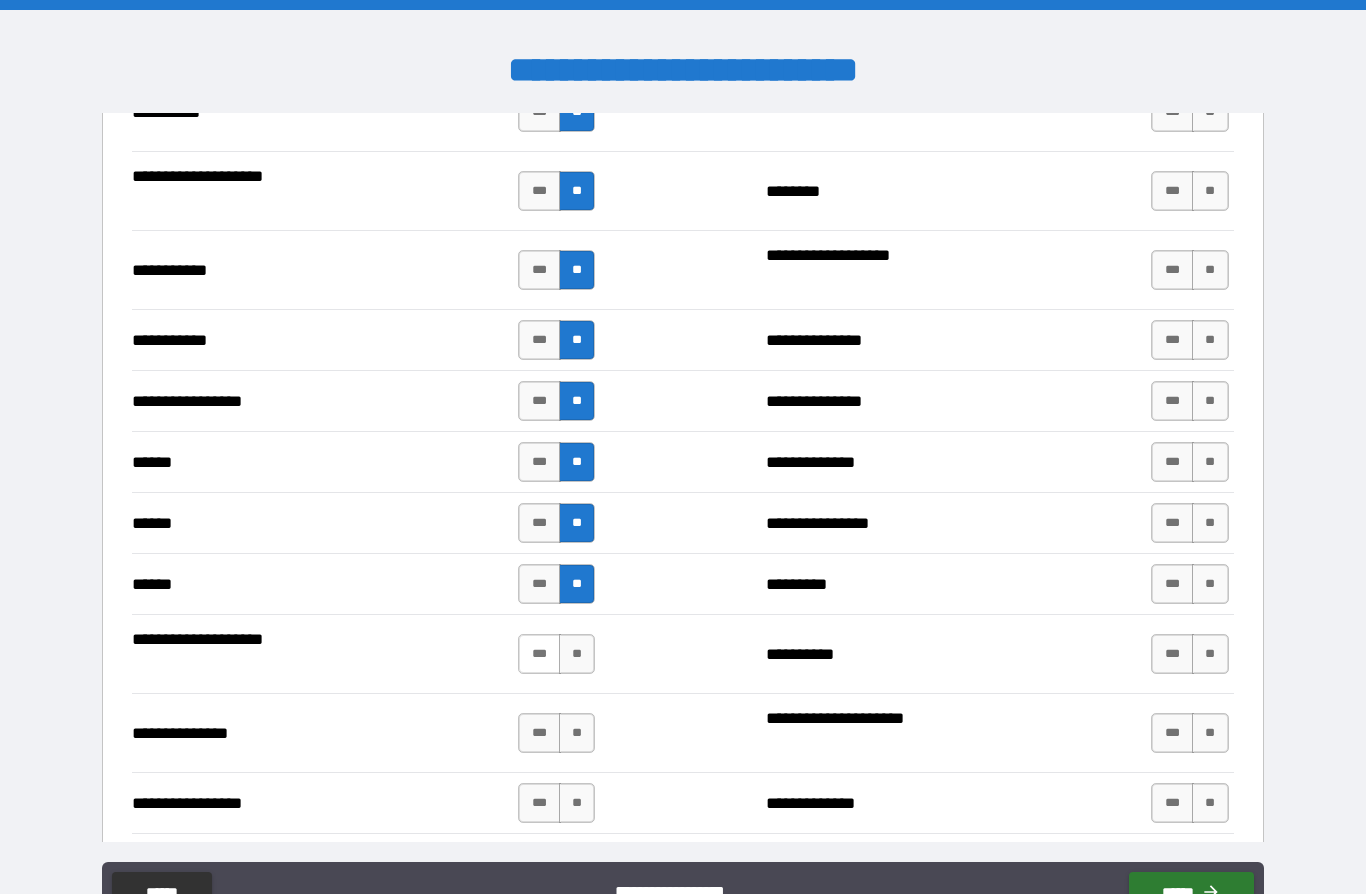 click on "***" at bounding box center [539, 654] 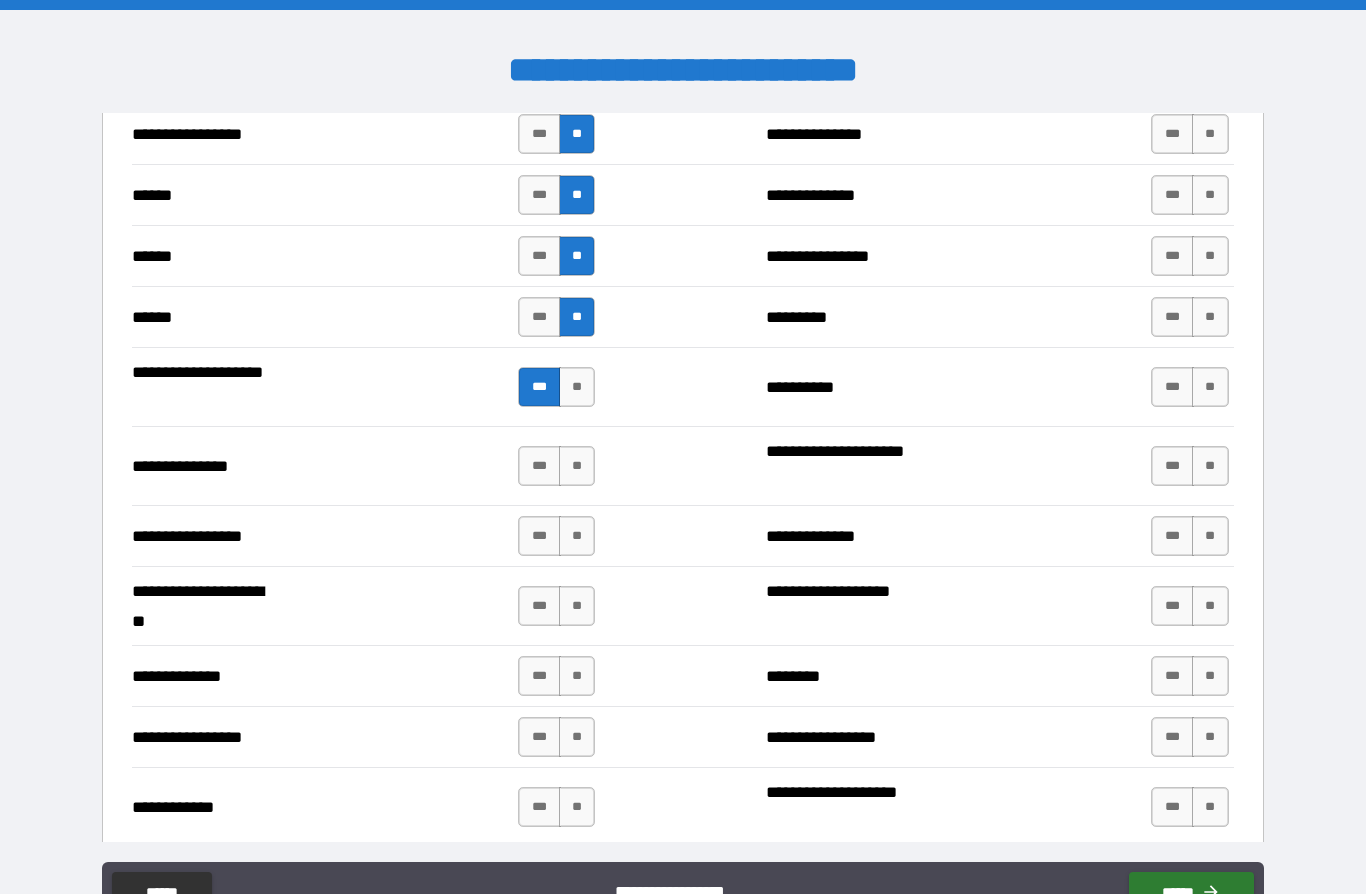scroll, scrollTop: 2348, scrollLeft: 0, axis: vertical 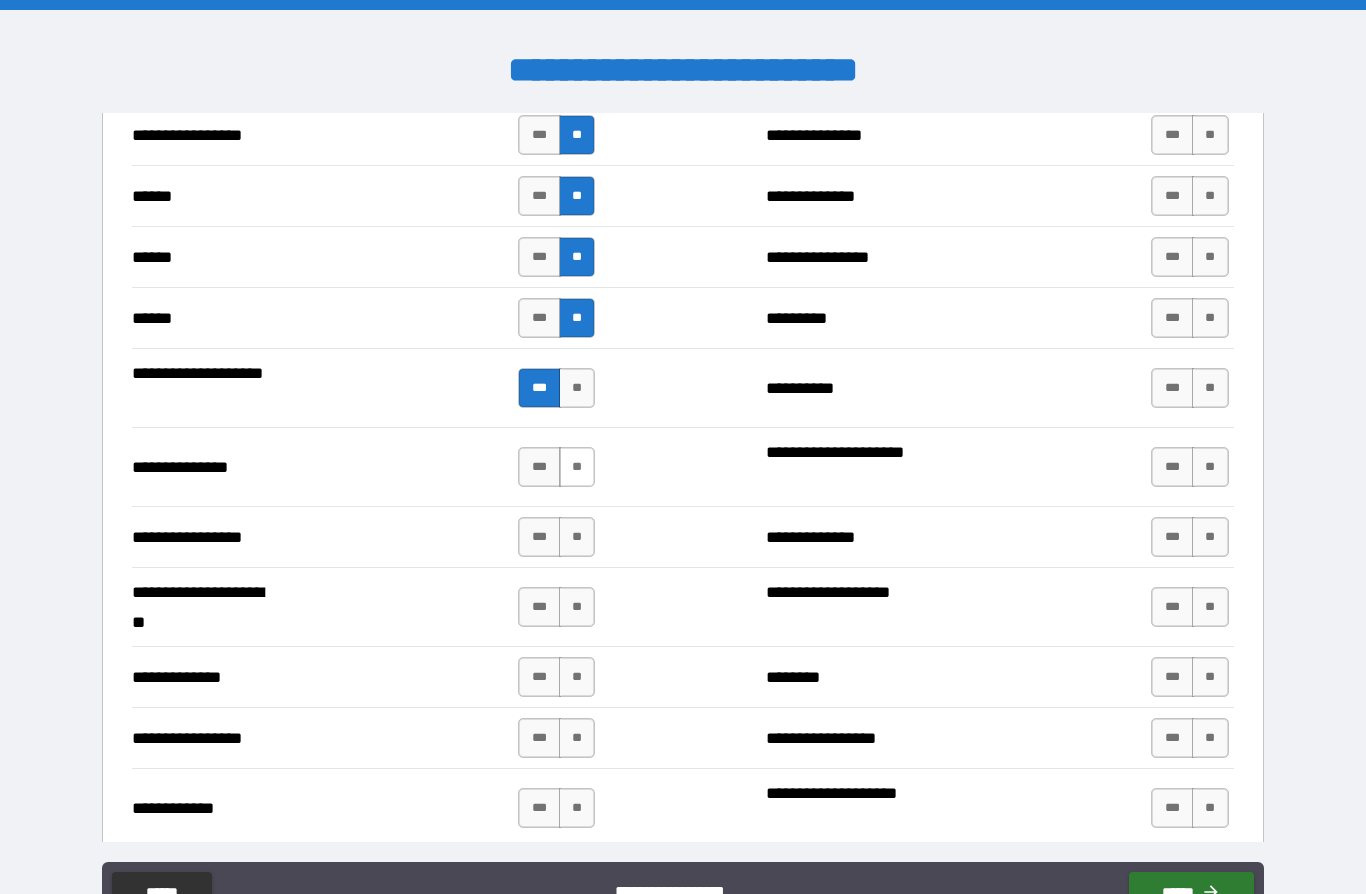 click on "**" at bounding box center (577, 467) 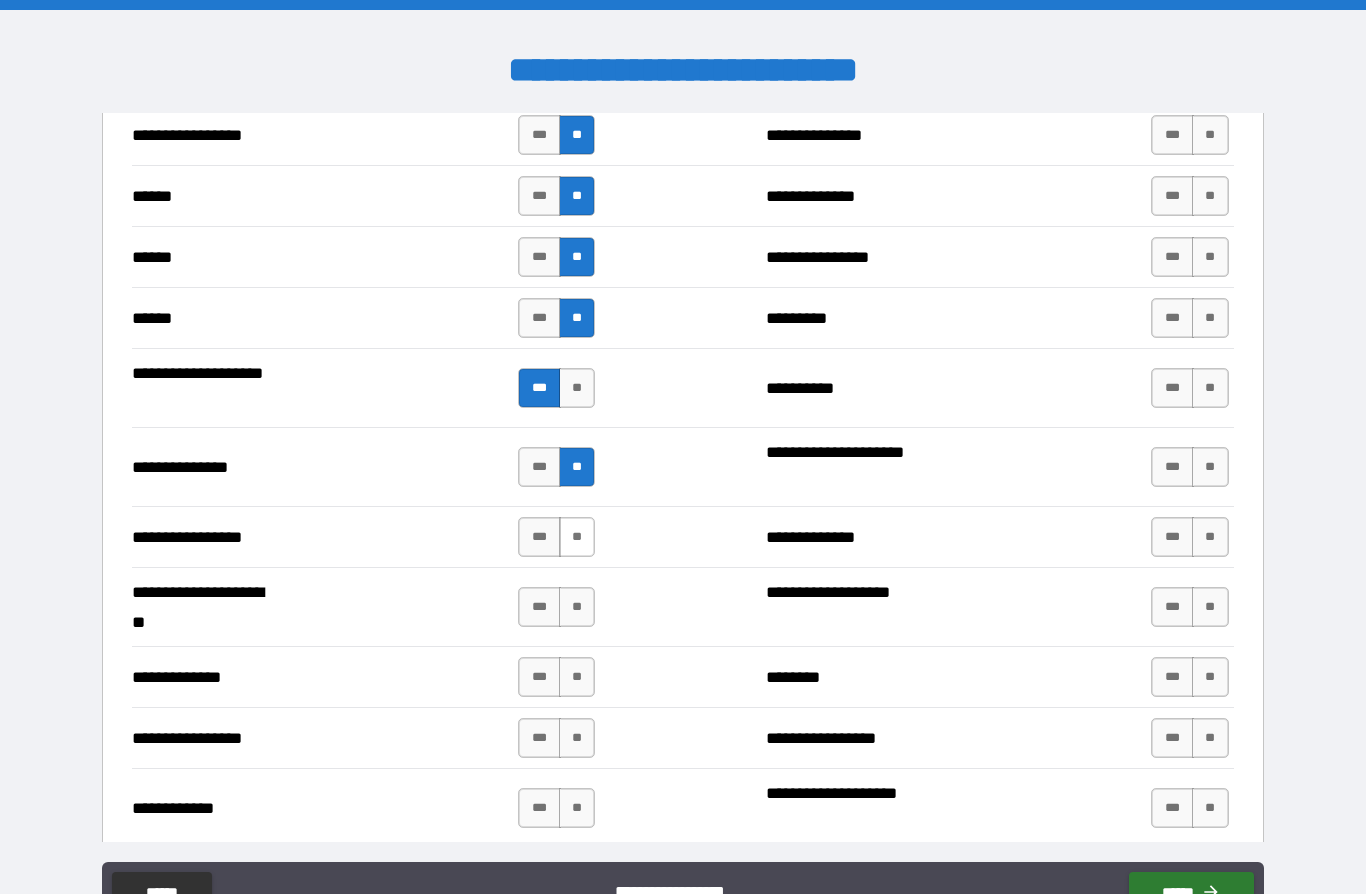 click on "**" at bounding box center (577, 537) 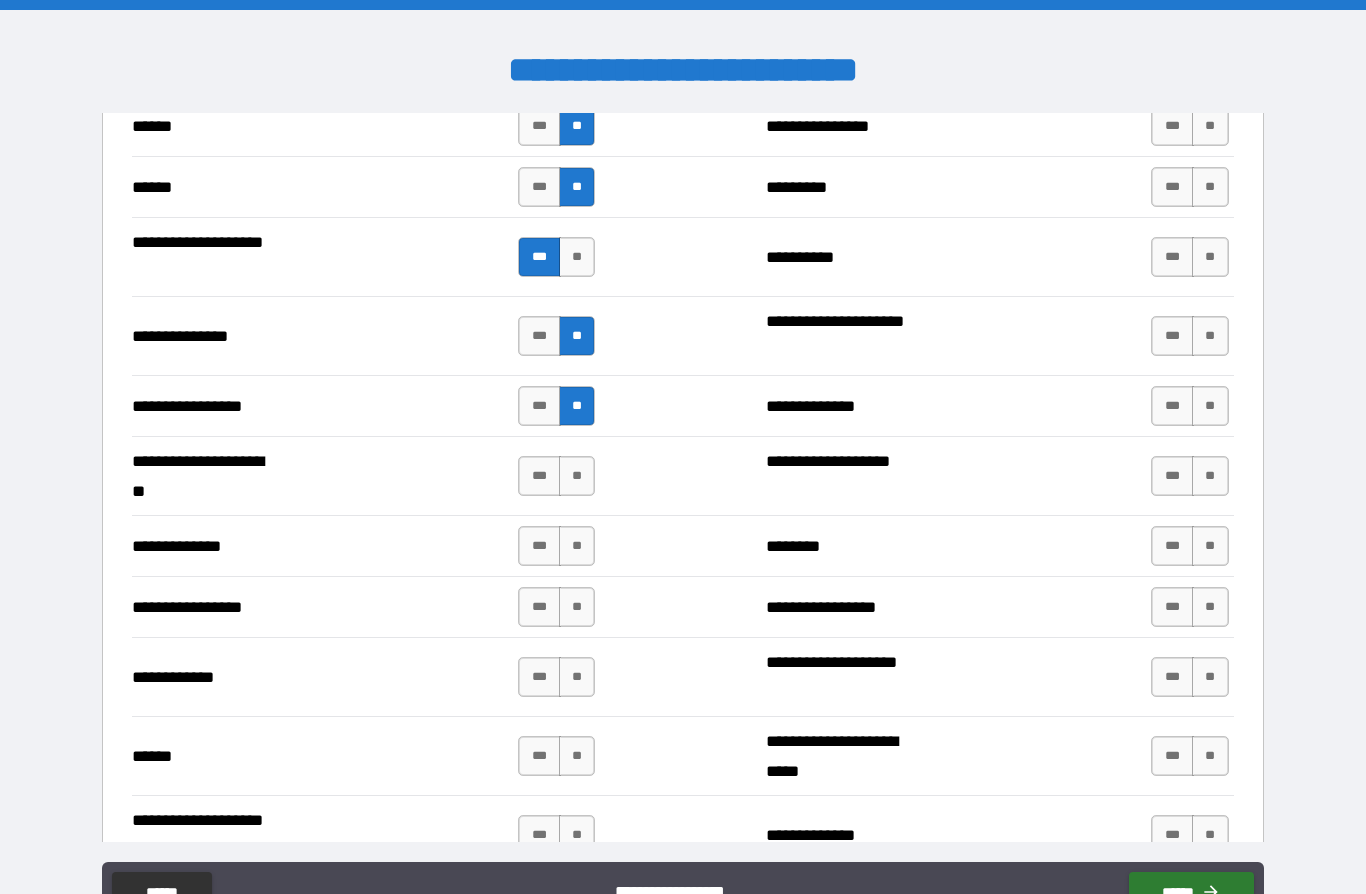 scroll, scrollTop: 2483, scrollLeft: 0, axis: vertical 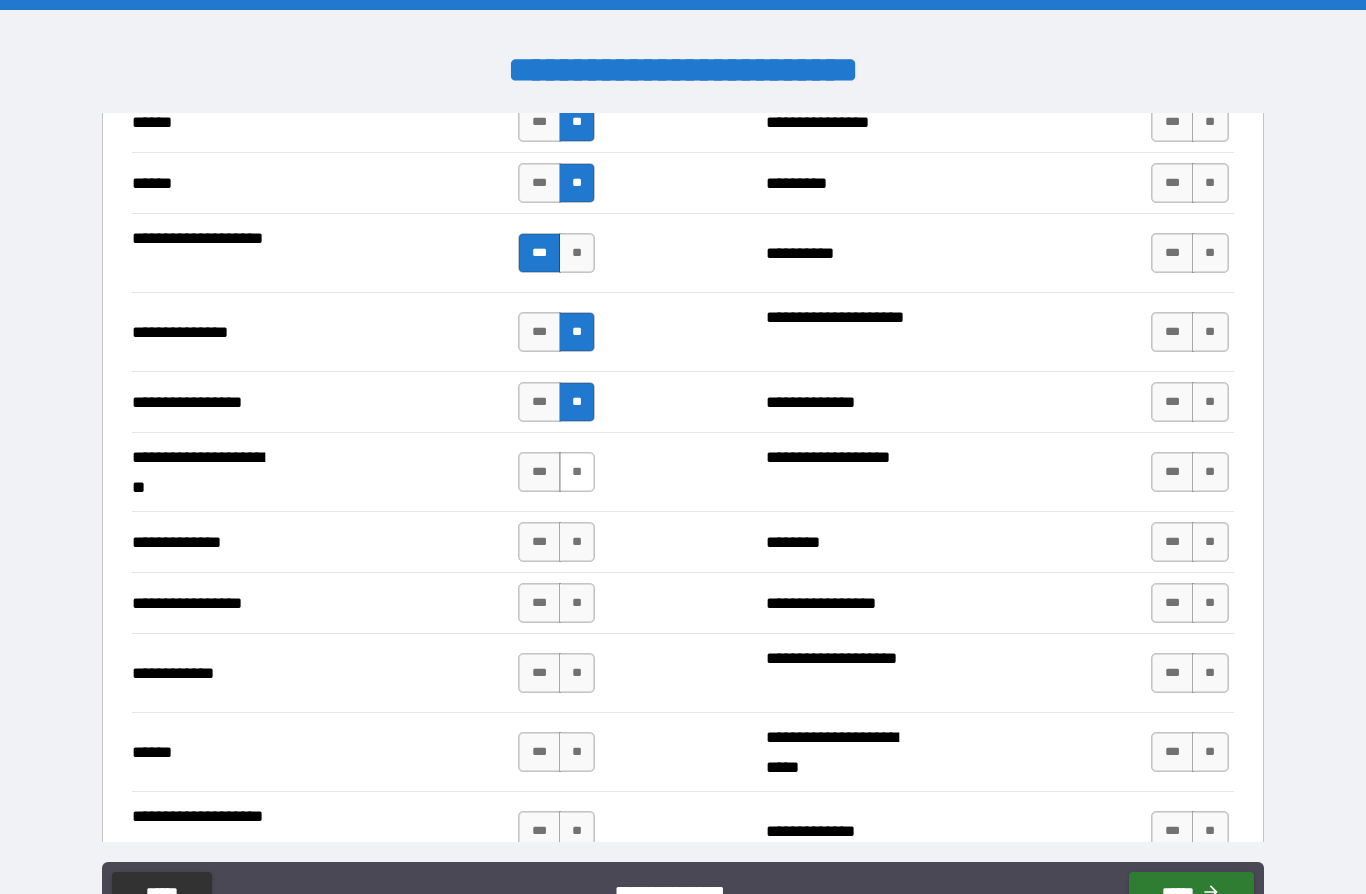 click on "**" at bounding box center (577, 472) 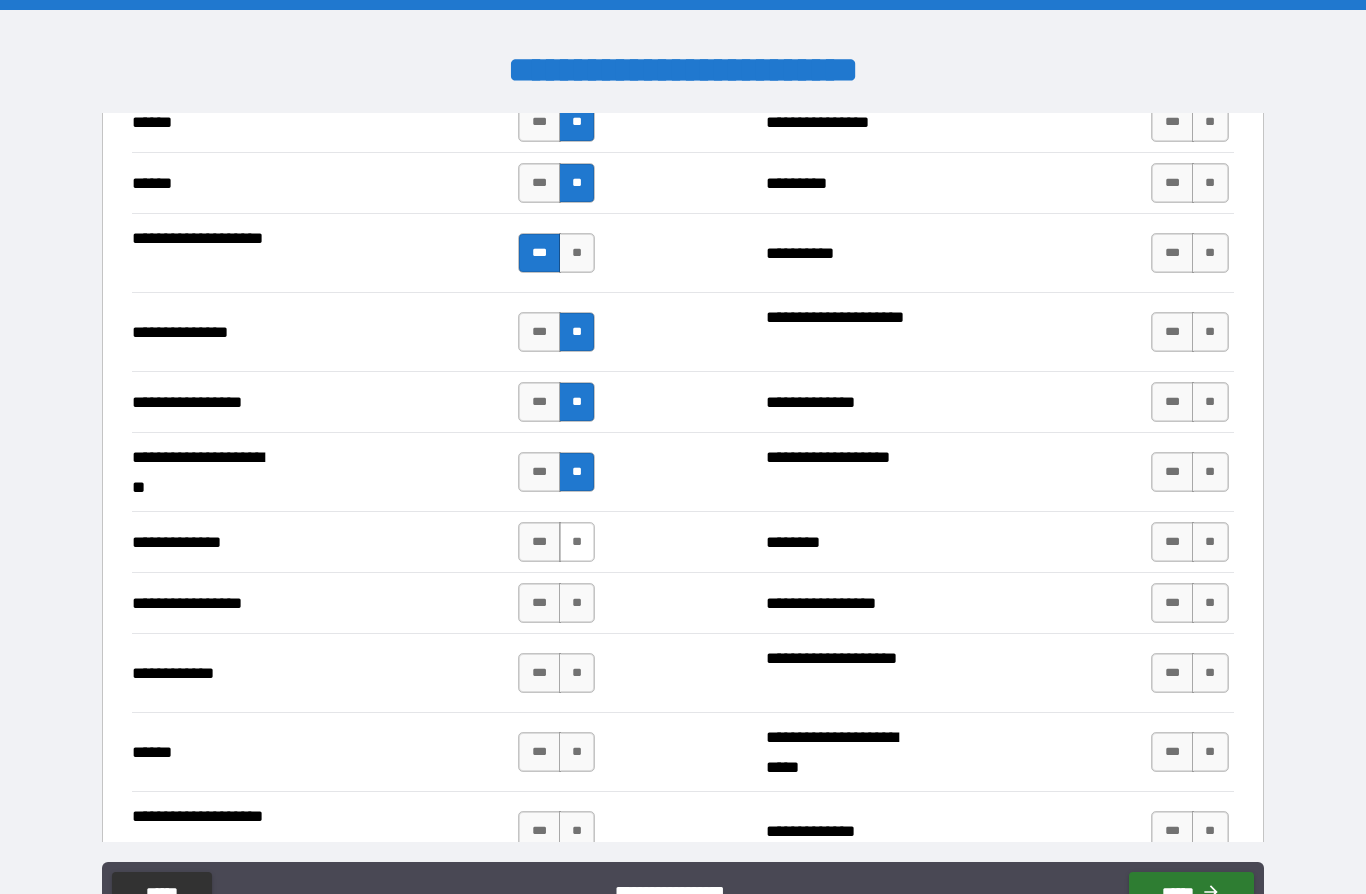 click on "**" at bounding box center (577, 542) 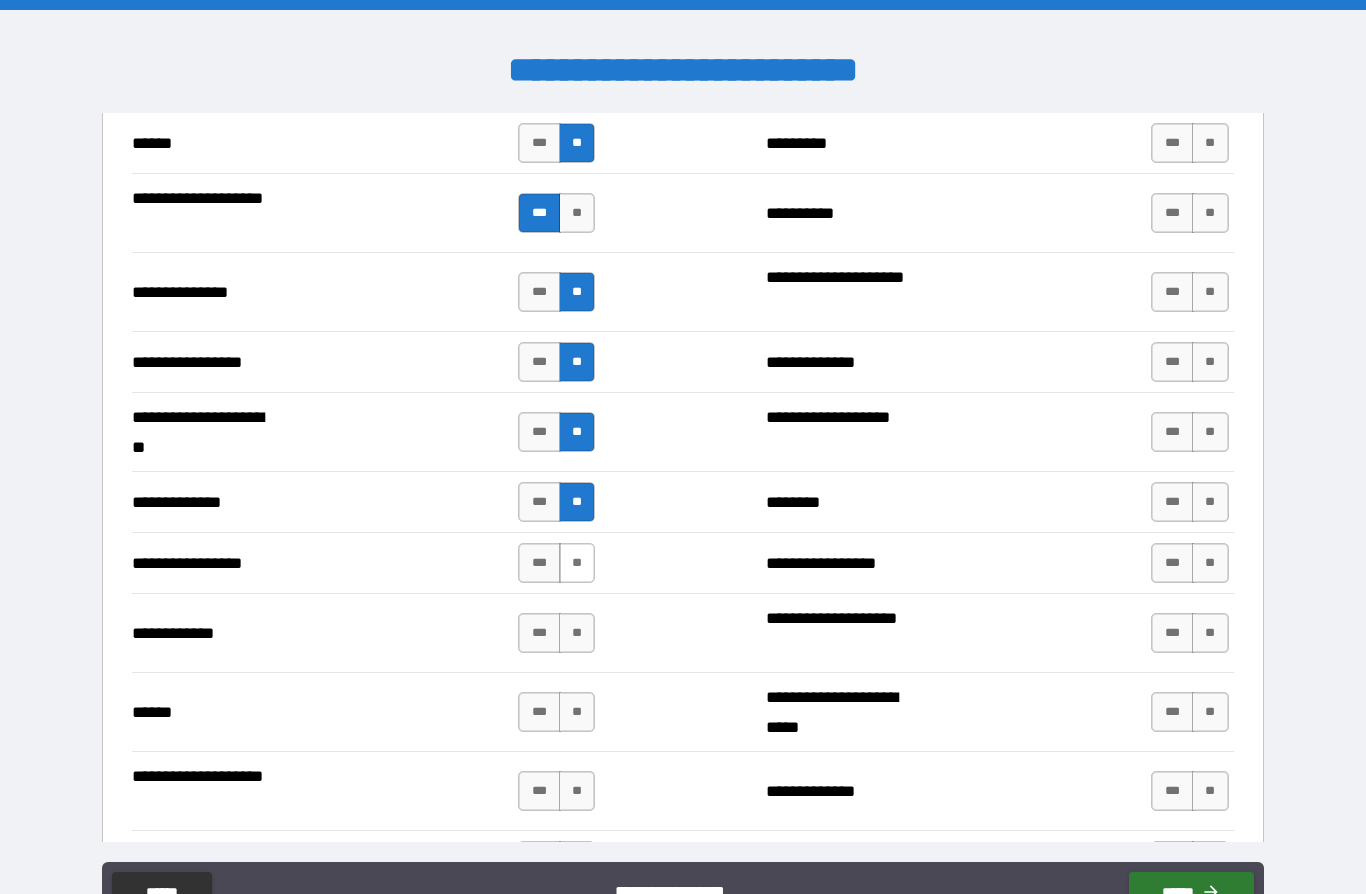 click on "**" at bounding box center [577, 563] 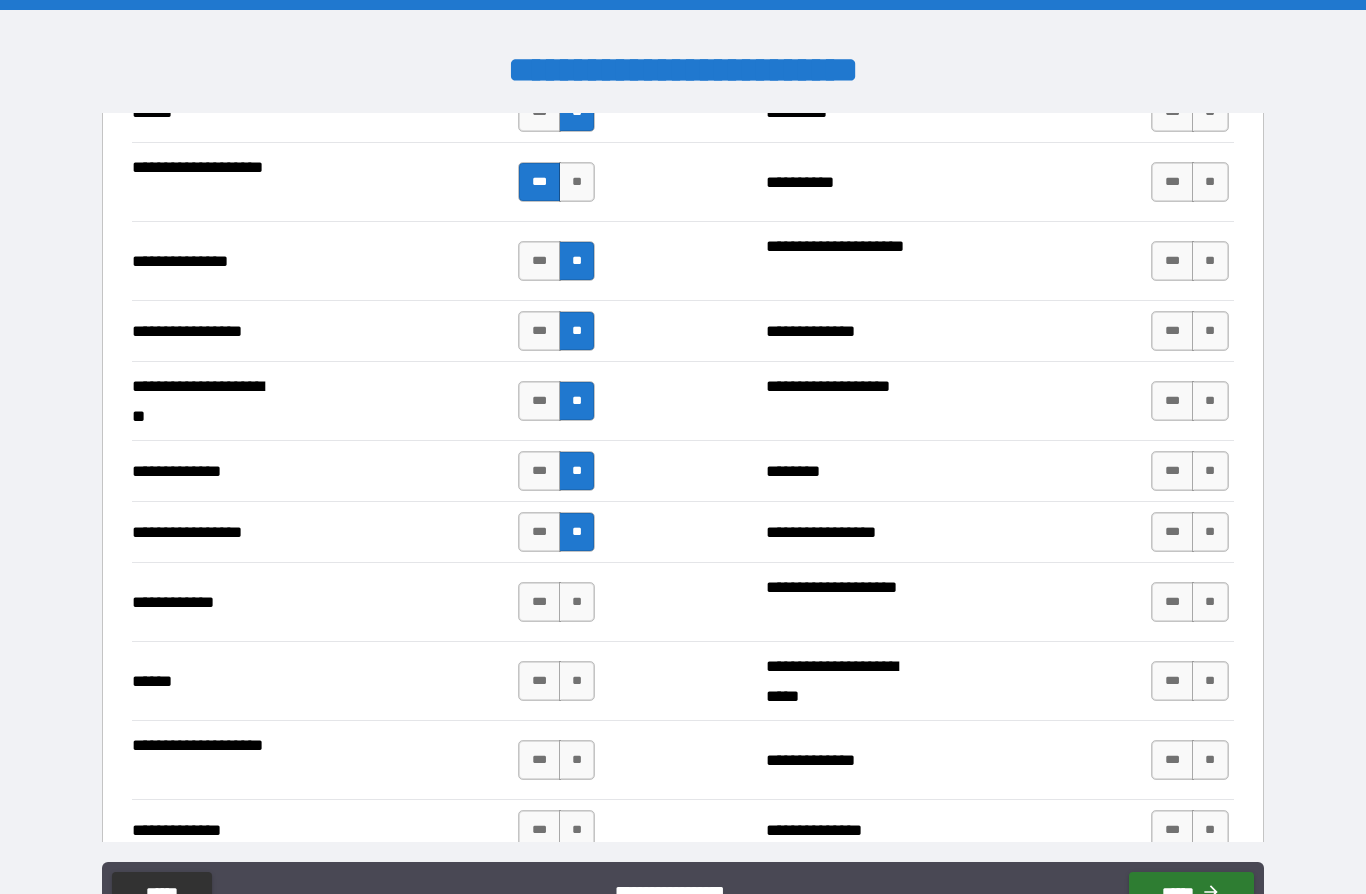 scroll, scrollTop: 2592, scrollLeft: 0, axis: vertical 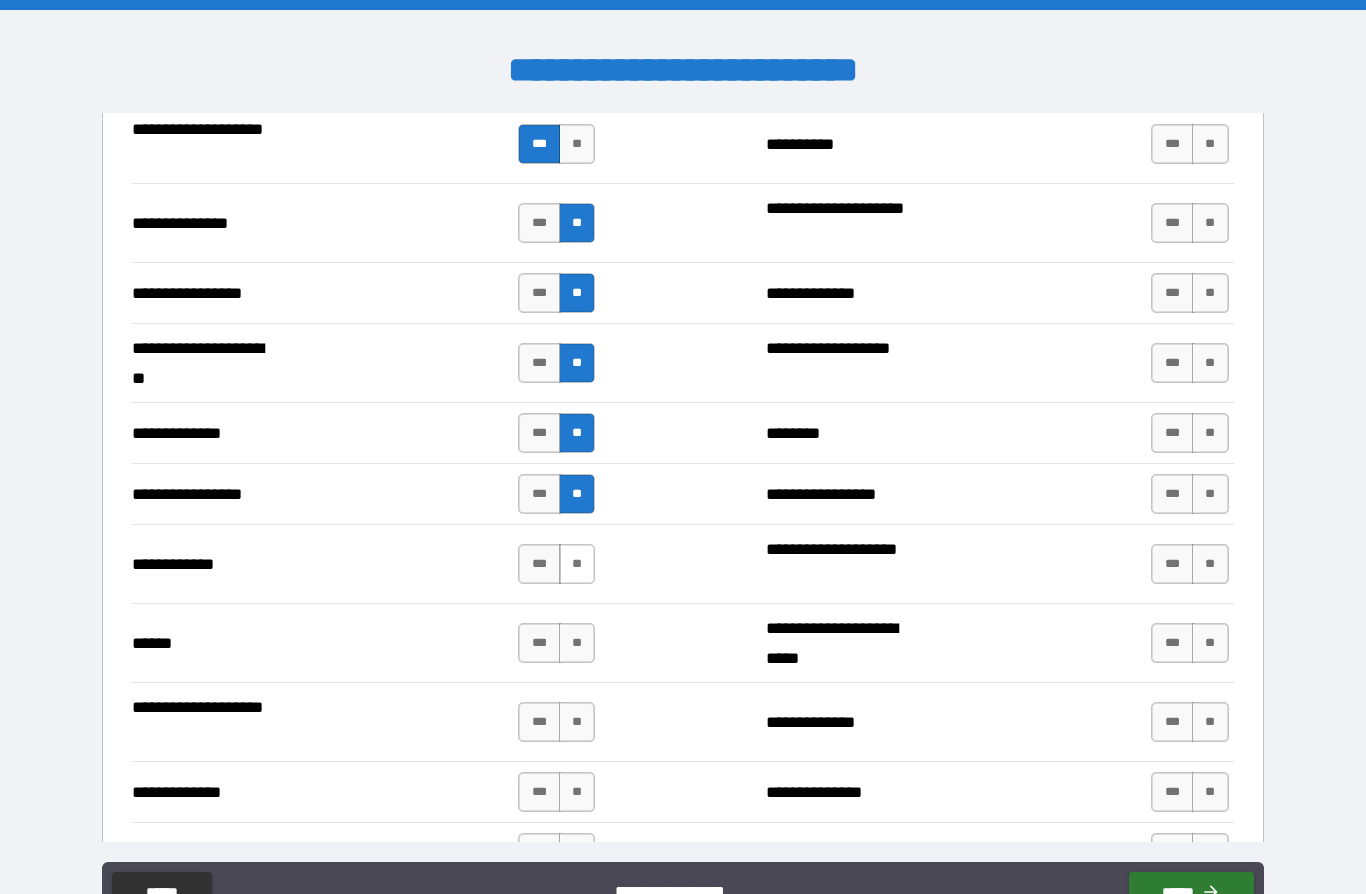 click on "**" at bounding box center (577, 564) 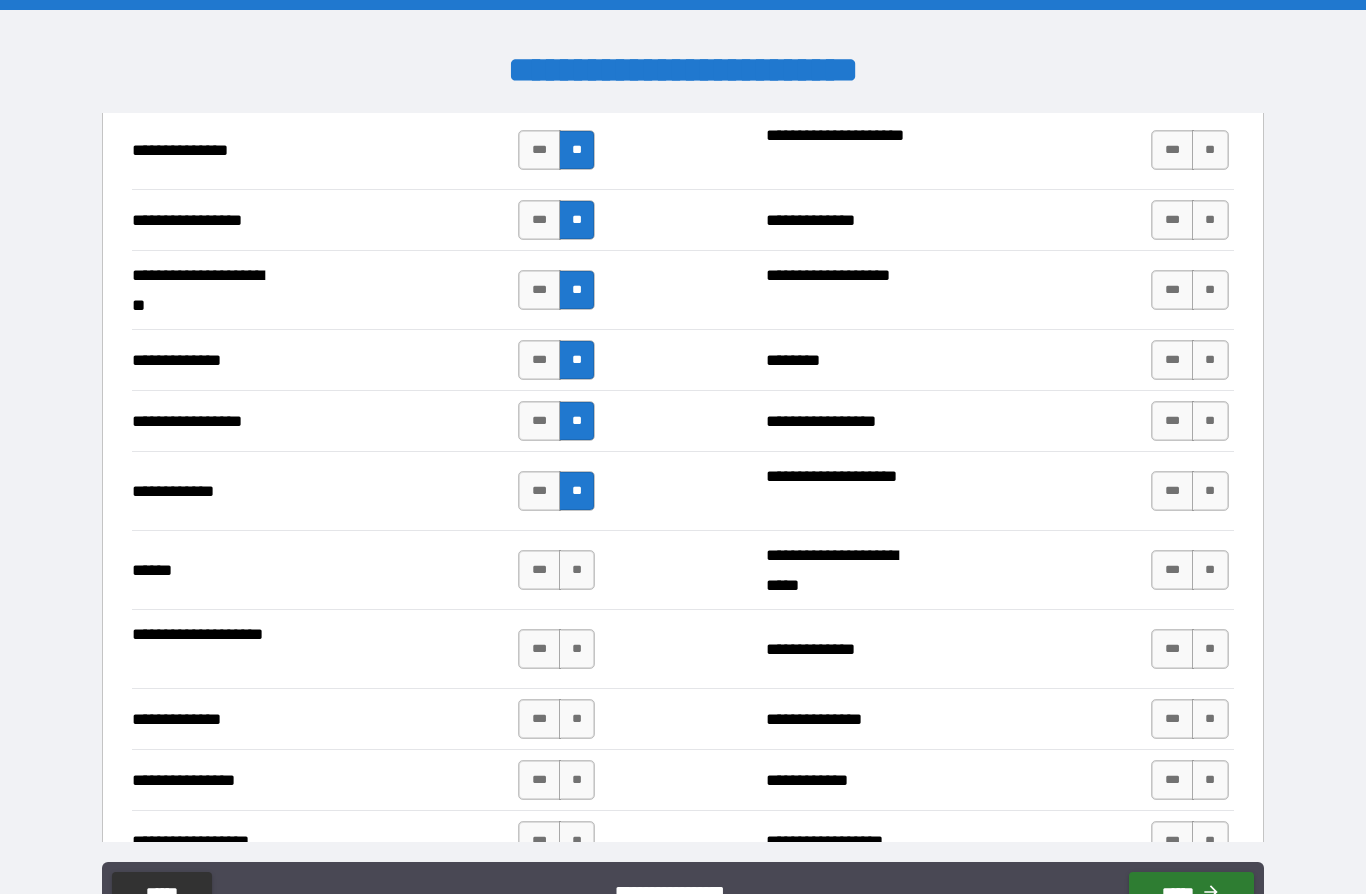 scroll, scrollTop: 2668, scrollLeft: 0, axis: vertical 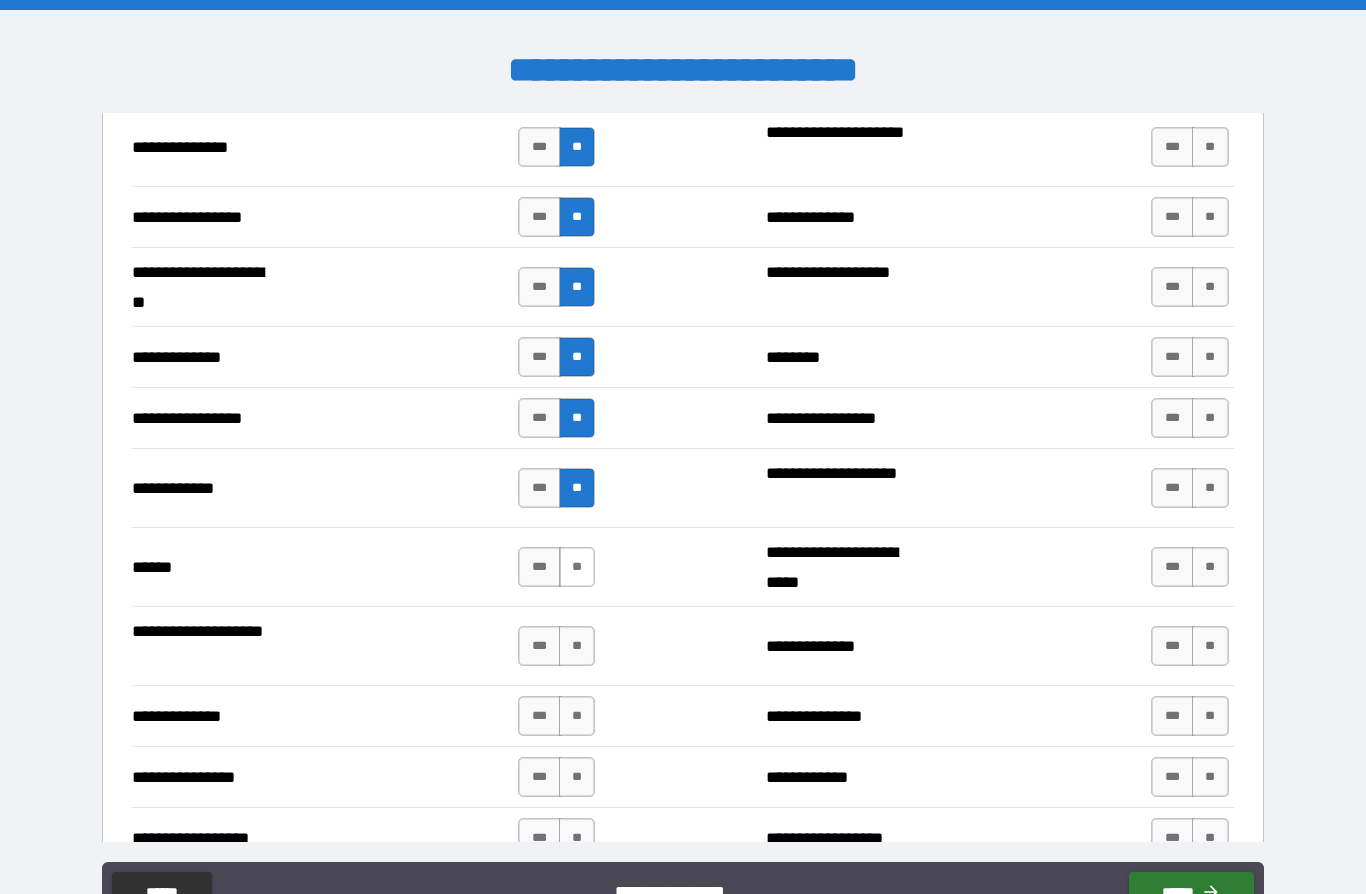 click on "**" at bounding box center (577, 567) 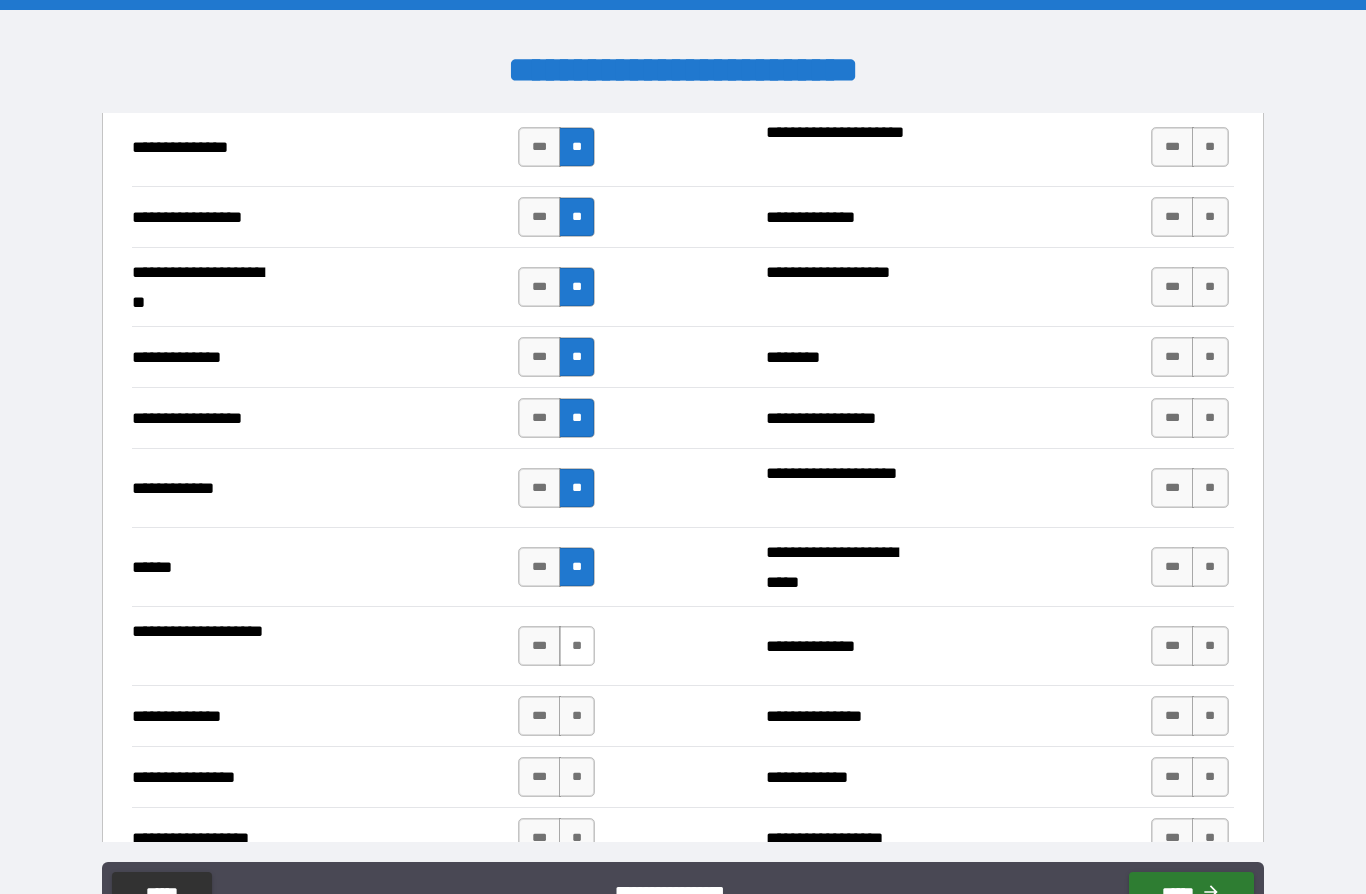 click on "**" at bounding box center (577, 646) 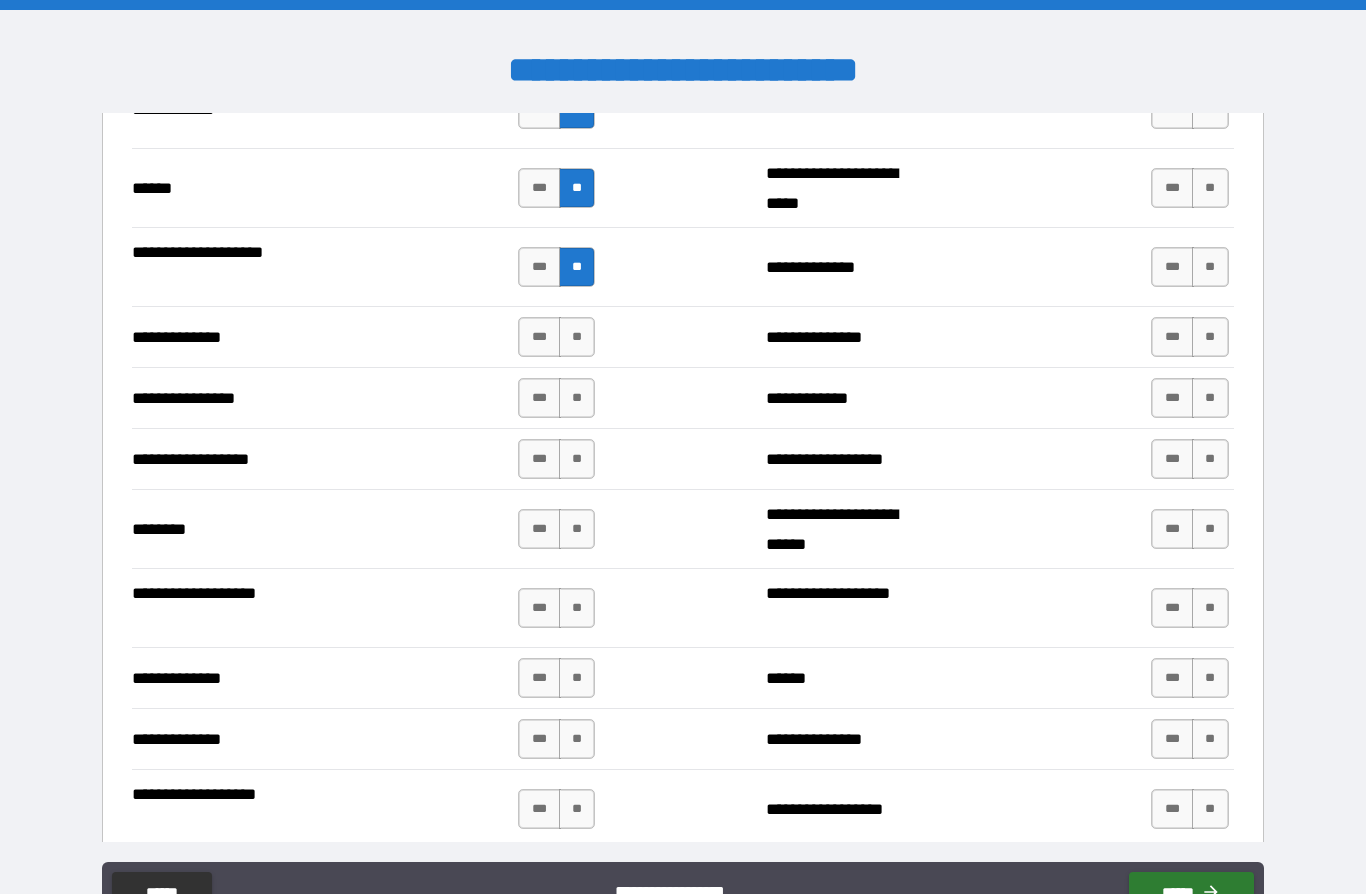 scroll, scrollTop: 3037, scrollLeft: 0, axis: vertical 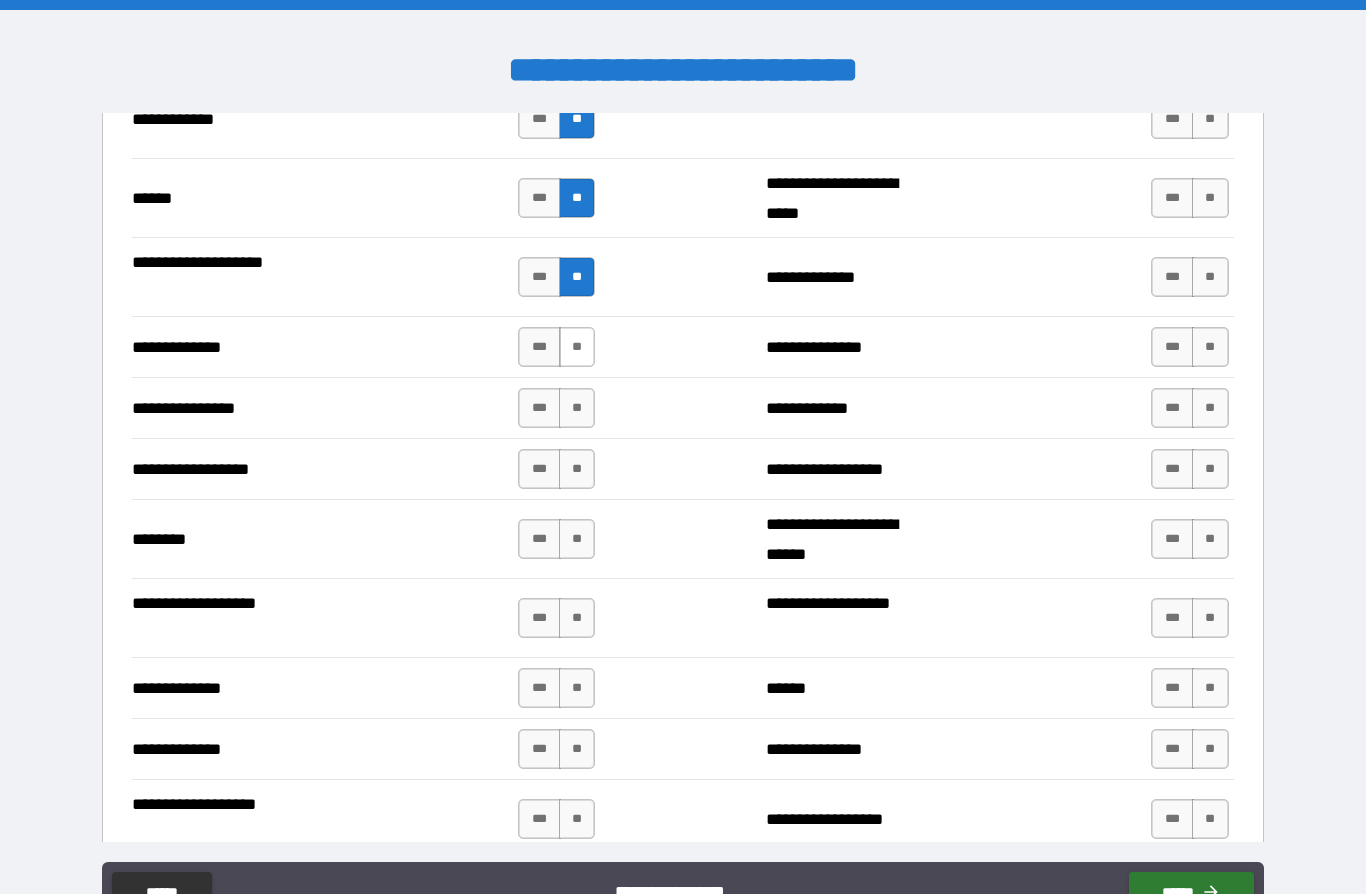click on "**" at bounding box center [577, 347] 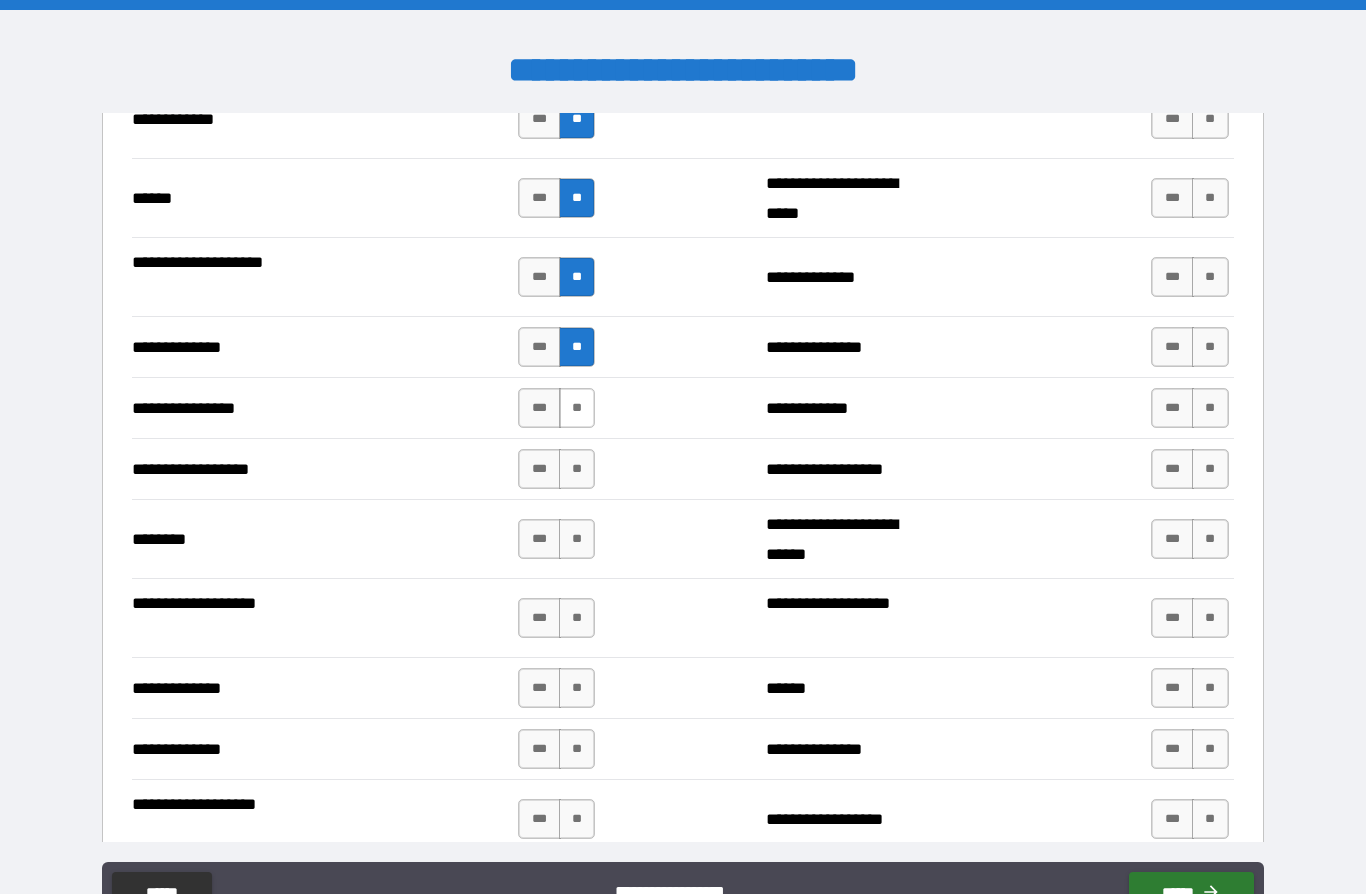 click on "**" at bounding box center [577, 408] 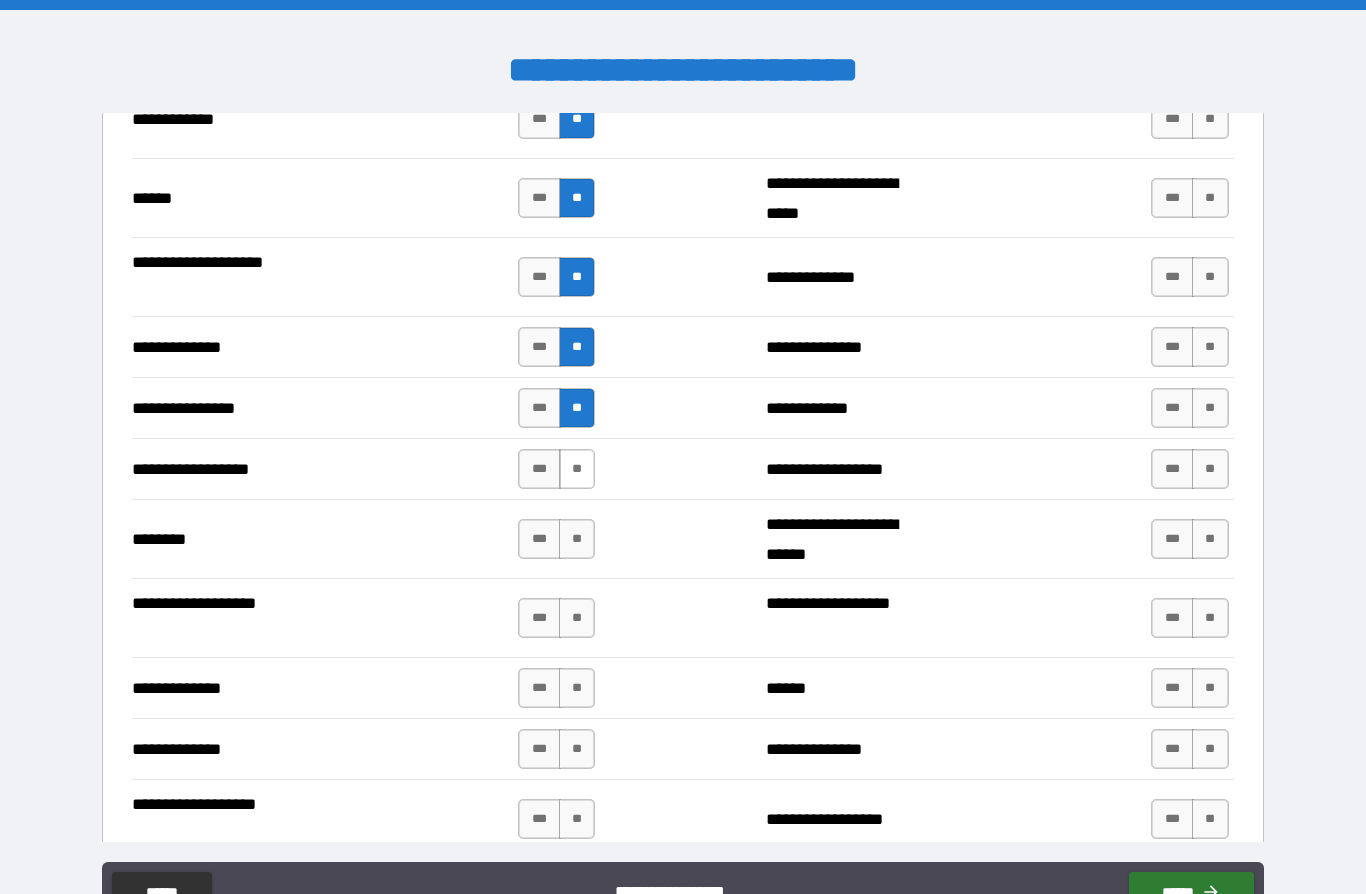 click on "**" at bounding box center (577, 469) 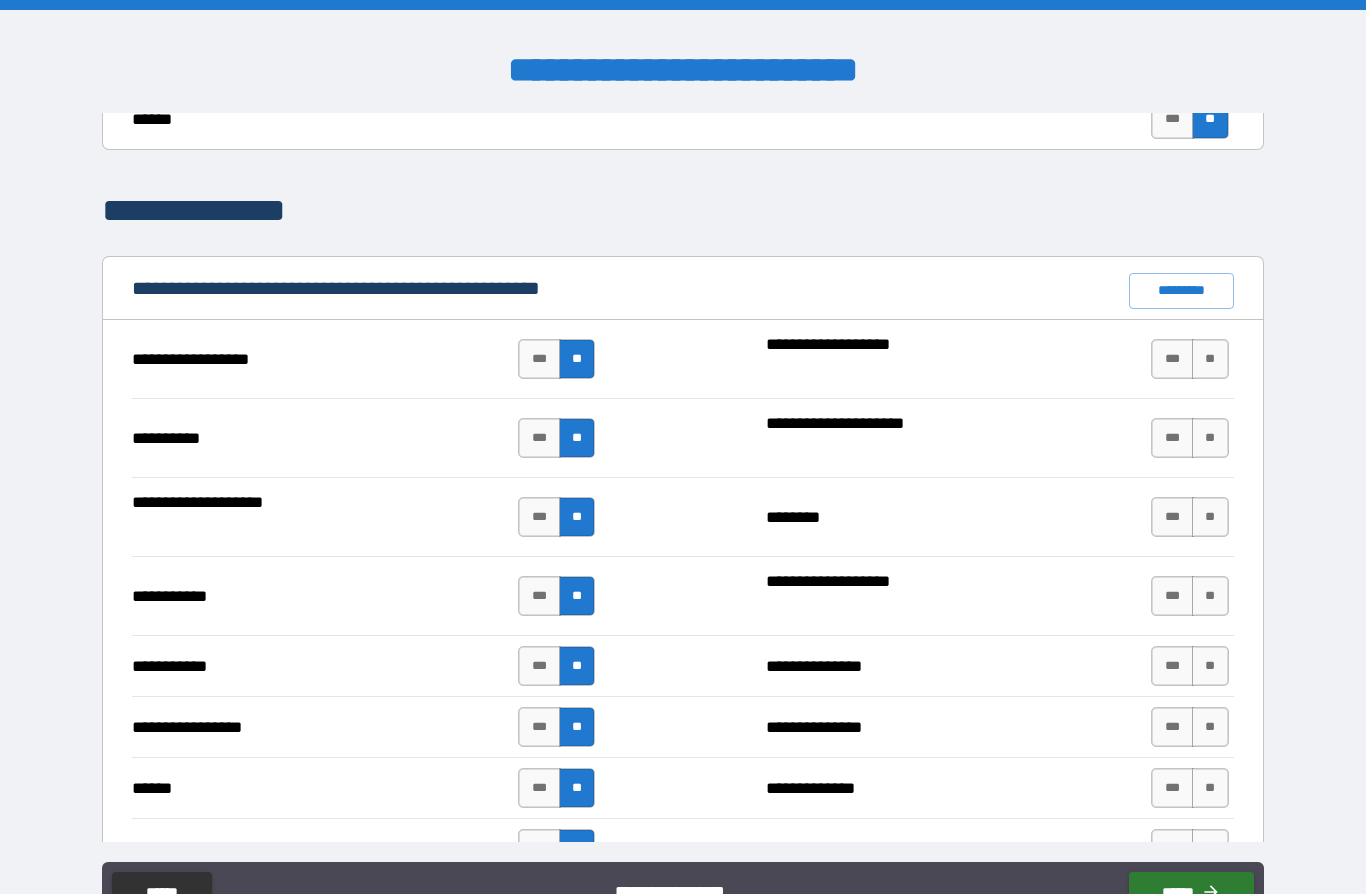 scroll, scrollTop: 1759, scrollLeft: 0, axis: vertical 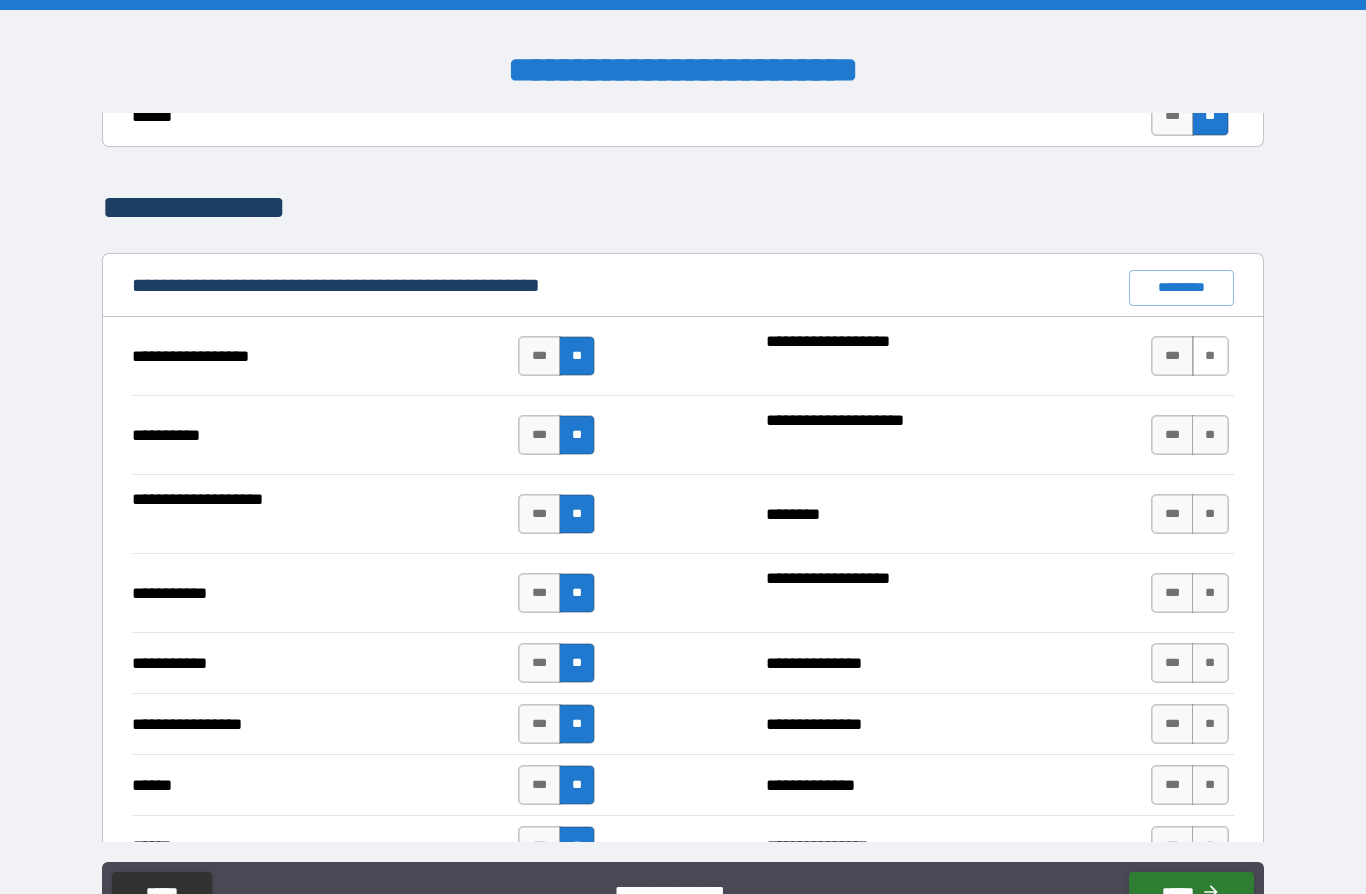 click on "**" at bounding box center (1210, 356) 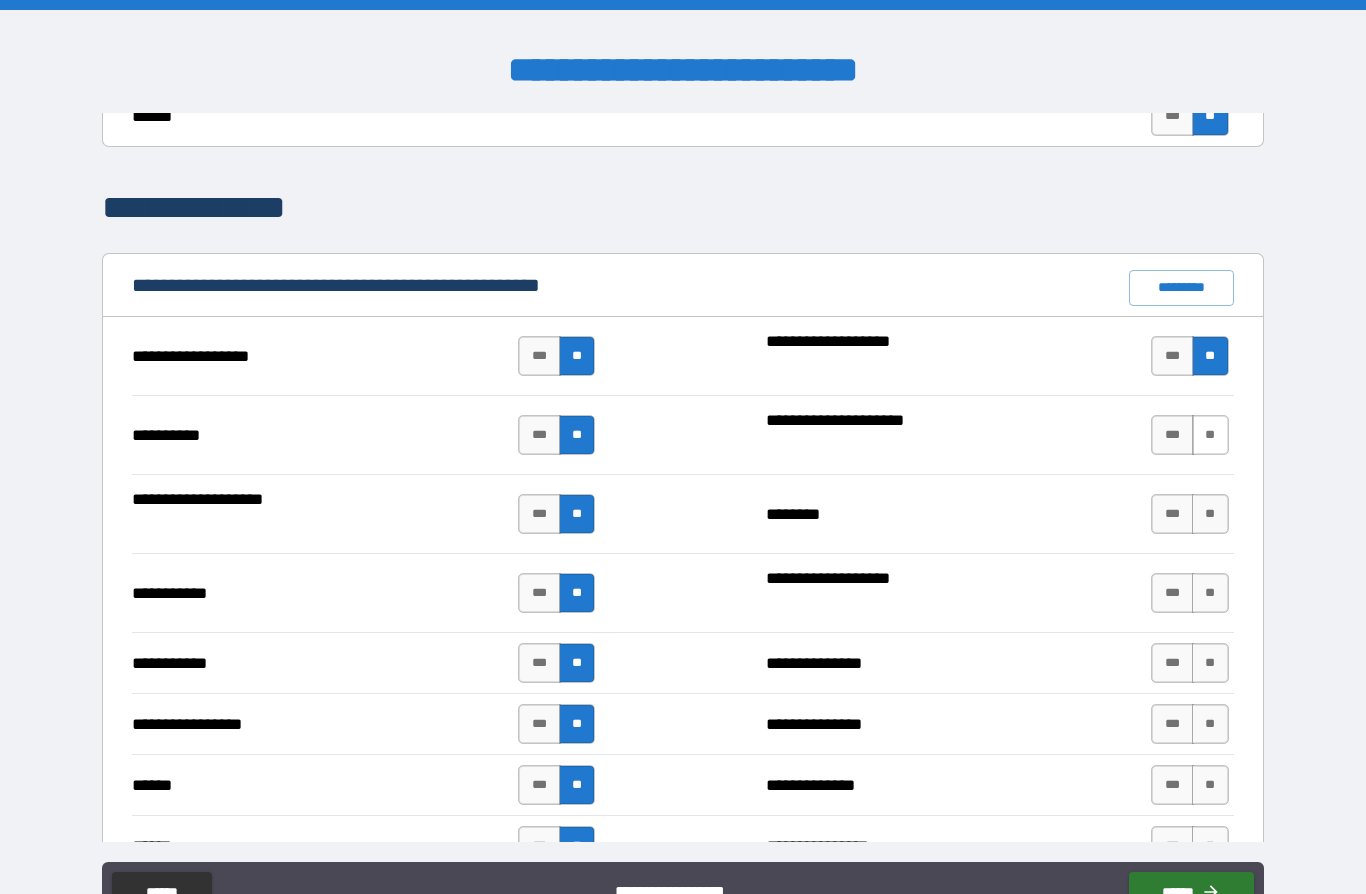 click on "**" at bounding box center [1210, 435] 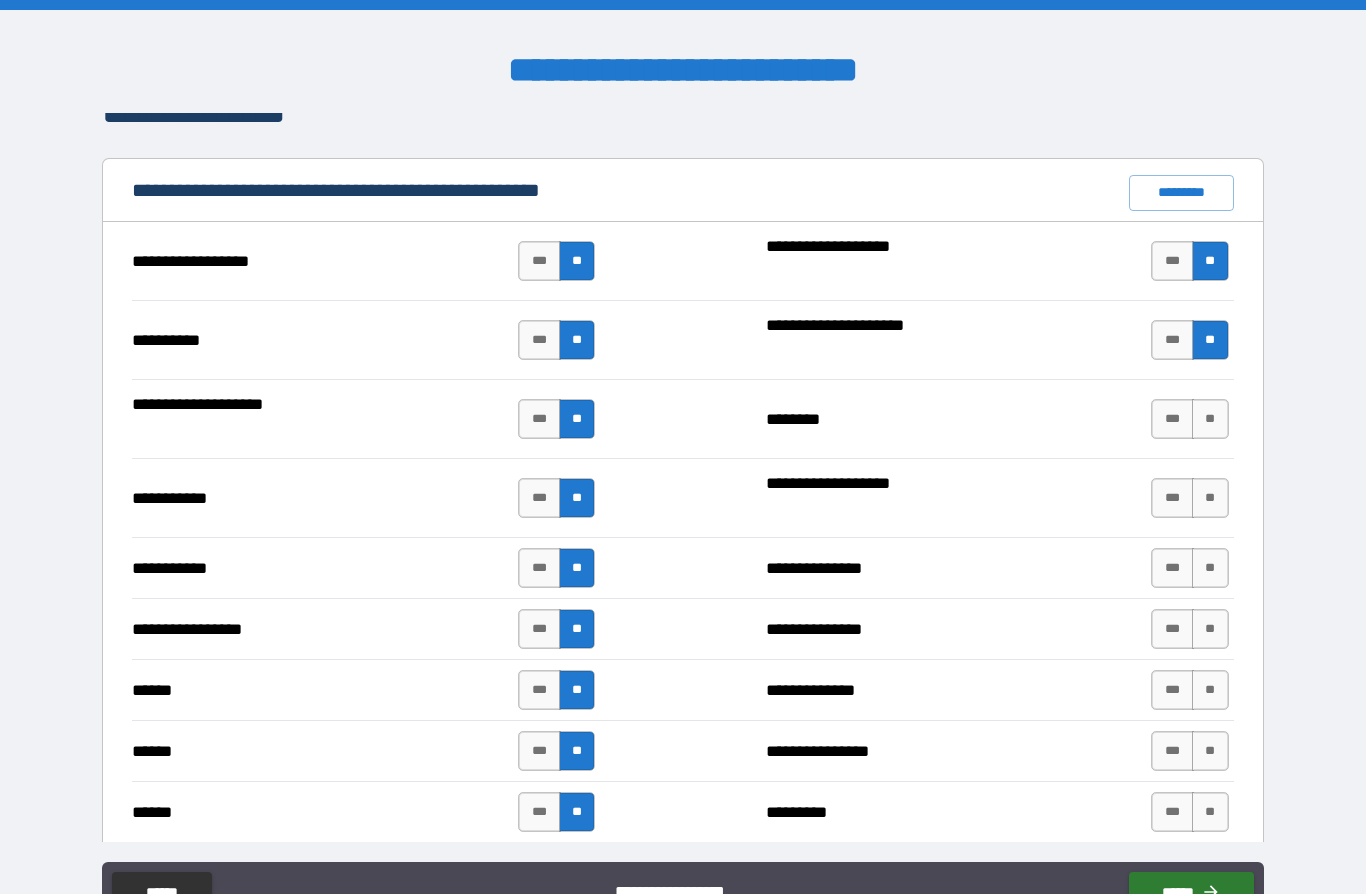 scroll, scrollTop: 1859, scrollLeft: 0, axis: vertical 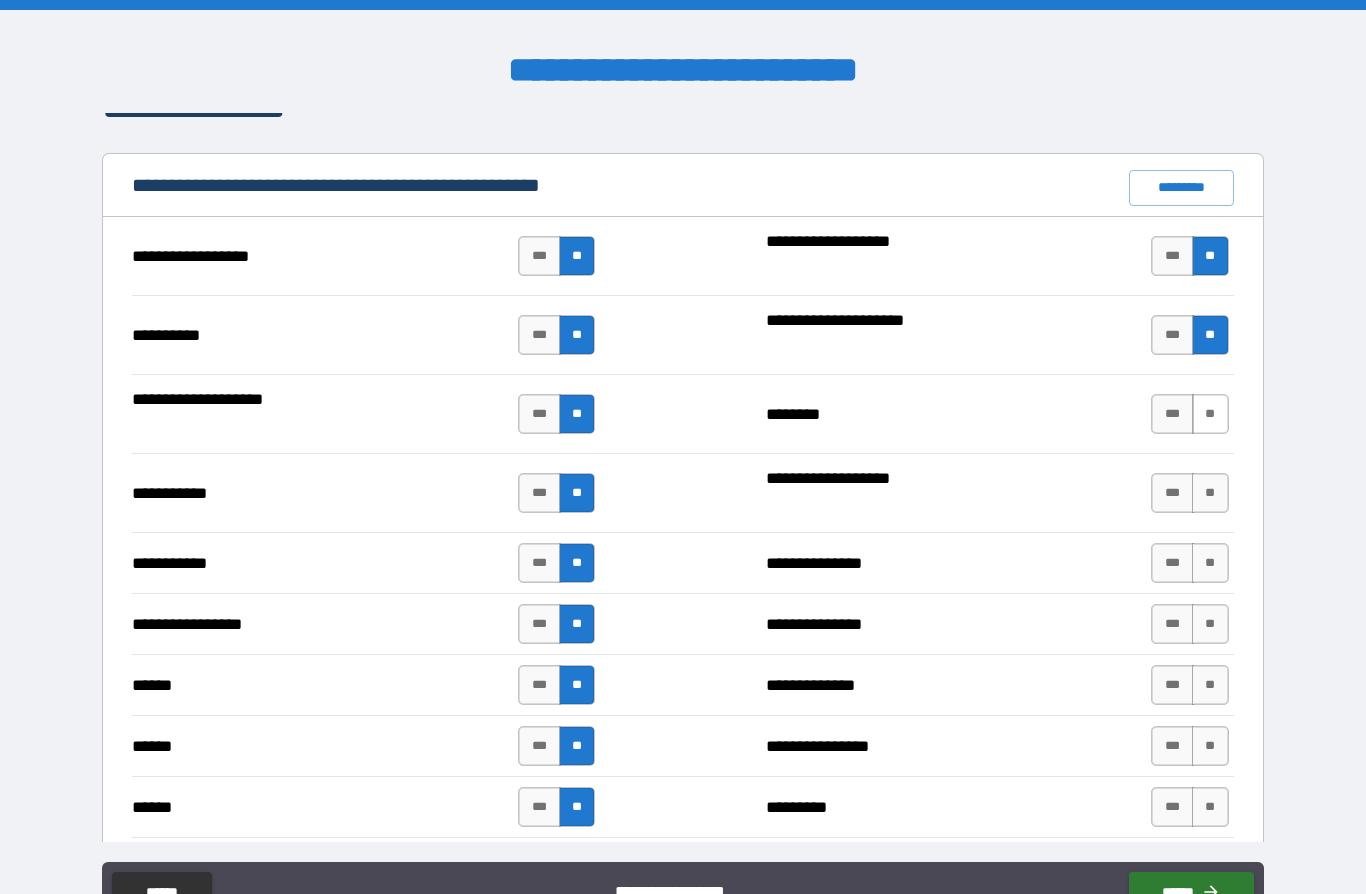 click on "**" at bounding box center (1210, 414) 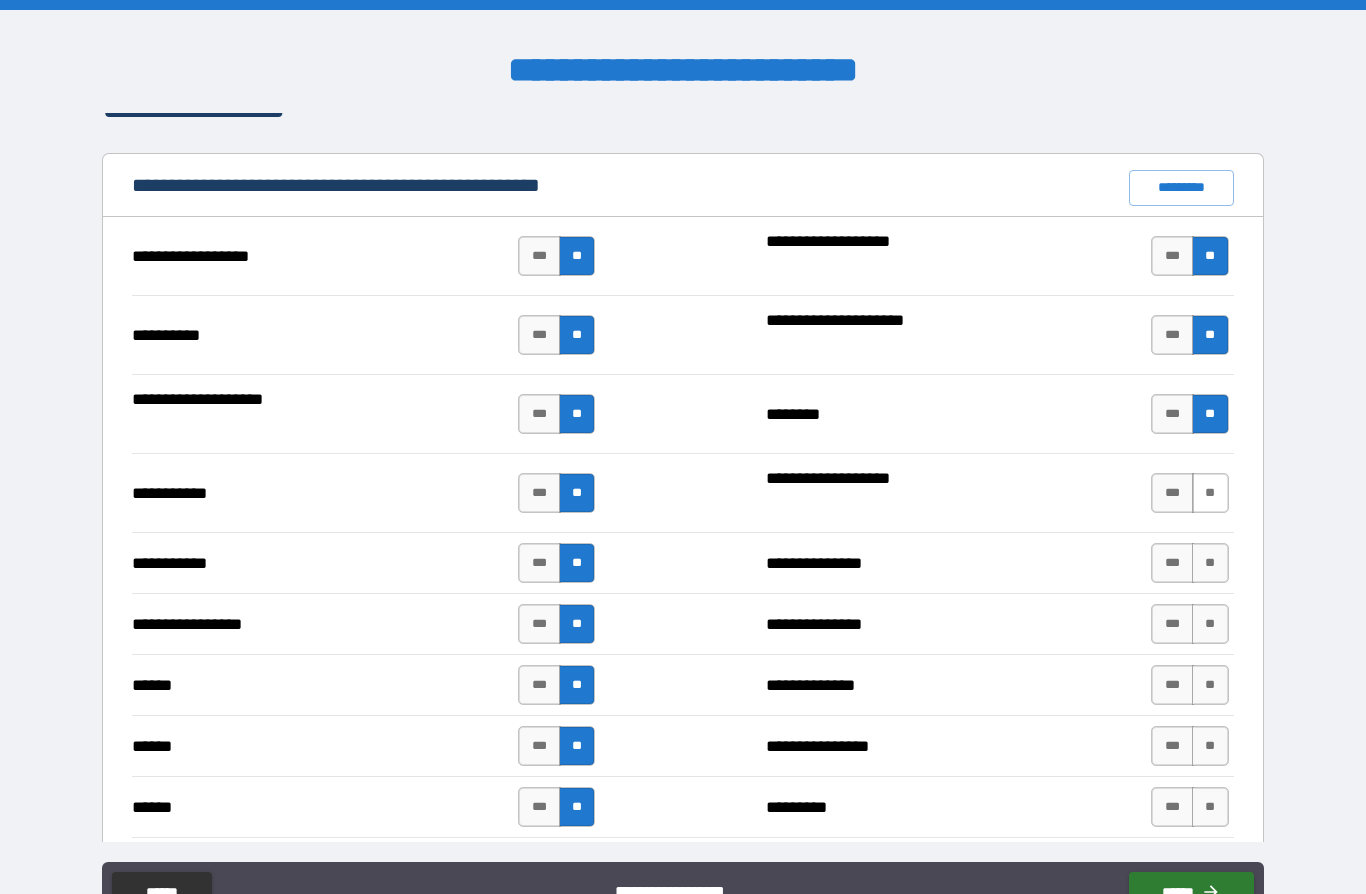 click on "**" at bounding box center [1210, 493] 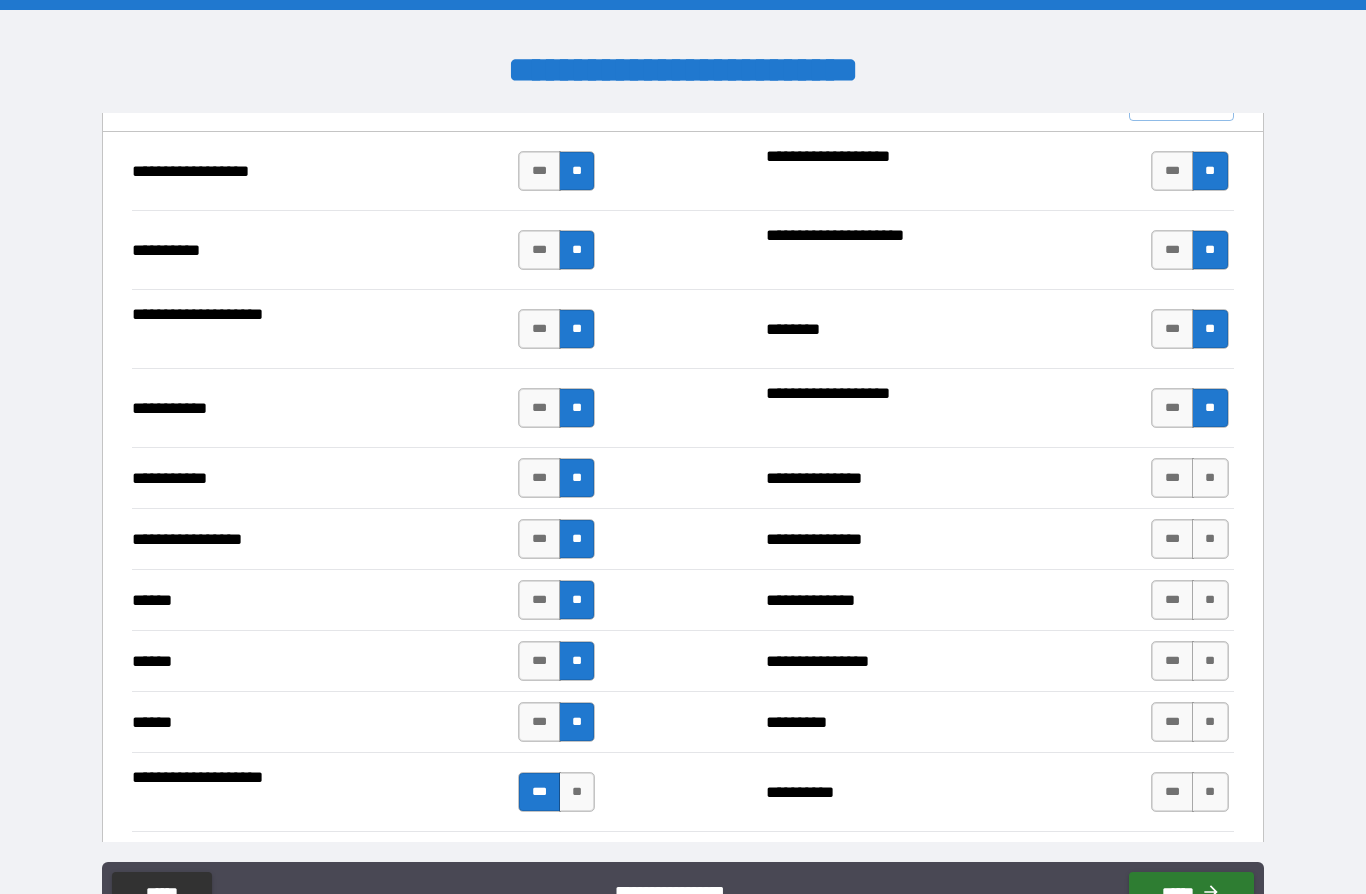 scroll, scrollTop: 1947, scrollLeft: 0, axis: vertical 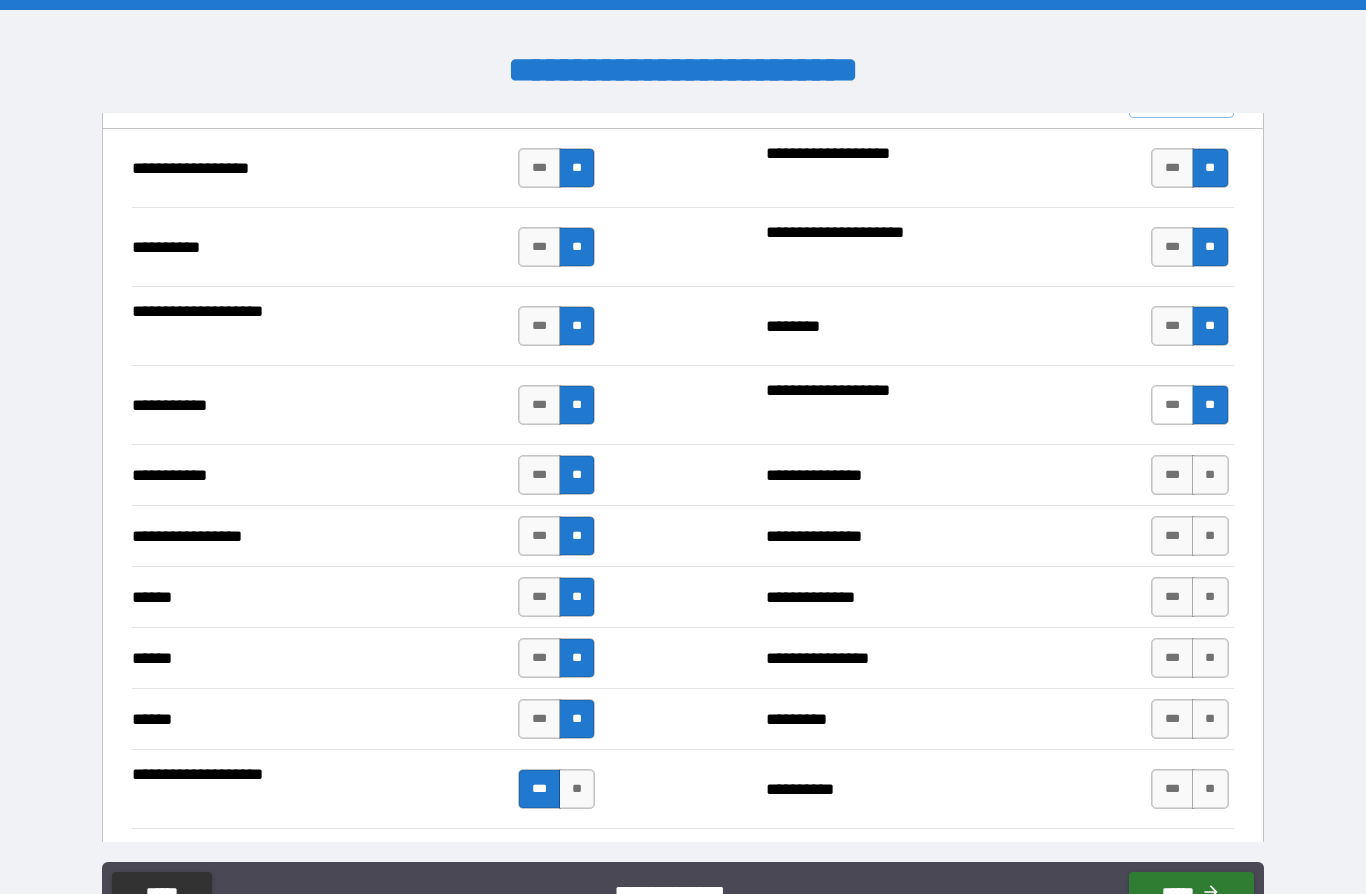 click on "***" at bounding box center [1172, 405] 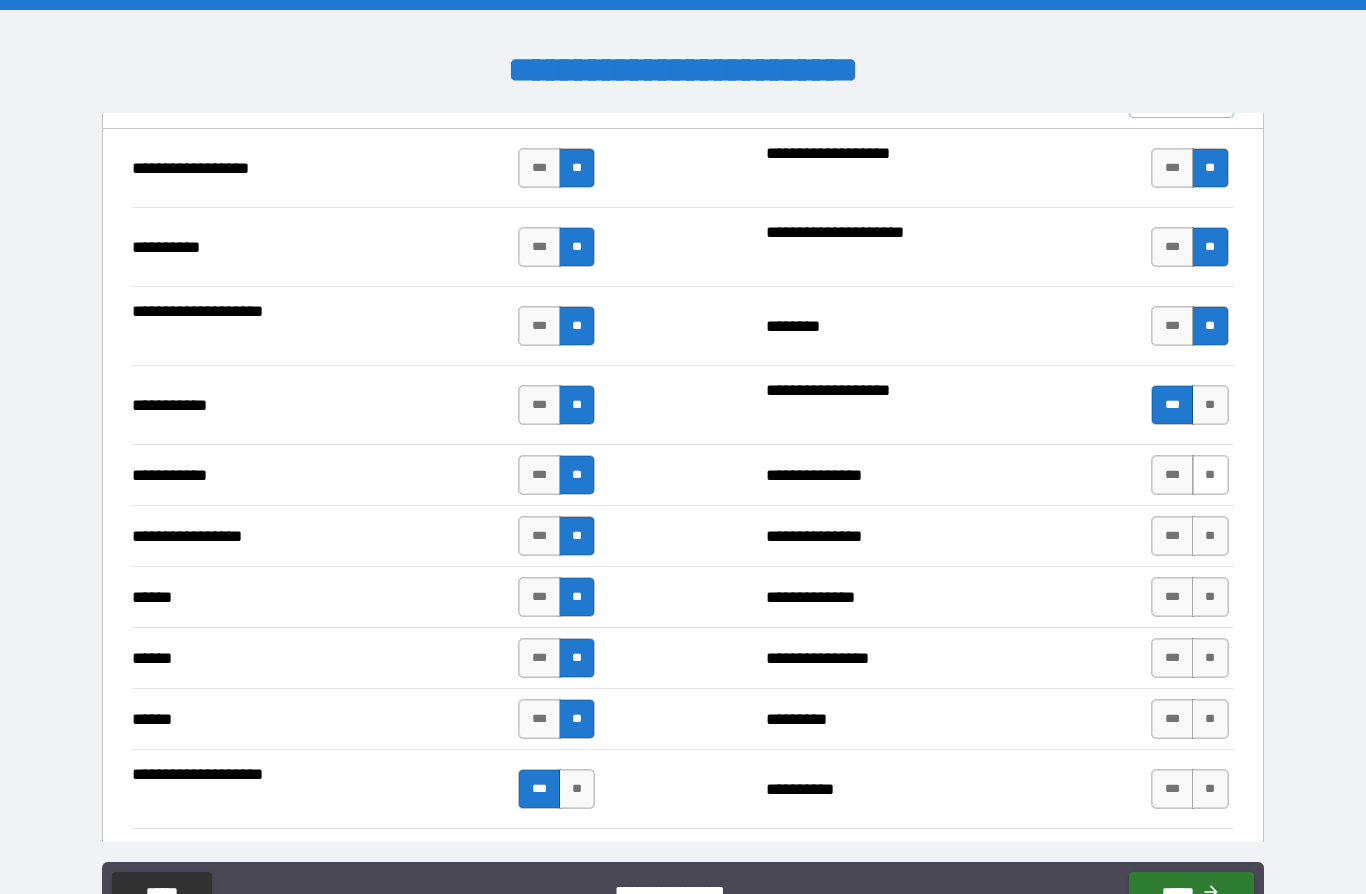 click on "**" at bounding box center [1210, 475] 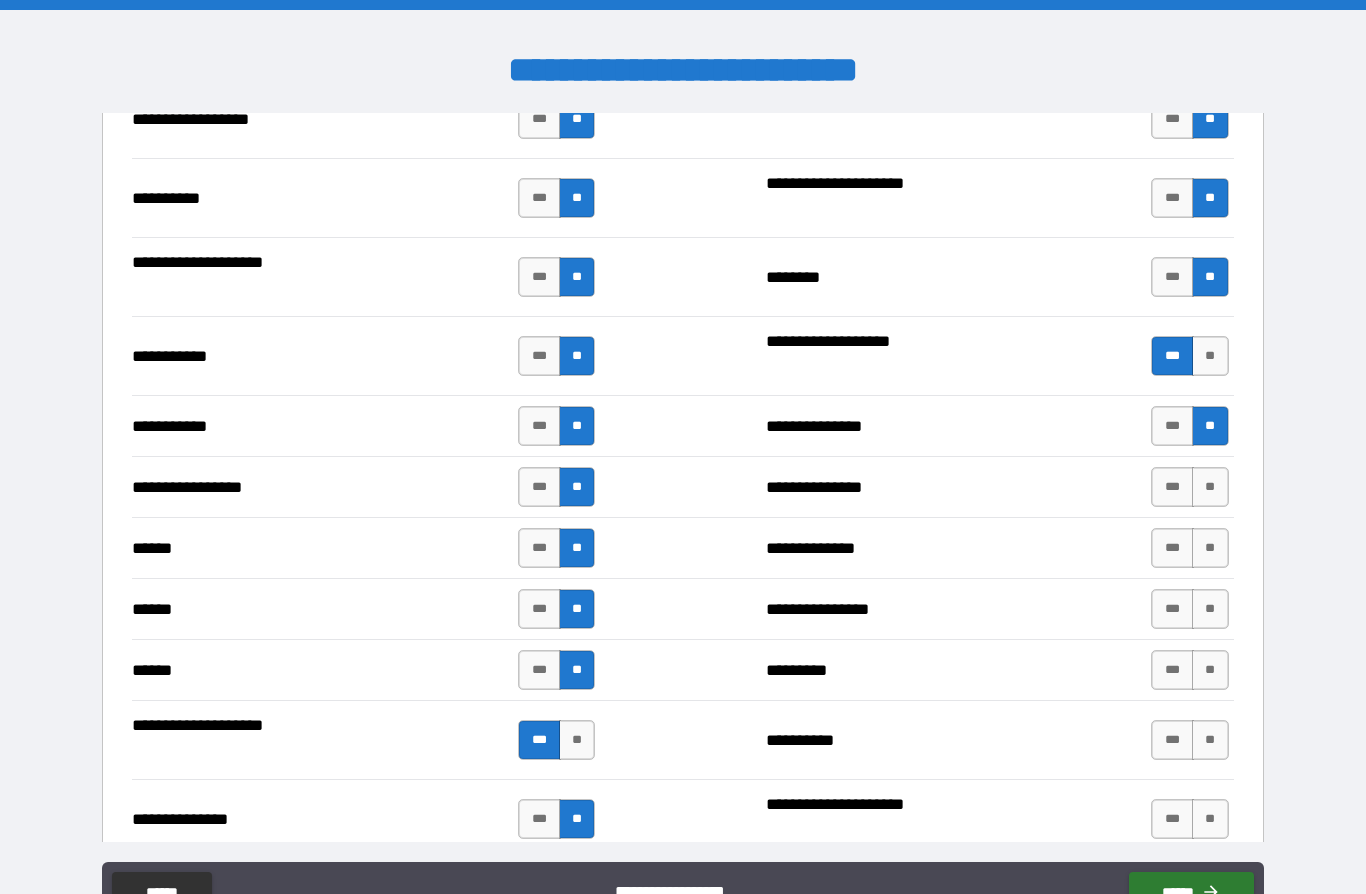 scroll, scrollTop: 2048, scrollLeft: 0, axis: vertical 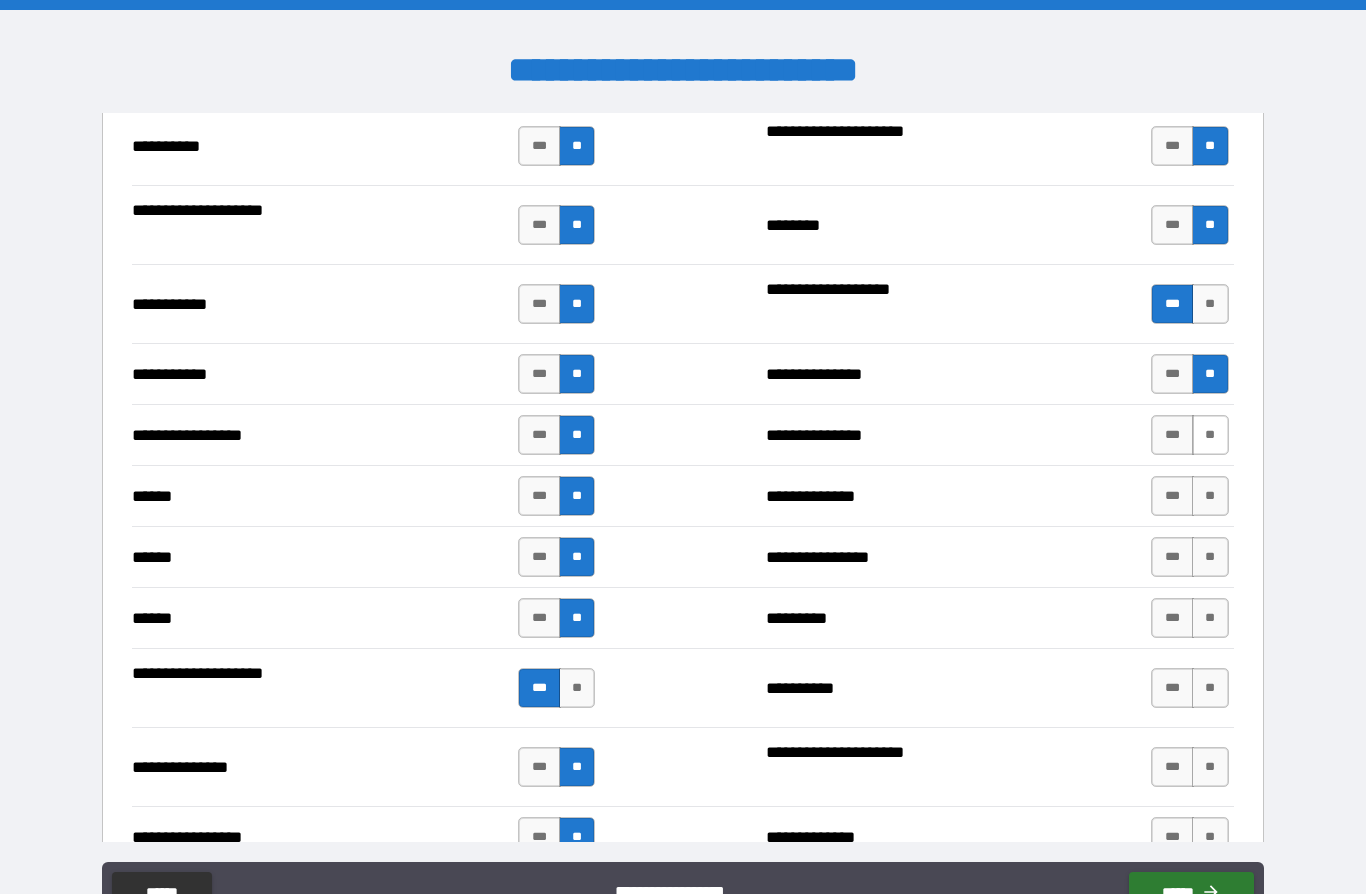 click on "**" at bounding box center [1210, 435] 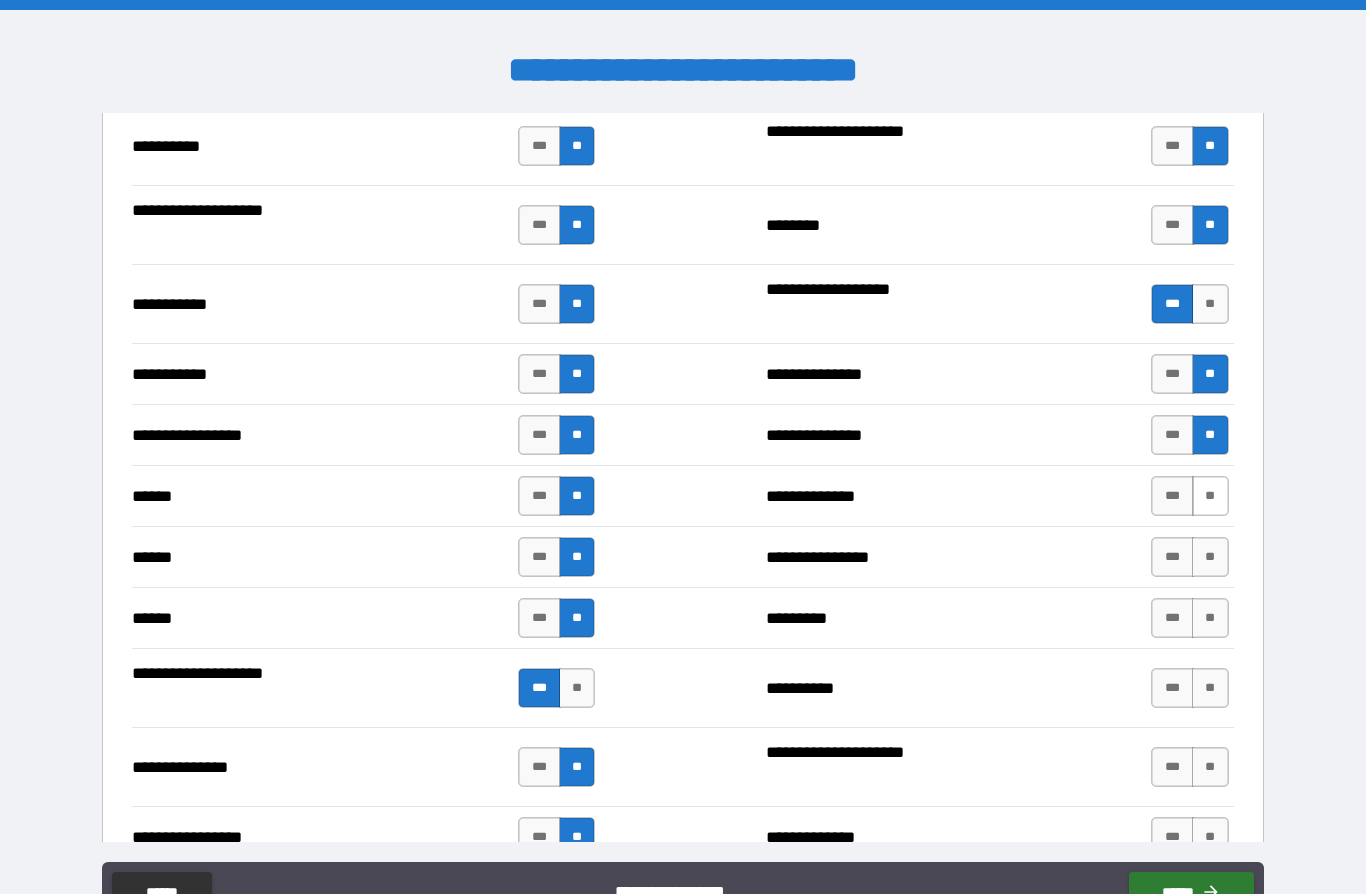 click on "**" at bounding box center [1210, 496] 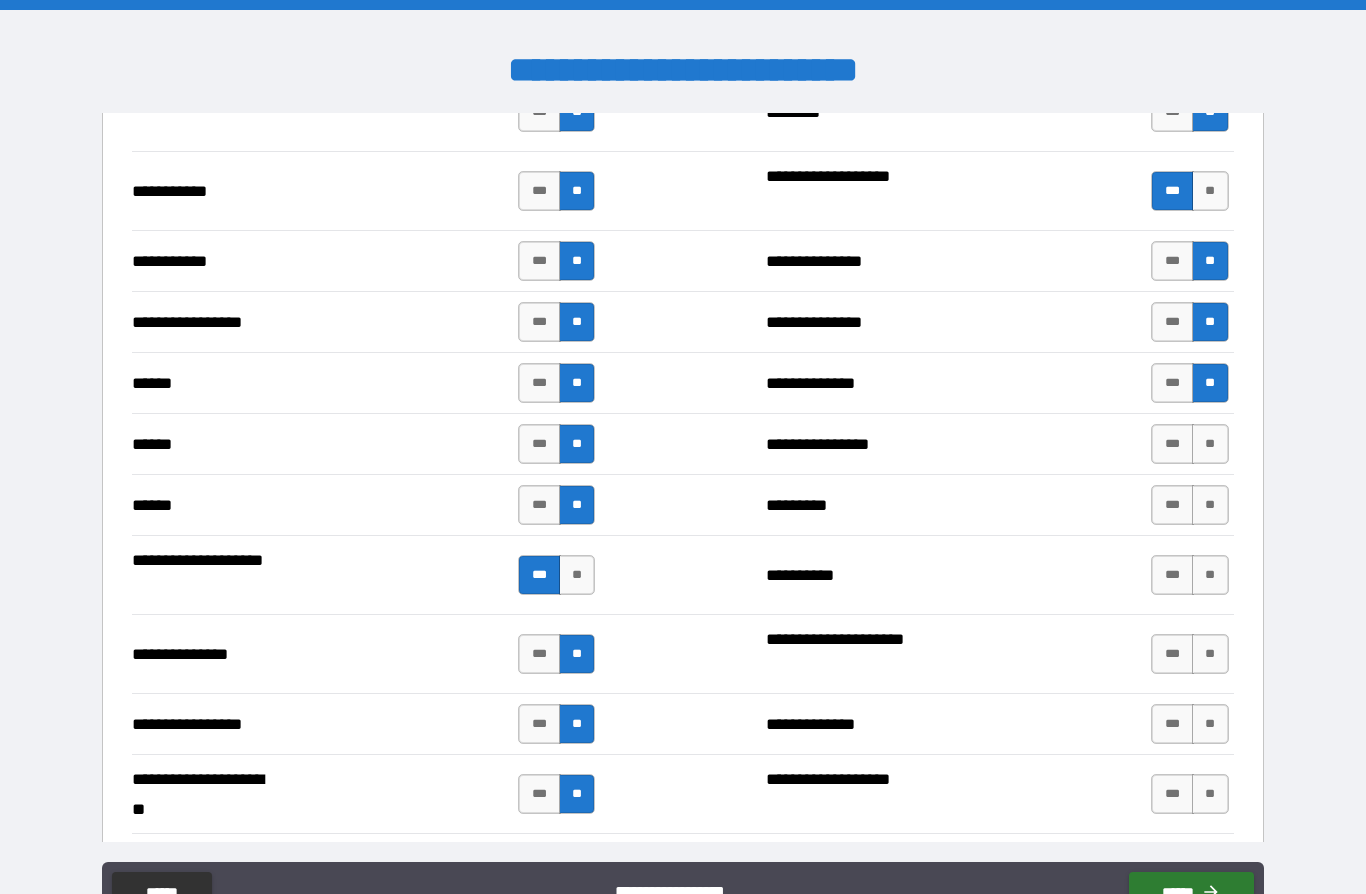 scroll, scrollTop: 2162, scrollLeft: 0, axis: vertical 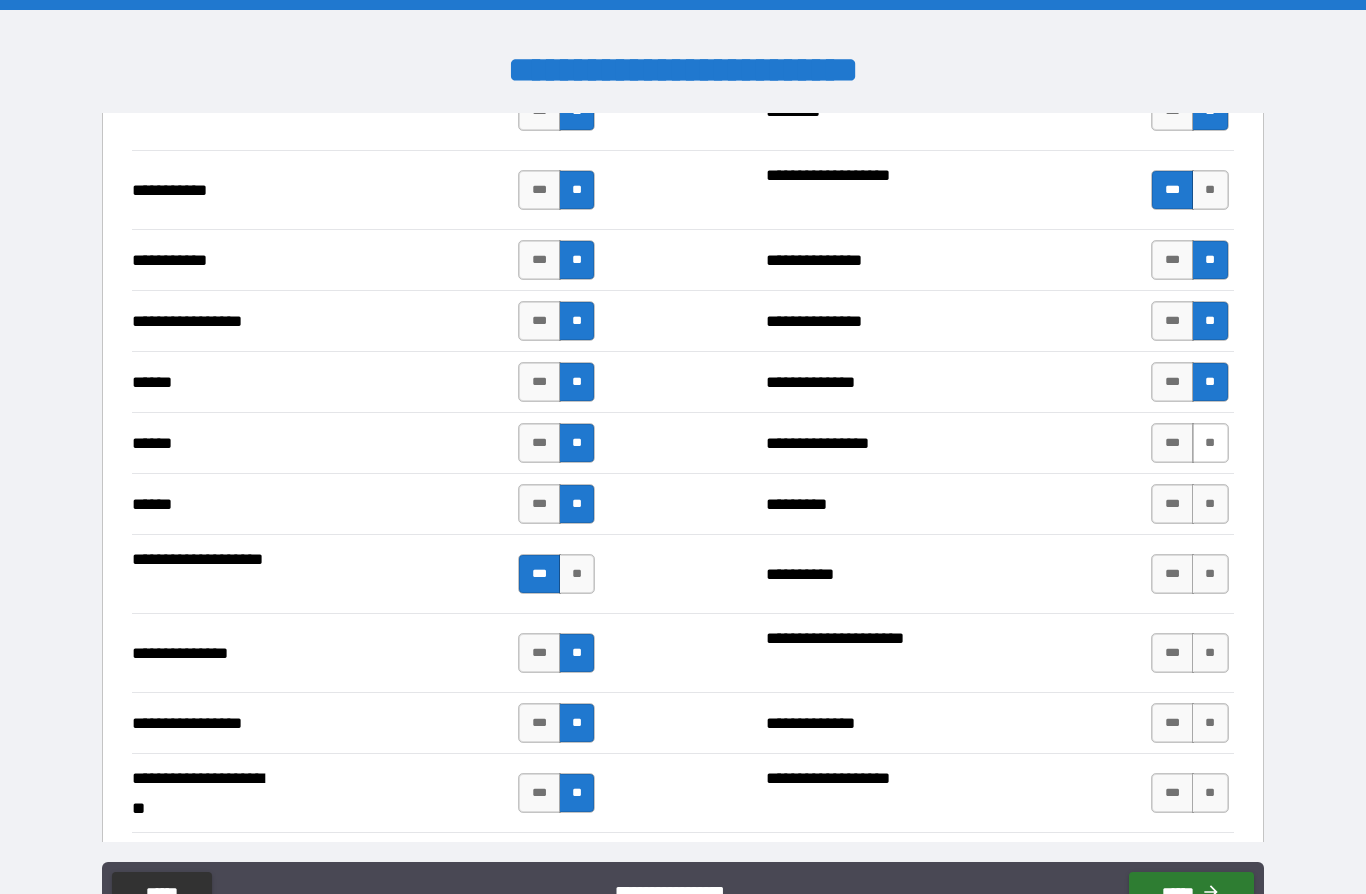 click on "**" at bounding box center [1210, 443] 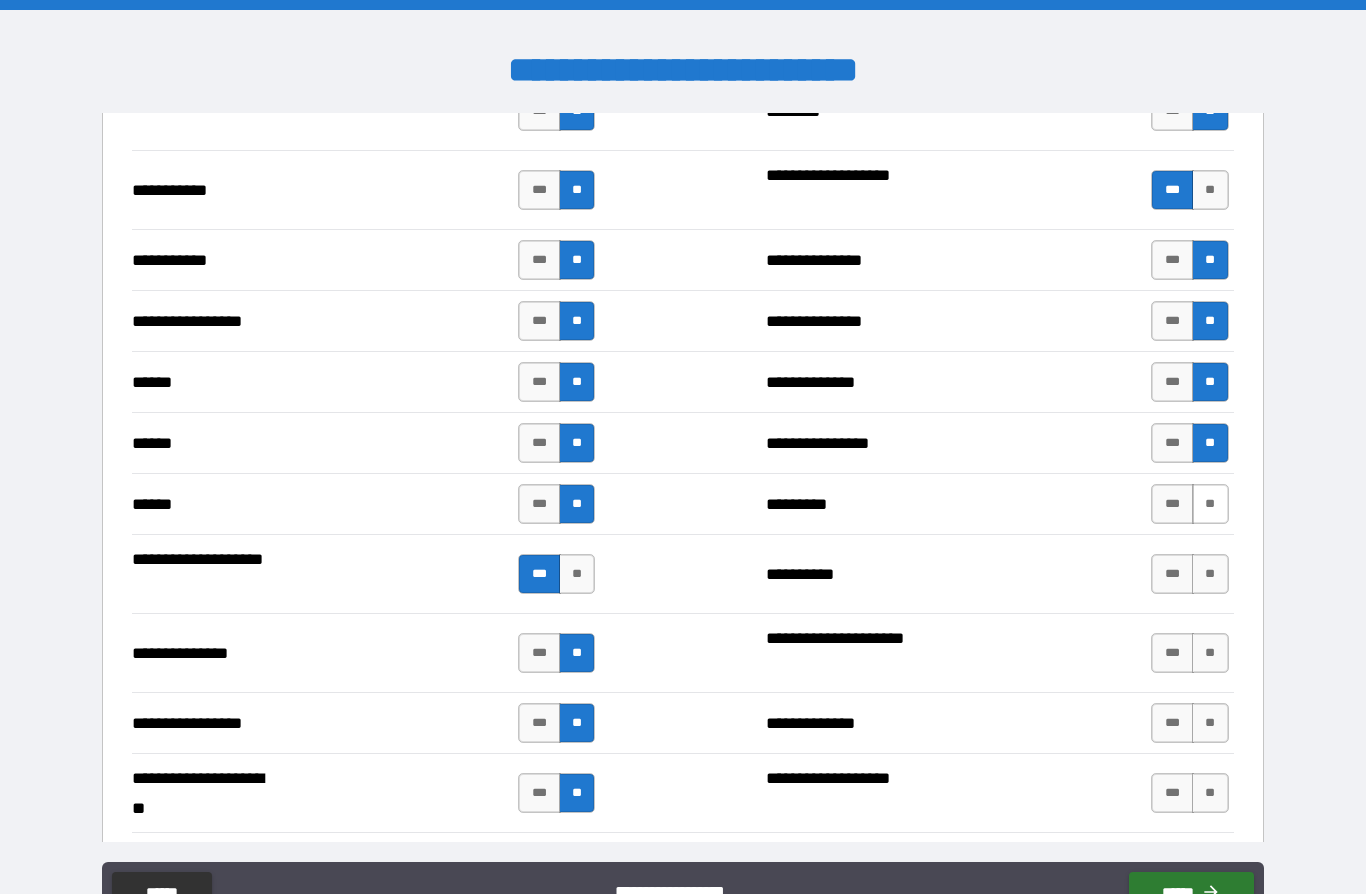 click on "**" at bounding box center [1210, 504] 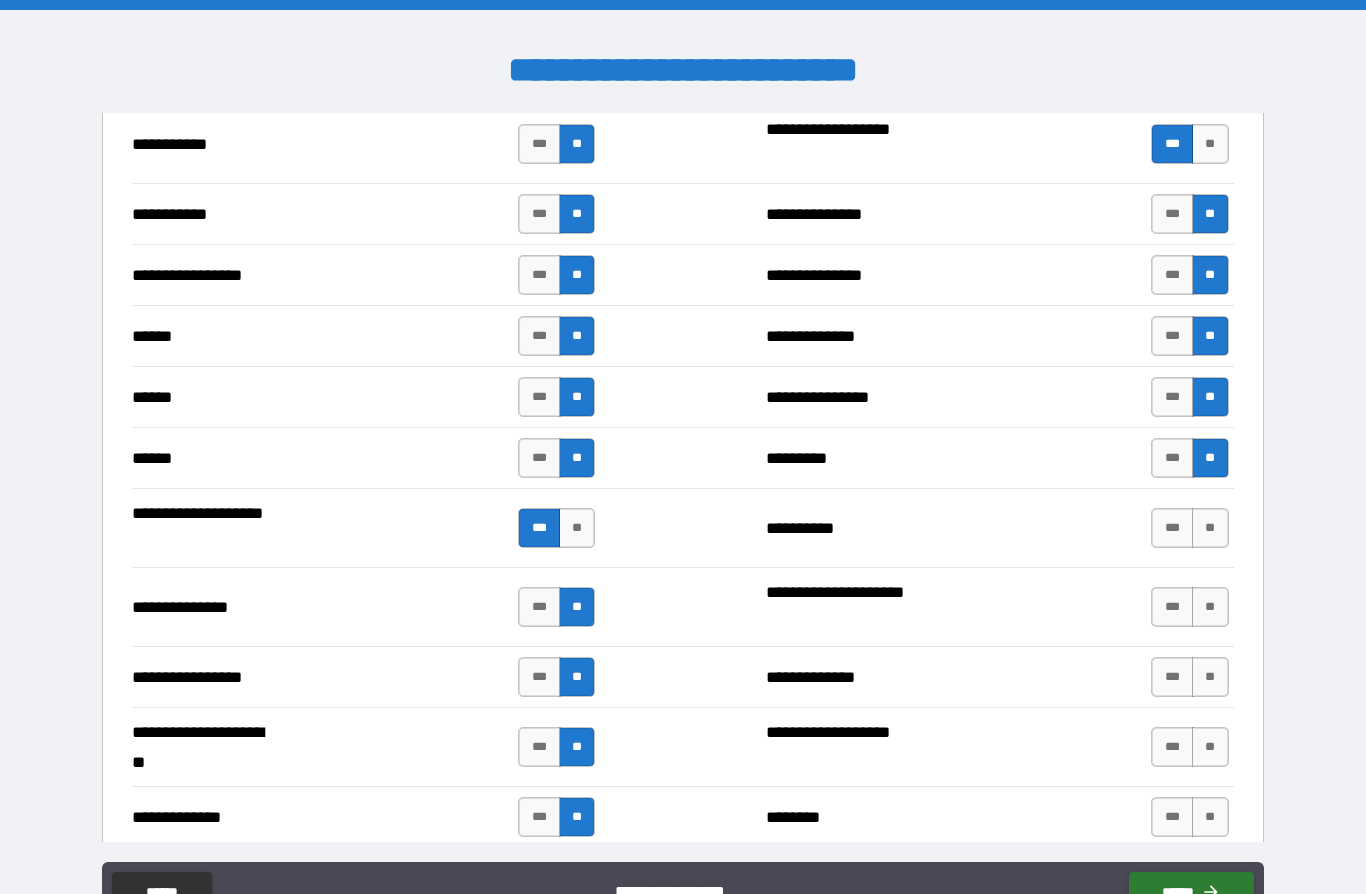 scroll, scrollTop: 2251, scrollLeft: 0, axis: vertical 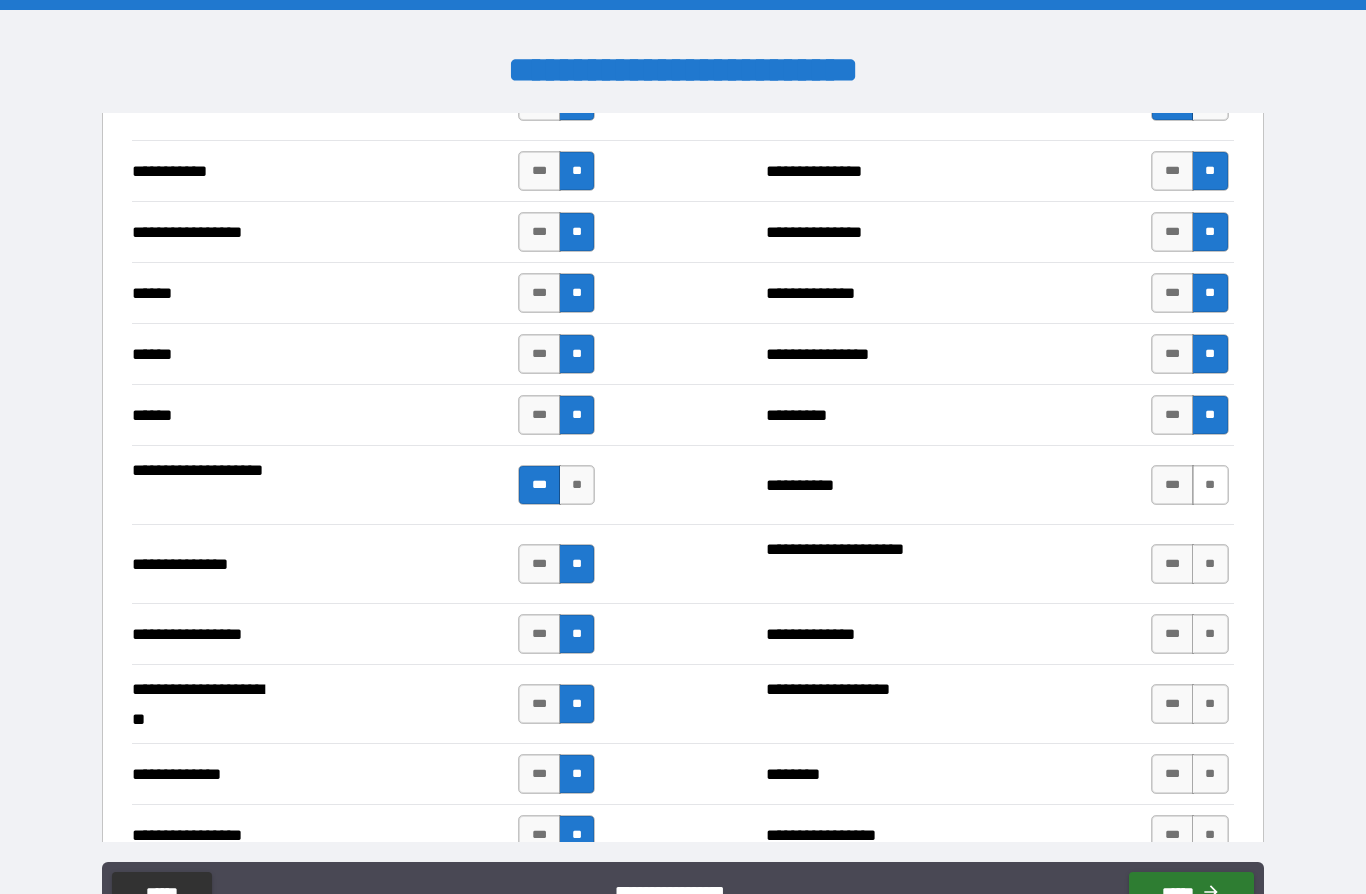 click on "**" at bounding box center [1210, 485] 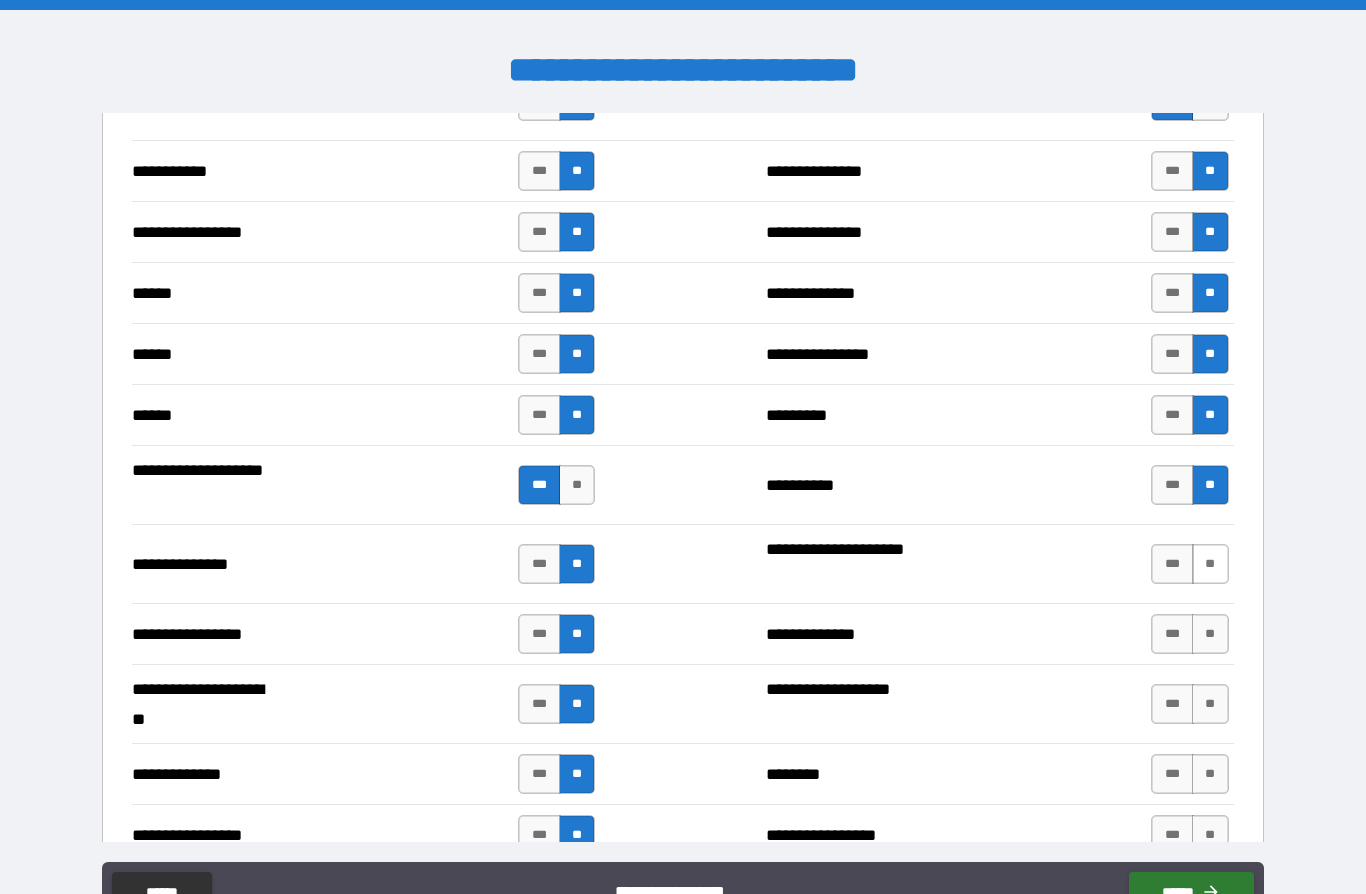 click on "**" at bounding box center [1210, 564] 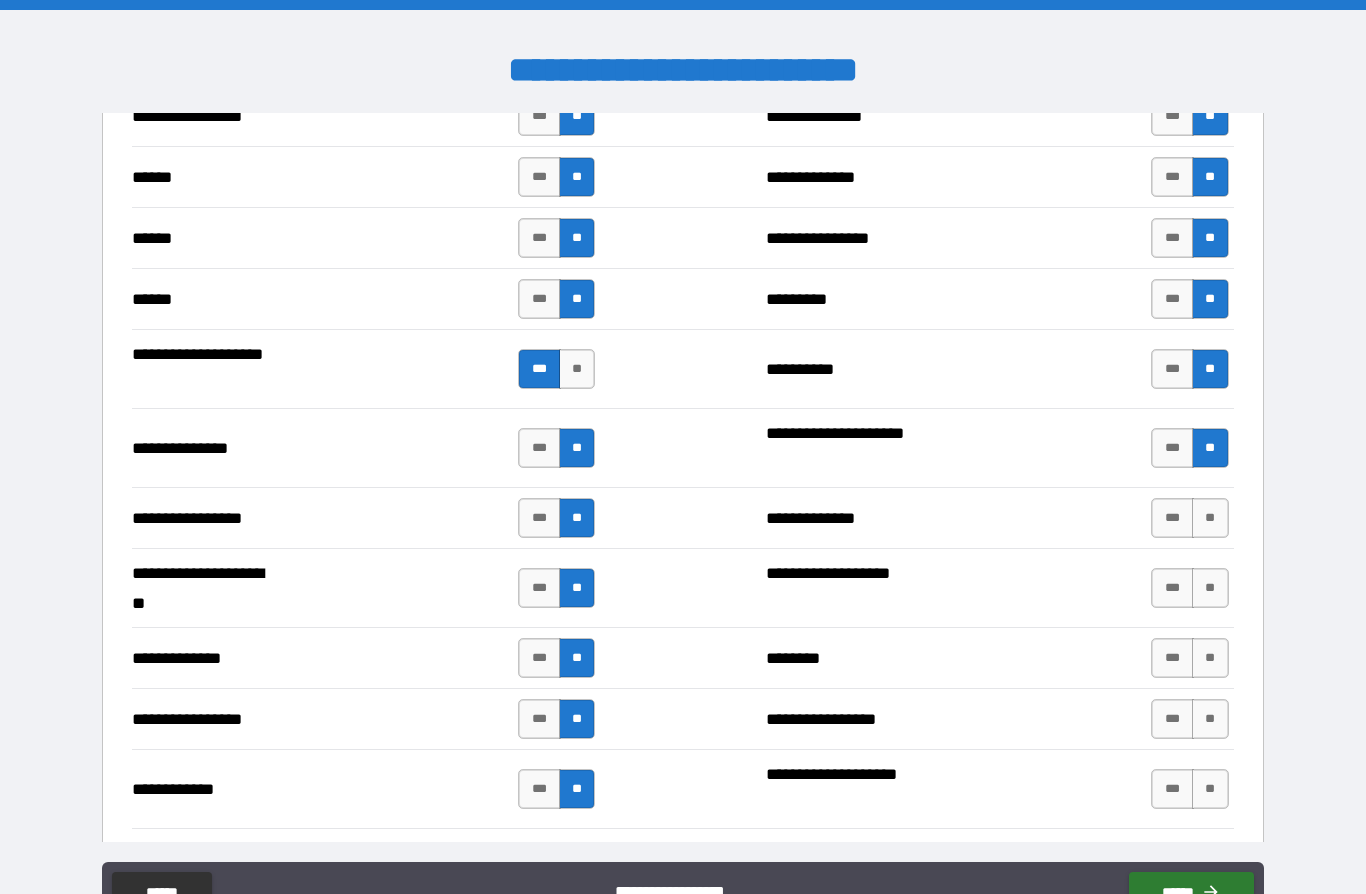 scroll, scrollTop: 2368, scrollLeft: 0, axis: vertical 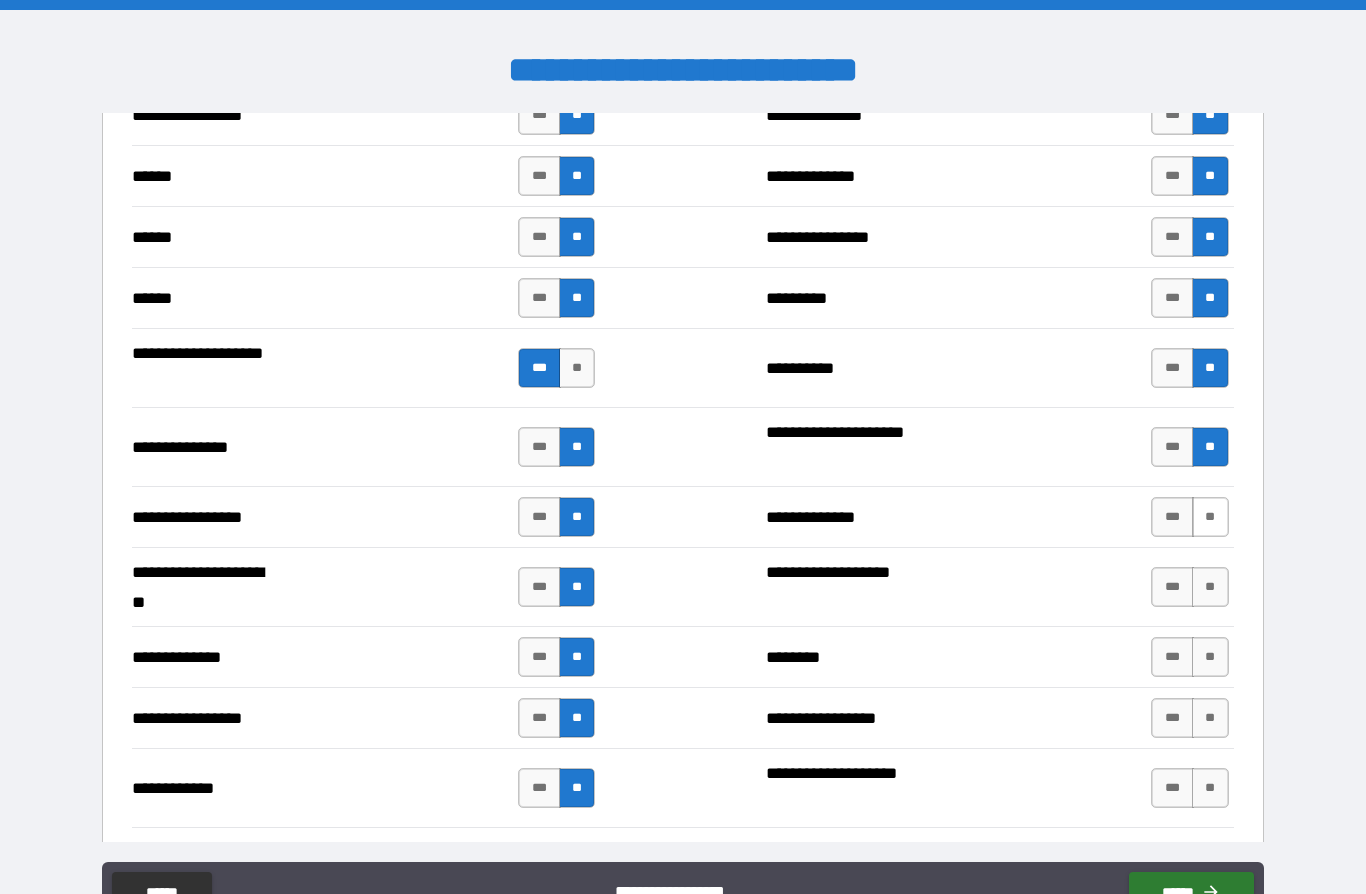 click on "**" at bounding box center [1210, 517] 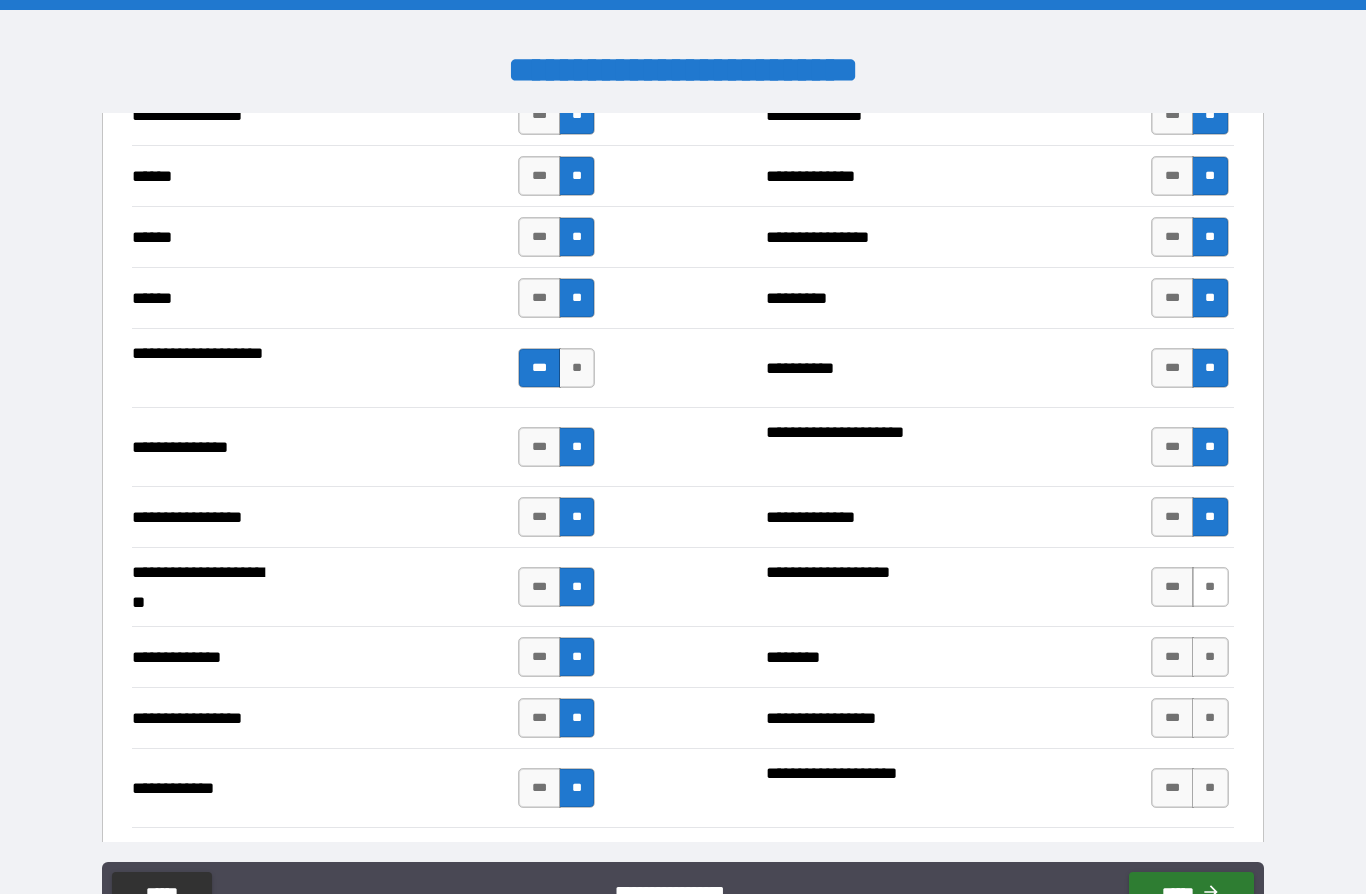 click on "**" at bounding box center [1210, 587] 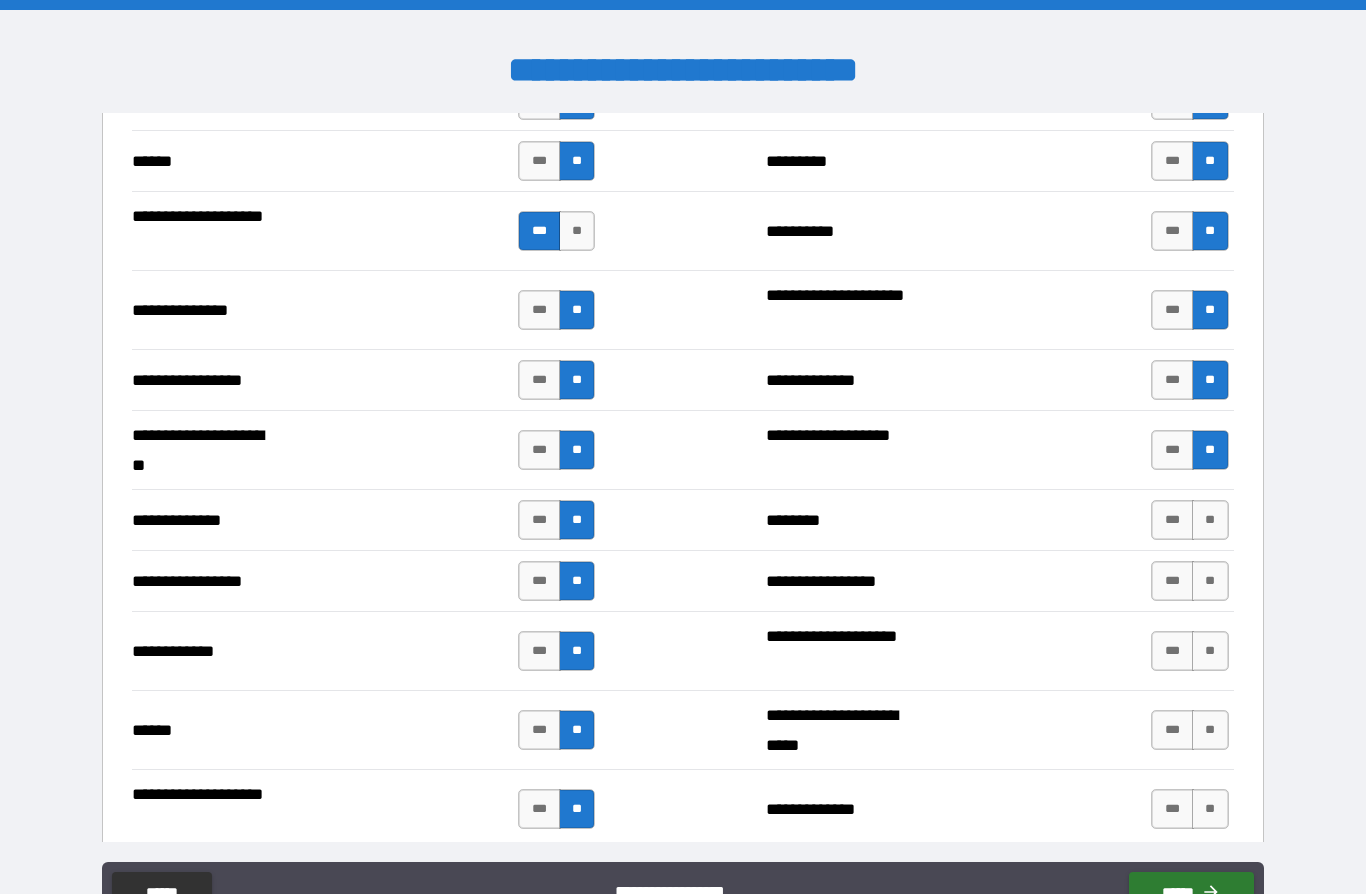 scroll, scrollTop: 2506, scrollLeft: 0, axis: vertical 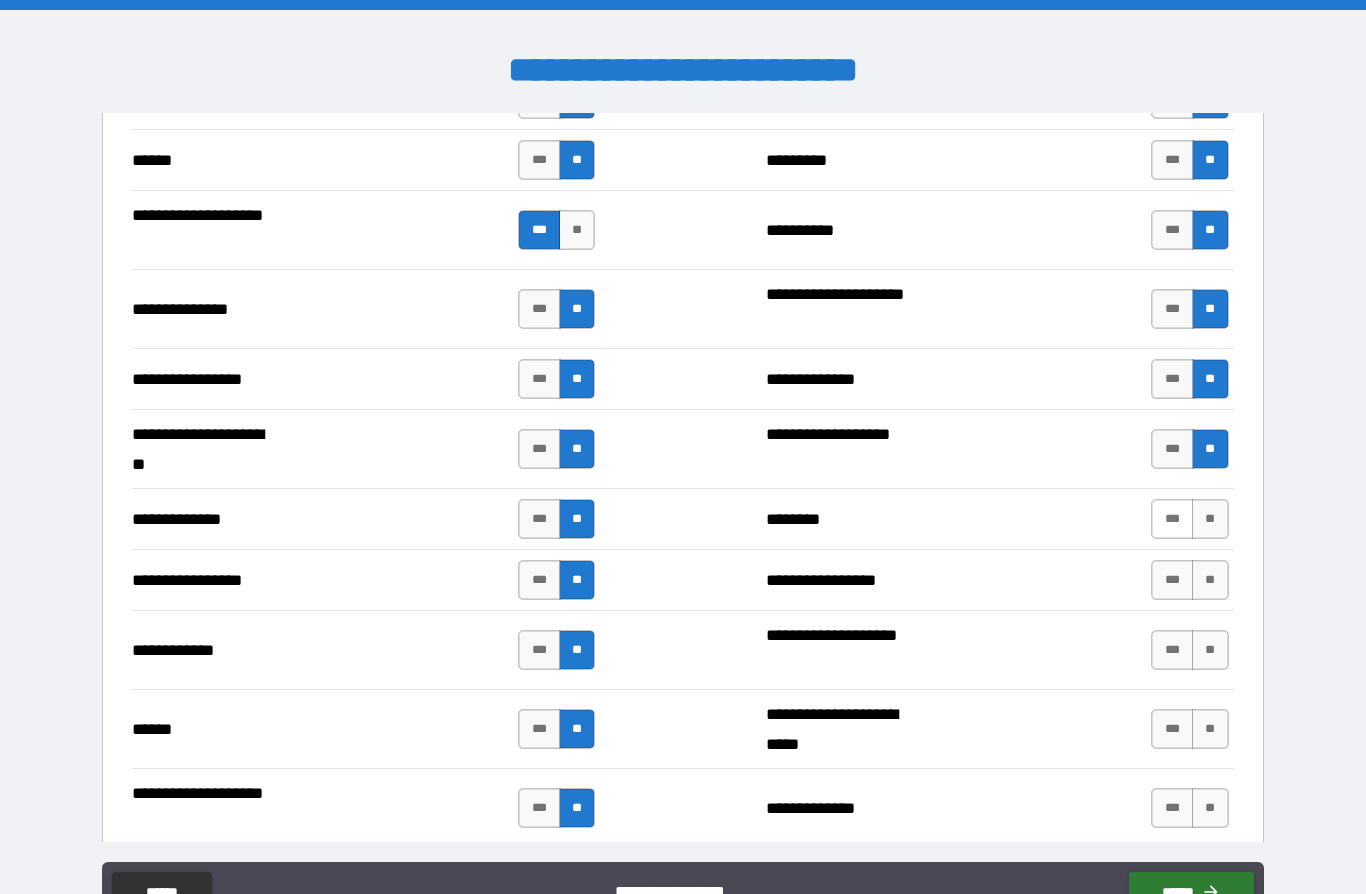 click on "***" at bounding box center [1172, 519] 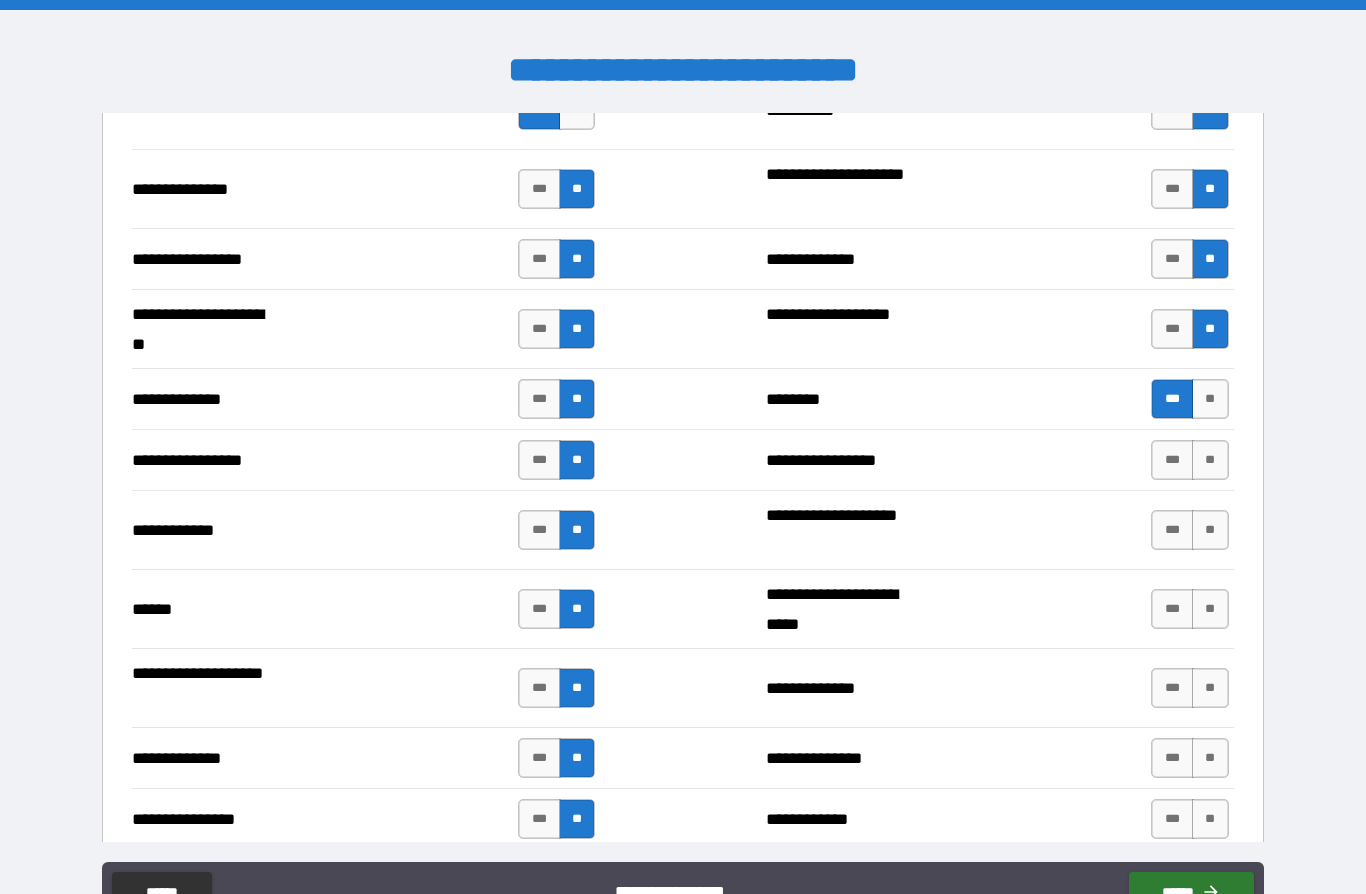scroll, scrollTop: 2628, scrollLeft: 0, axis: vertical 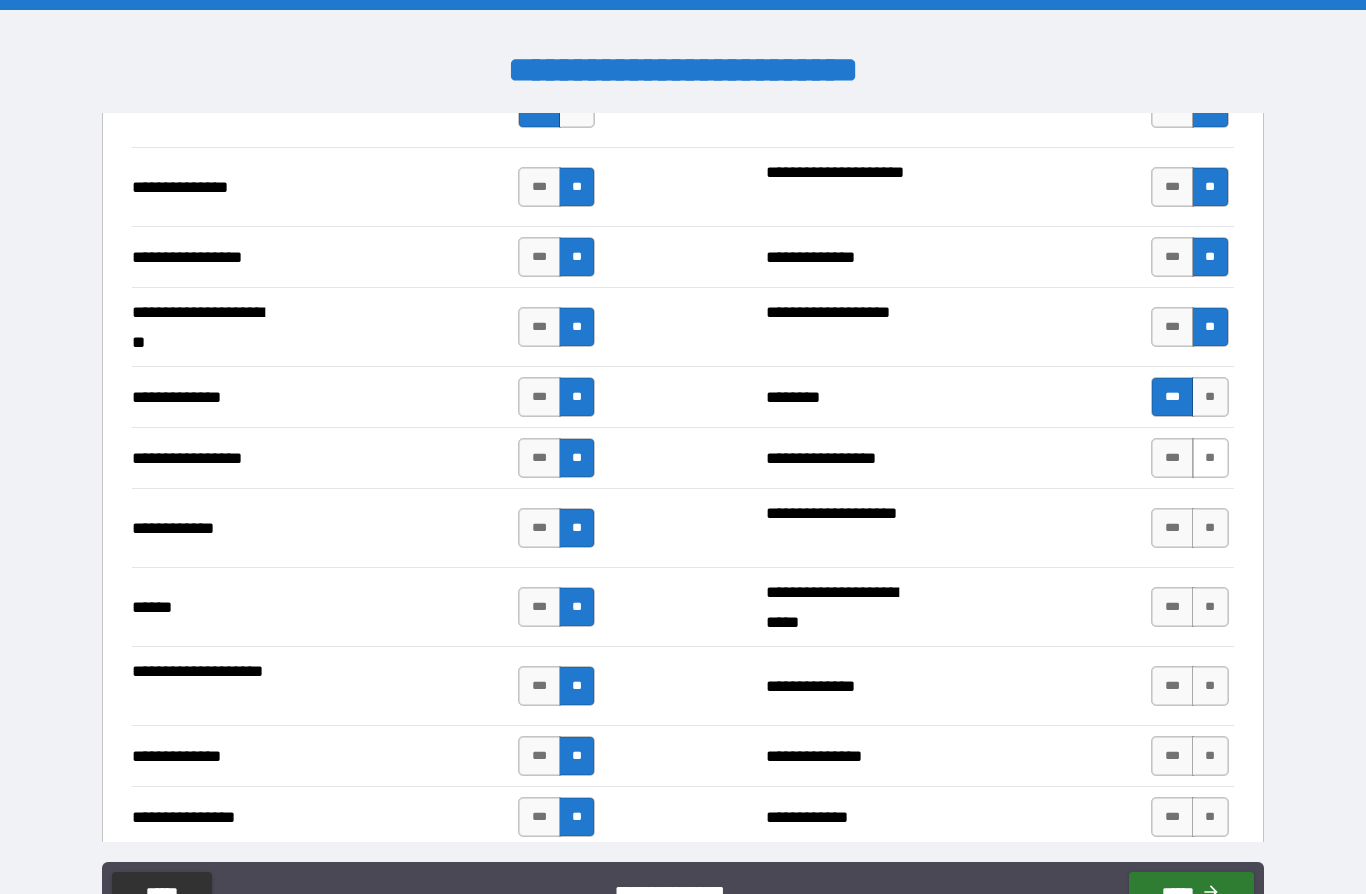 click on "**" at bounding box center [1210, 458] 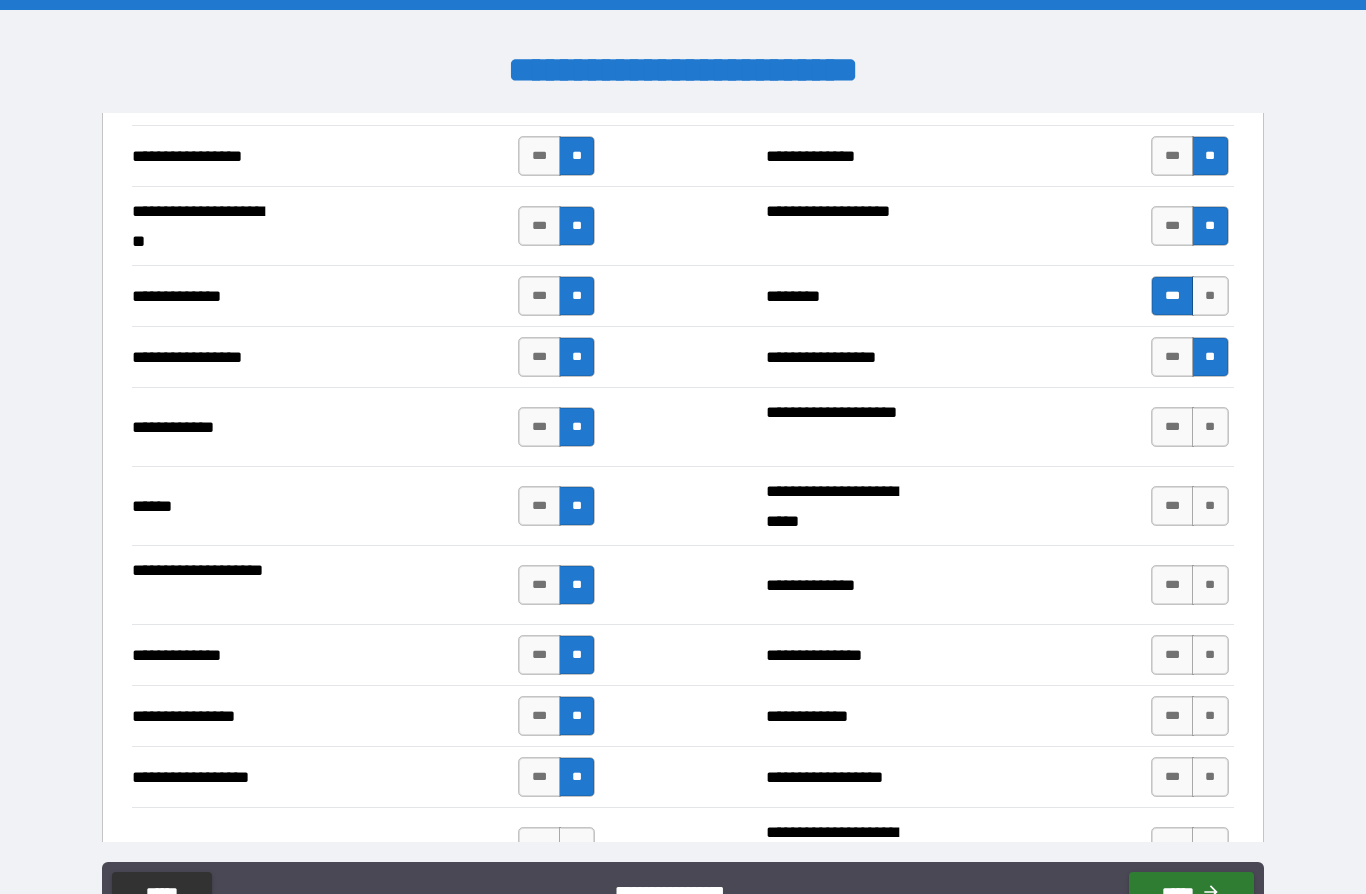 scroll, scrollTop: 2730, scrollLeft: 0, axis: vertical 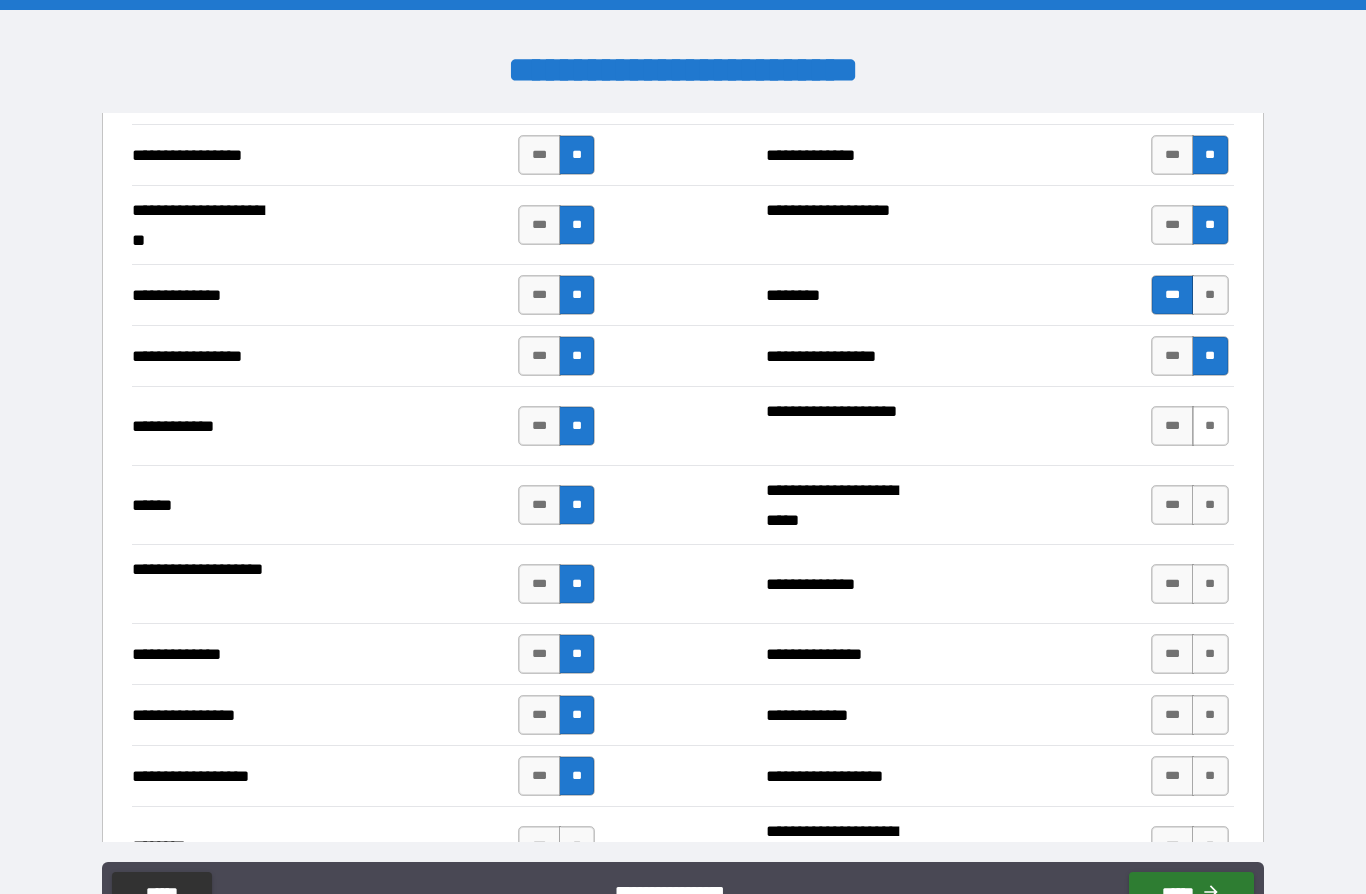click on "**" at bounding box center [1210, 426] 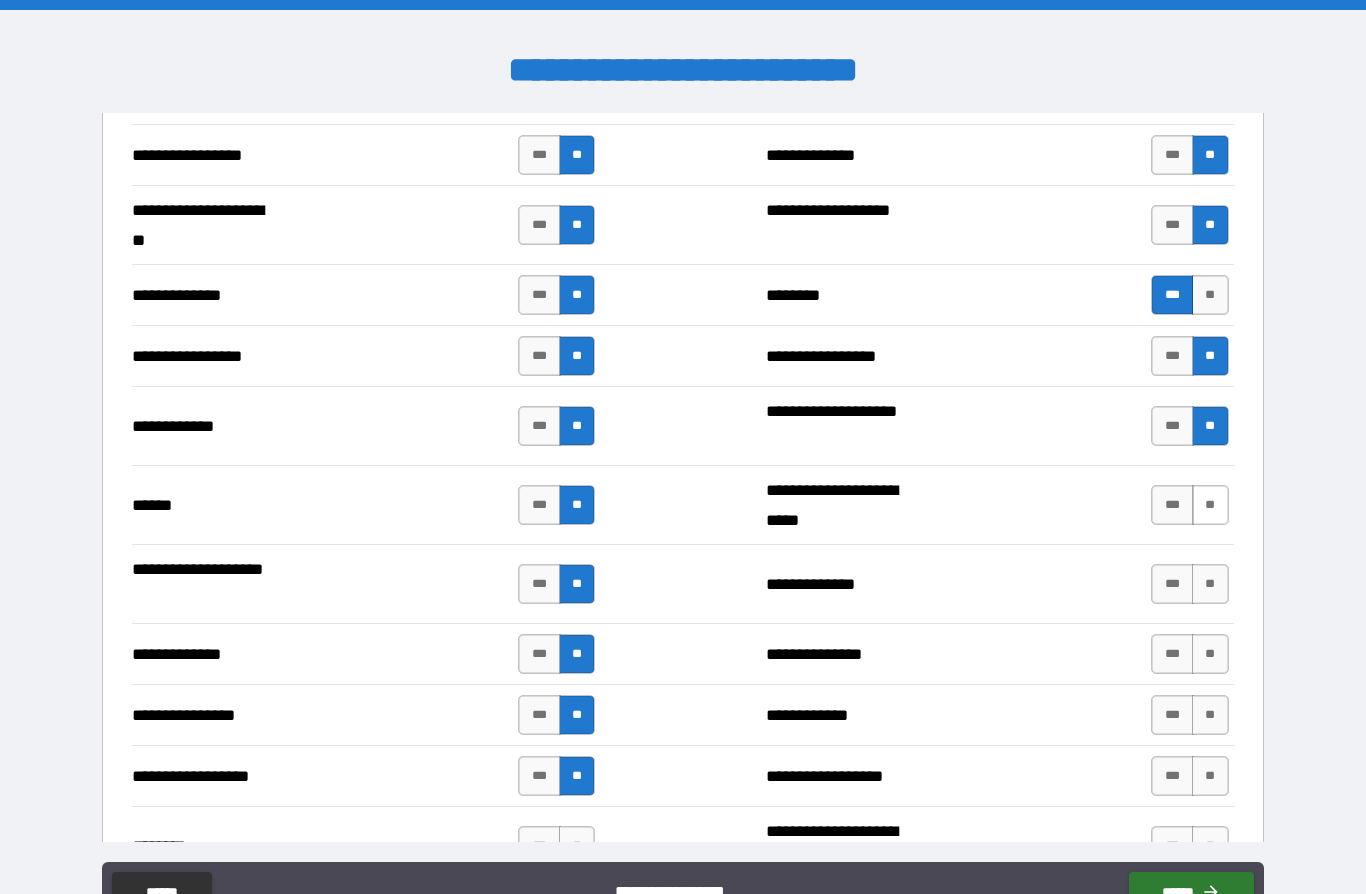 click on "**" at bounding box center [1210, 505] 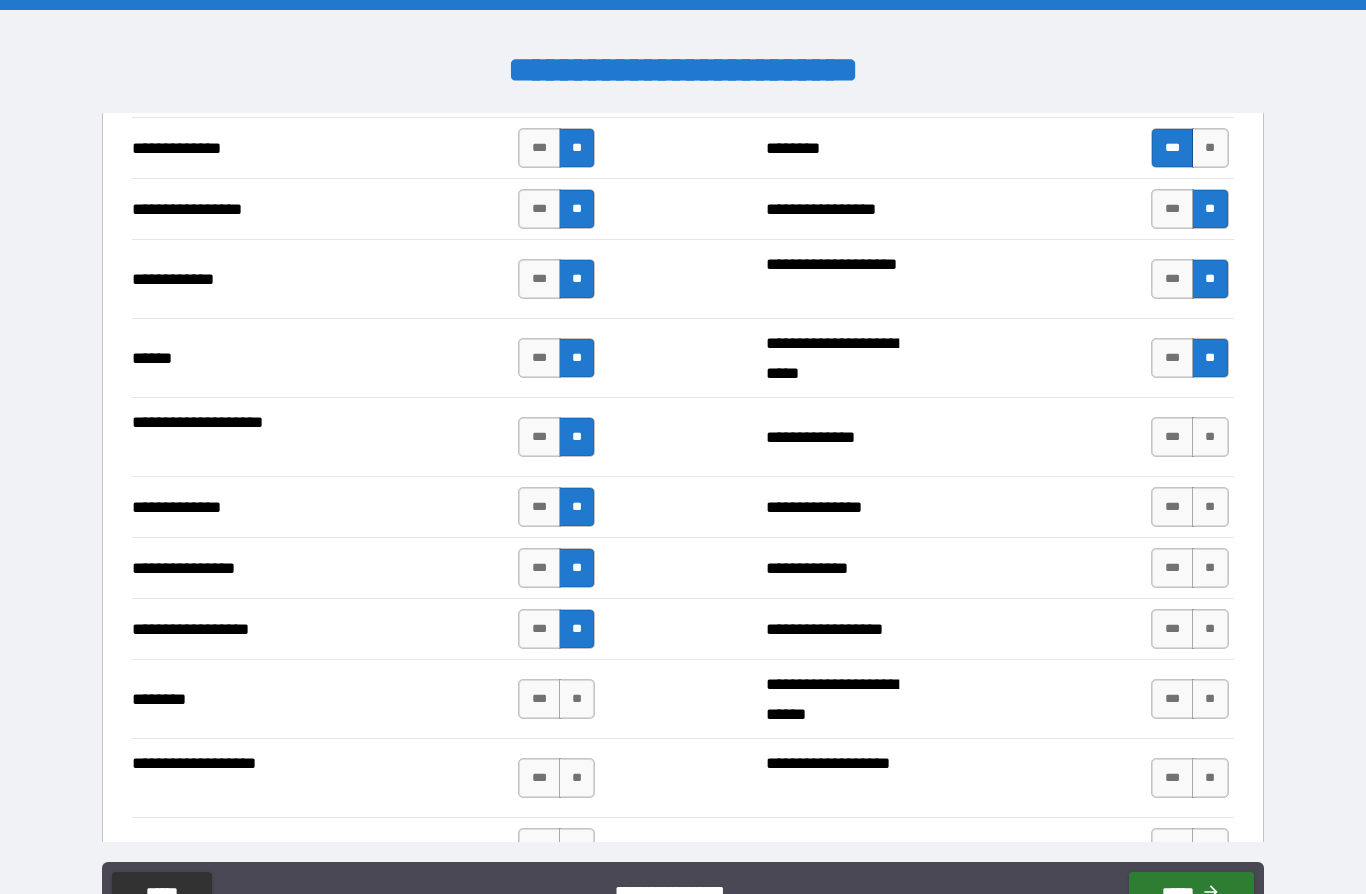 scroll, scrollTop: 2880, scrollLeft: 0, axis: vertical 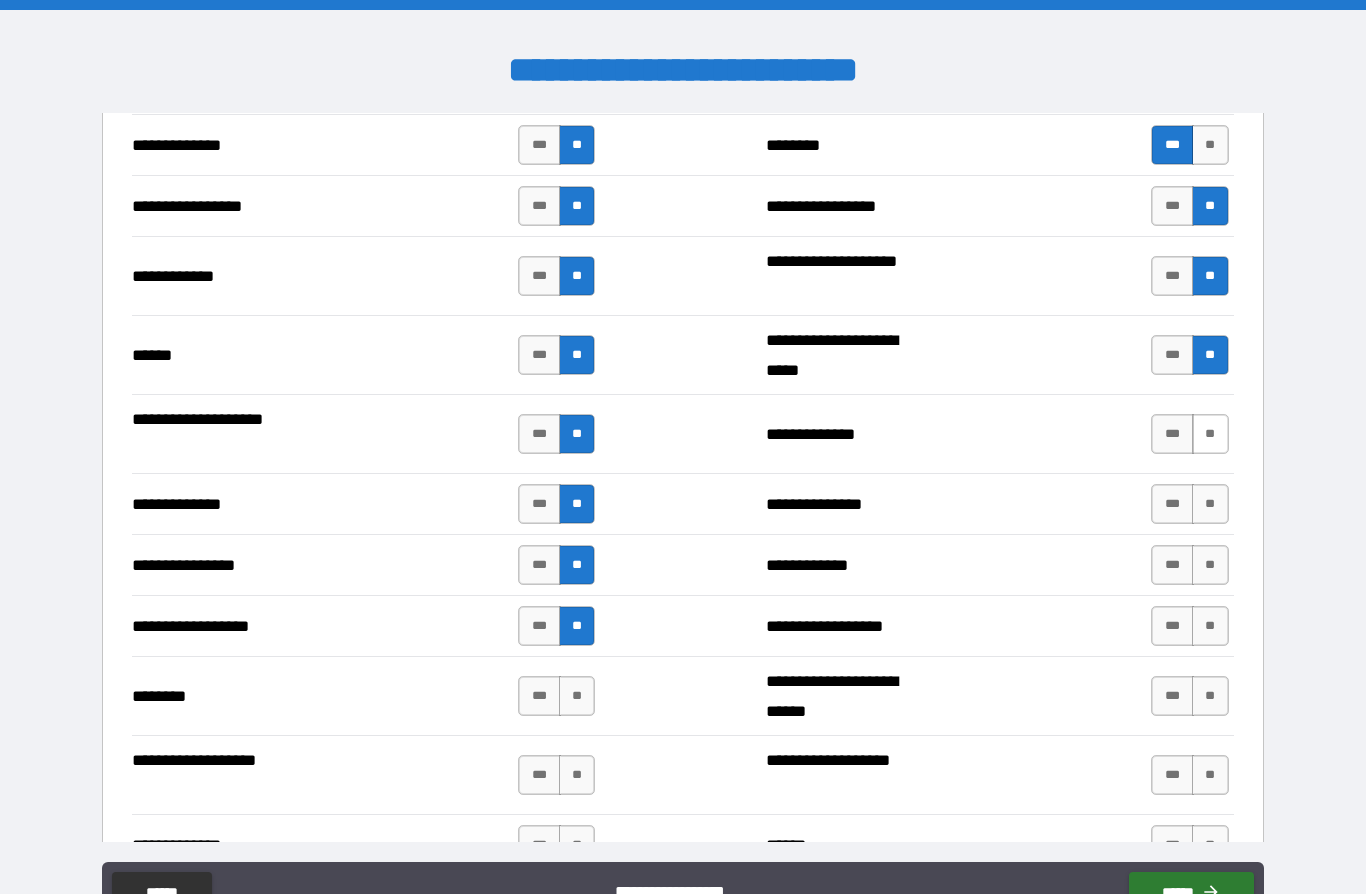 click on "**" at bounding box center (1210, 434) 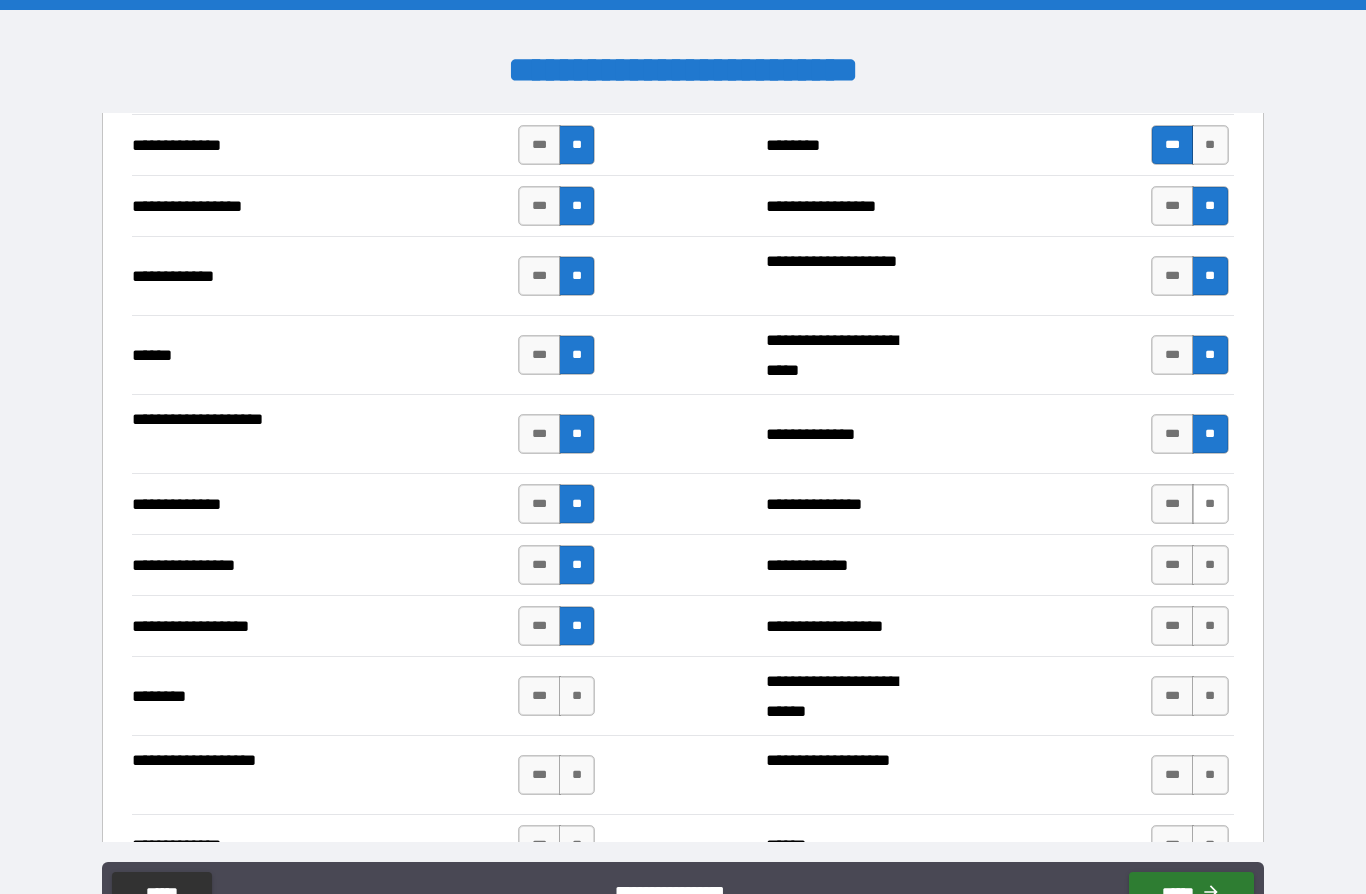 click on "**" at bounding box center (1210, 504) 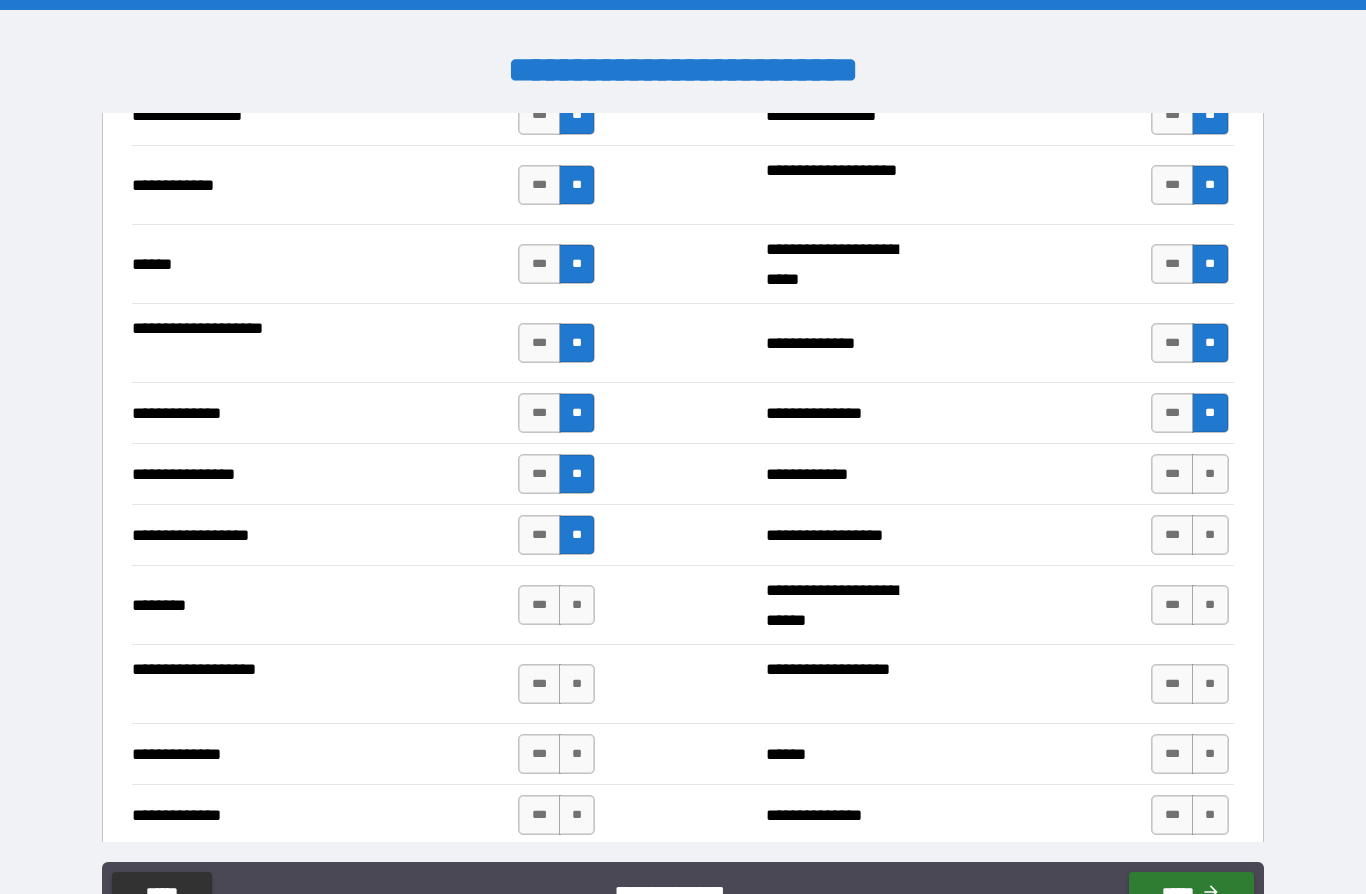 scroll, scrollTop: 2995, scrollLeft: 0, axis: vertical 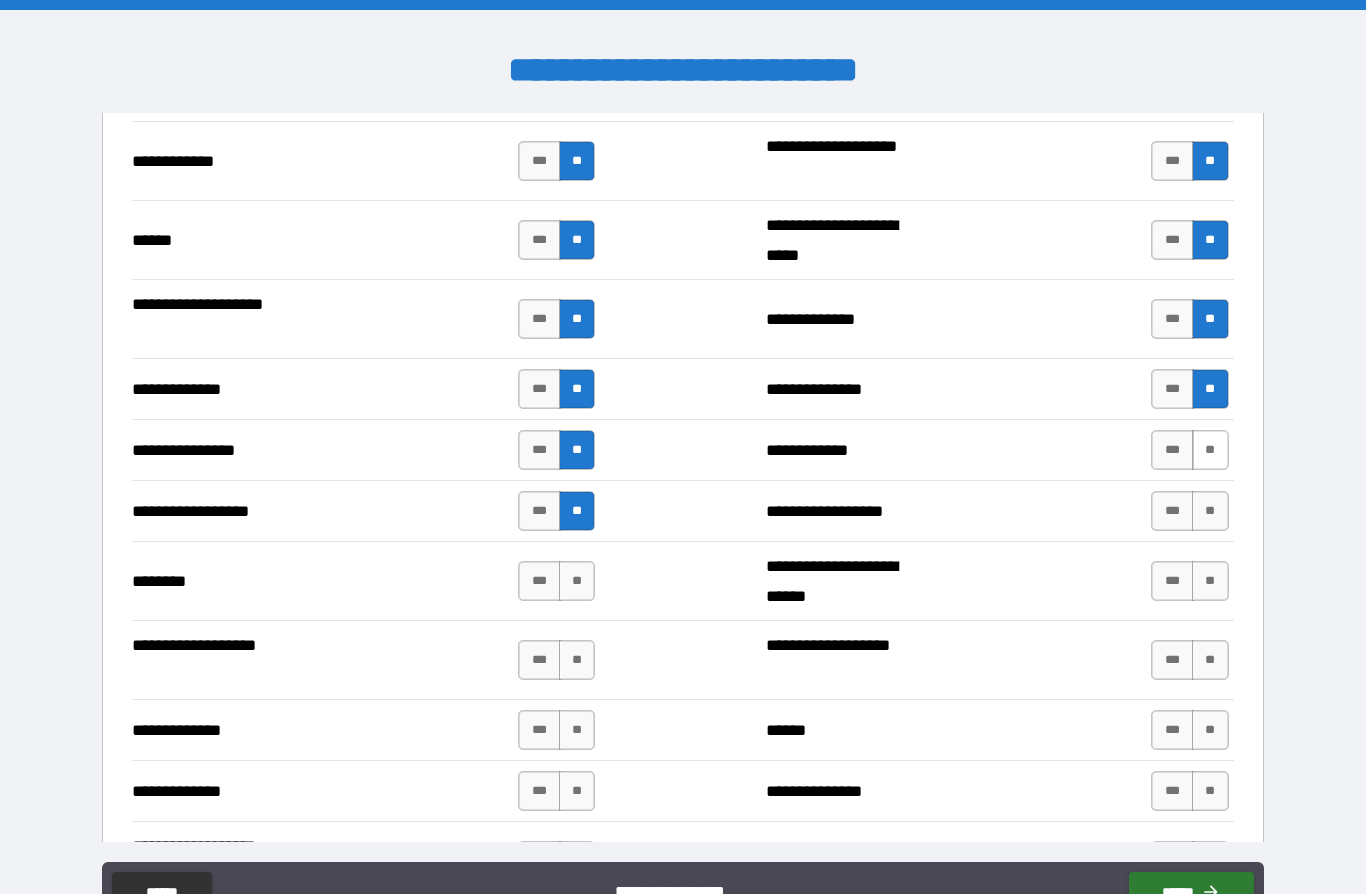 click on "**" at bounding box center [1210, 450] 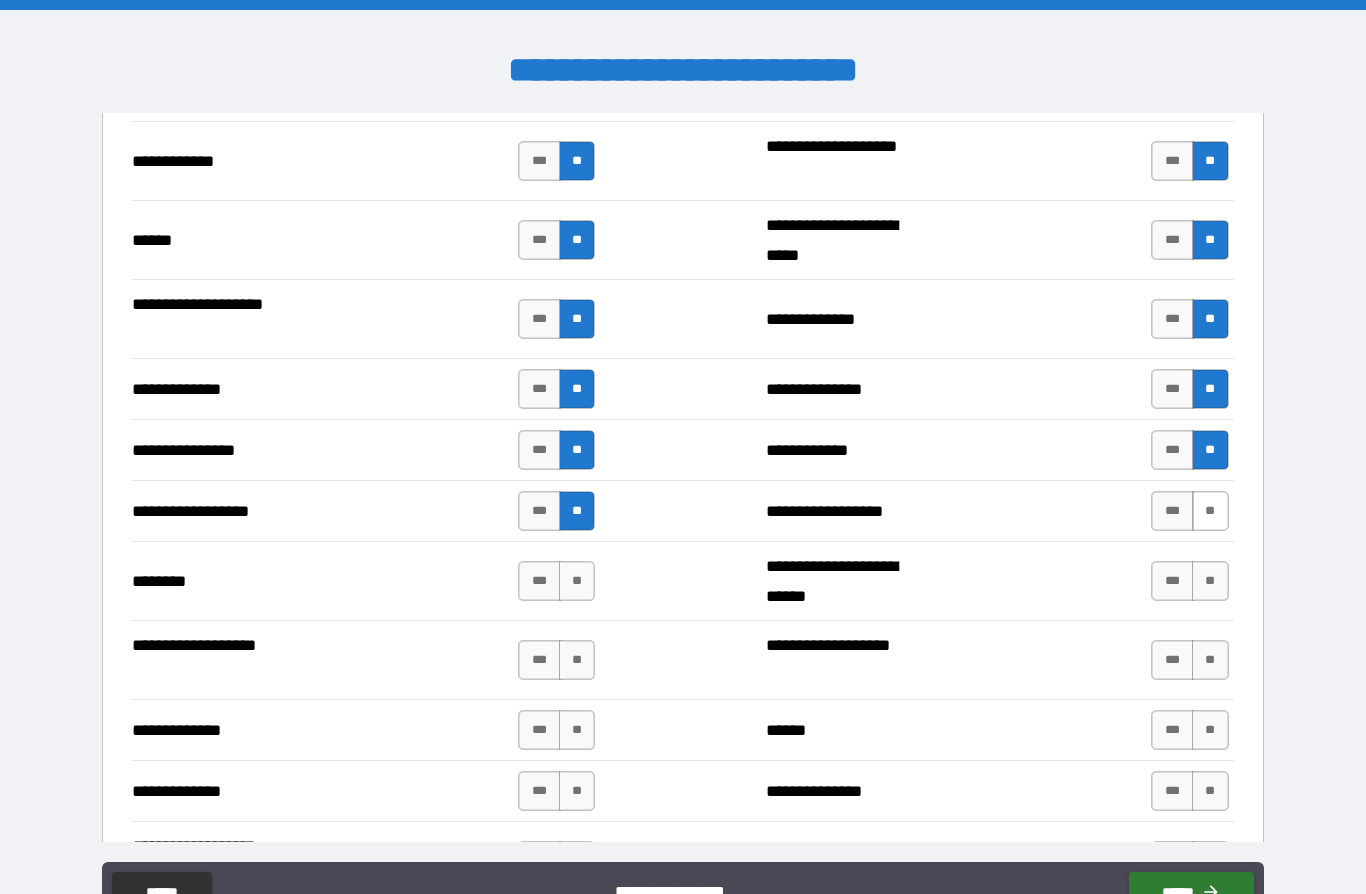 click on "**" at bounding box center [1210, 511] 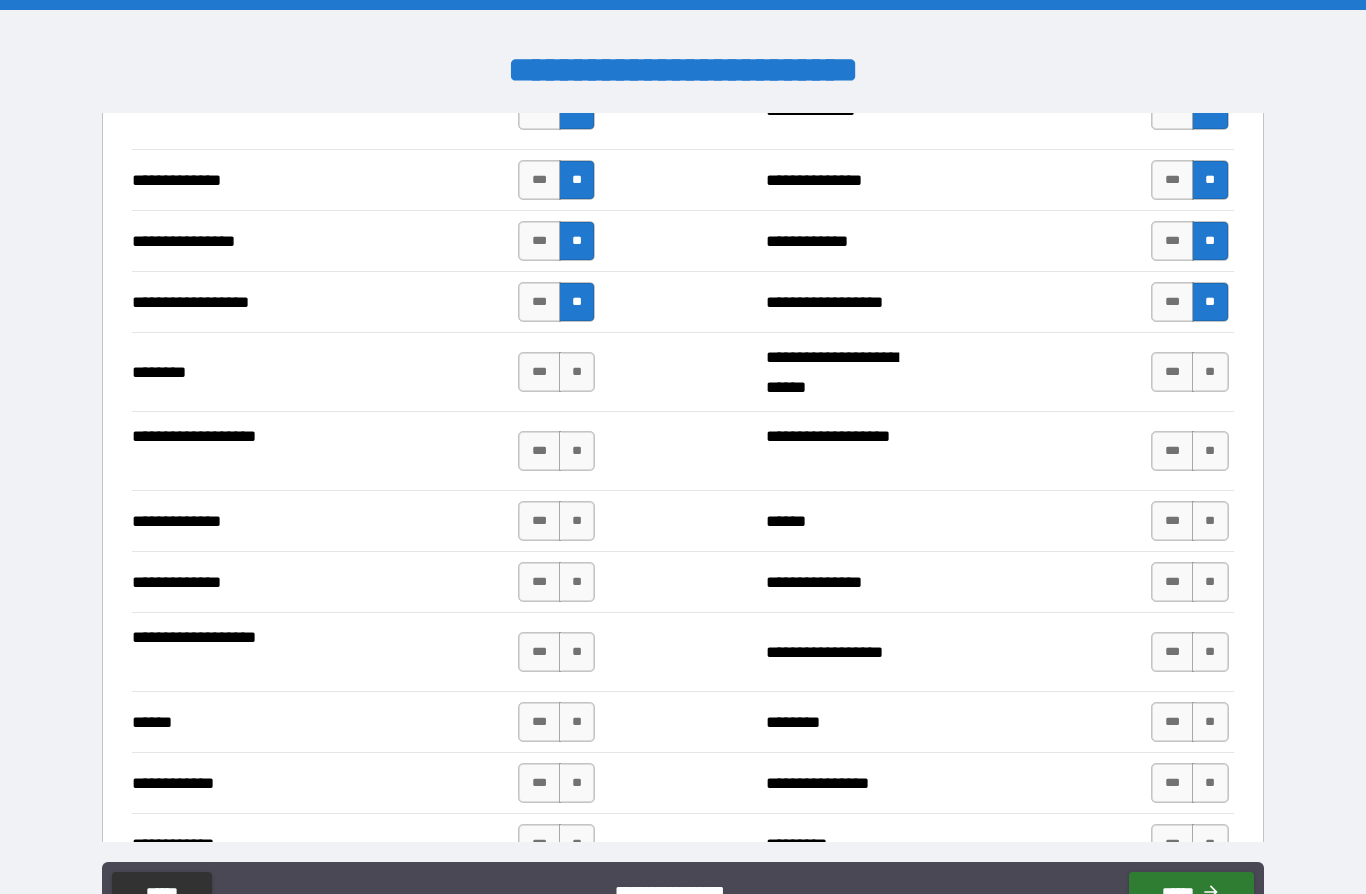 scroll, scrollTop: 3203, scrollLeft: 0, axis: vertical 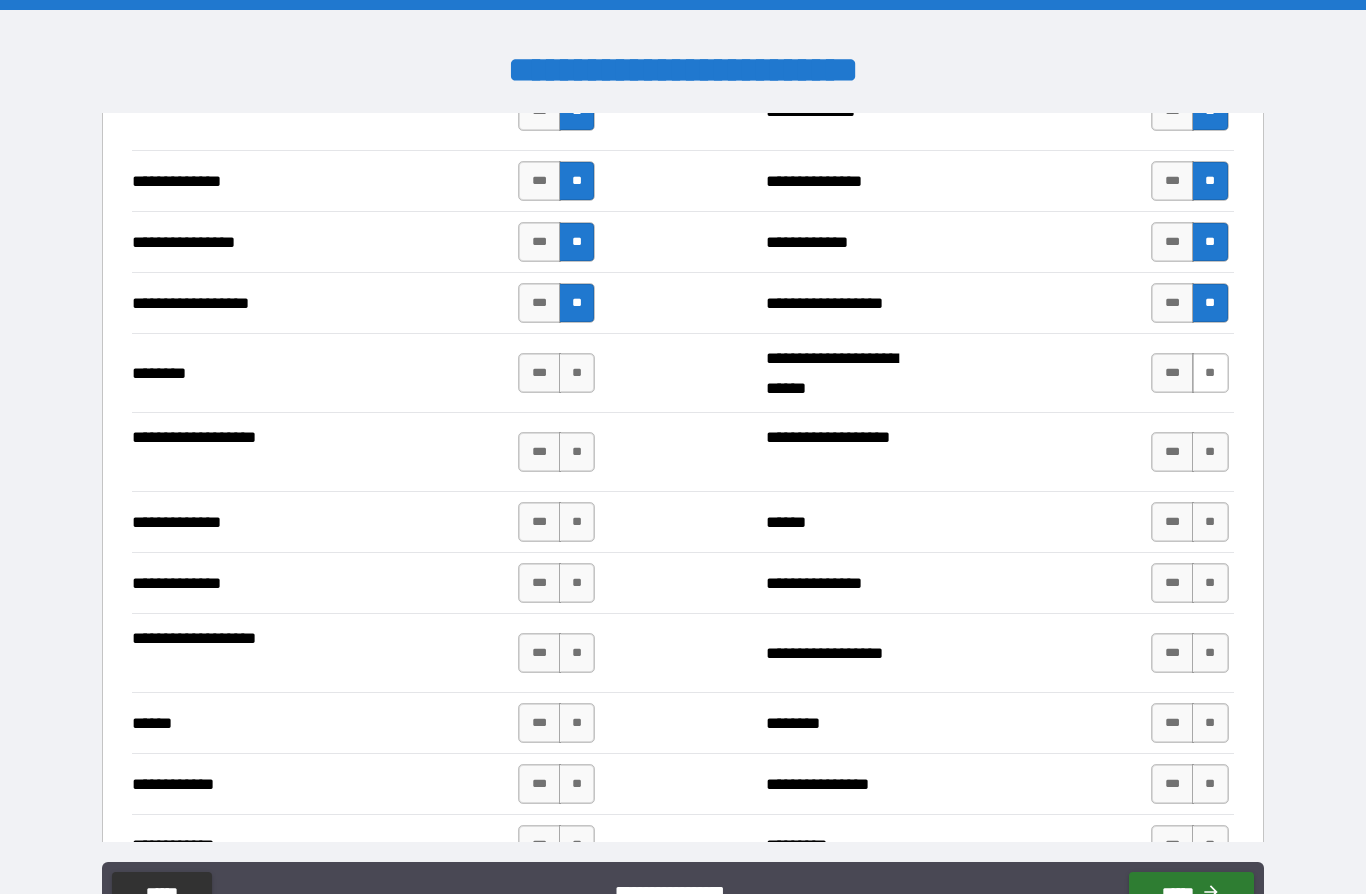 click on "**" at bounding box center (1210, 373) 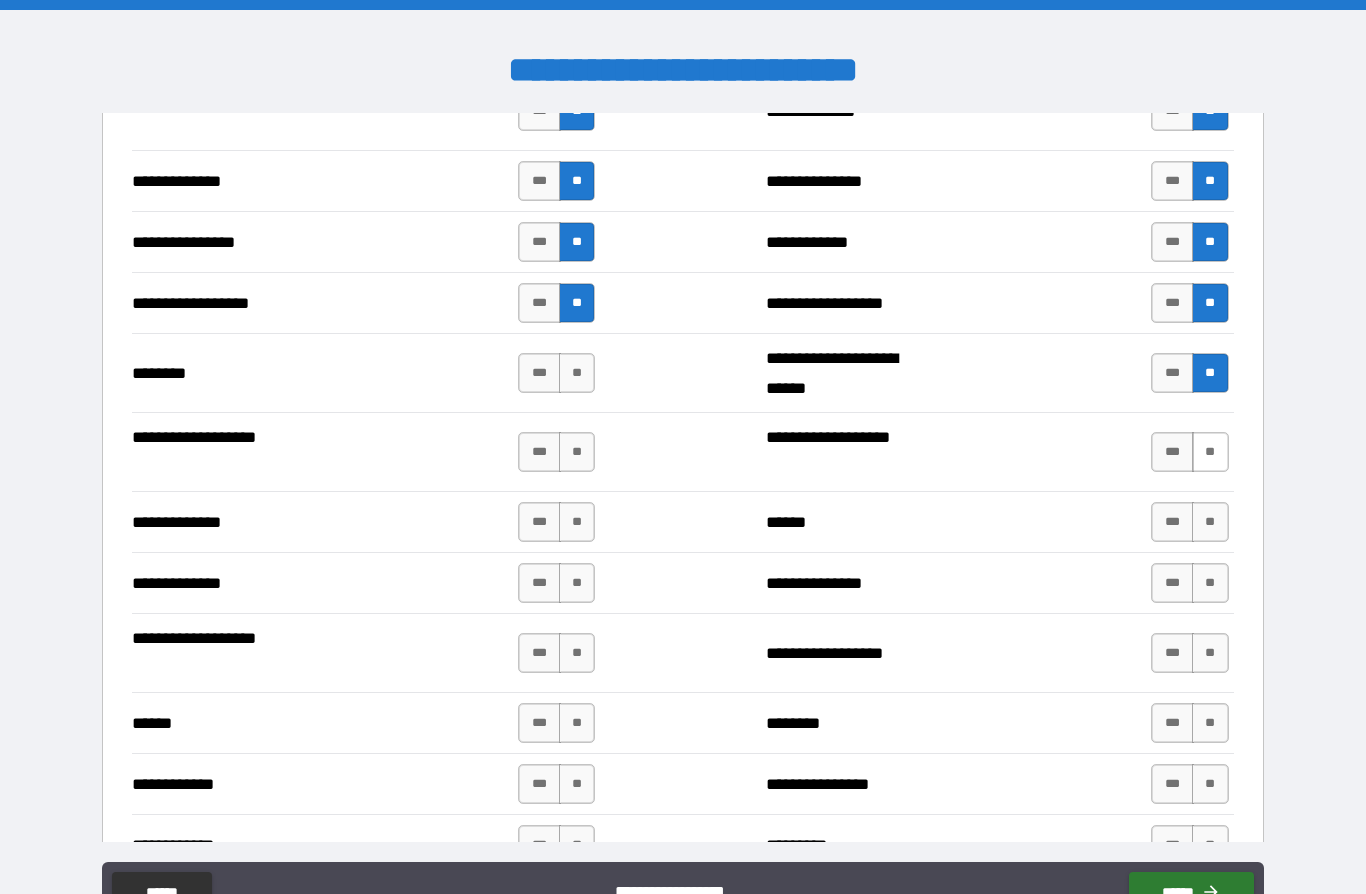 click on "**" at bounding box center [1210, 452] 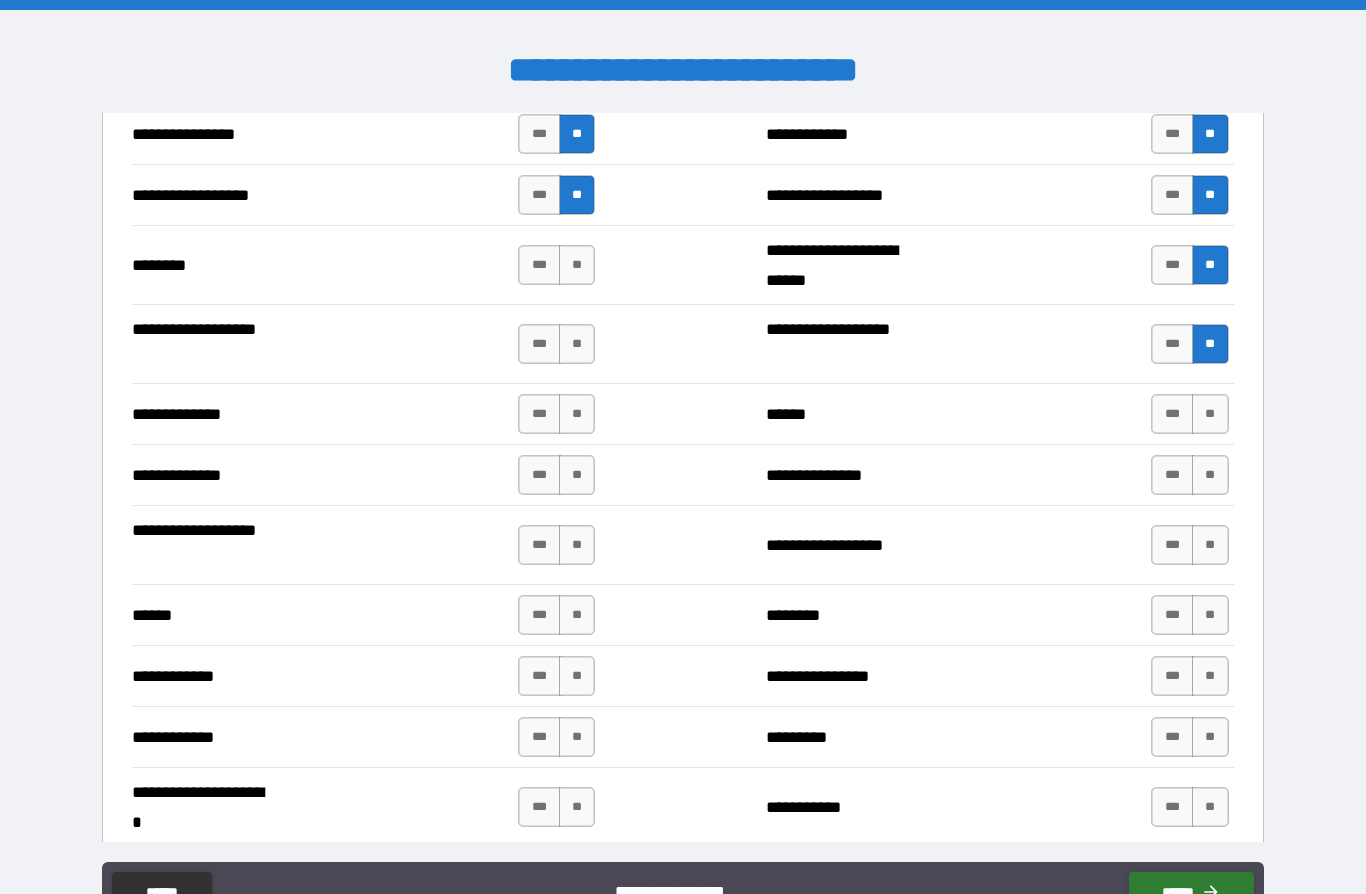 scroll, scrollTop: 3306, scrollLeft: 0, axis: vertical 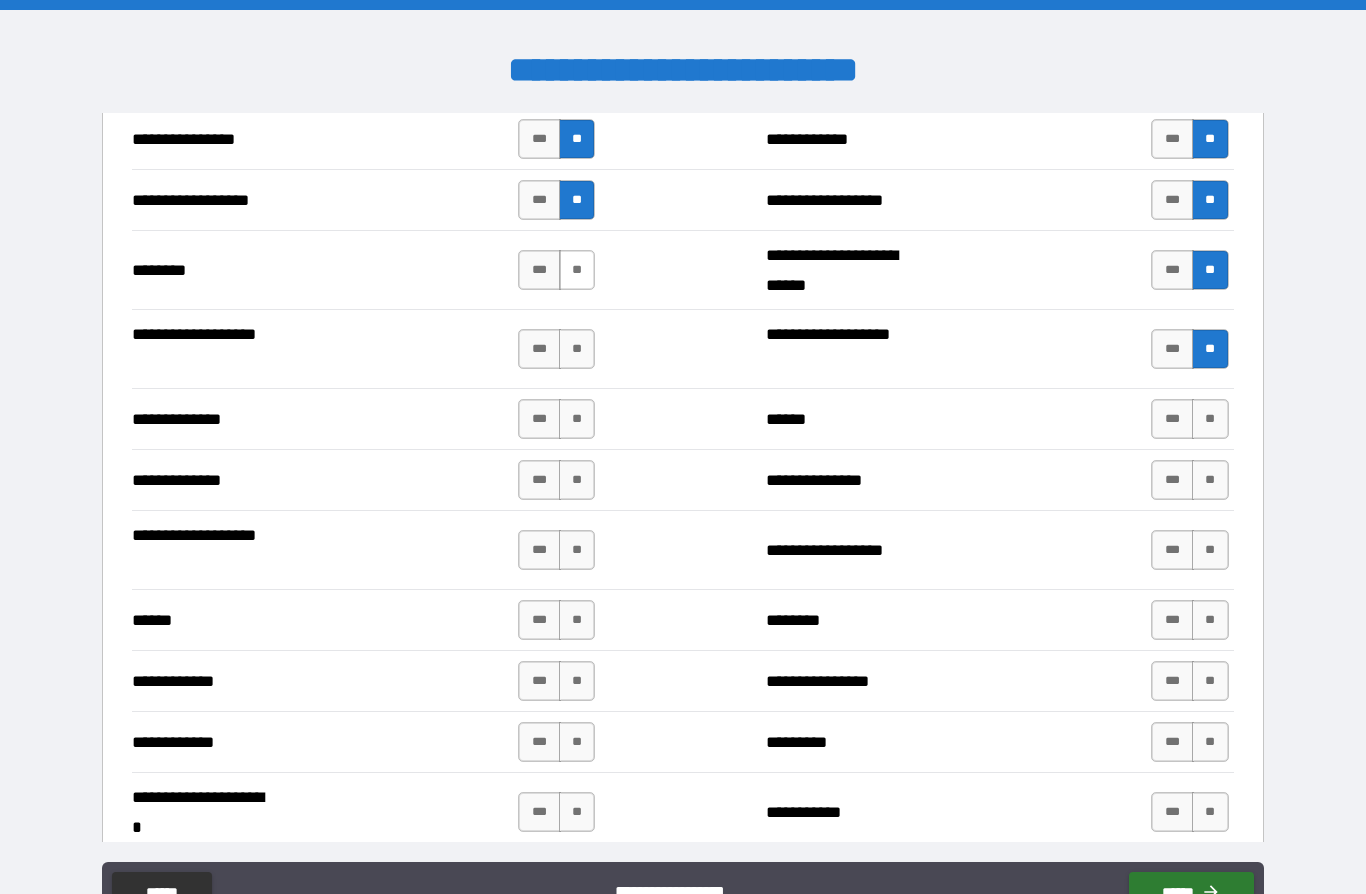 click on "**" at bounding box center [577, 270] 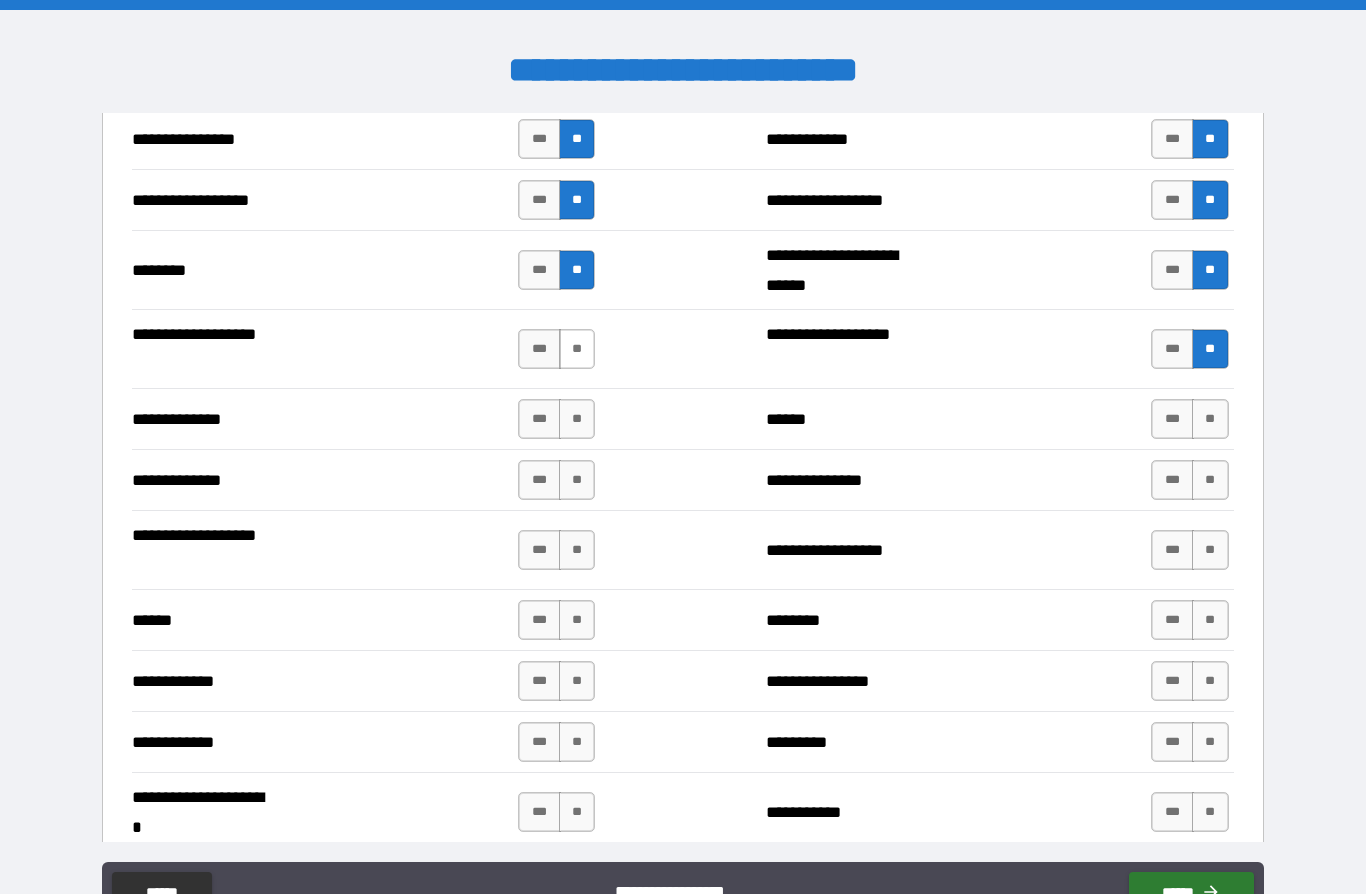 click on "**" at bounding box center [577, 349] 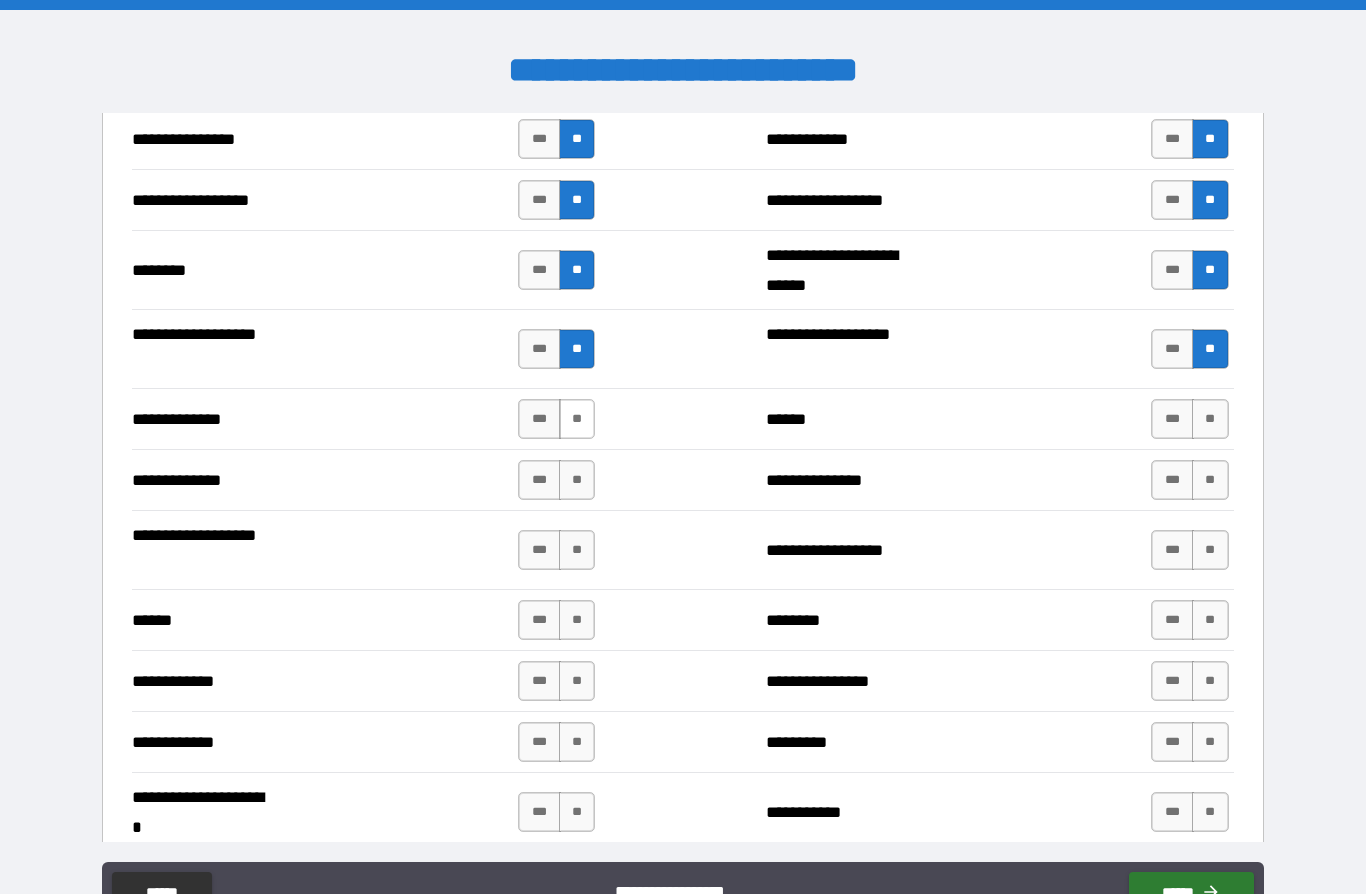 click on "**" at bounding box center (577, 419) 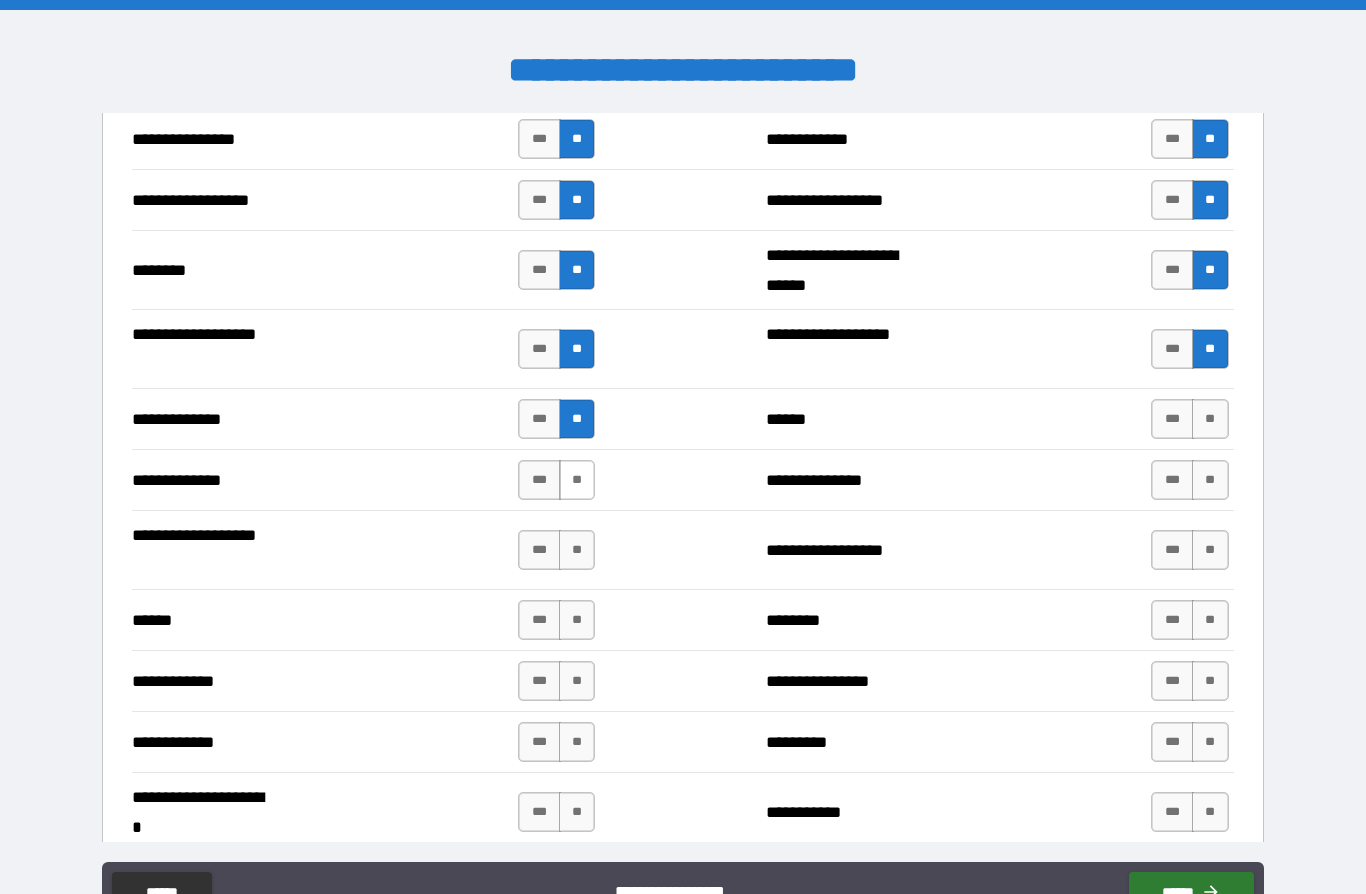 click on "**" at bounding box center [577, 480] 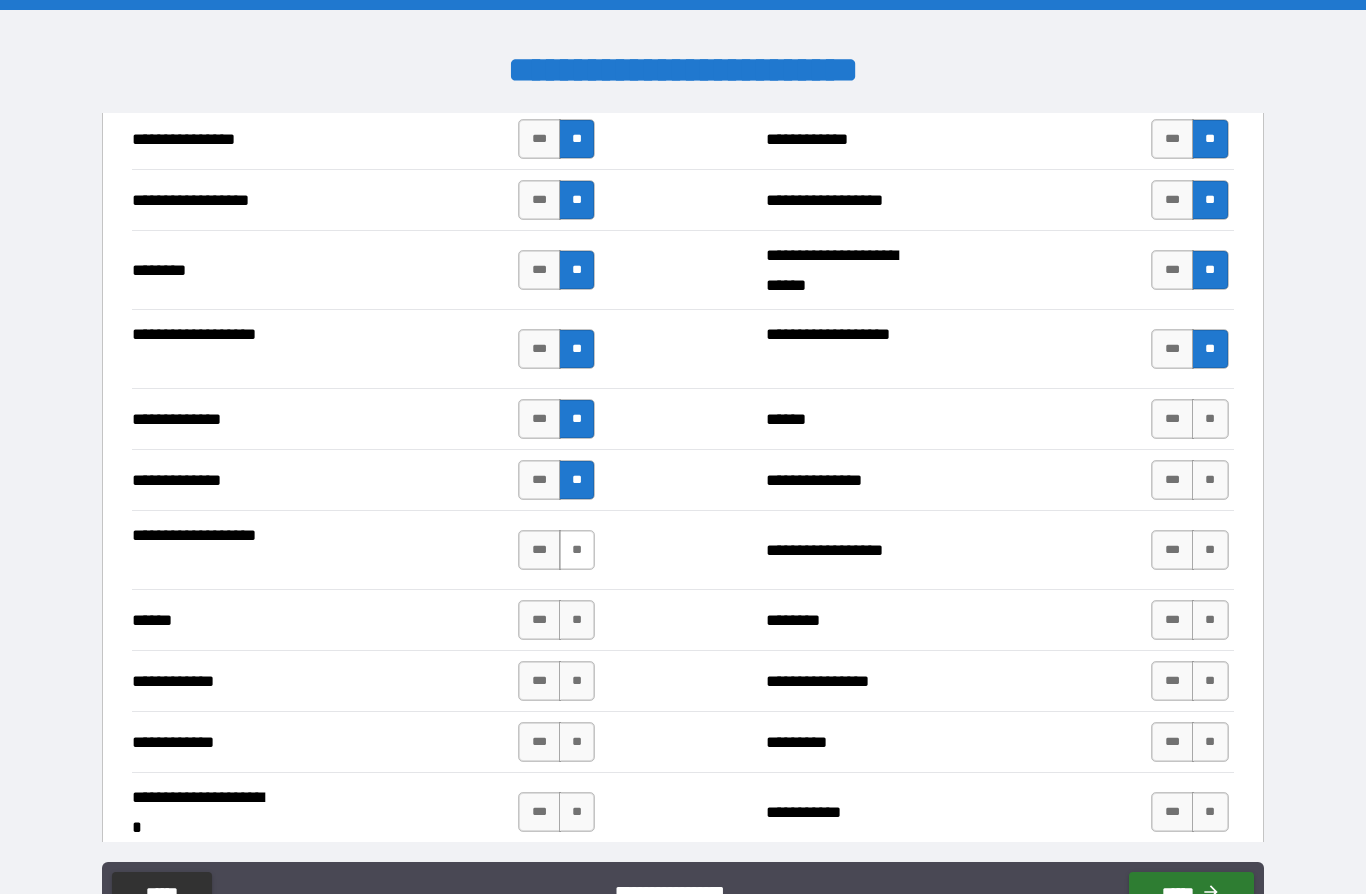 click on "**" at bounding box center (577, 550) 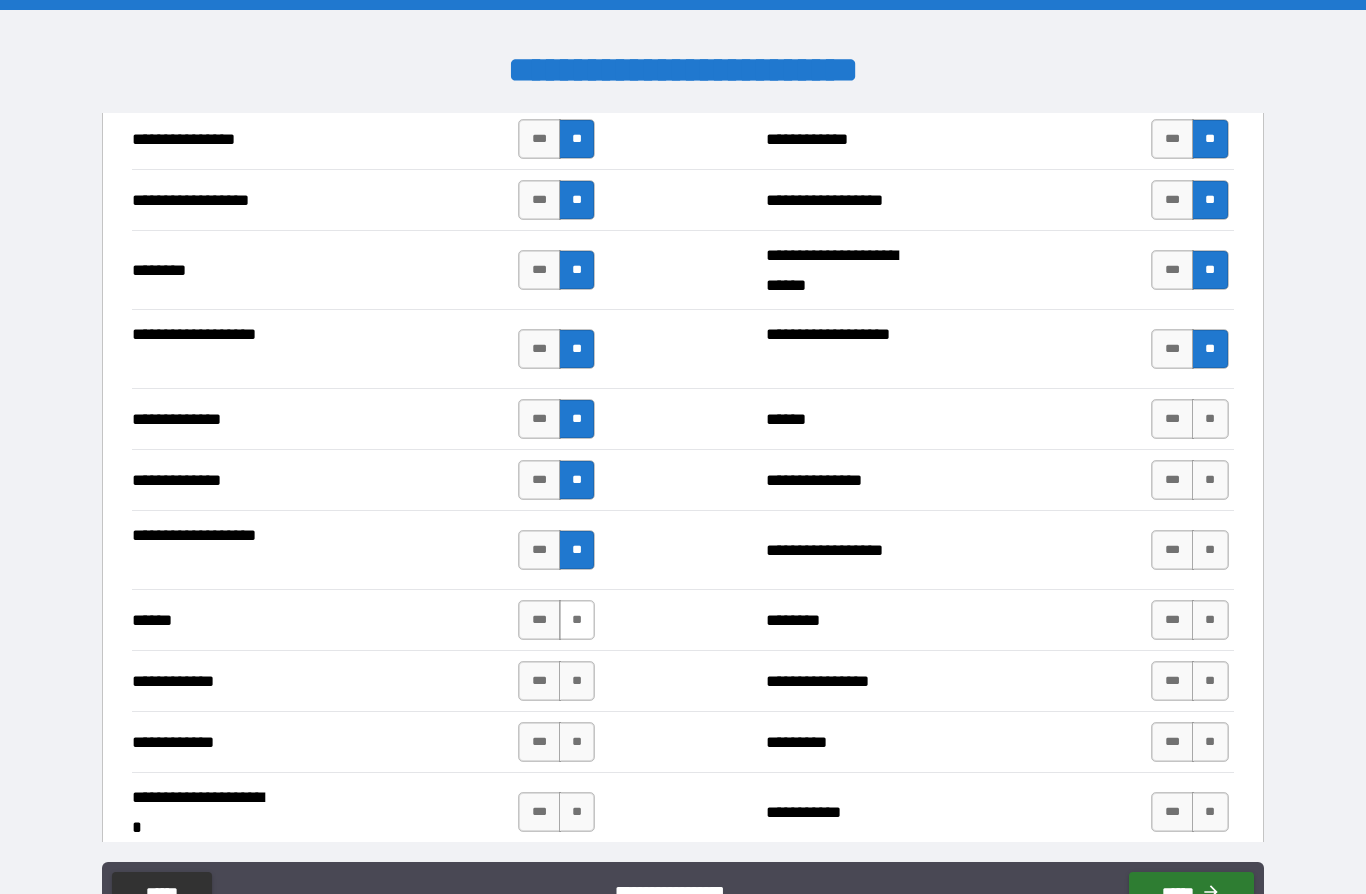 click on "**" at bounding box center [577, 620] 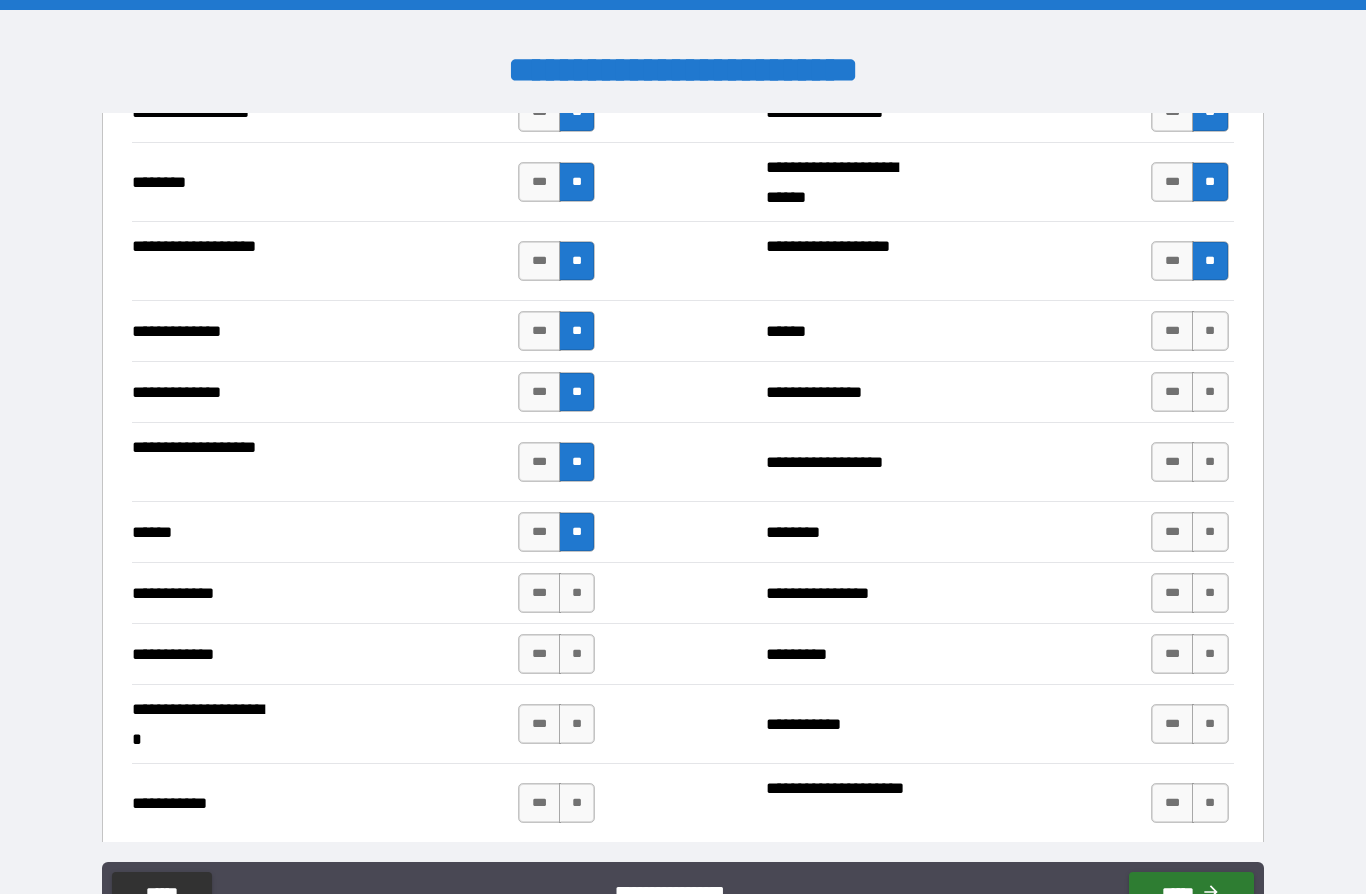 scroll, scrollTop: 3429, scrollLeft: 0, axis: vertical 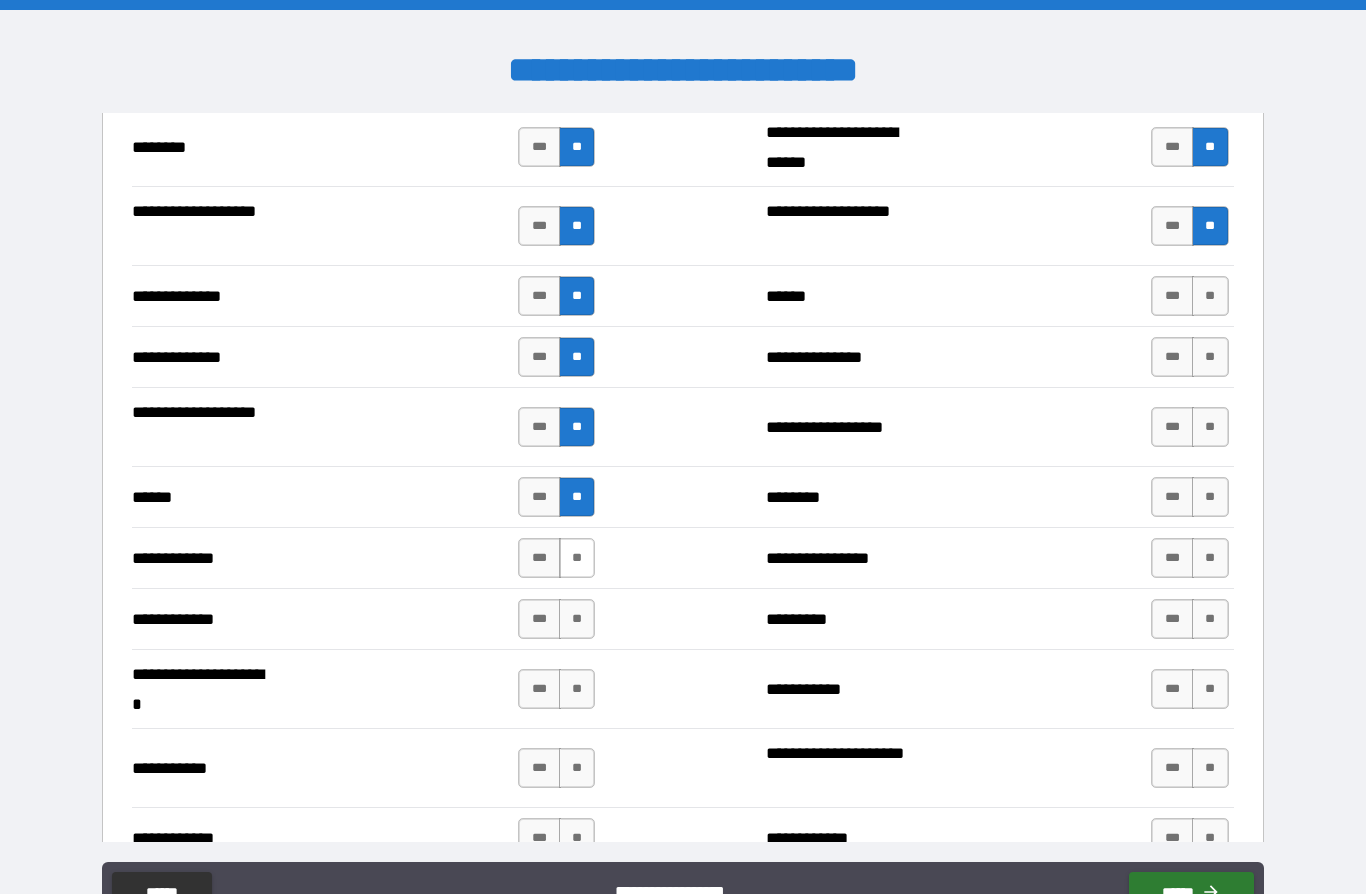 click on "**" at bounding box center (577, 558) 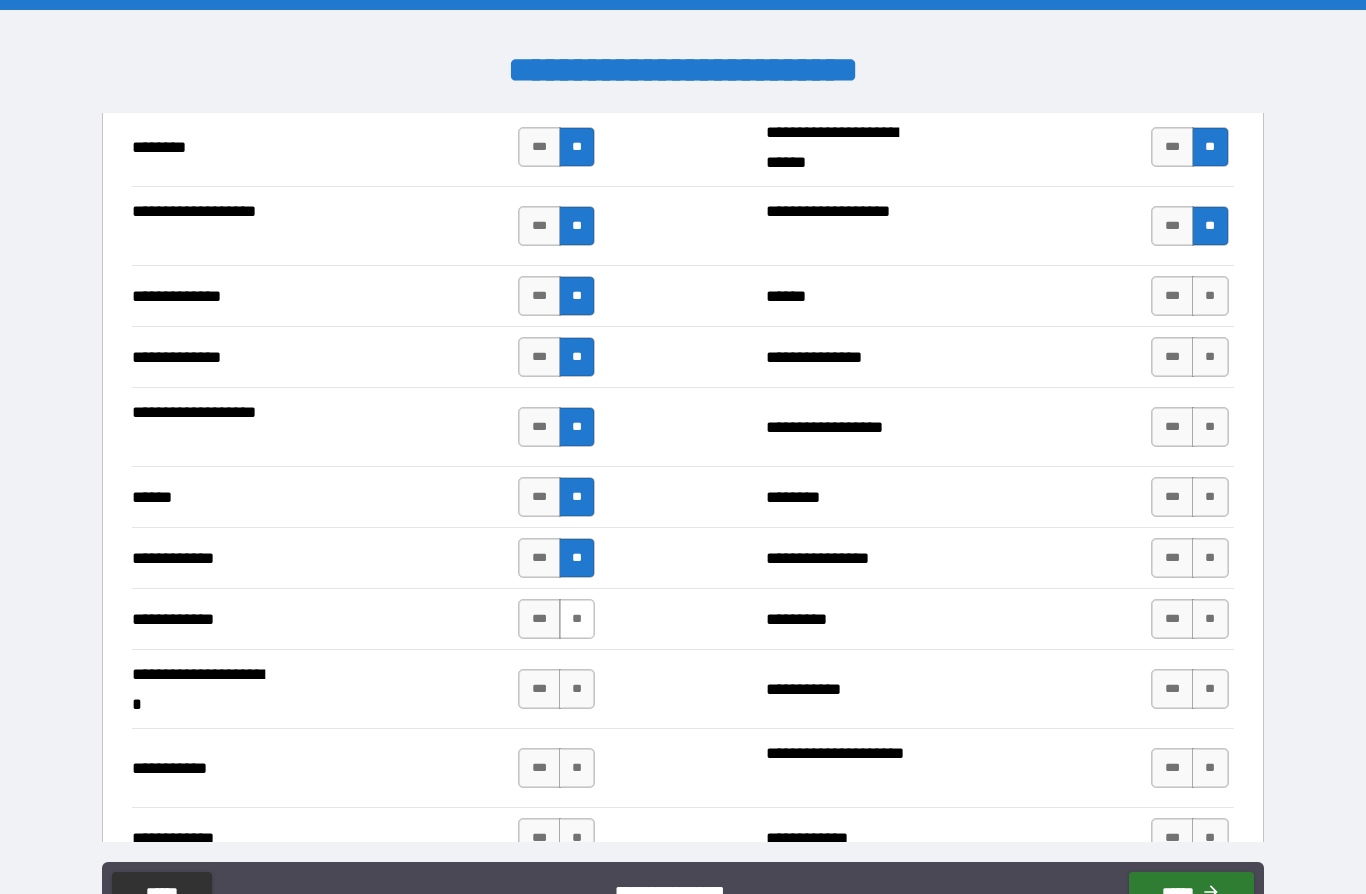 click on "**" at bounding box center [577, 619] 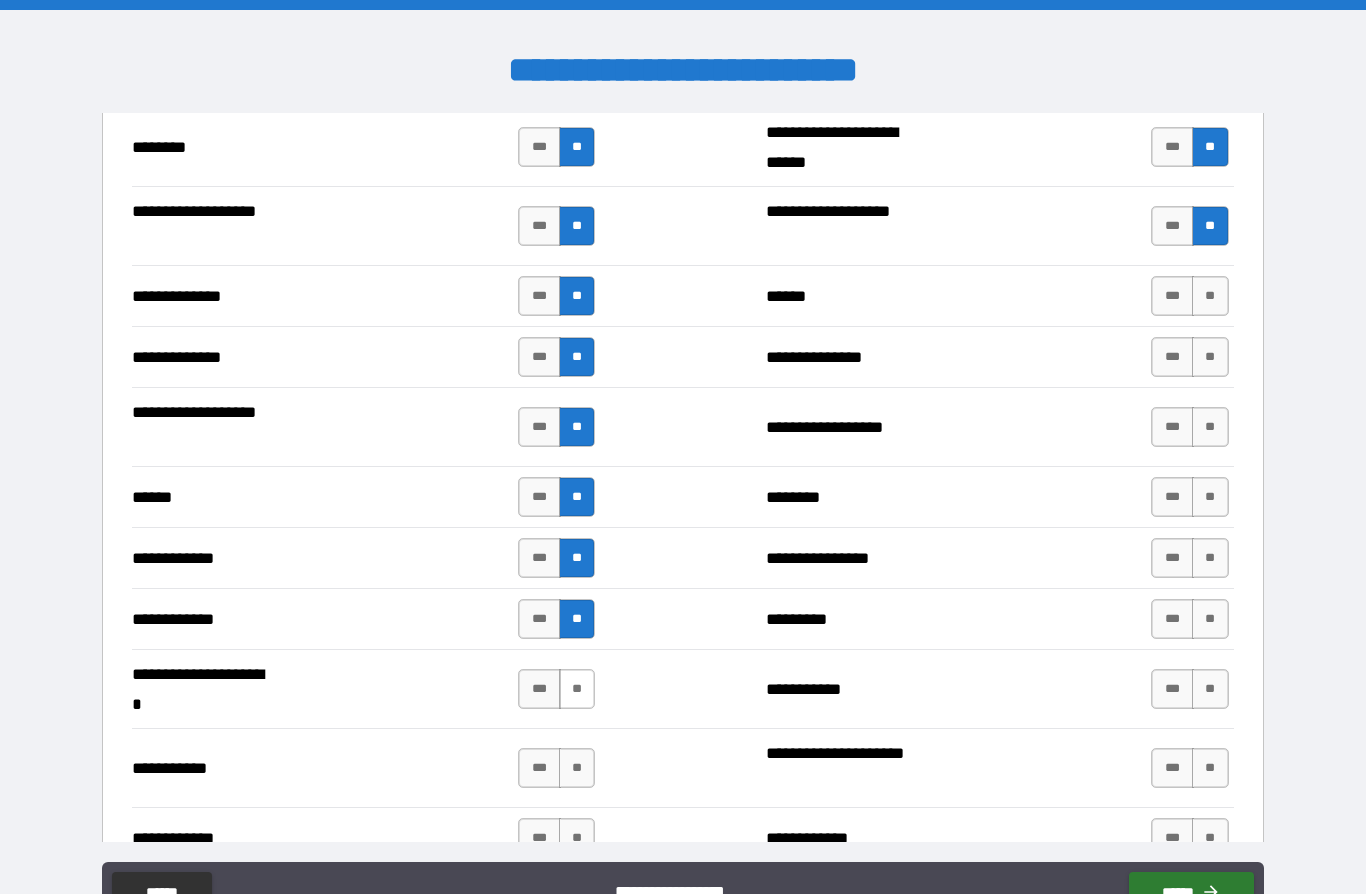 click on "**" at bounding box center [577, 689] 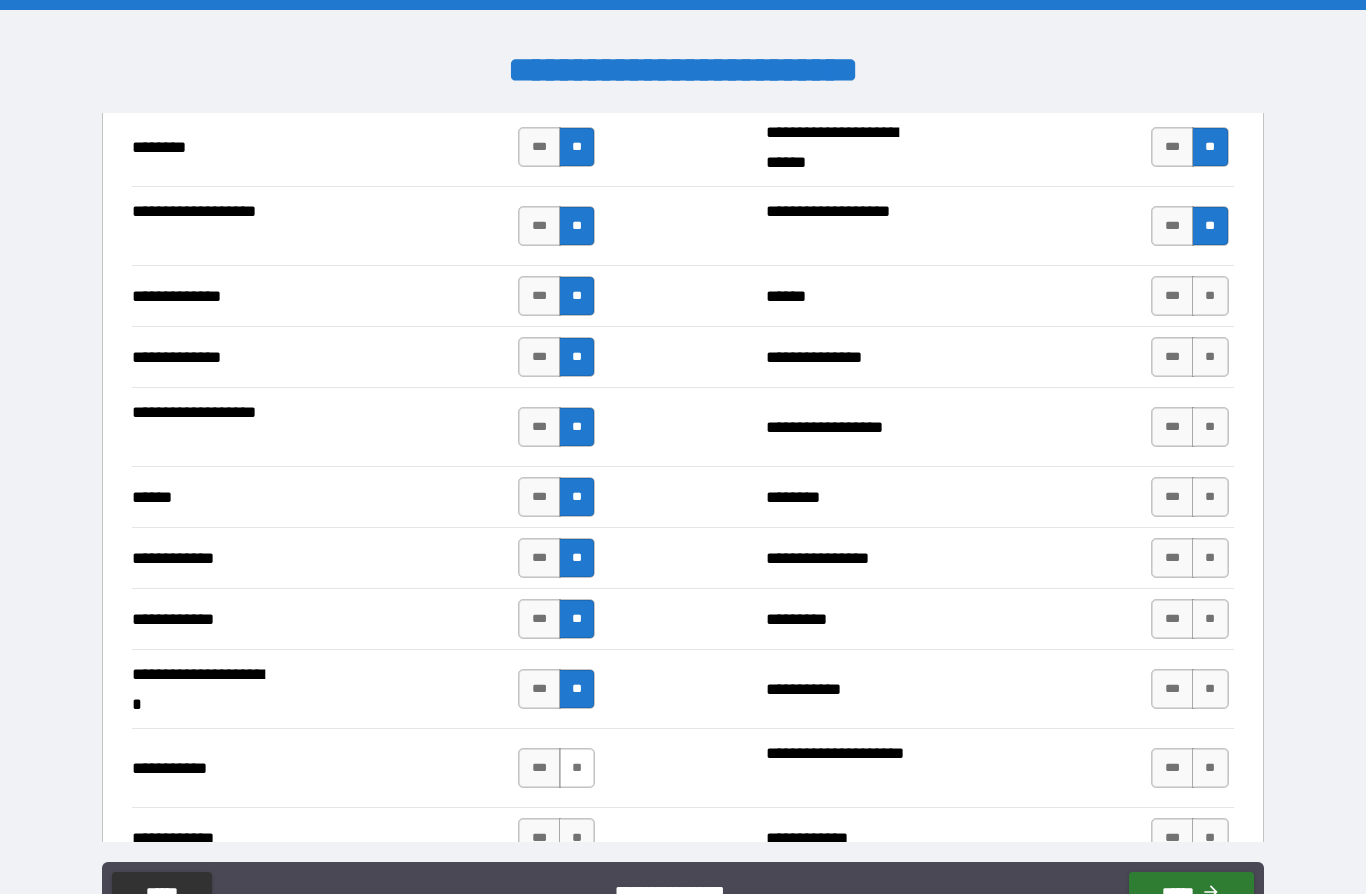 click on "**" at bounding box center [577, 768] 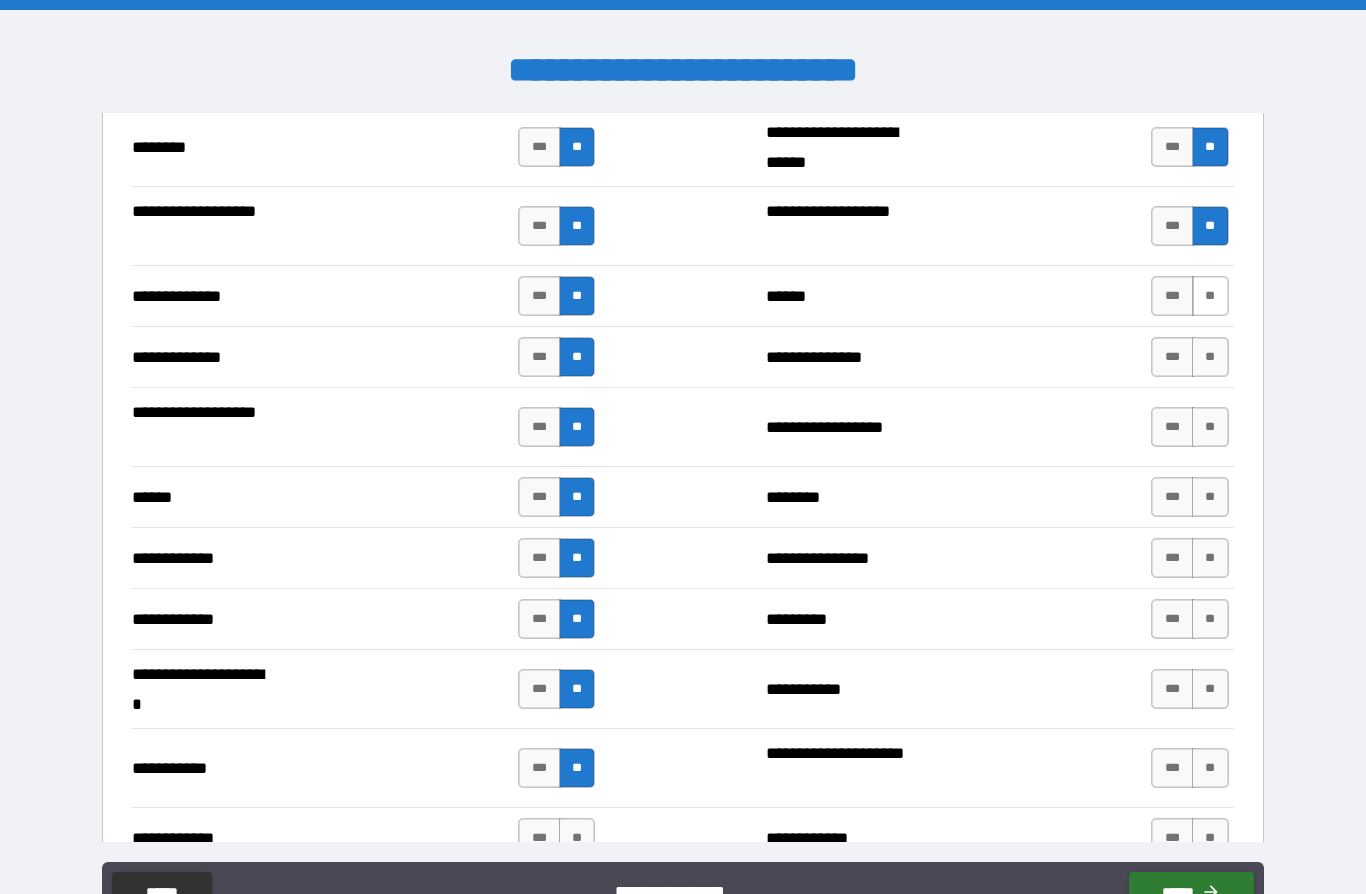 click on "**" at bounding box center [1210, 296] 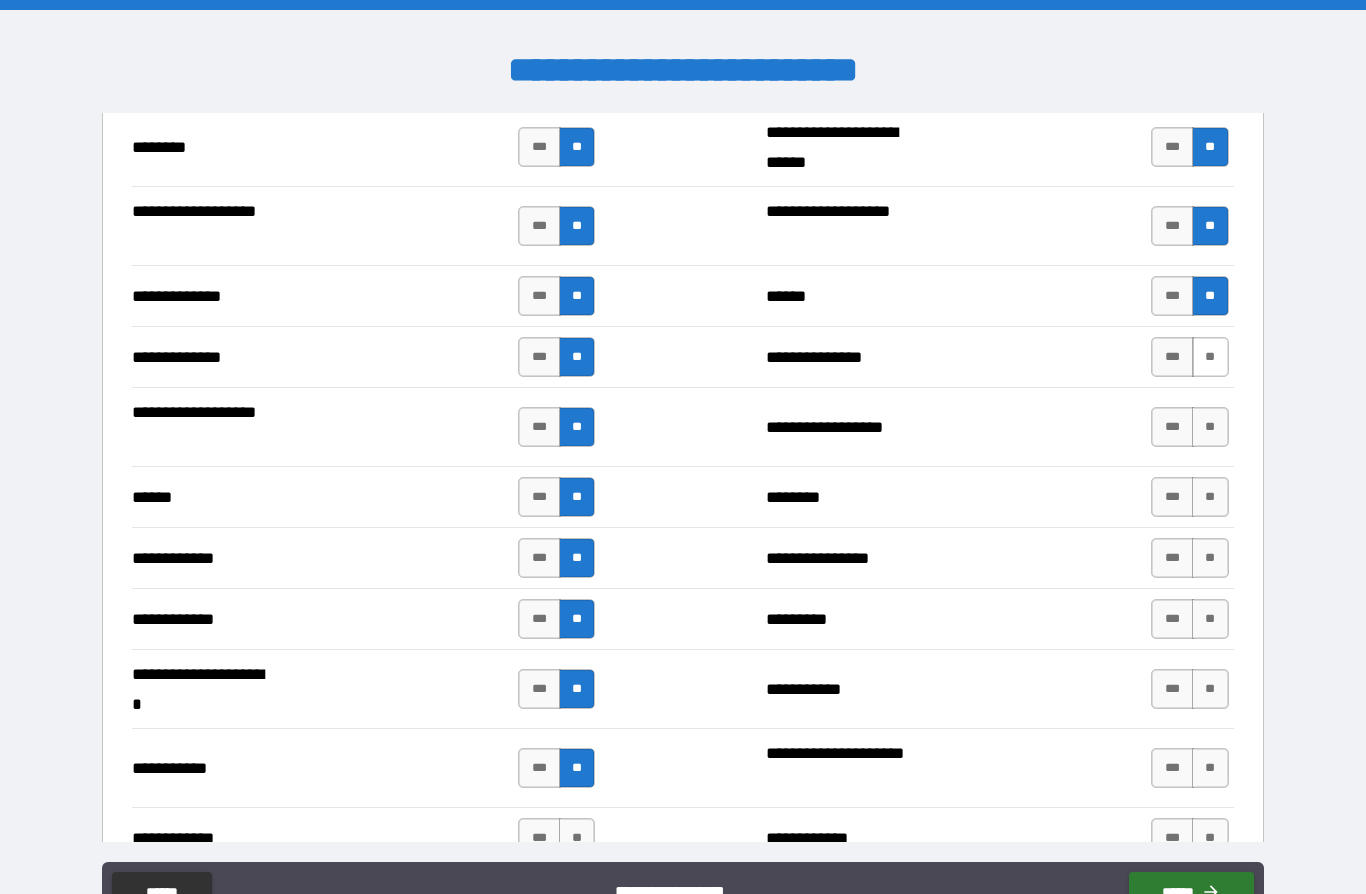 click on "**" at bounding box center [1210, 357] 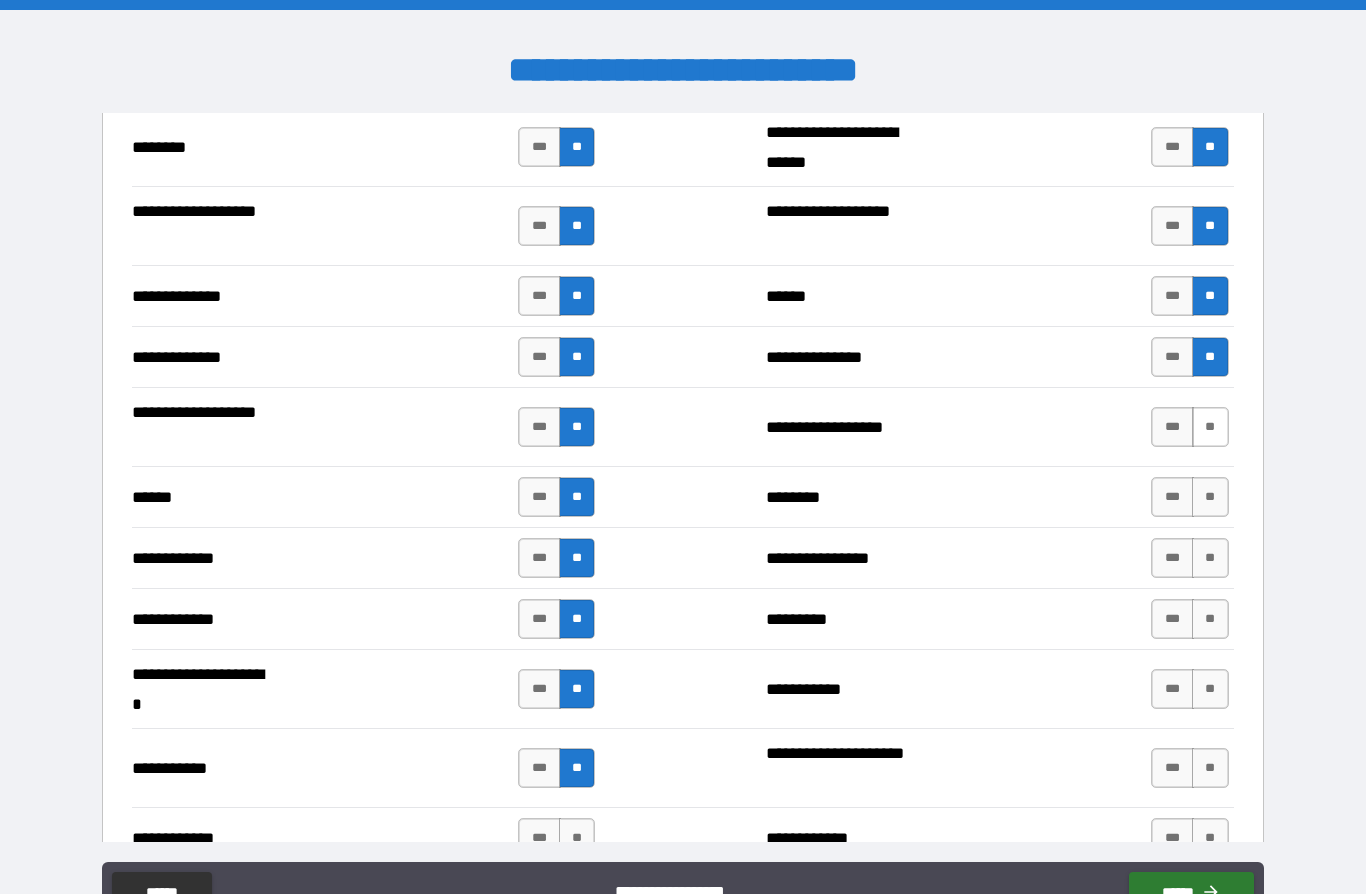 click on "**" at bounding box center [1210, 427] 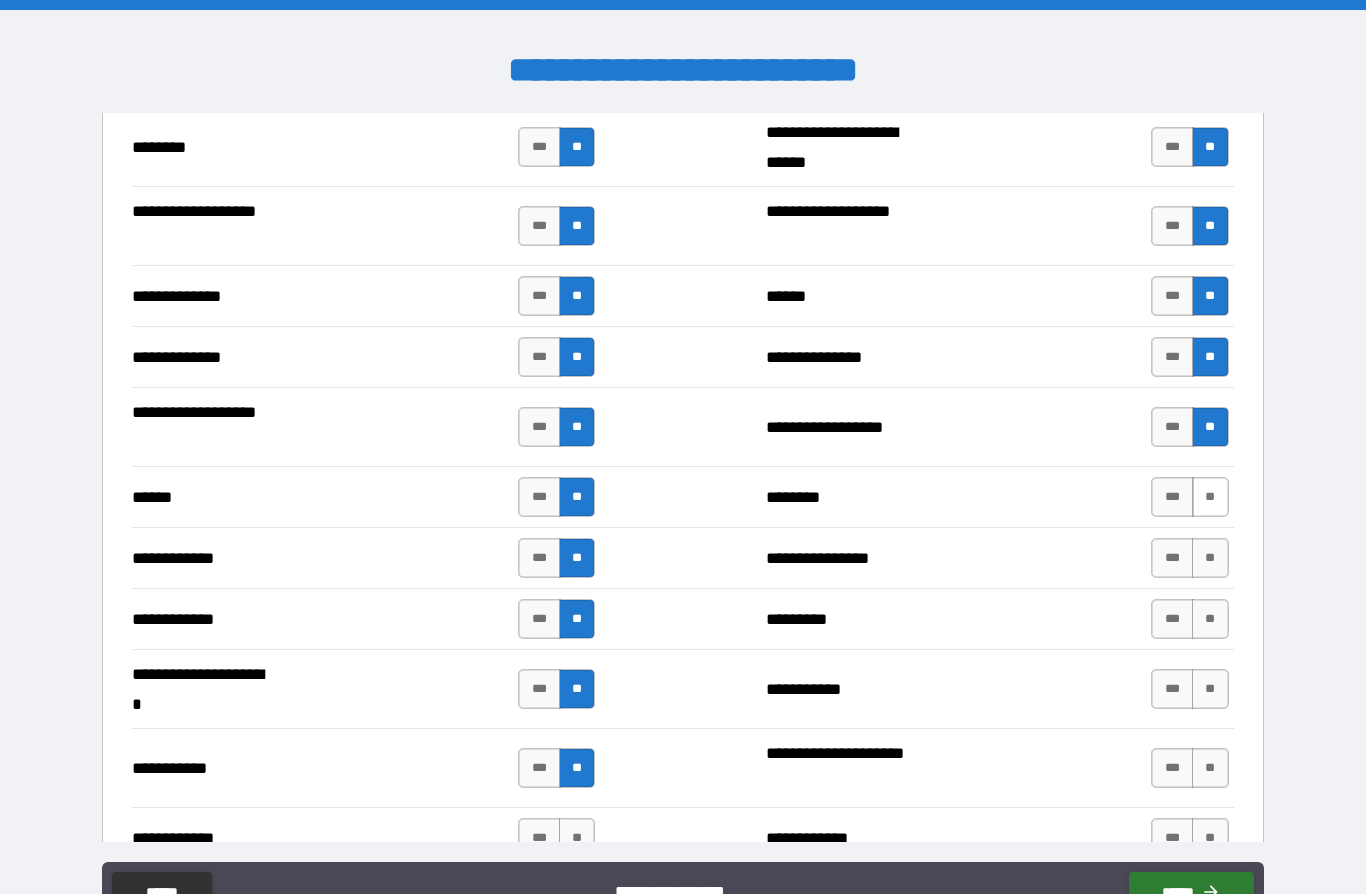 click on "**" at bounding box center (1210, 497) 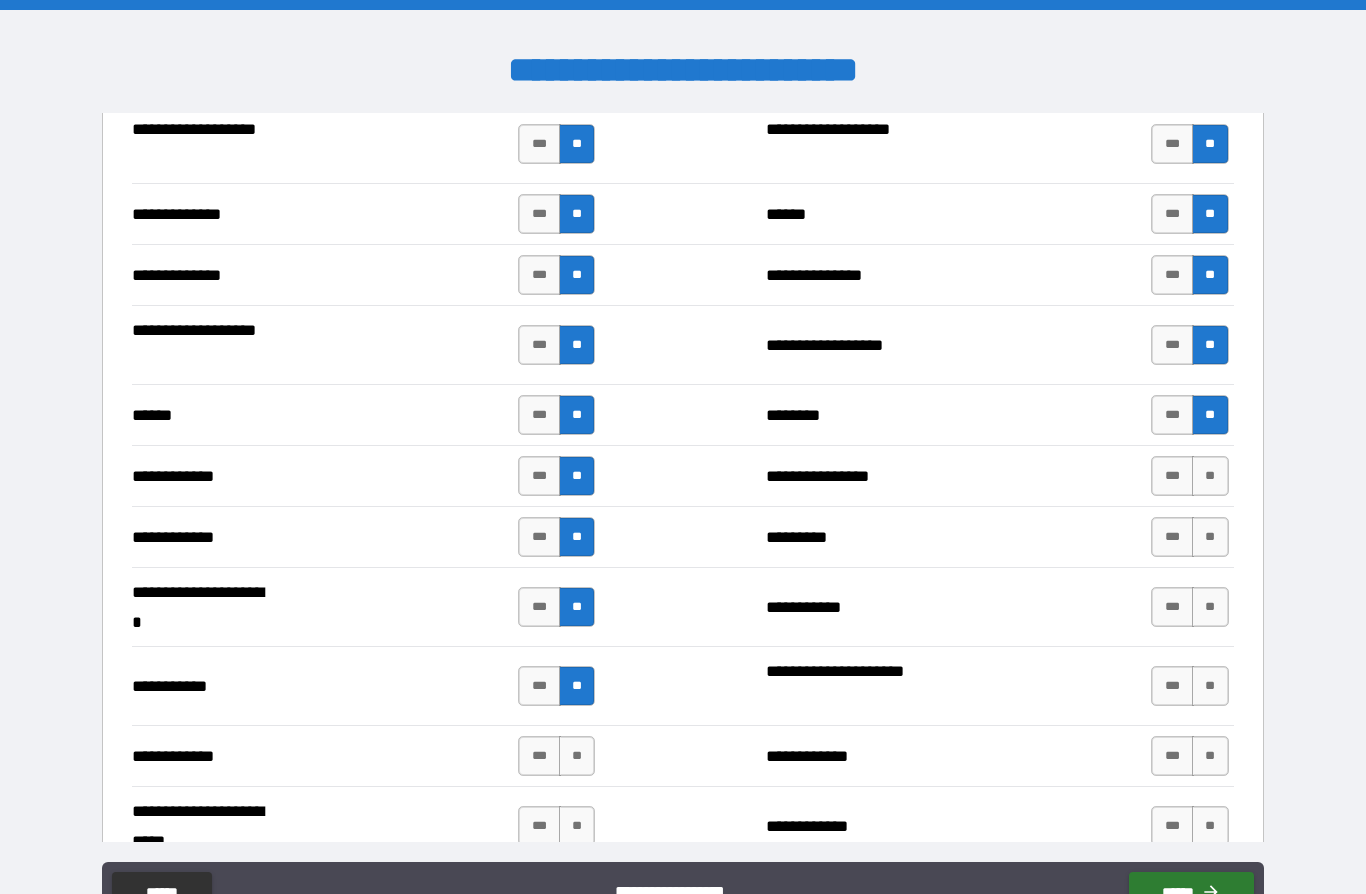 scroll, scrollTop: 3512, scrollLeft: 0, axis: vertical 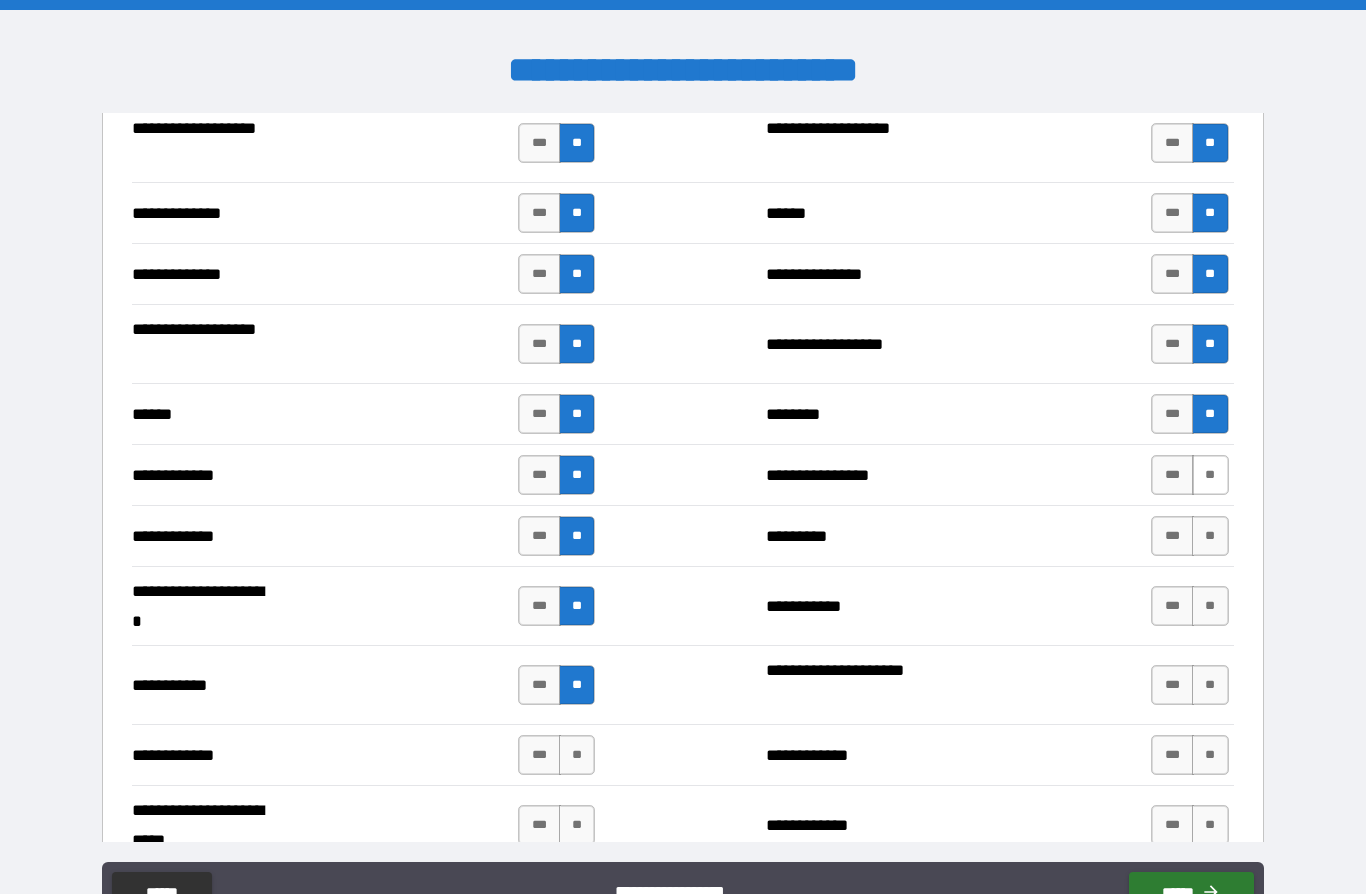 click on "**" at bounding box center [1210, 475] 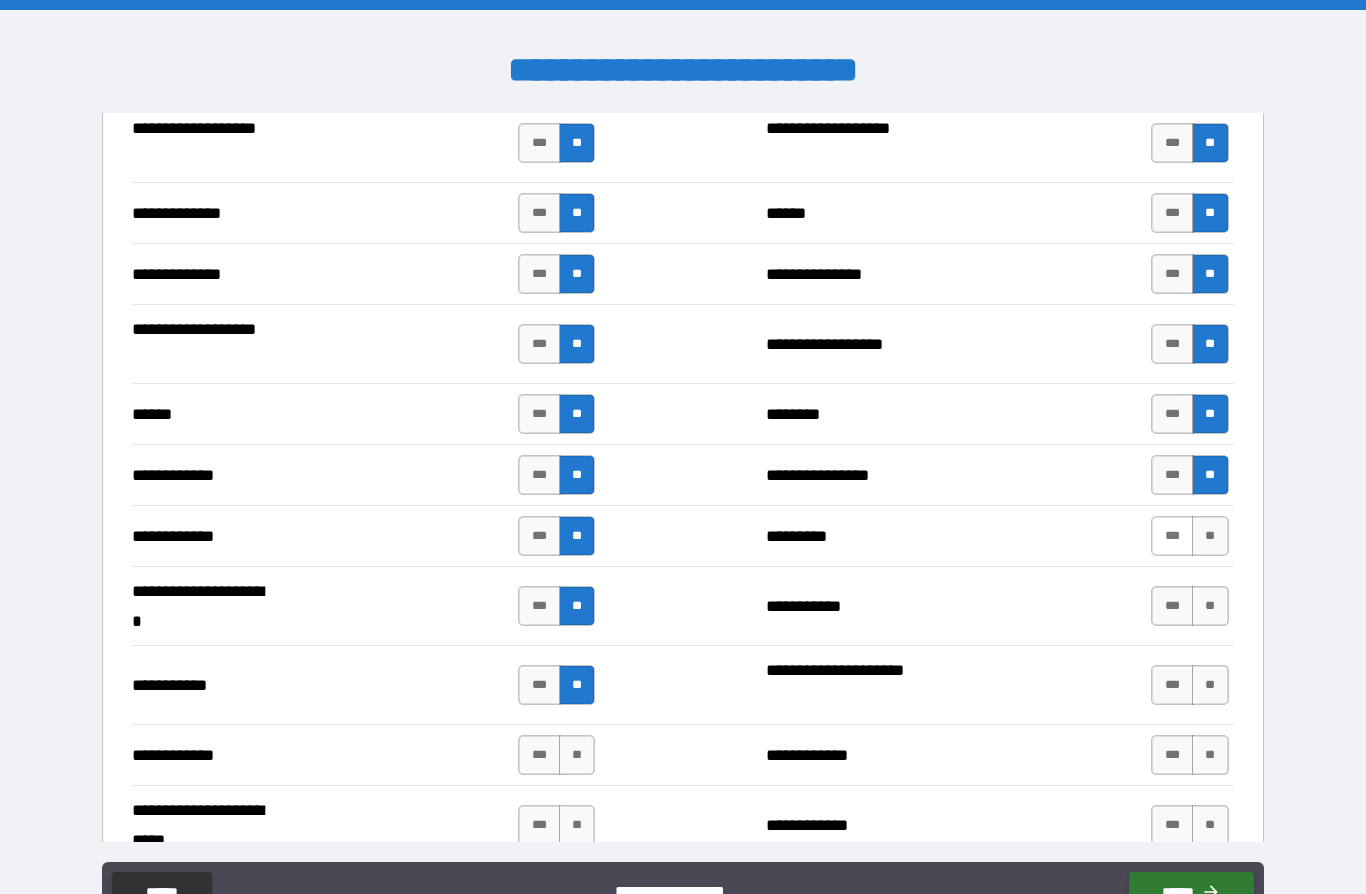 click on "***" at bounding box center [1172, 536] 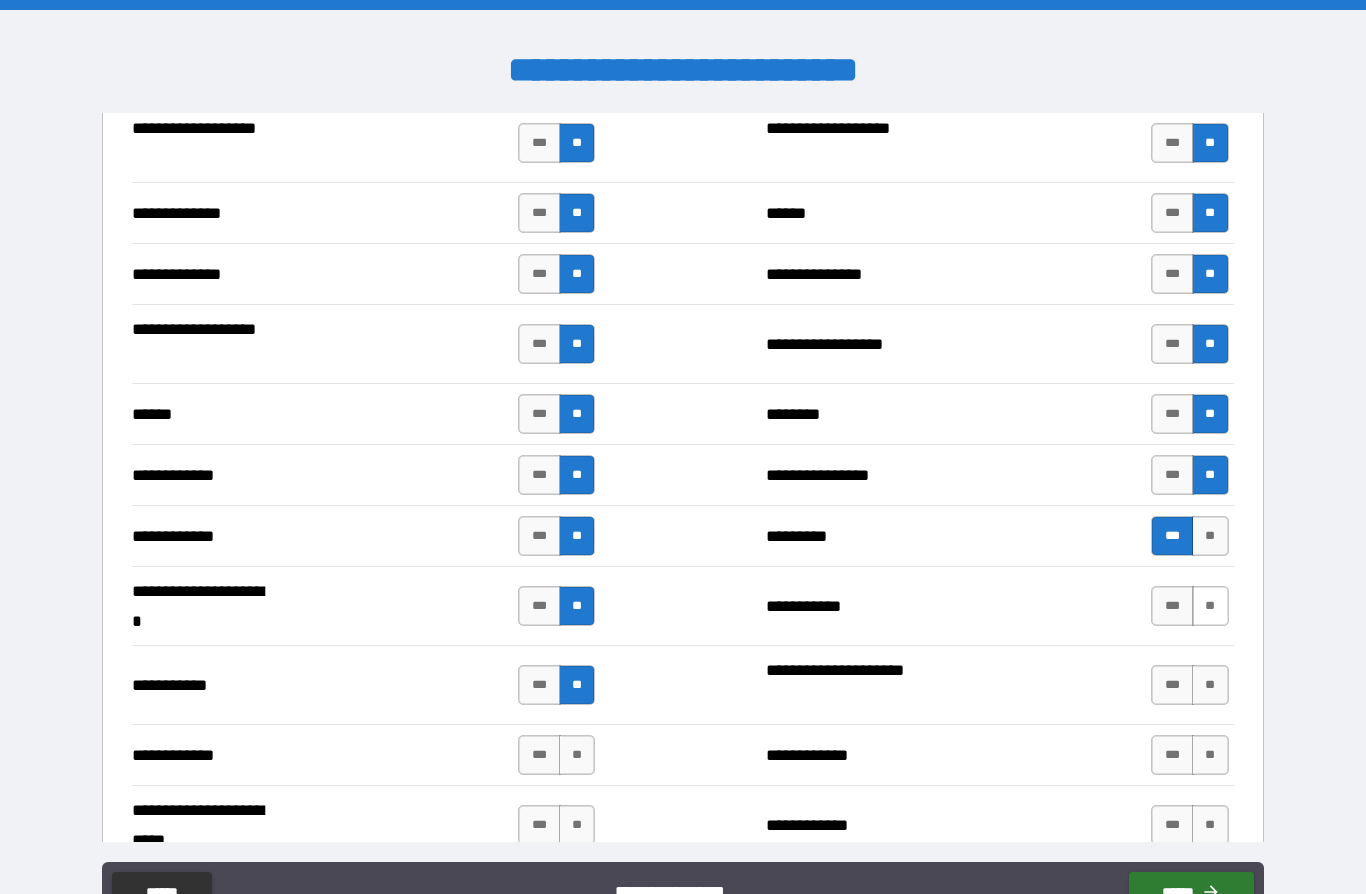 click on "**" at bounding box center [1210, 606] 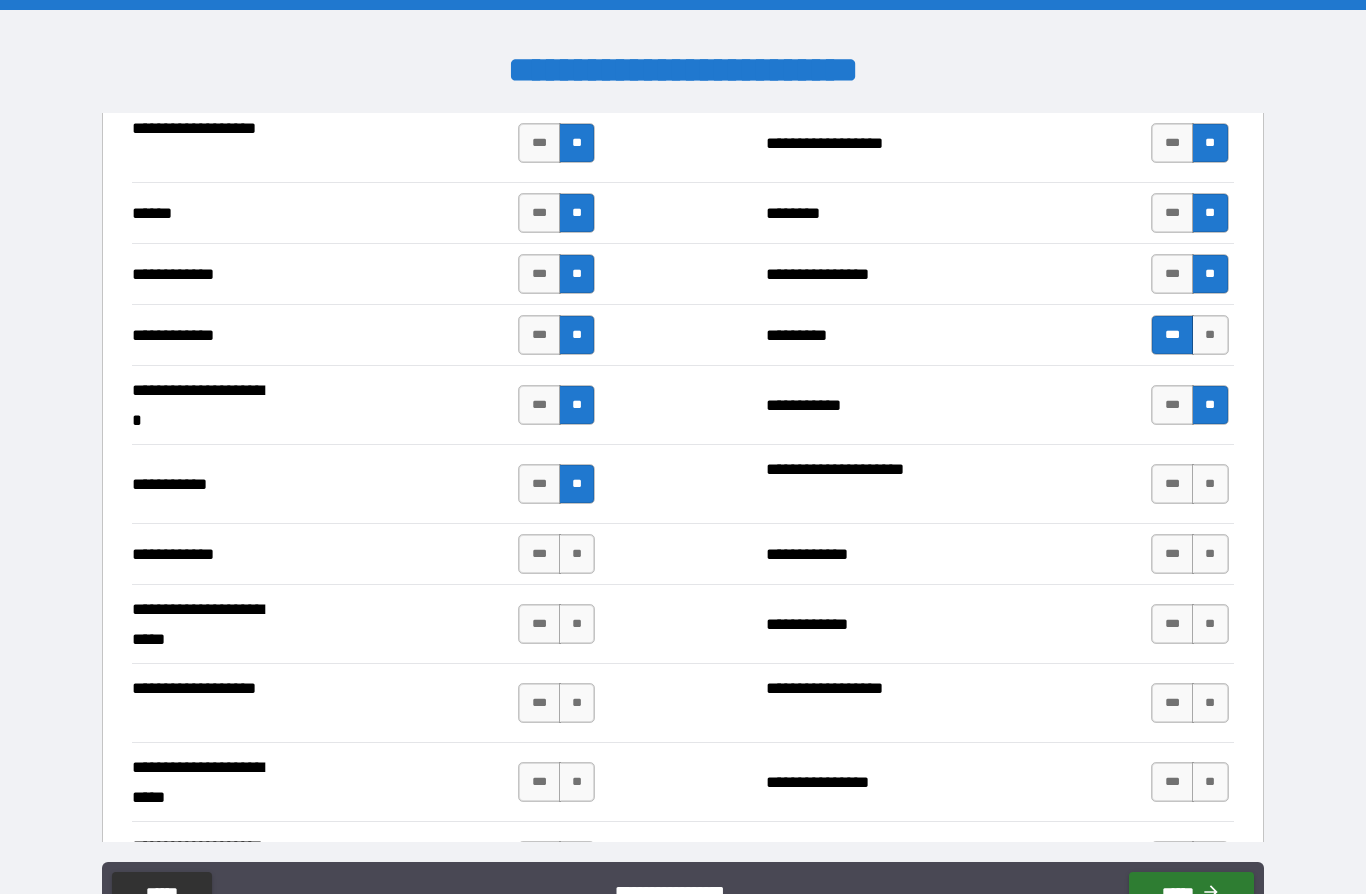 scroll, scrollTop: 3735, scrollLeft: 0, axis: vertical 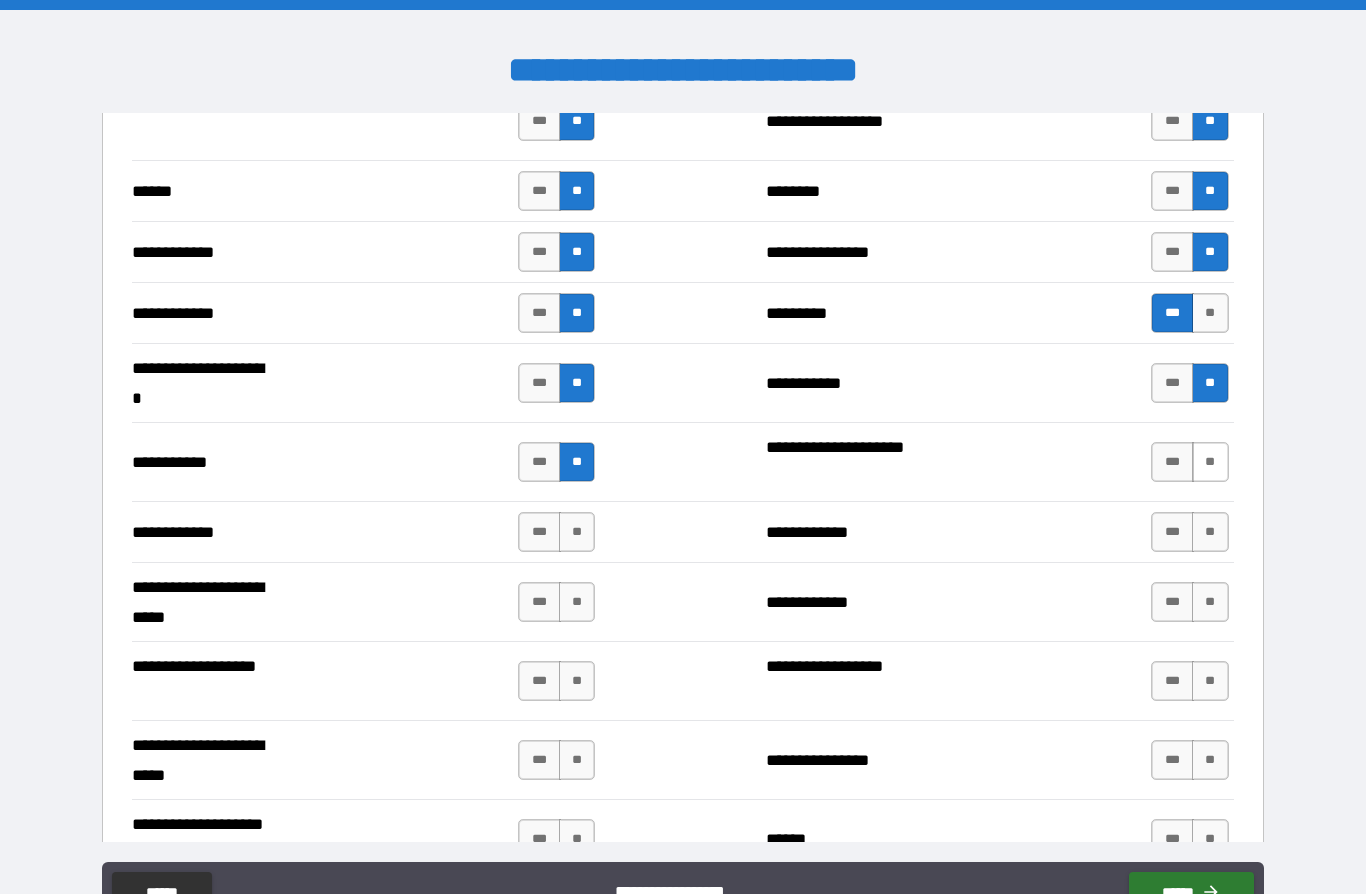 click on "**" at bounding box center (1210, 462) 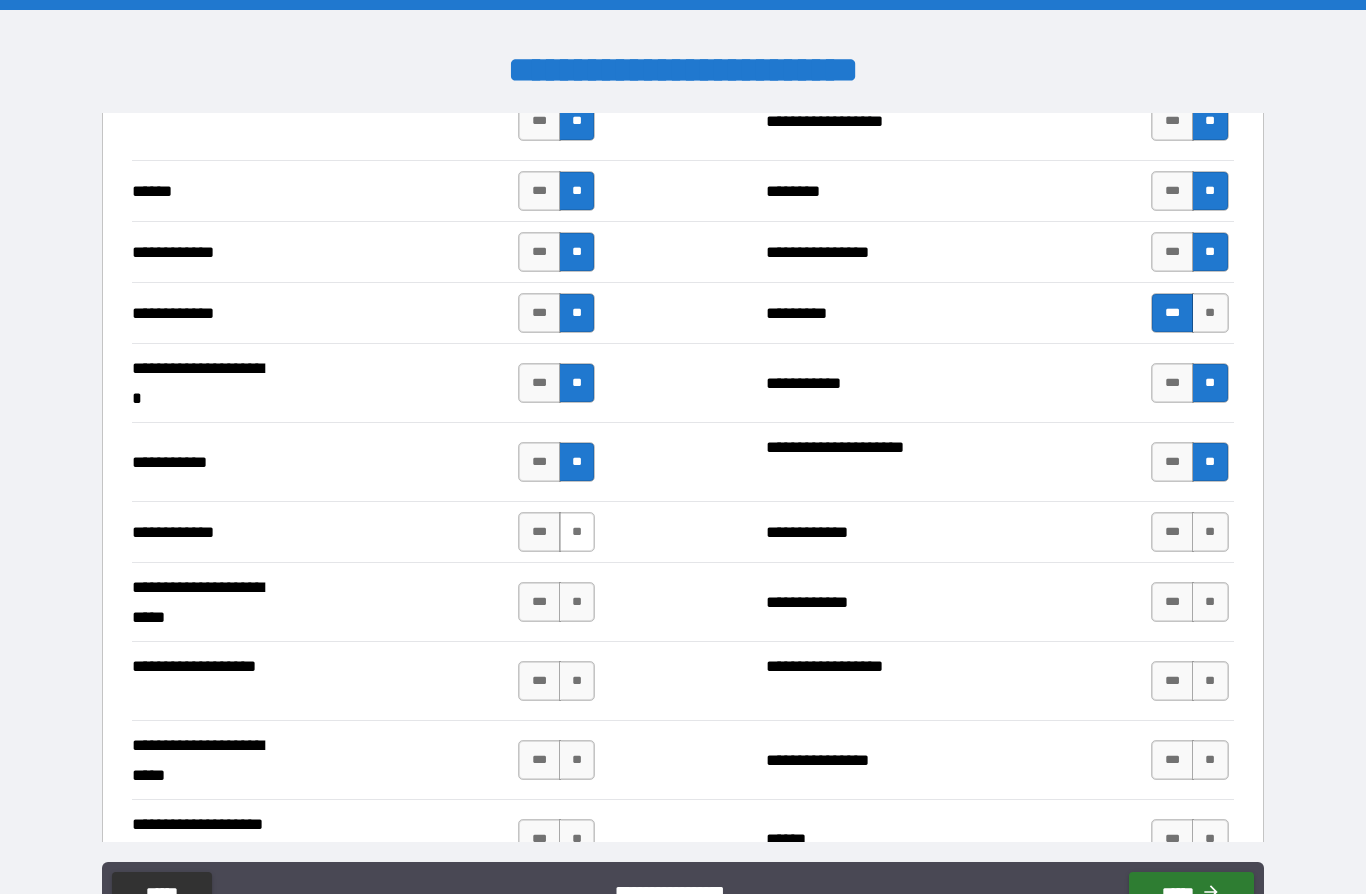 click on "**" at bounding box center [577, 532] 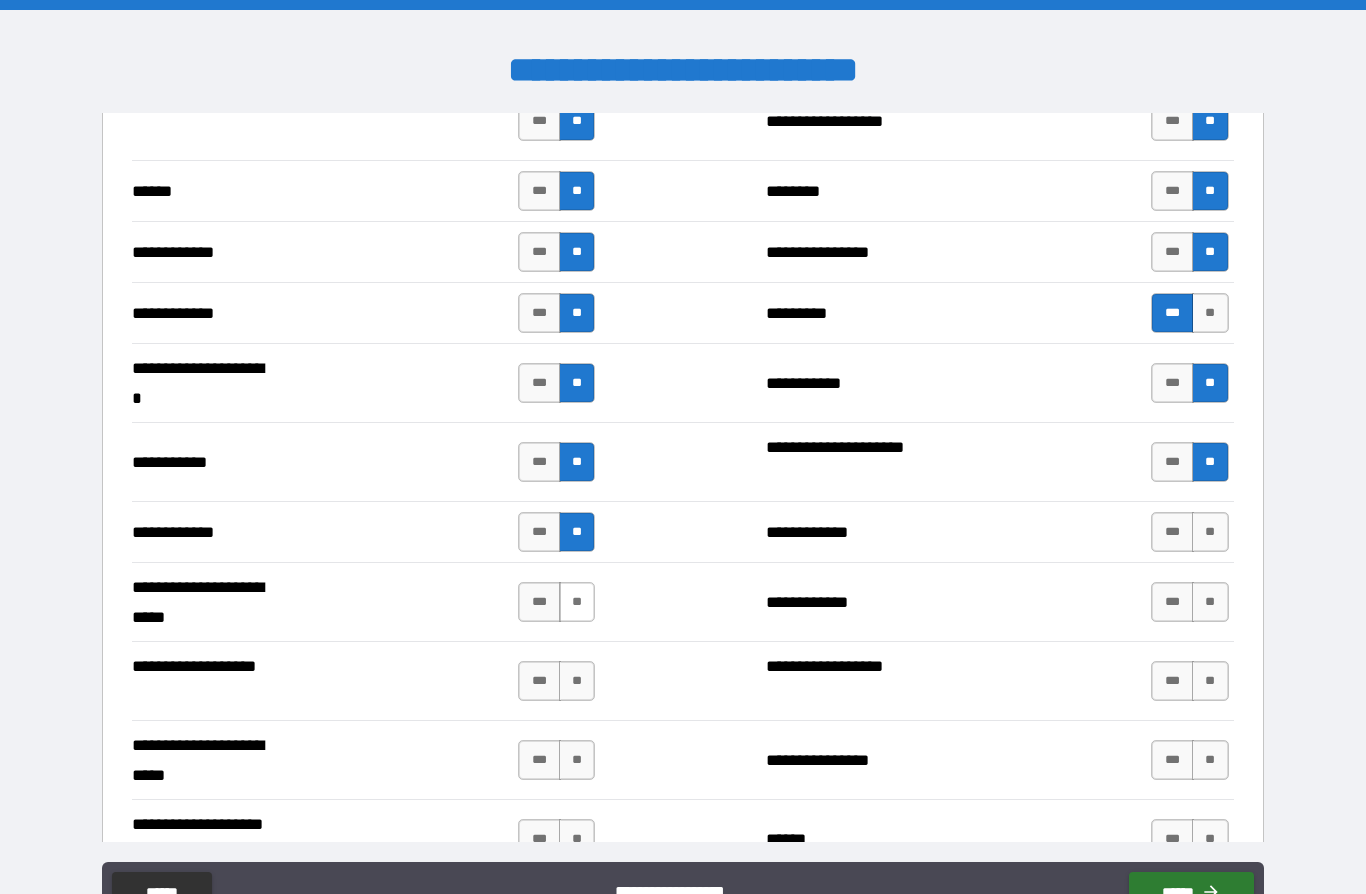 click on "**" at bounding box center (577, 602) 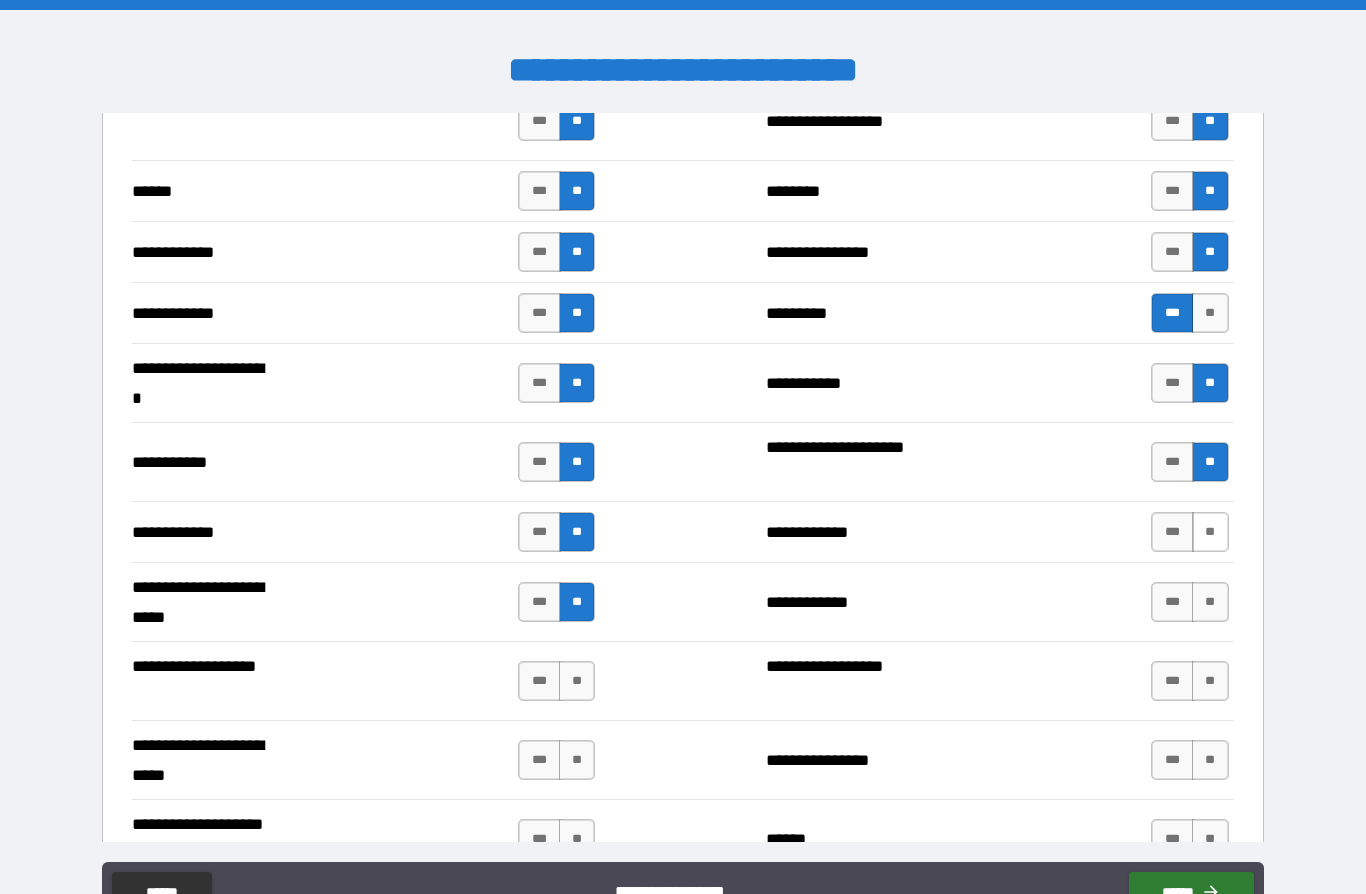 click on "**" at bounding box center (1210, 532) 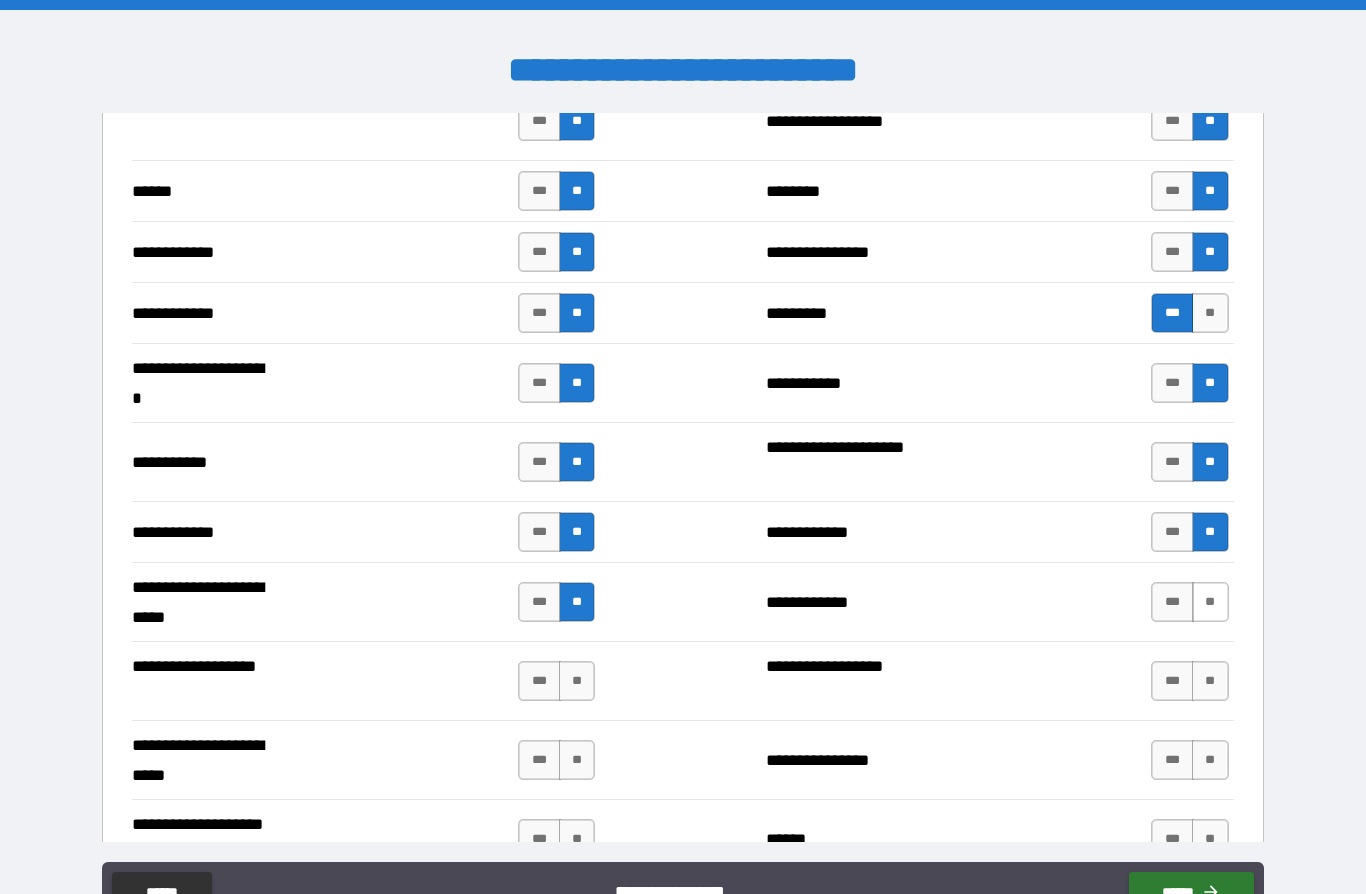 click on "**" at bounding box center [1210, 602] 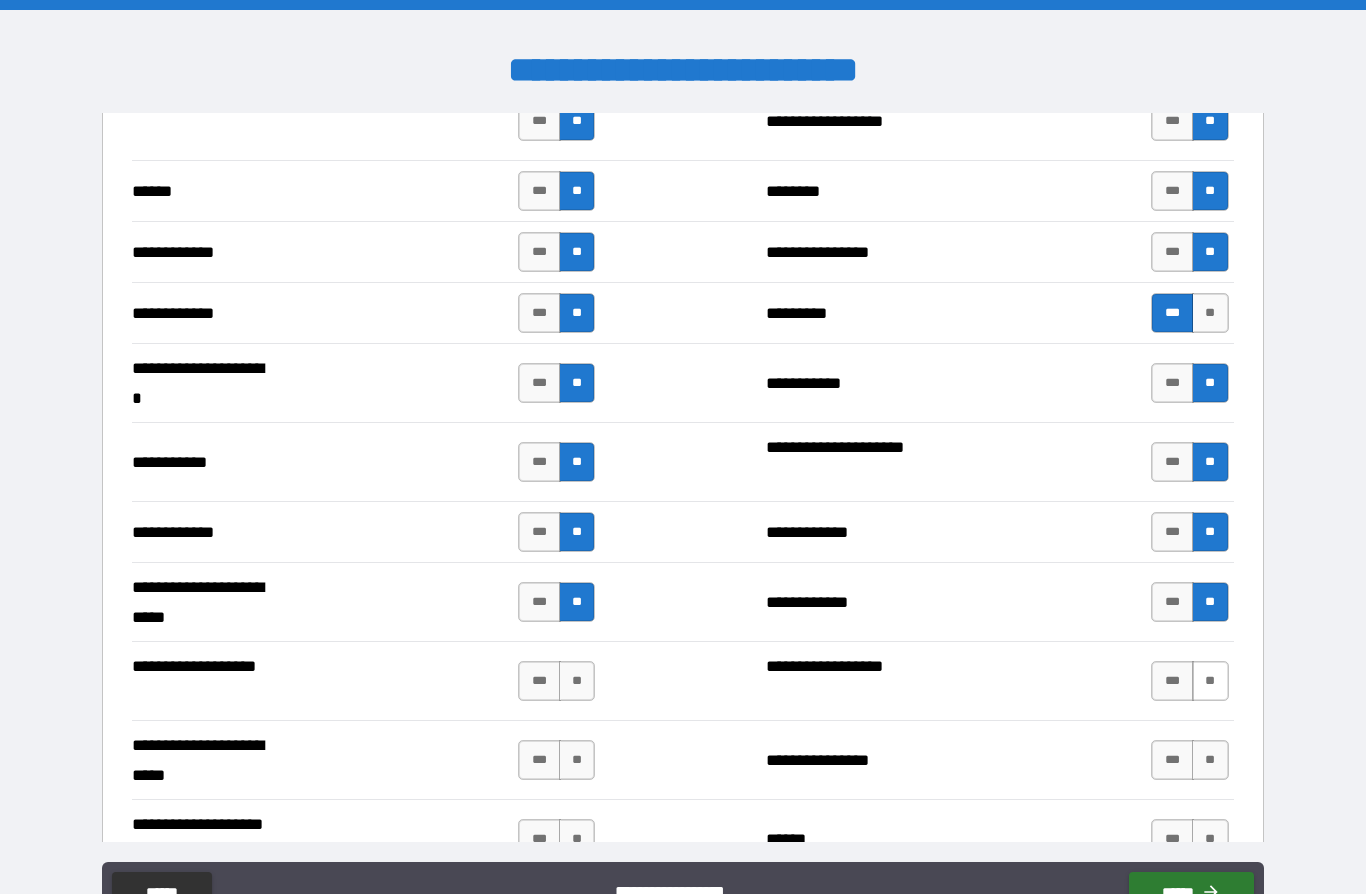 click on "**" at bounding box center (1210, 681) 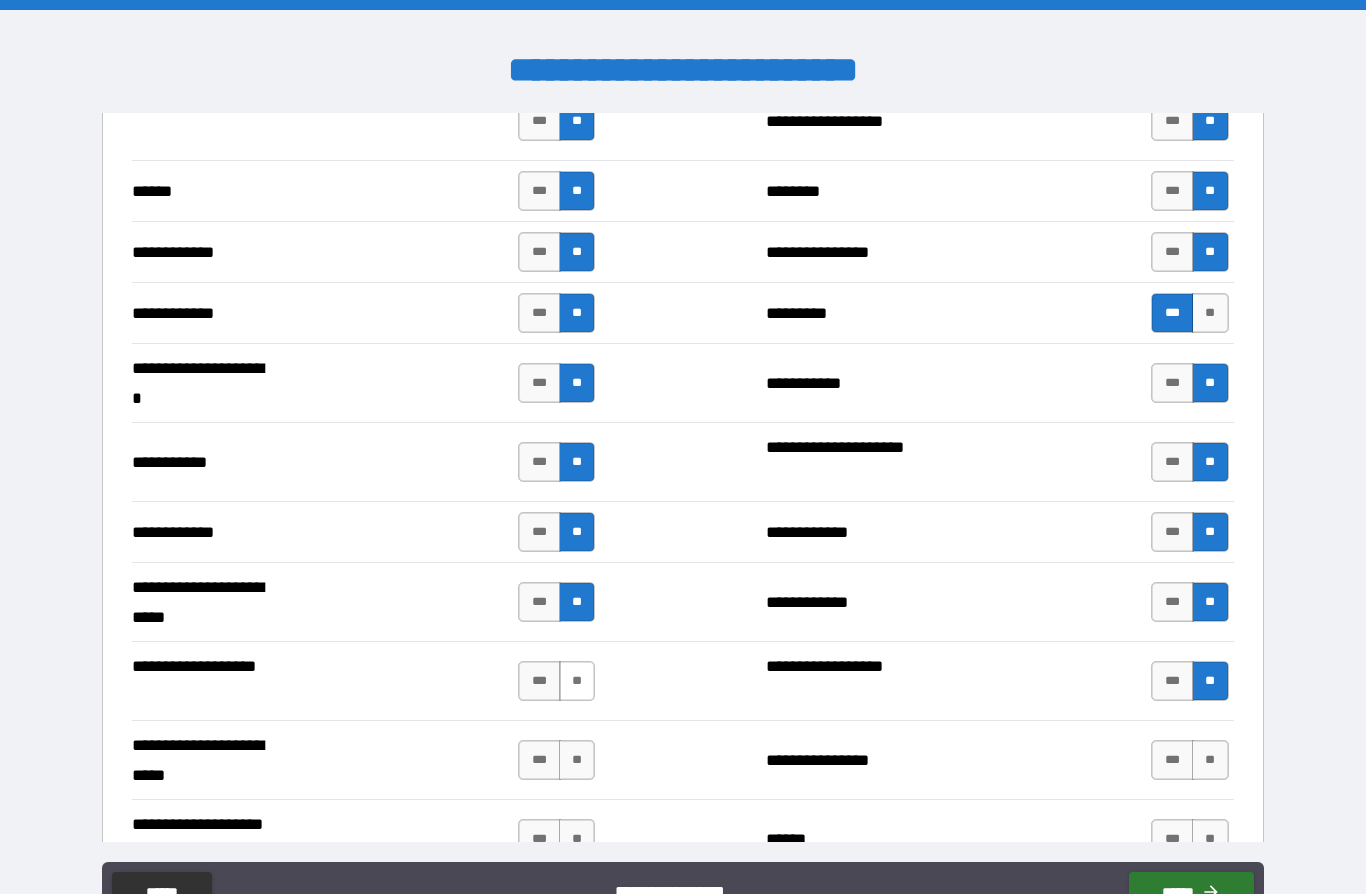 click on "**" at bounding box center [577, 681] 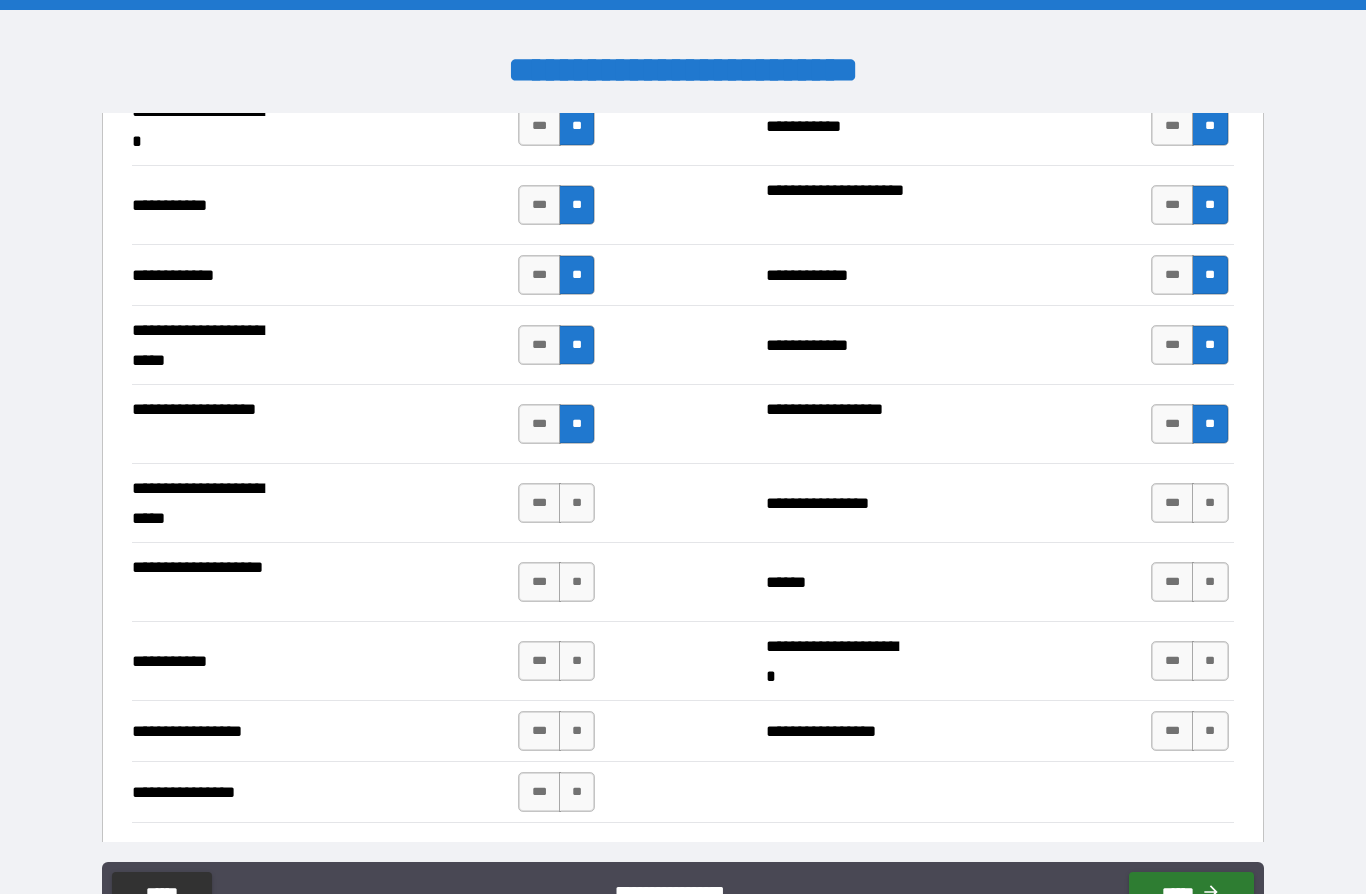 scroll, scrollTop: 3993, scrollLeft: 0, axis: vertical 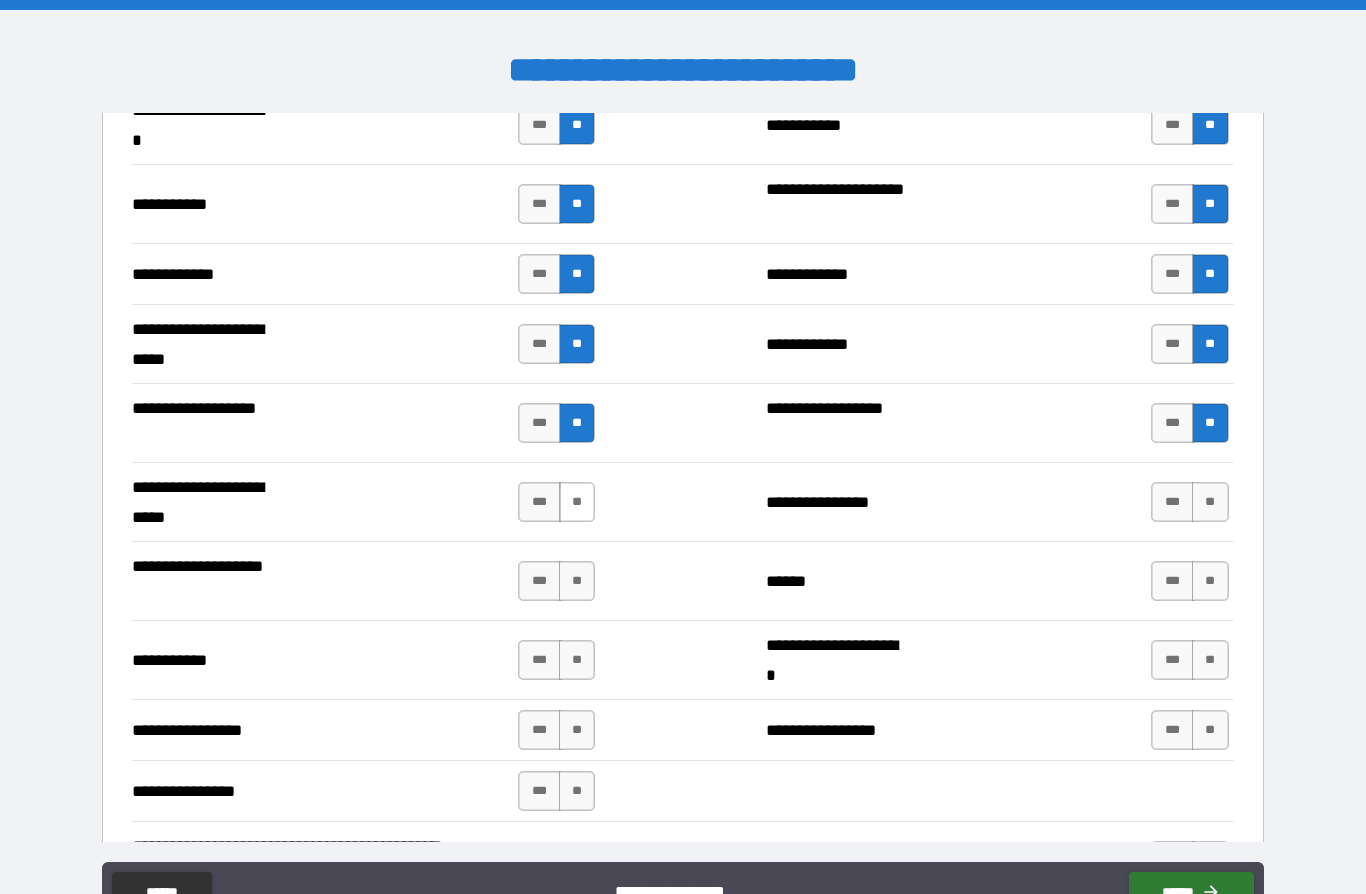click on "**" at bounding box center [577, 502] 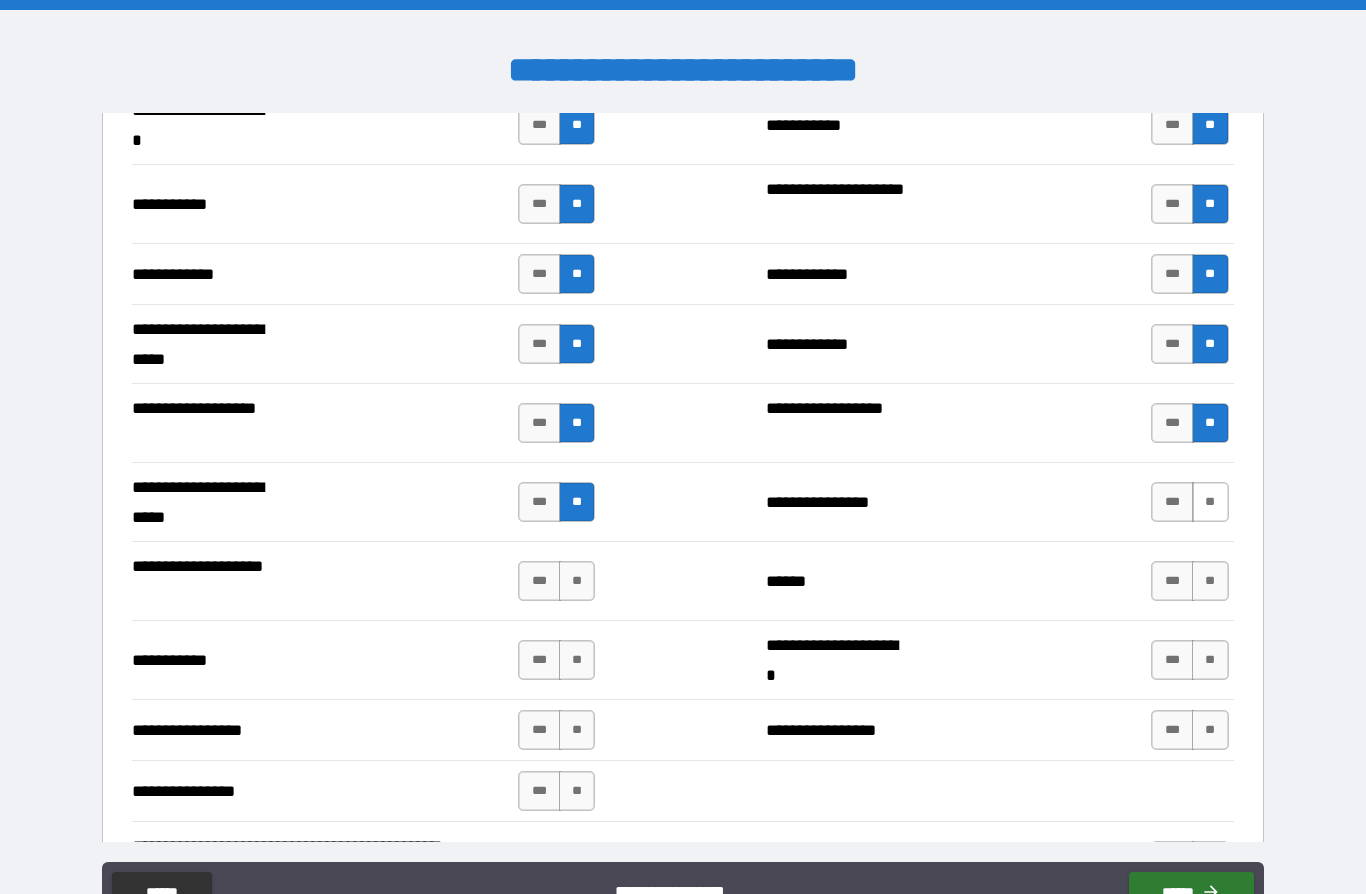 click on "**" at bounding box center (1210, 502) 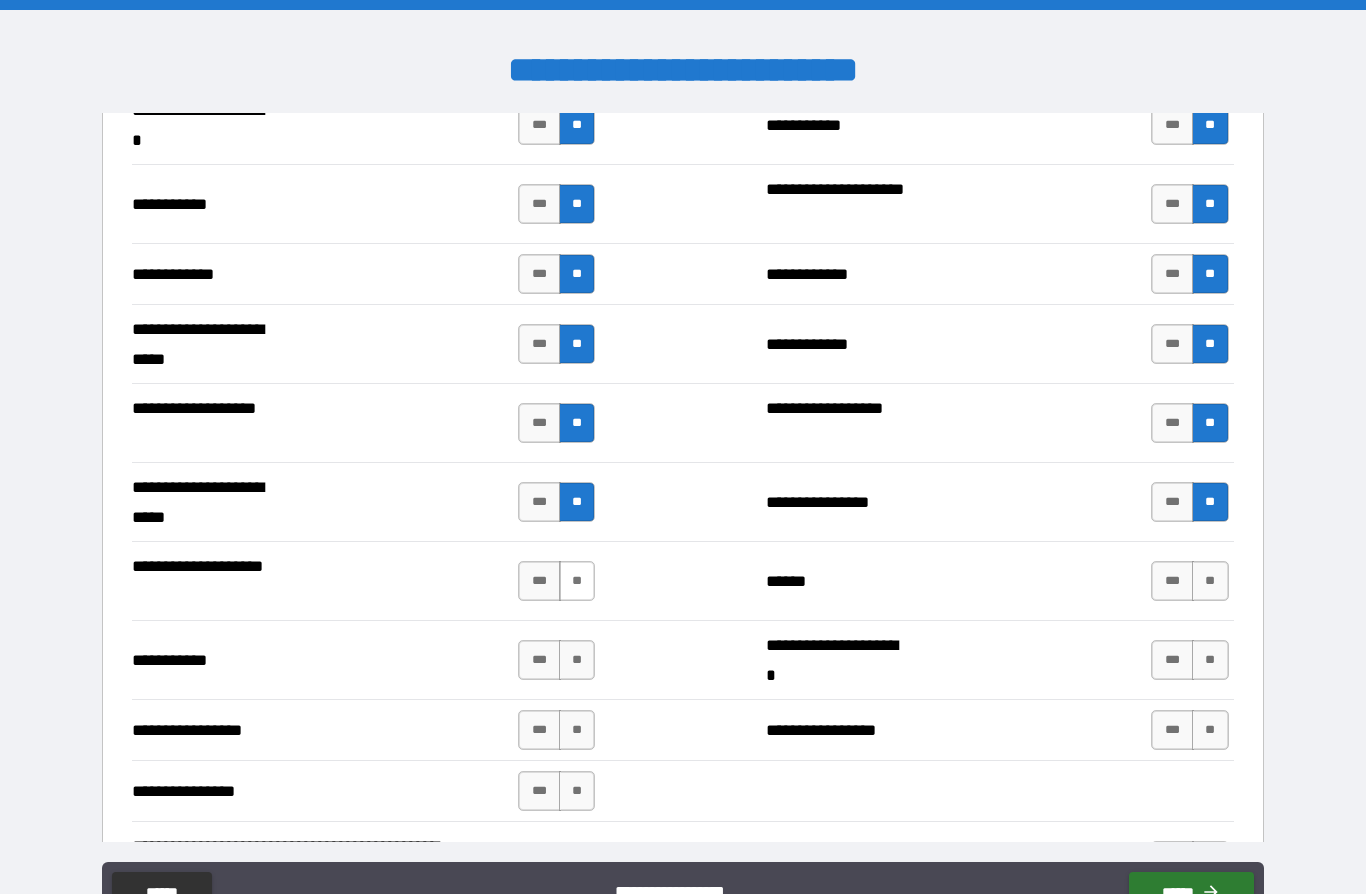 click on "**" at bounding box center [577, 581] 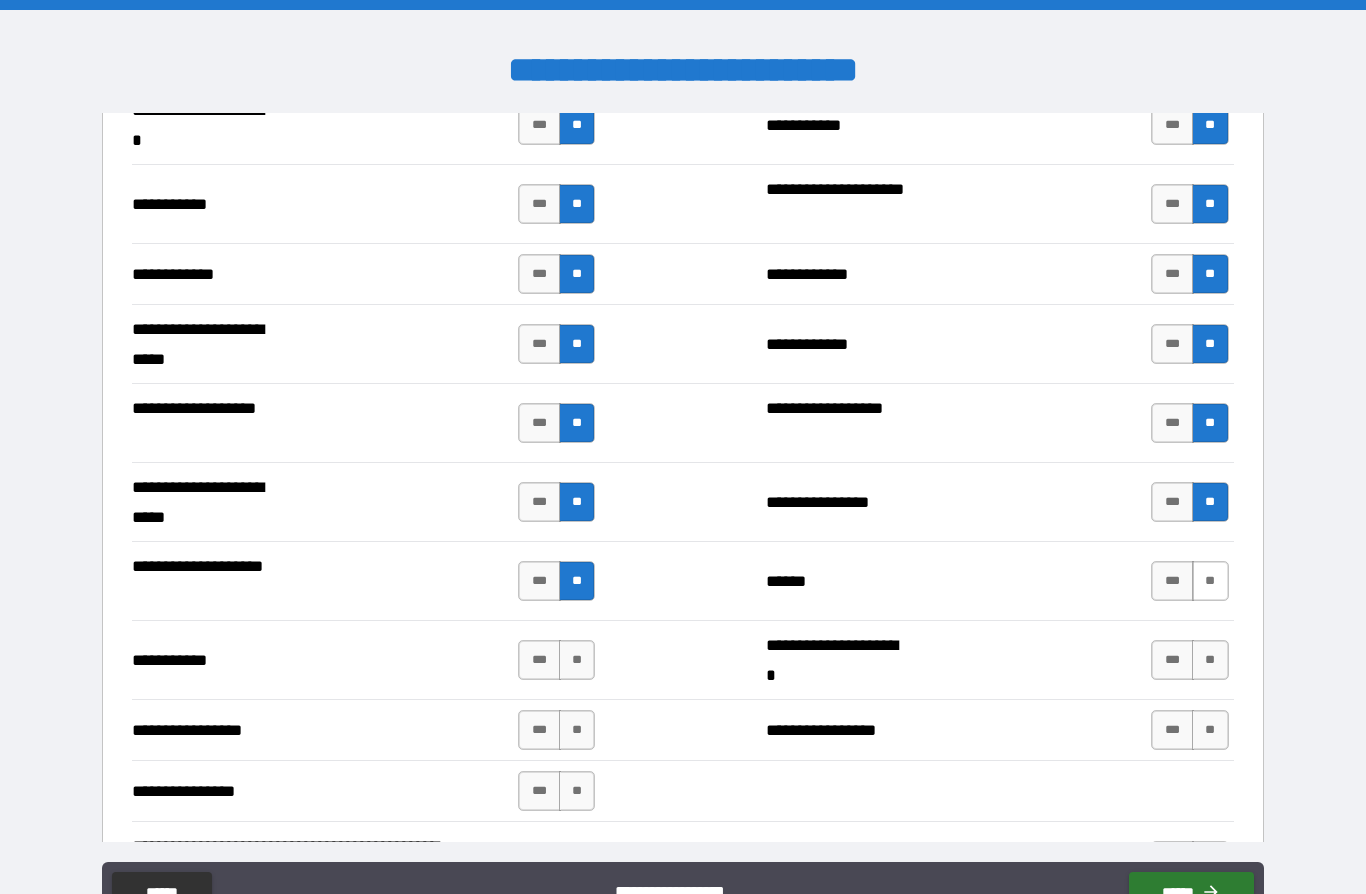 click on "**" at bounding box center [1210, 581] 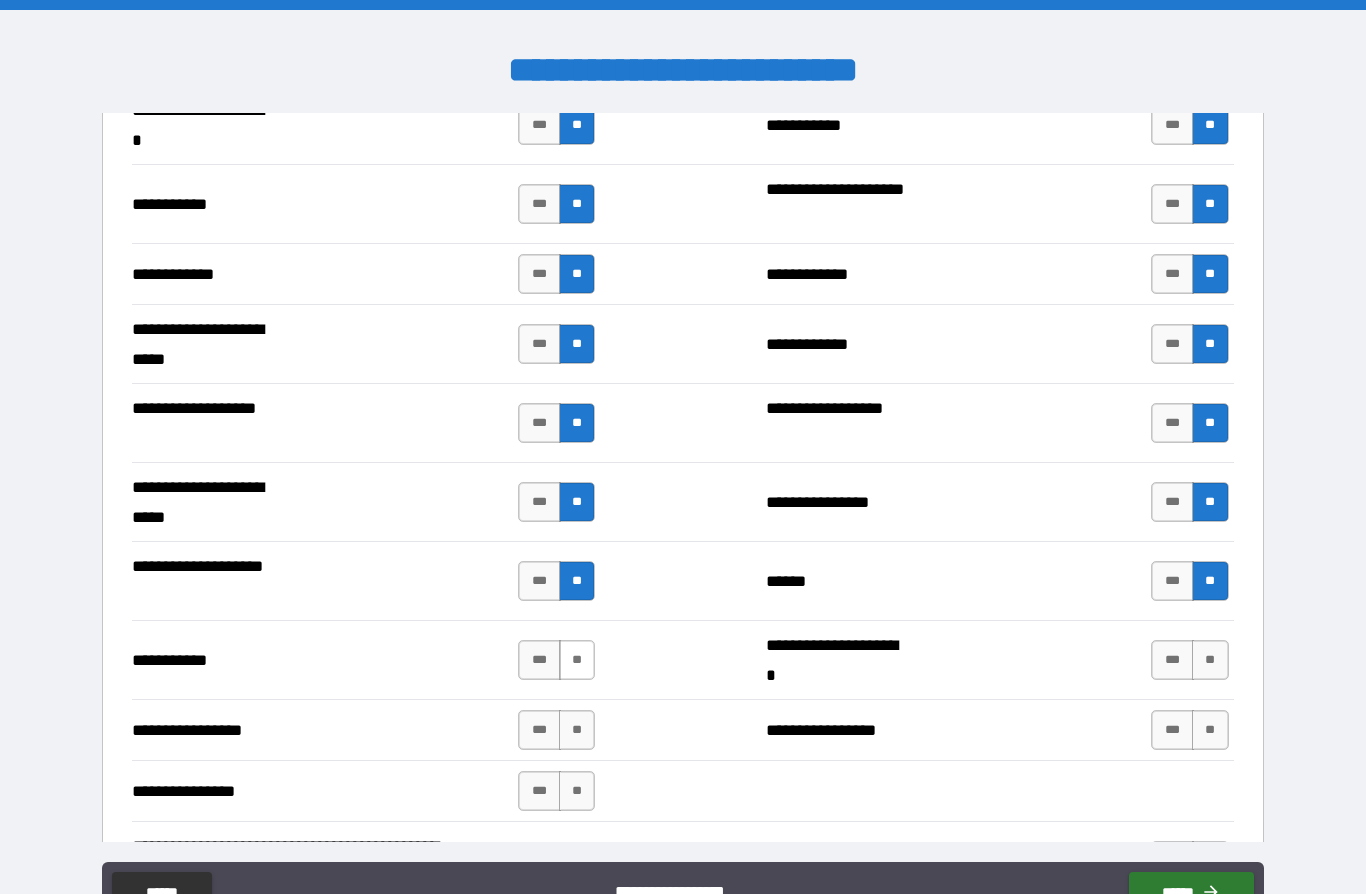click on "**" at bounding box center (577, 660) 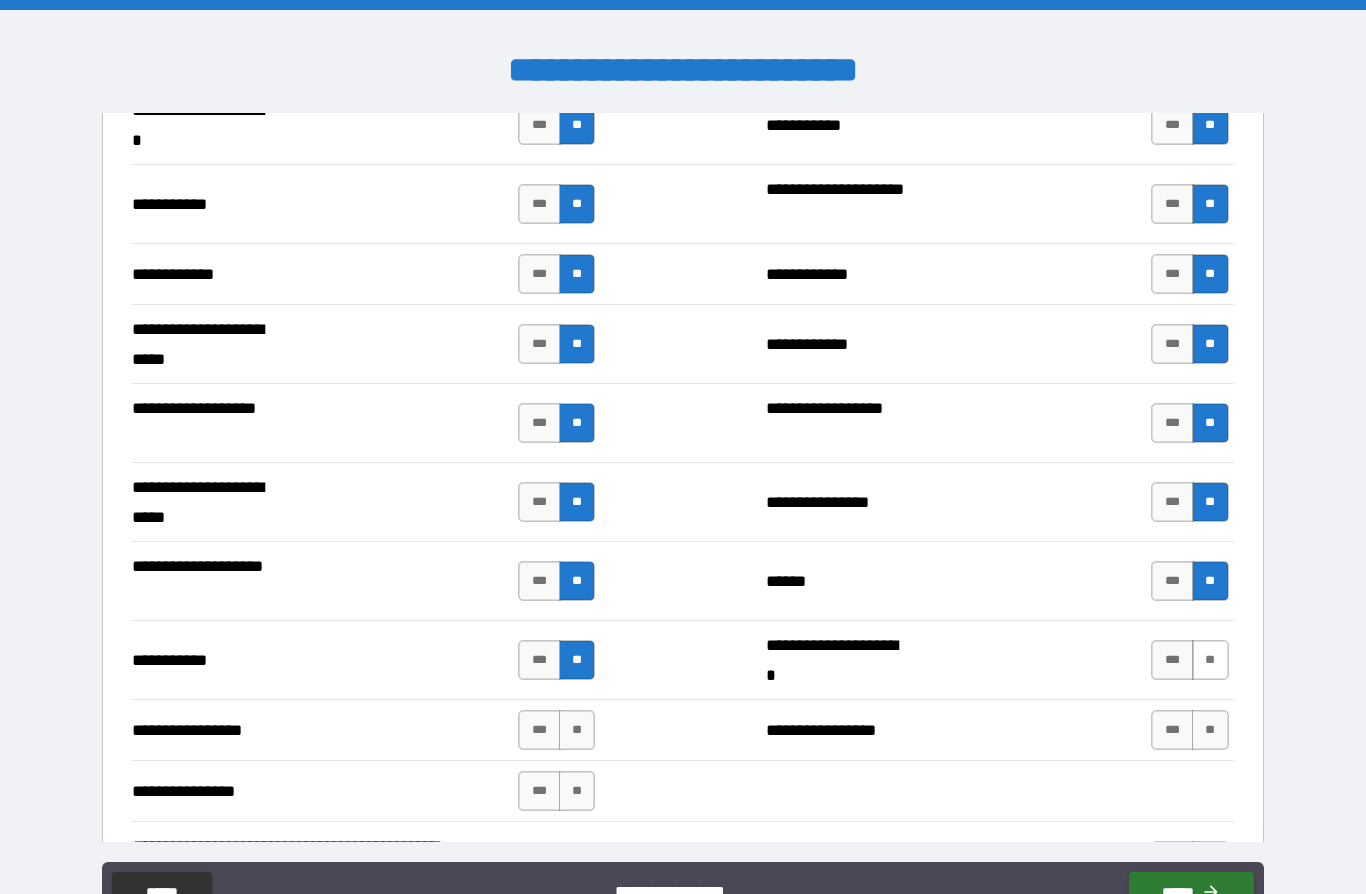 click on "**" at bounding box center (1210, 660) 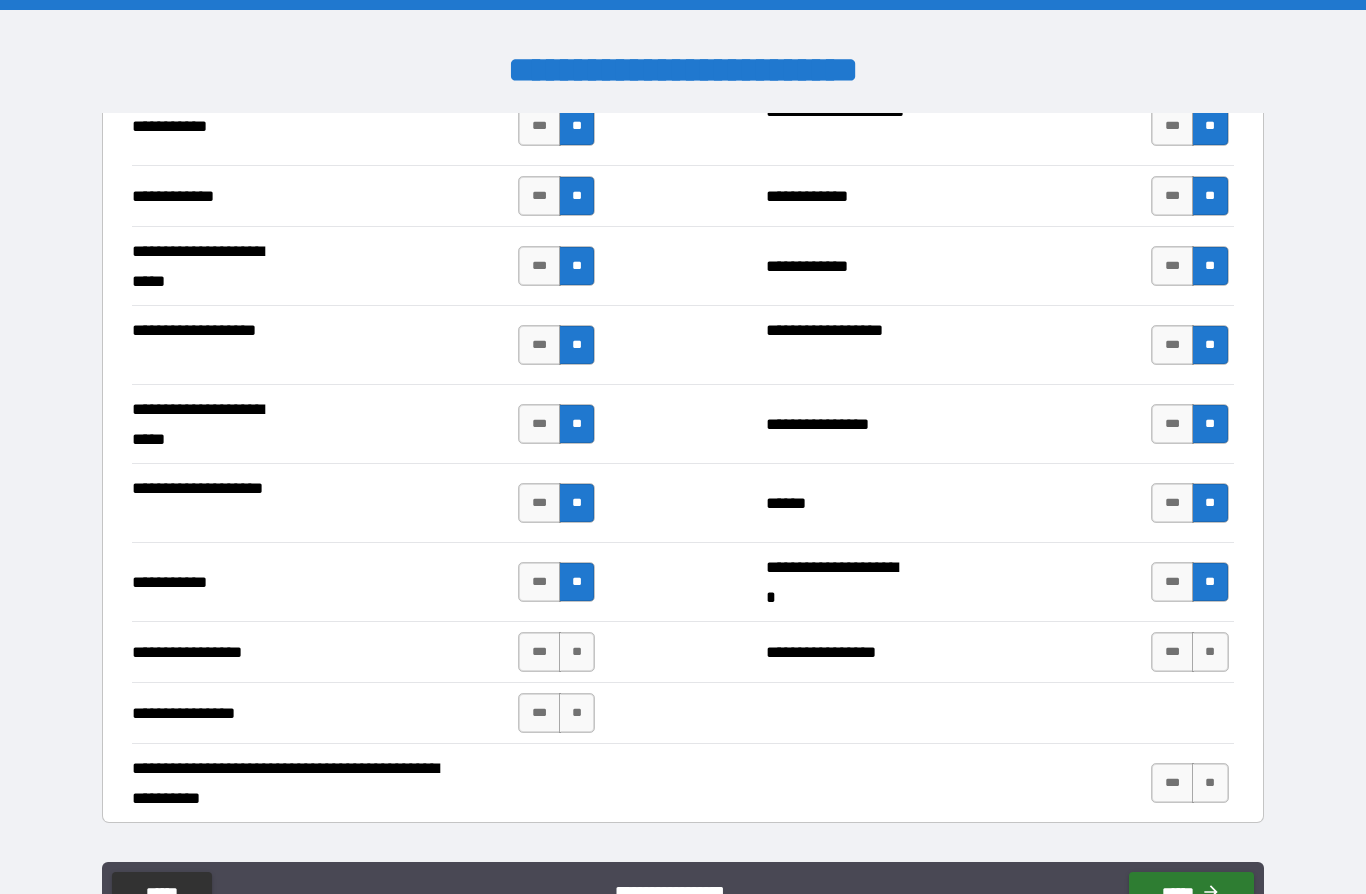 scroll, scrollTop: 4073, scrollLeft: 0, axis: vertical 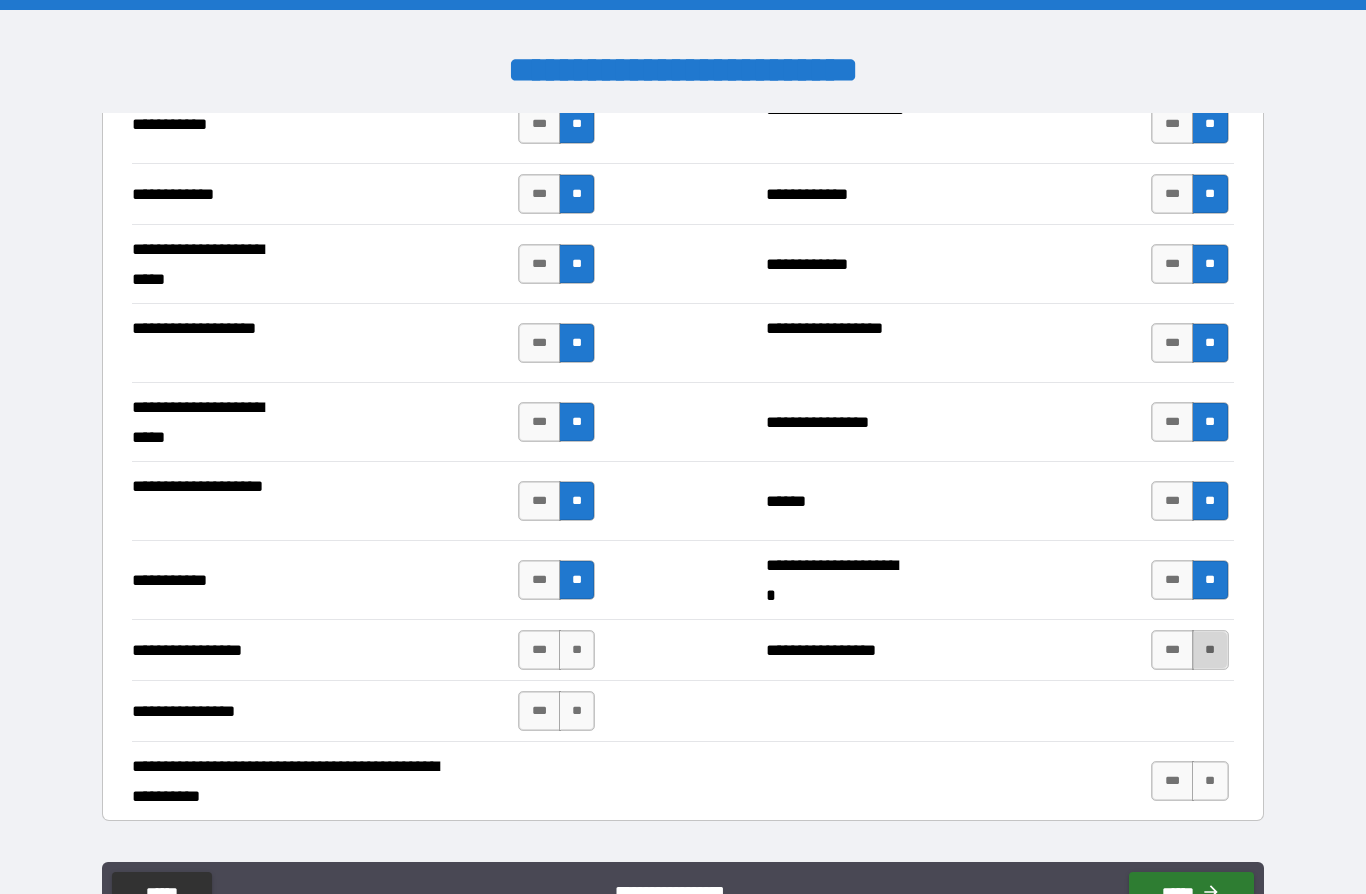 click on "**" at bounding box center [1210, 650] 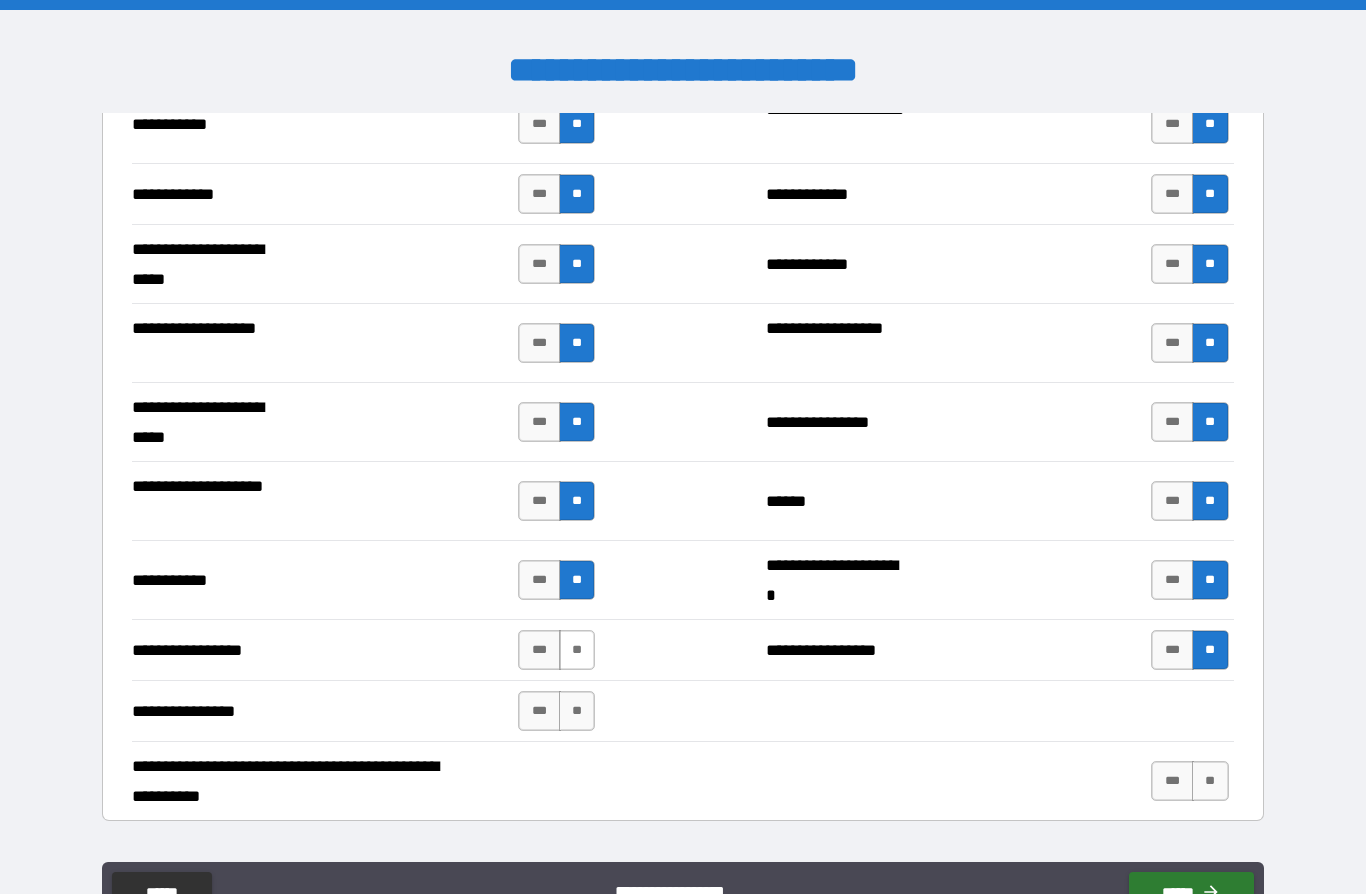 click on "**" at bounding box center [577, 650] 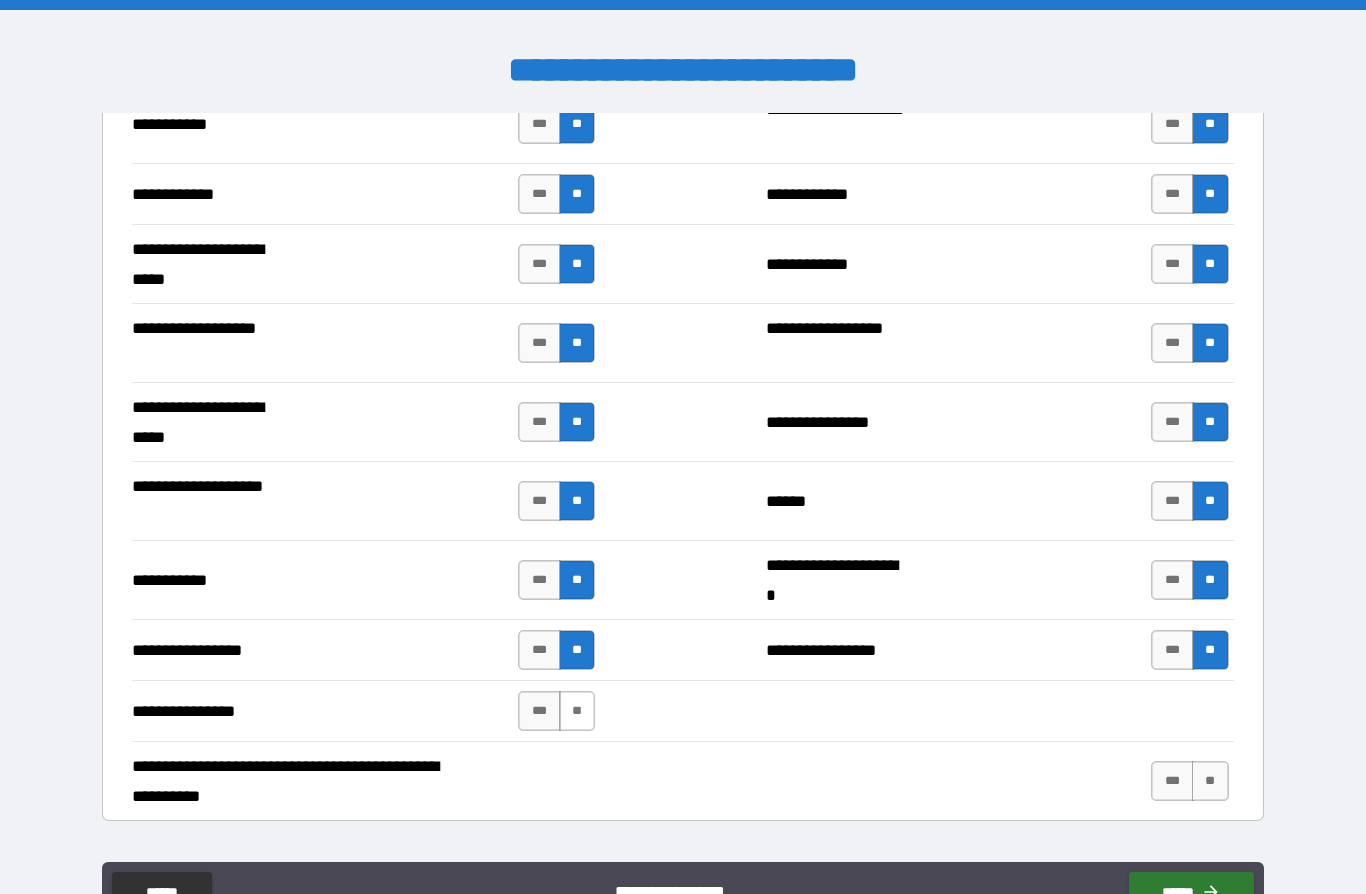 click on "**" at bounding box center [577, 711] 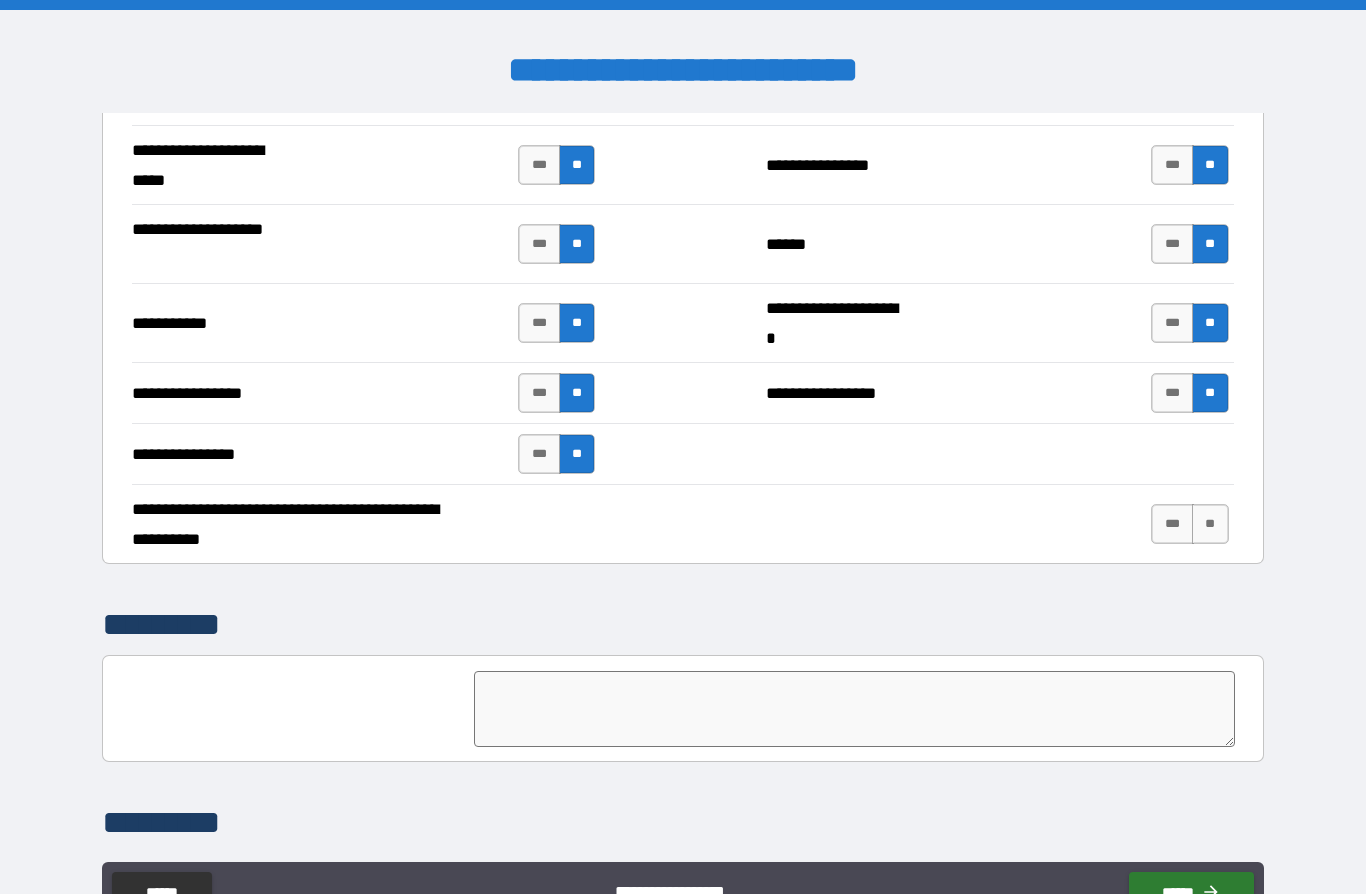 scroll, scrollTop: 4318, scrollLeft: 0, axis: vertical 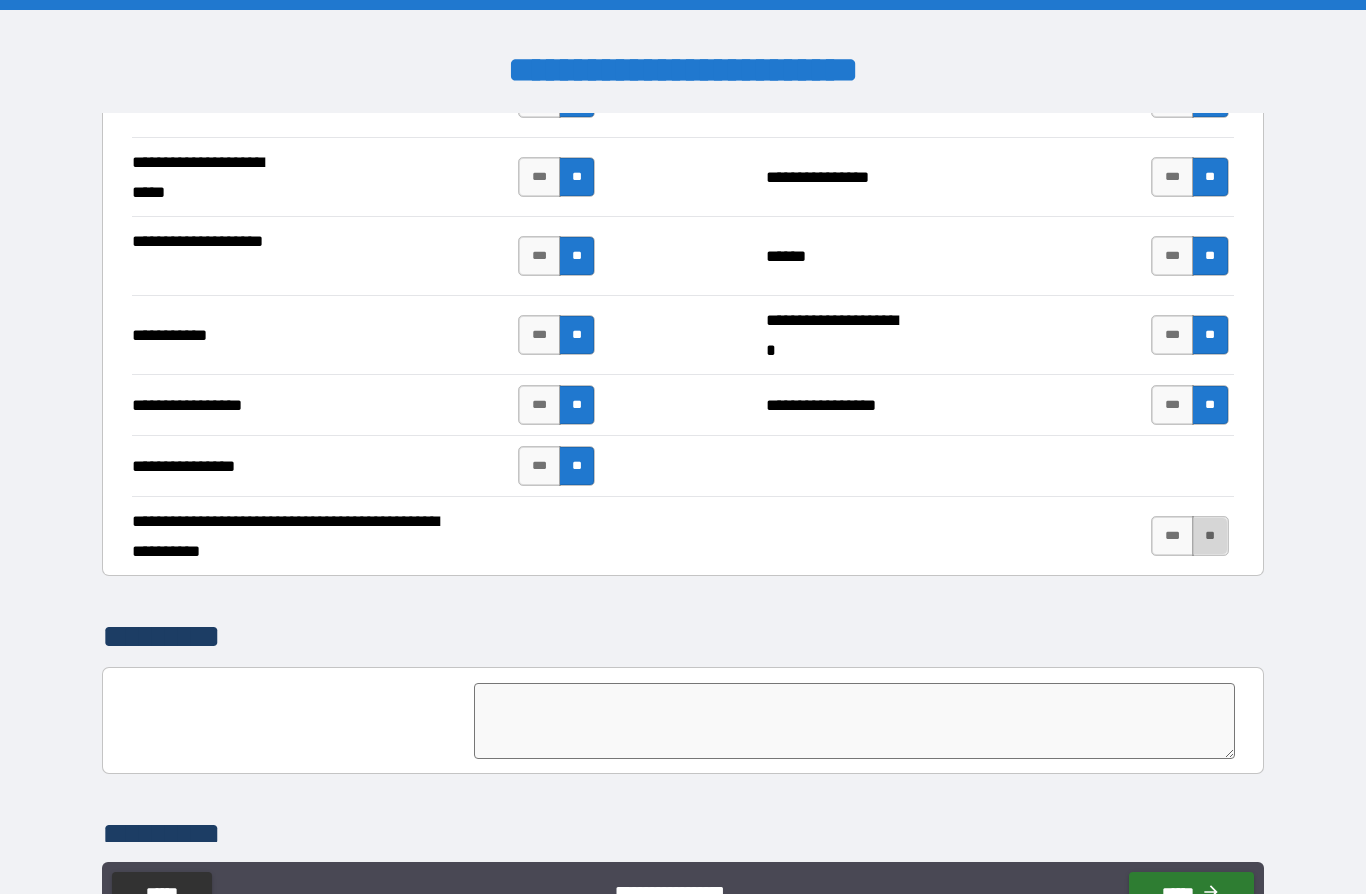 click on "**" at bounding box center (1210, 536) 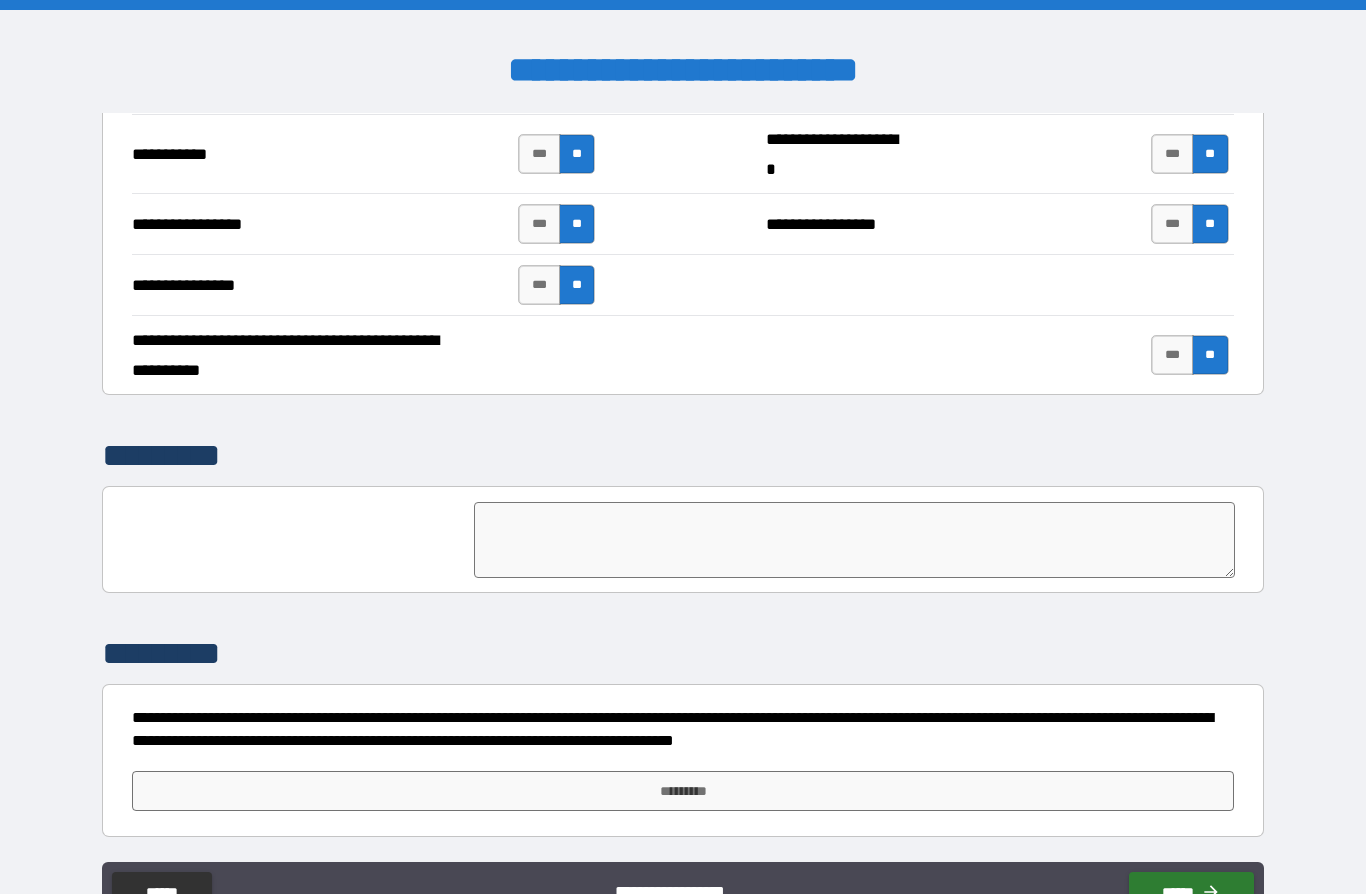 scroll, scrollTop: 4499, scrollLeft: 0, axis: vertical 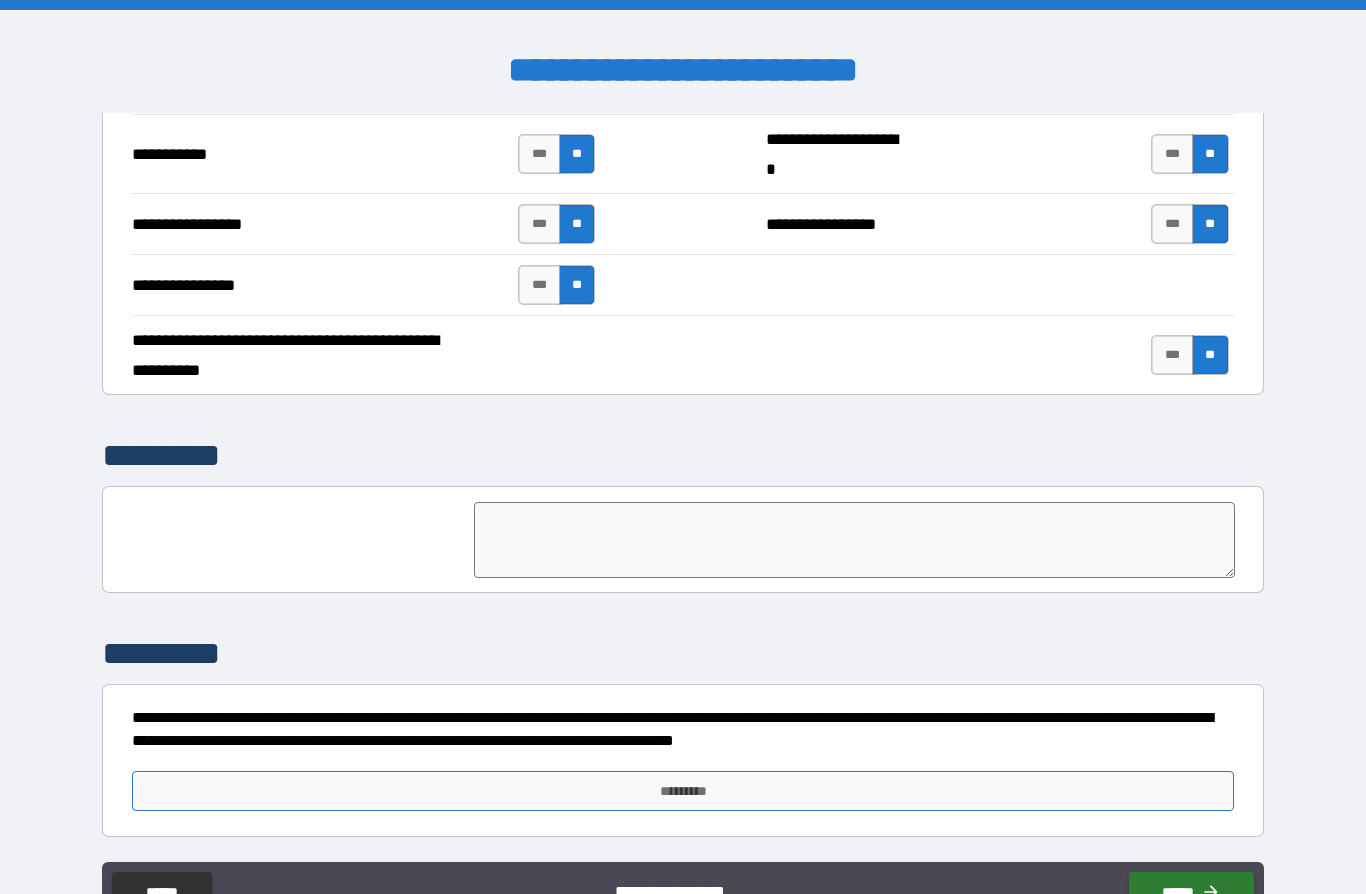 click on "*********" at bounding box center (682, 791) 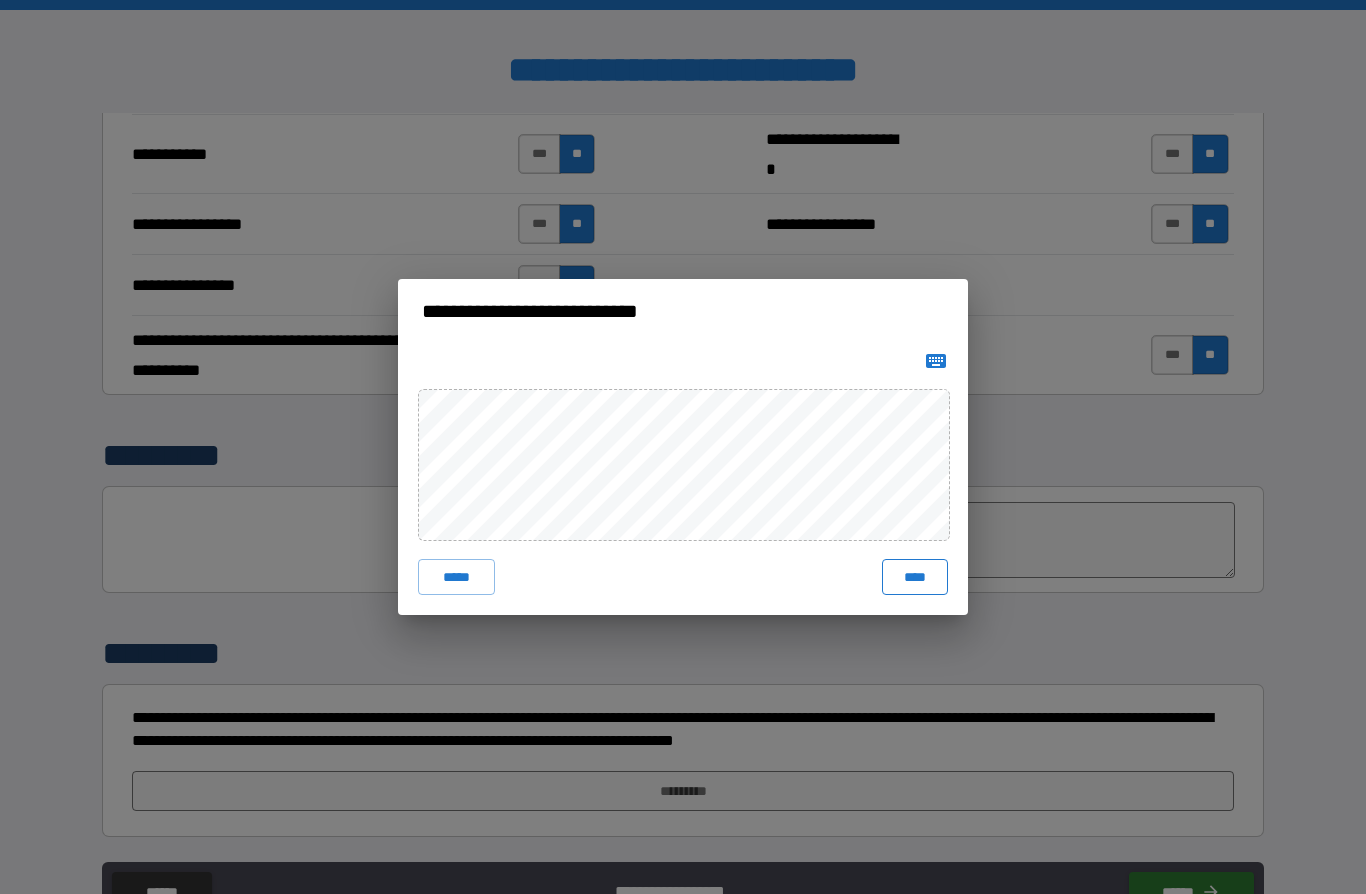 click on "****" at bounding box center [915, 577] 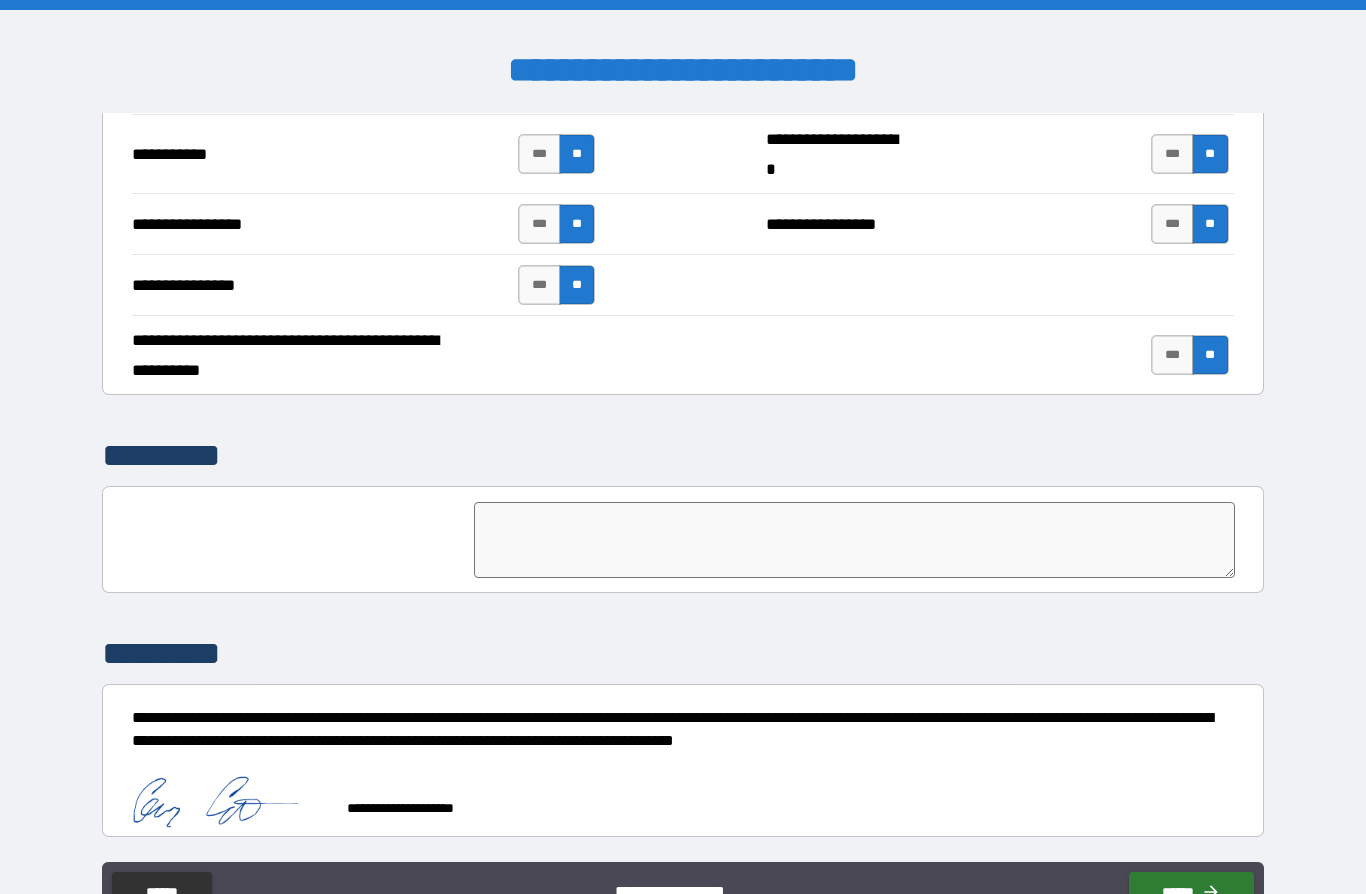 scroll, scrollTop: 4489, scrollLeft: 0, axis: vertical 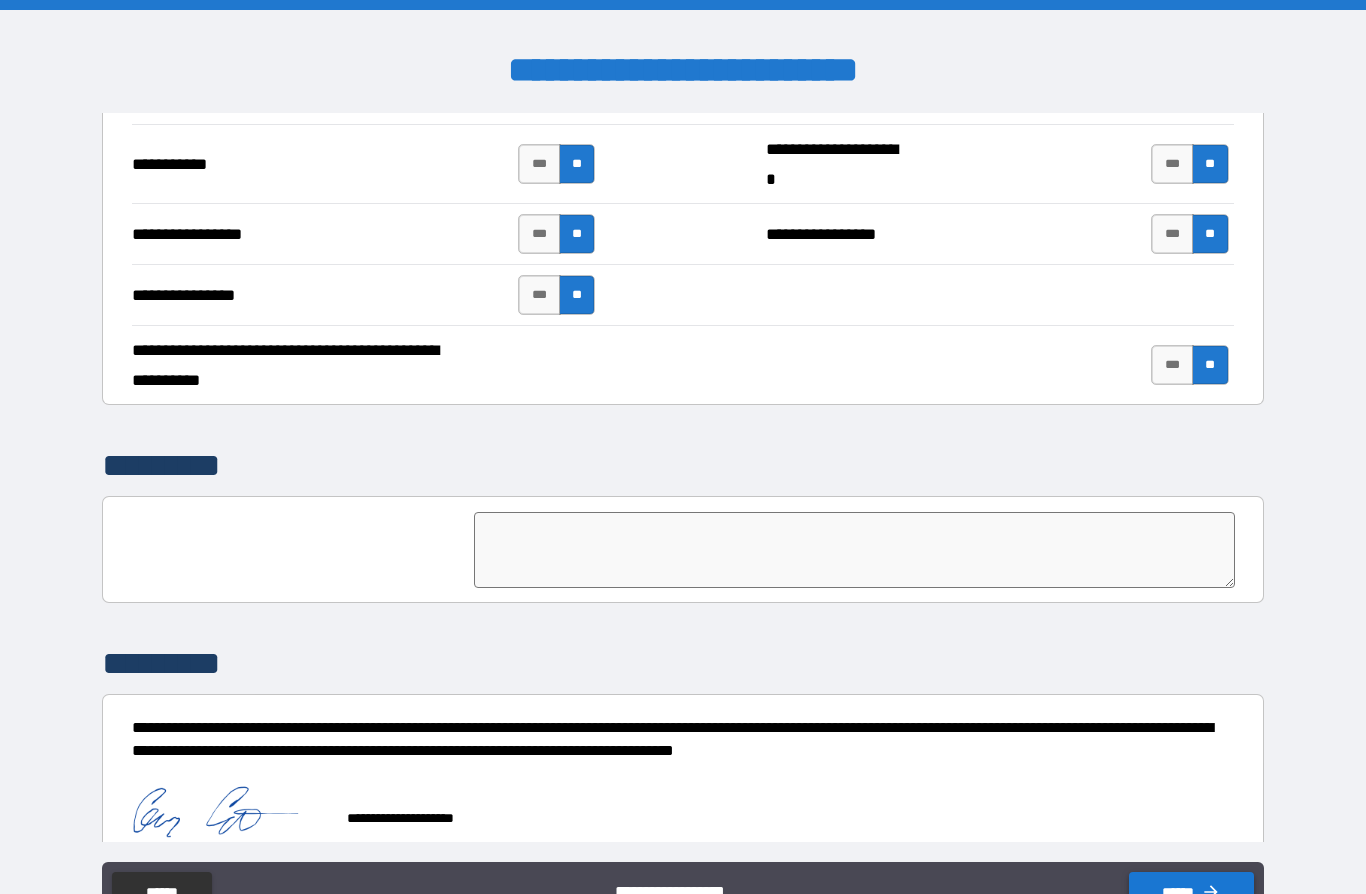 click 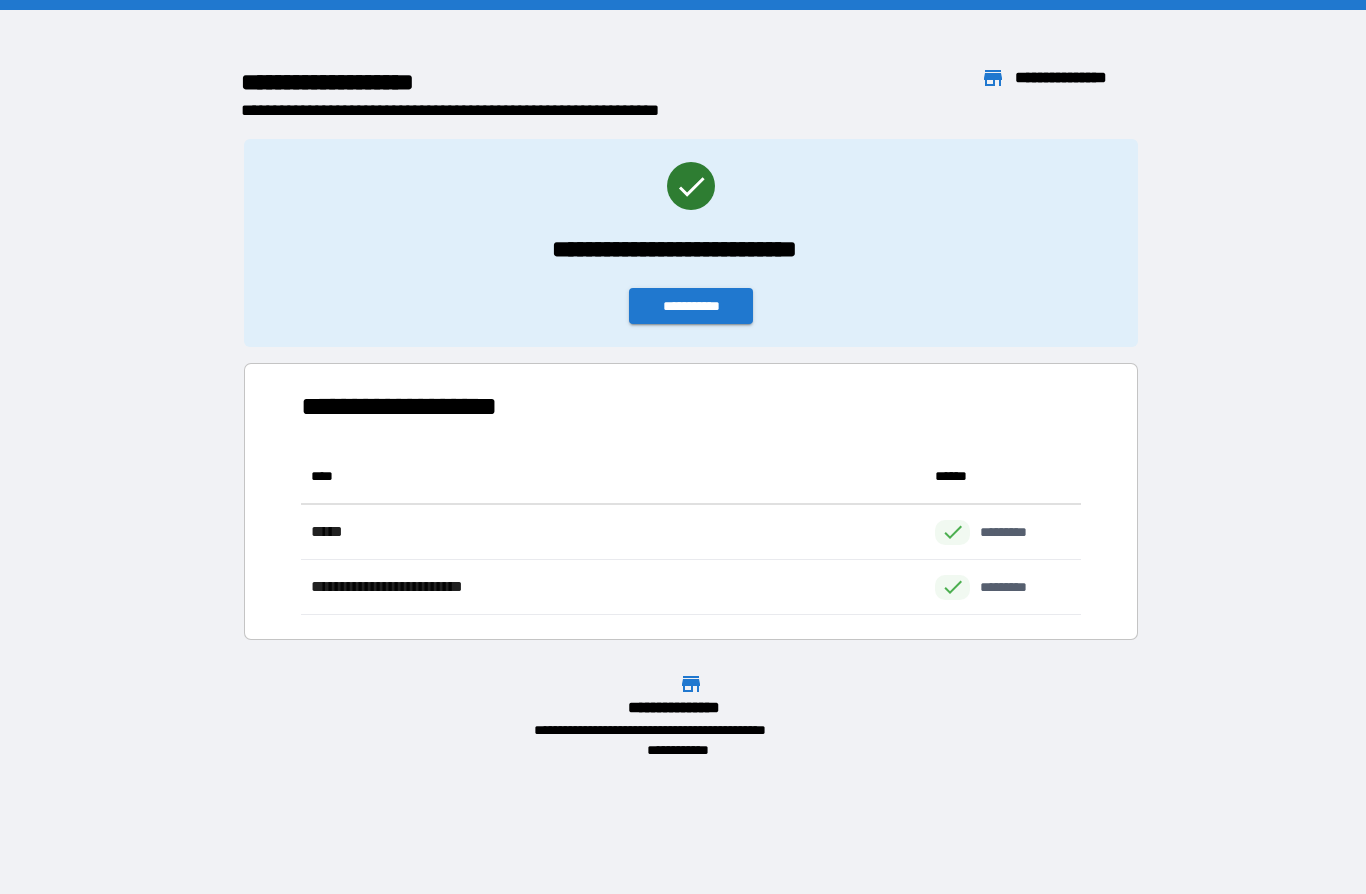 scroll, scrollTop: 1, scrollLeft: 1, axis: both 